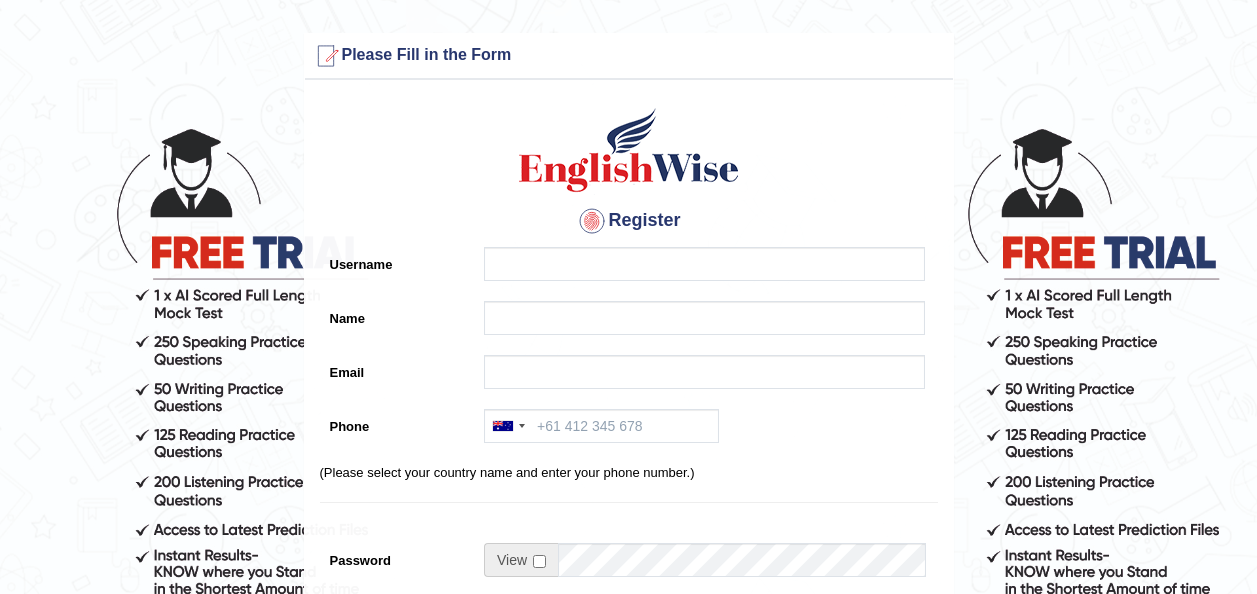 scroll, scrollTop: 0, scrollLeft: 0, axis: both 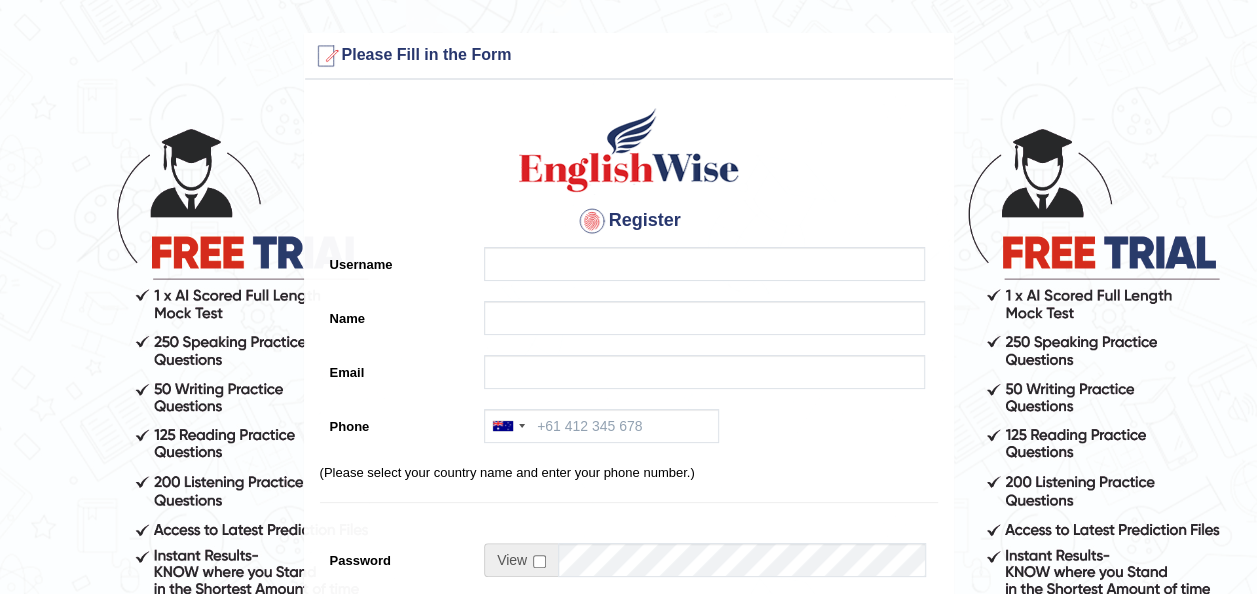 type on "[FIRST] [LAST]" 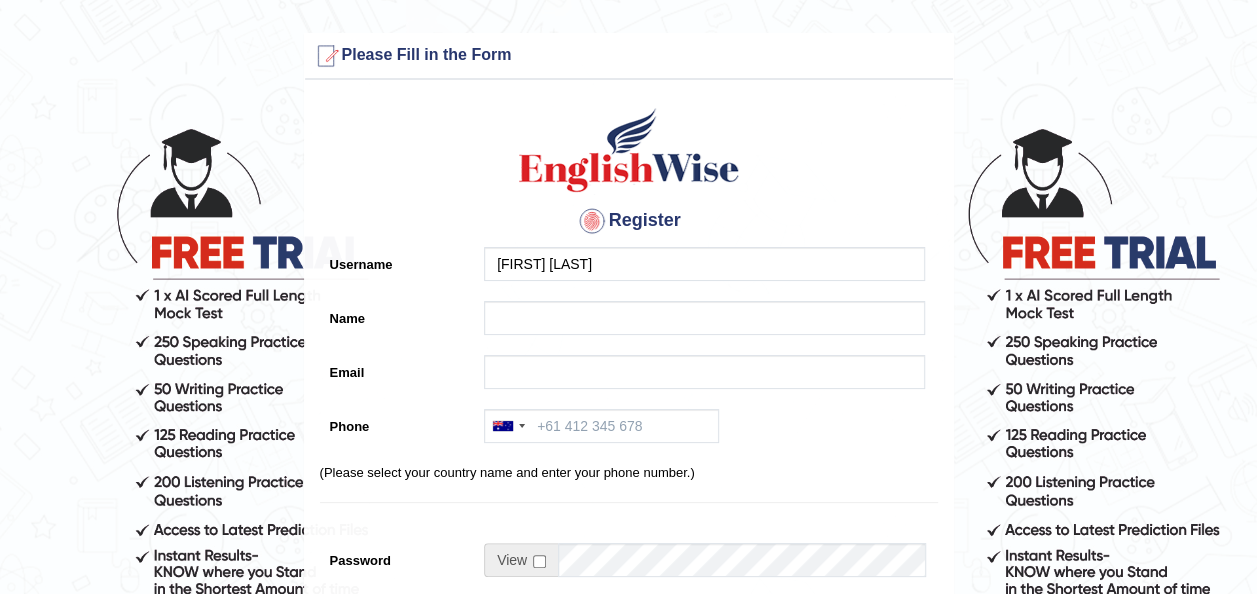 type on "[FIRST] [LAST]" 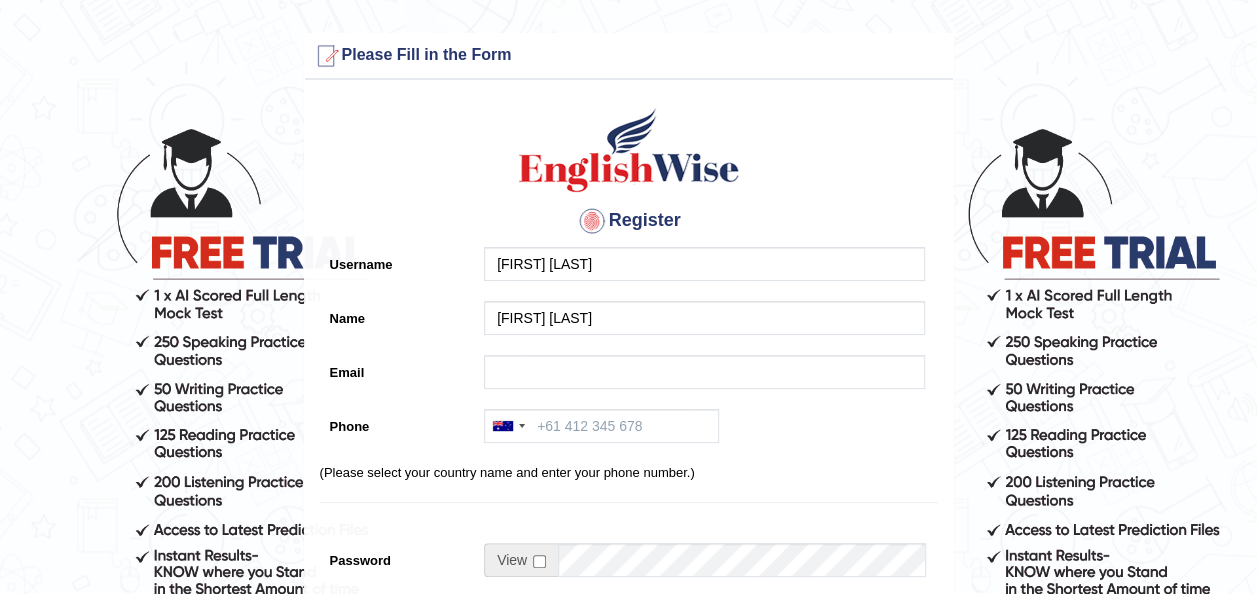 type on "[EMAIL]" 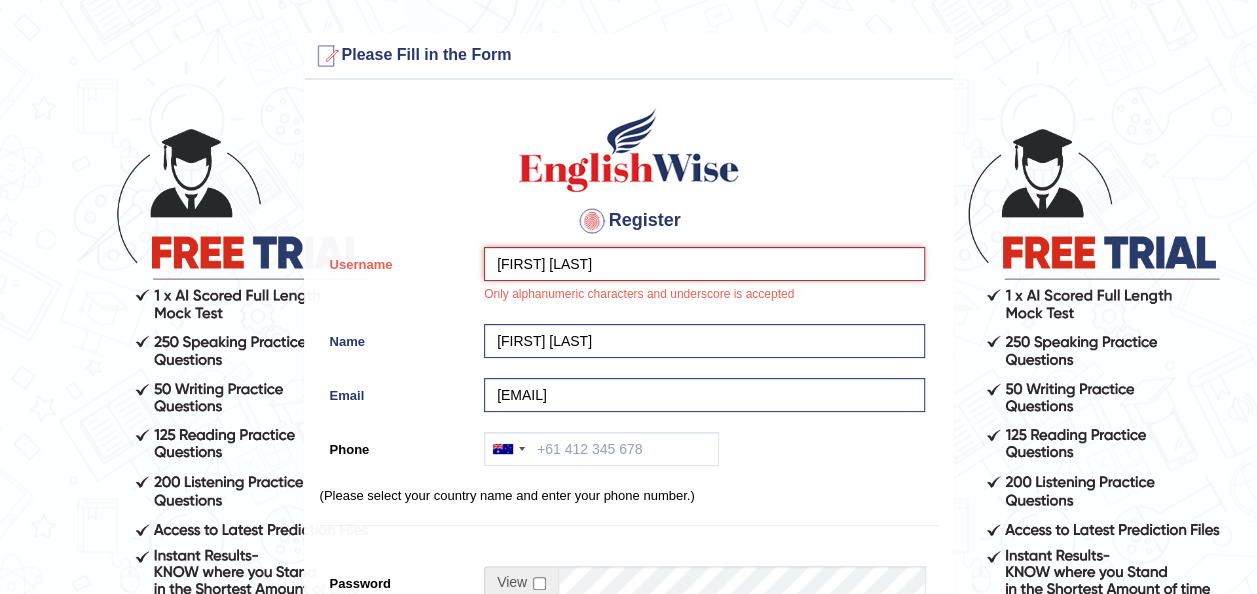 scroll, scrollTop: 107, scrollLeft: 0, axis: vertical 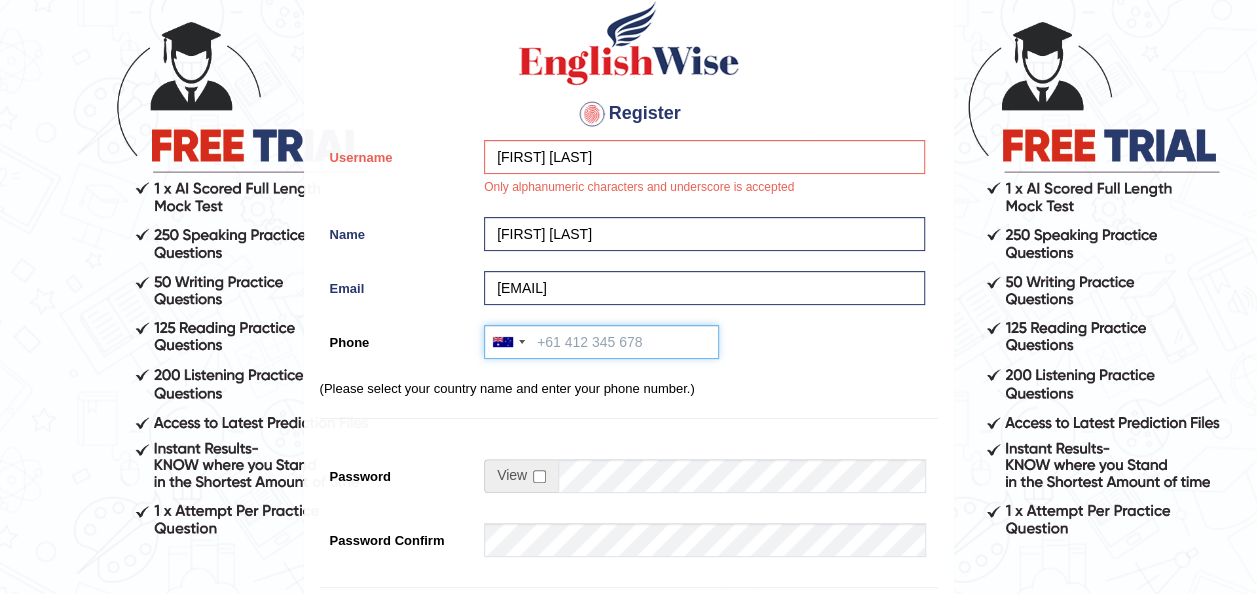 click on "Phone" at bounding box center (601, 342) 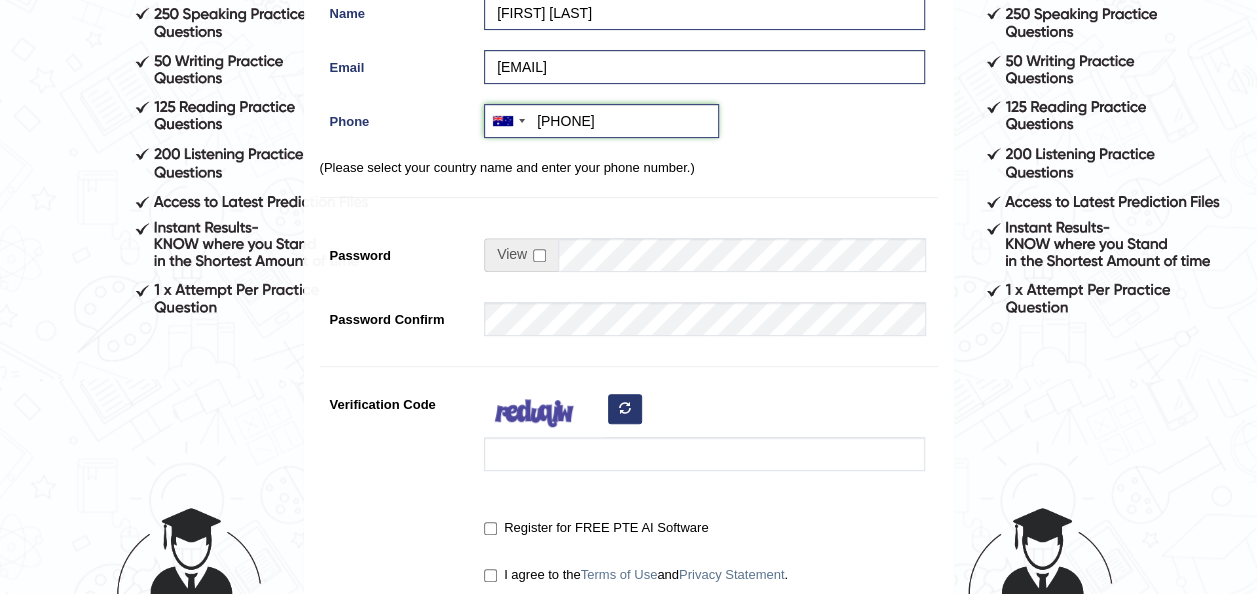 scroll, scrollTop: 327, scrollLeft: 0, axis: vertical 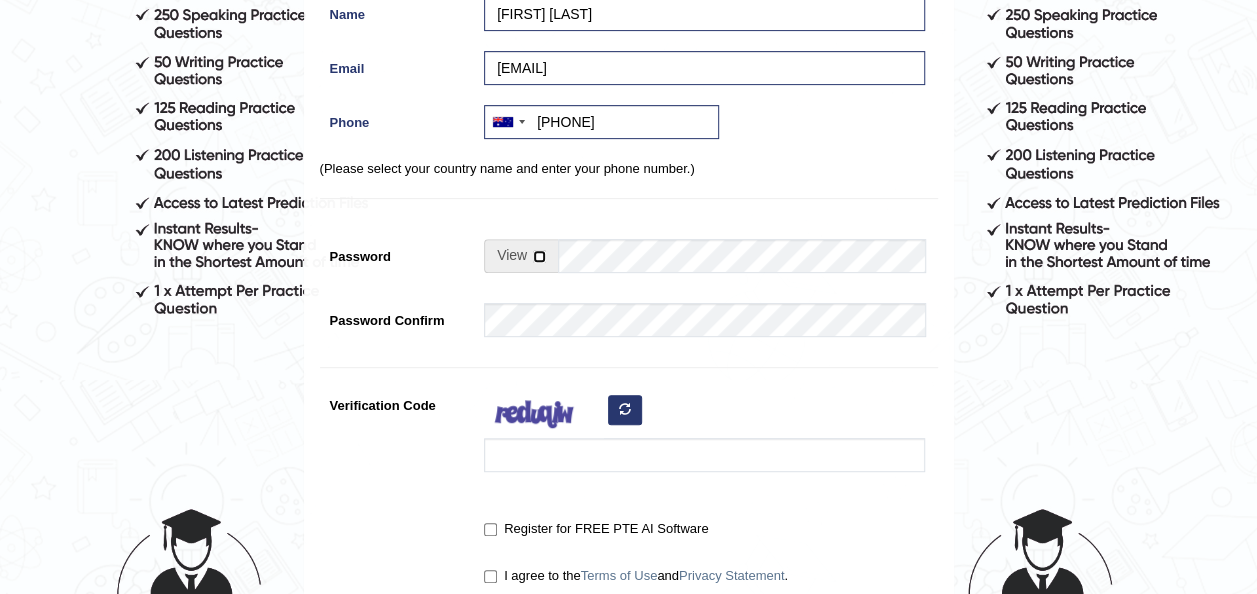 click at bounding box center (539, 256) 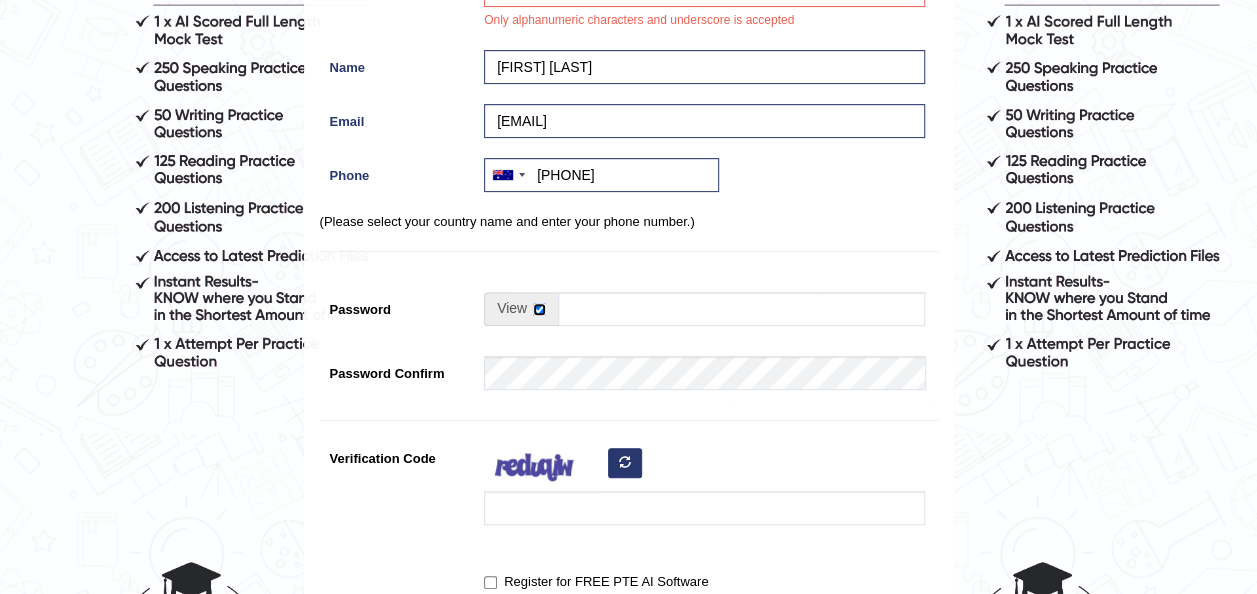 scroll, scrollTop: 272, scrollLeft: 0, axis: vertical 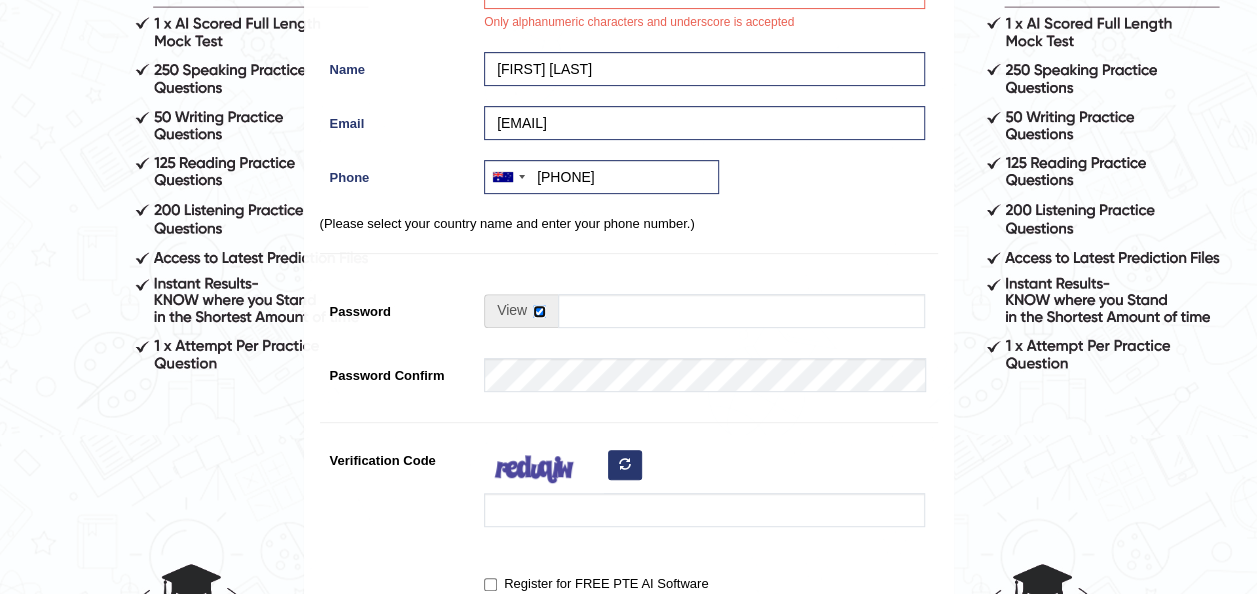 click at bounding box center (539, 311) 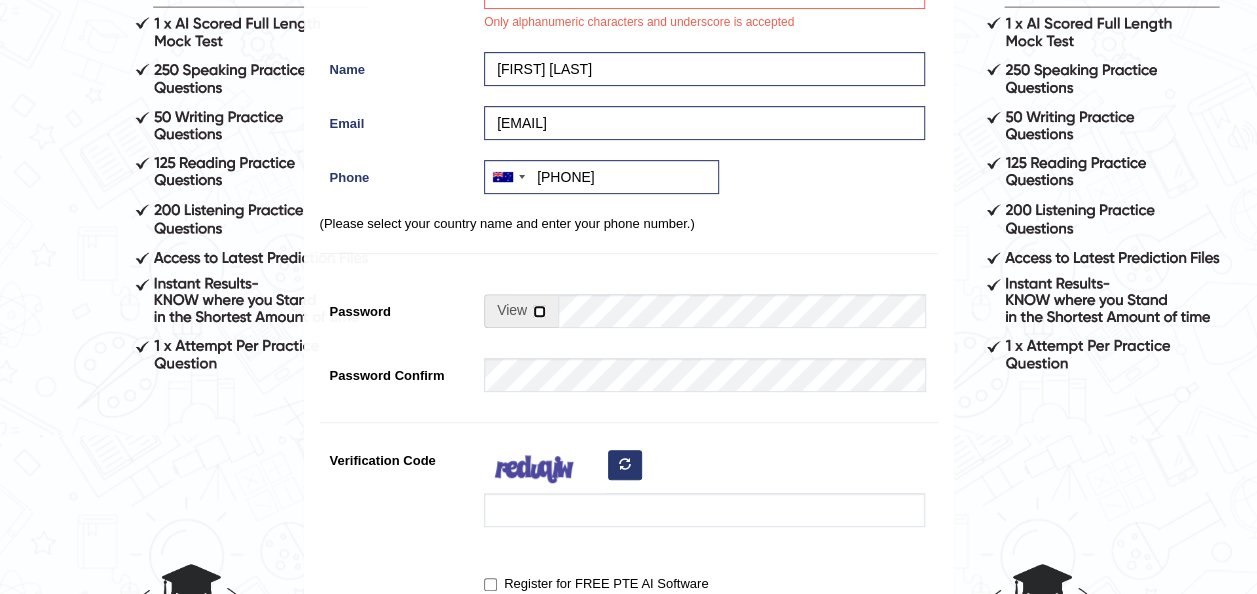 click at bounding box center [539, 311] 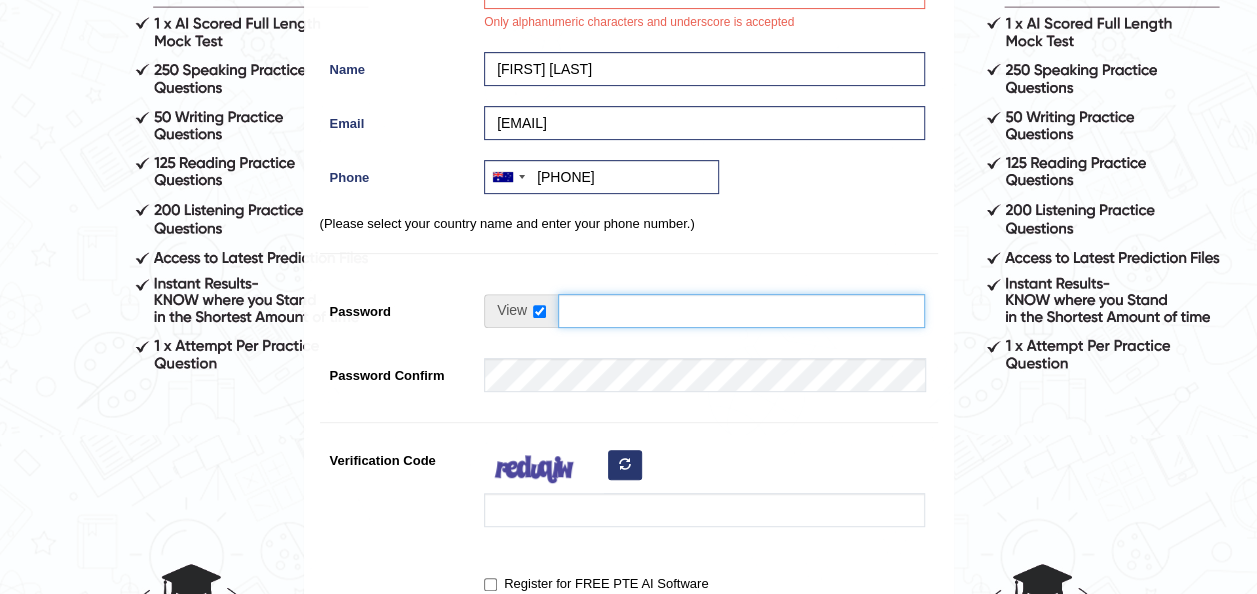 click on "Password" at bounding box center (741, 311) 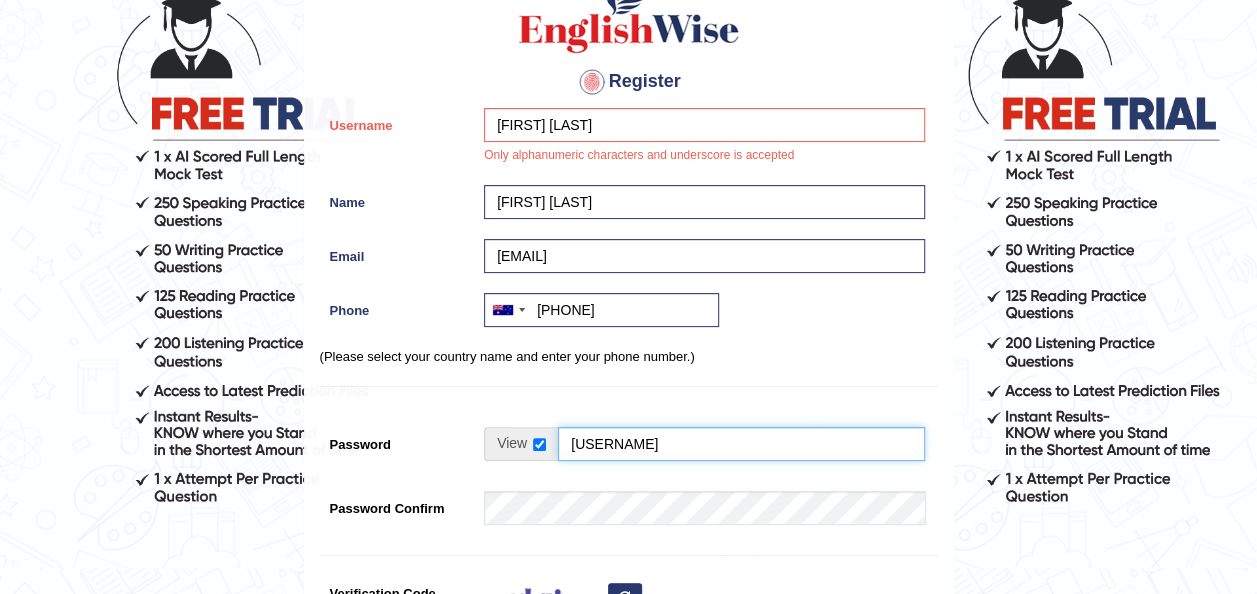 scroll, scrollTop: 121, scrollLeft: 0, axis: vertical 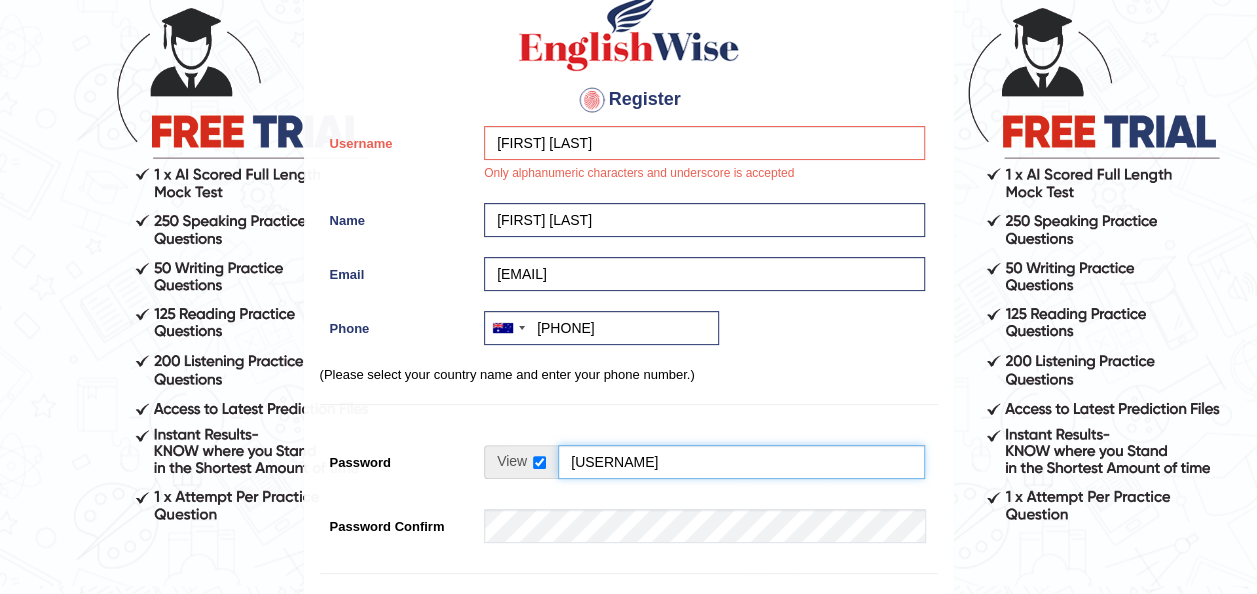 type on "poojamittal3065" 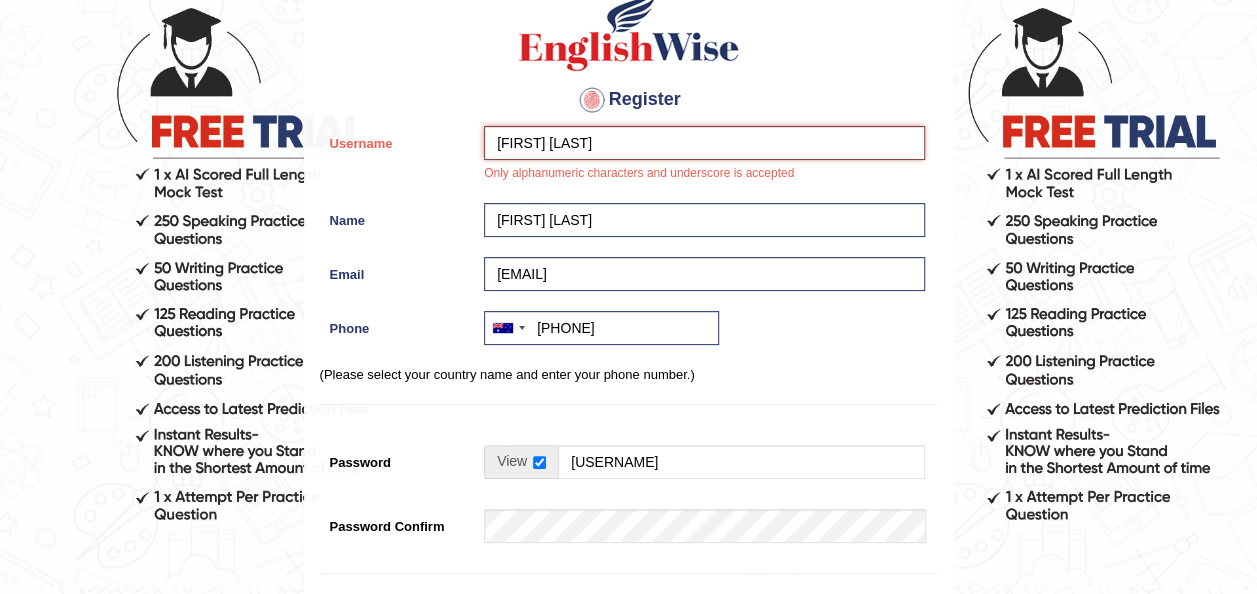 click on "[FIRST] [LAST]" at bounding box center (704, 143) 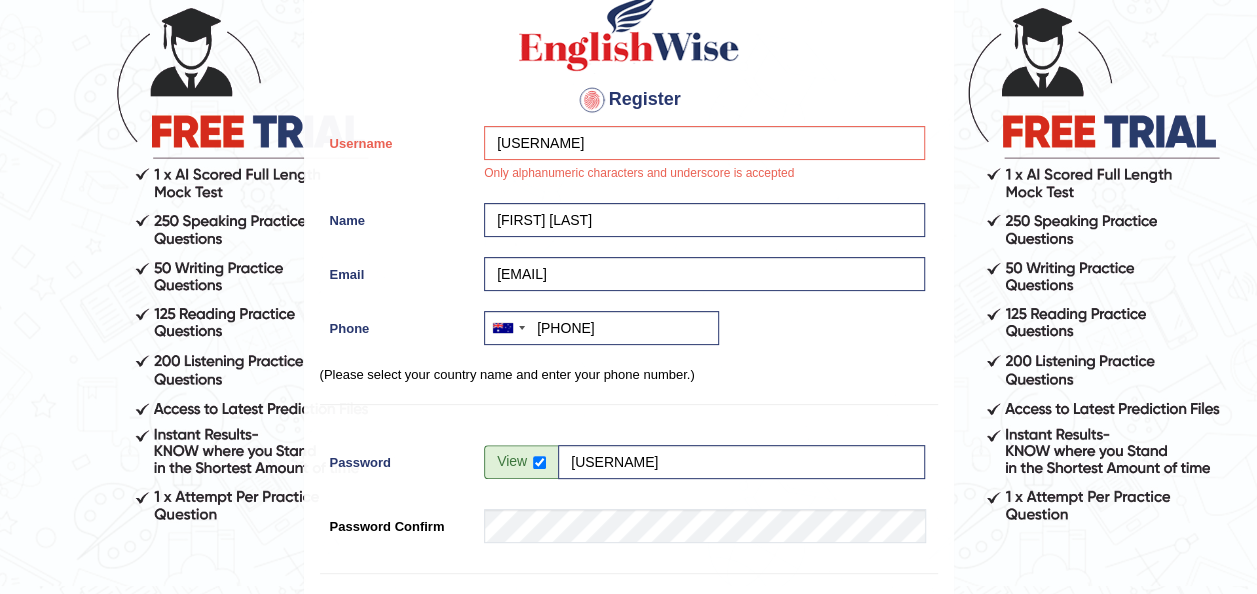 click on "Register
Username
Pooja
Only alphanumeric characters and underscore is accepted
Name
Pooja Mittal
Email
poojamittal029@gmail.com
Phone
Australia +61 India (भारत) +91 New Zealand +64 United States +1 Canada +1 United Arab Emirates (‫الإمارات العربية المتحدة‬‎) +971 Saudi Arabia (‫المملكة العربية السعودية‬‎) +966 Bahrain (‫البحرين‬‎) +973 Afghanistan (‫افغانستان‬‎) +93 Albania (Shqipëri) +355 Algeria (‫الجزائر‬‎) +213 American Samoa +1 Andorra +376 Angola +244 Anguilla +1 Antigua and Barbuda +1 Argentina +54 Armenia (Հայաստան) +374 Aruba +297 Australia +61 Austria (Österreich) +43 Azerbaijan (Azərbaycan) +994 Bahamas +1 Bahrain (‫البحرين‬‎) +973 Bangladesh (বাংলাদেশ) +880 Barbados +1 Belarus (Беларусь) +375 Belgium (België) +32 Belize +501 Benin (Bénin) +229 Bermuda +1 Bhutan (འབྲུག) +975 Bolivia +591 +1" at bounding box center [629, 398] 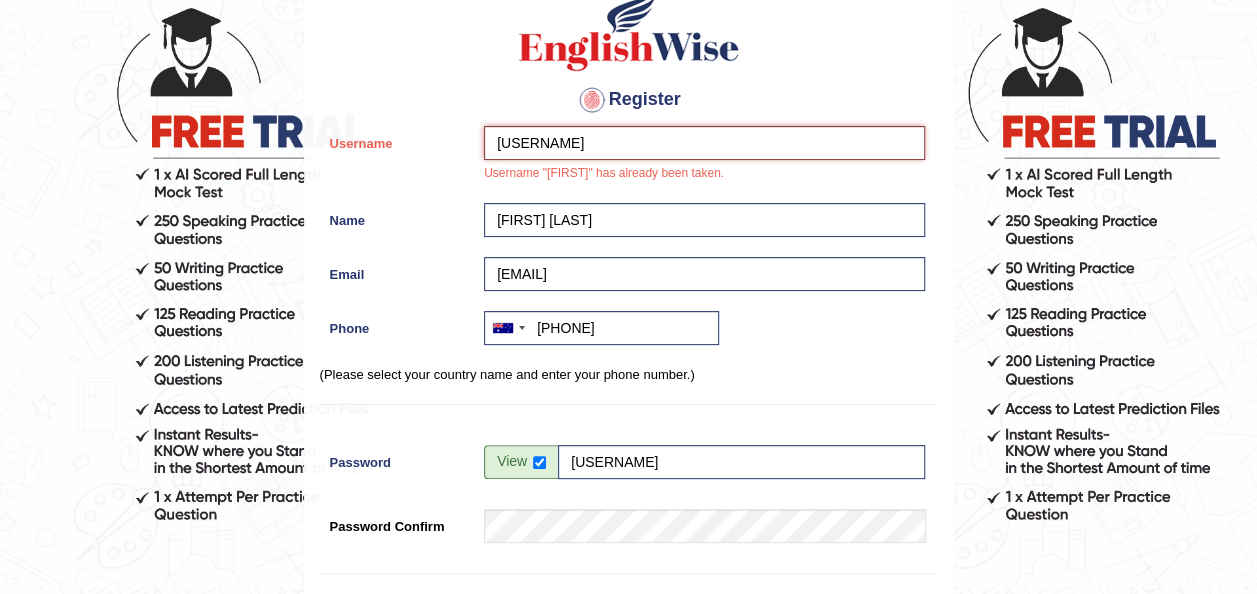 click on "Pooja" at bounding box center [704, 143] 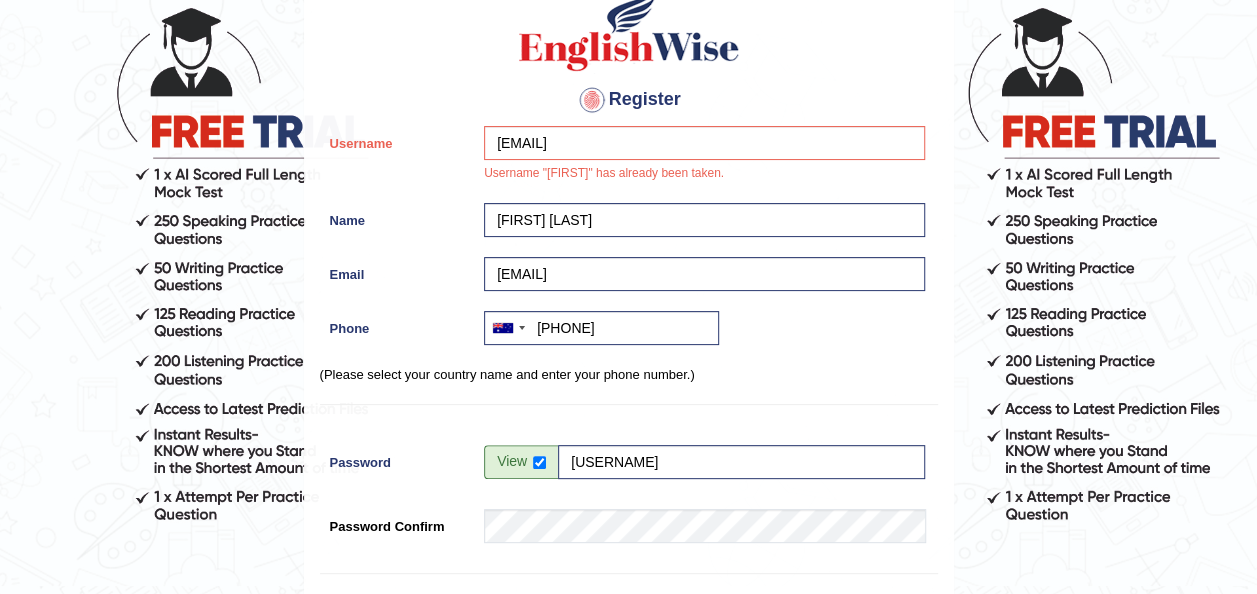 click on "Register
Username
Poojamittal@3065
Username "Pooja" has already been taken.
Name
Pooja Mittal
Email
poojamittal029@gmail.com
Phone
Australia +61 India (भारत) +91 New Zealand +64 United States +1 Canada +1 United Arab Emirates (‫الإمارات العربية المتحدة‬‎) +971 Saudi Arabia (‫المملكة العربية السعودية‬‎) +966 Bahrain (‫البحرين‬‎) +973 Afghanistan (‫افغانستان‬‎) +93 Albania (Shqipëri) +355 Algeria (‫الجزائر‬‎) +213 American Samoa +1 Andorra +376 Angola +244 Anguilla +1 Antigua and Barbuda +1 Argentina +54 Armenia (Հայաստան) +374 Aruba +297 Australia +61 Austria (Österreich) +43 Azerbaijan (Azərbaycan) +994 Bahamas +1 Bahrain (‫البحرين‬‎) +973 Bangladesh (বাংলাদেশ) +880 Barbados +1 Belarus (Беларусь) +375 Belgium (België) +32 Belize +501 Benin (Bénin) +229 Bermuda +1 Bhutan (འབྲུག) +975 Bolivia +591 +387" at bounding box center [629, 398] 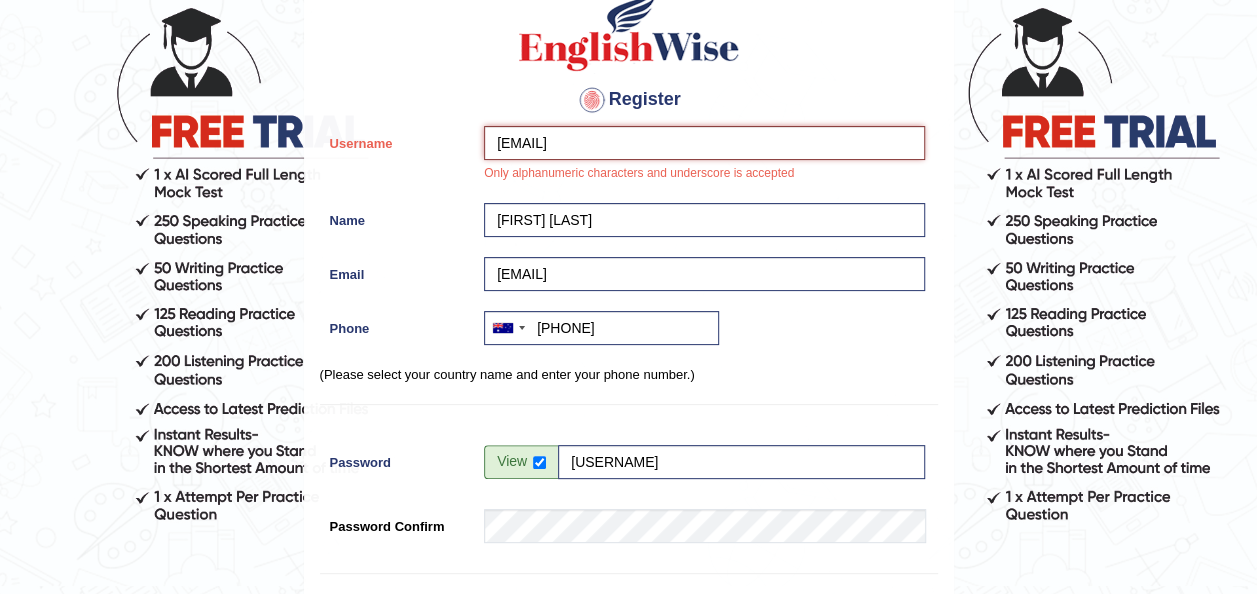 click on "Poojamittal@3065" at bounding box center [704, 143] 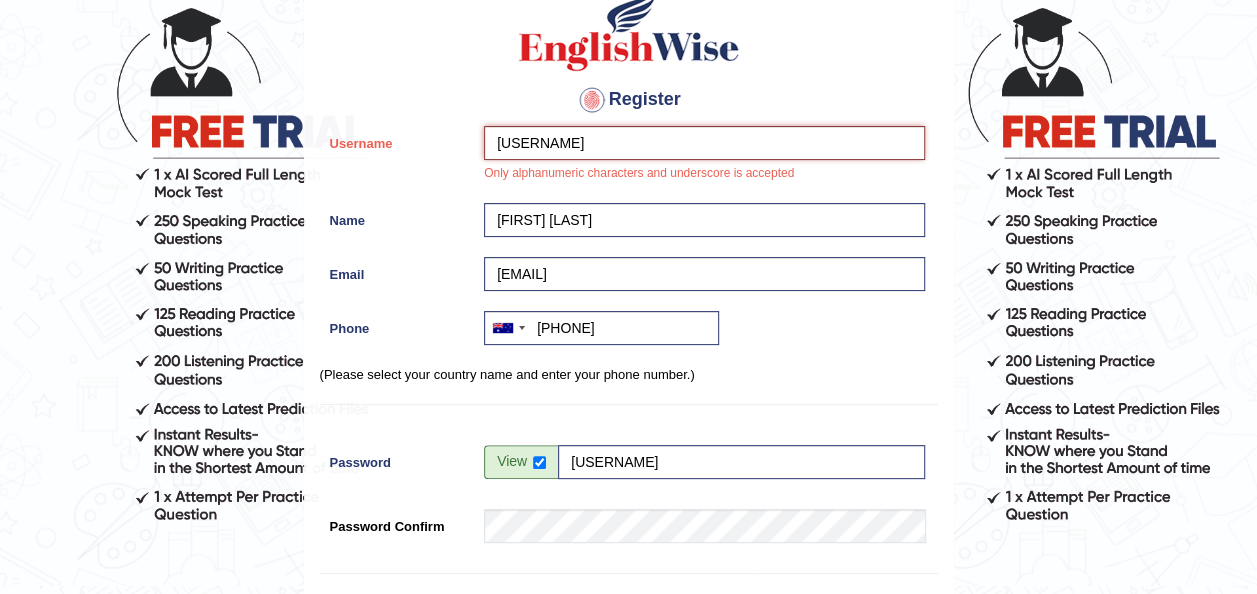 type on "Aishmittal_3065" 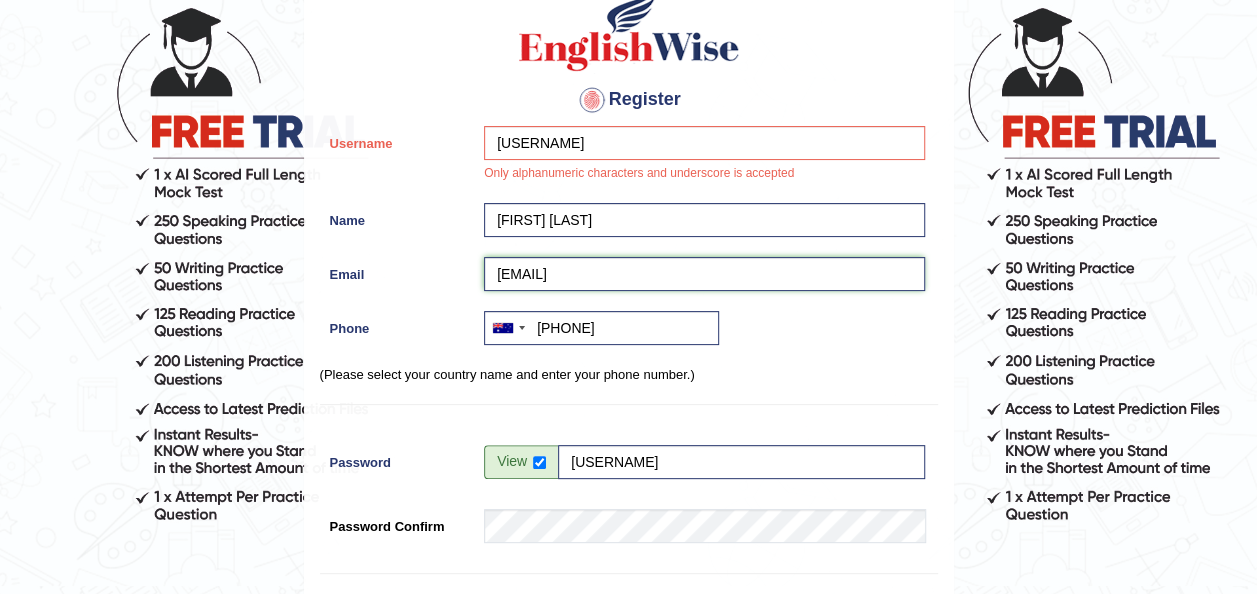 click on "poojamittal029@gmail.com" at bounding box center (704, 274) 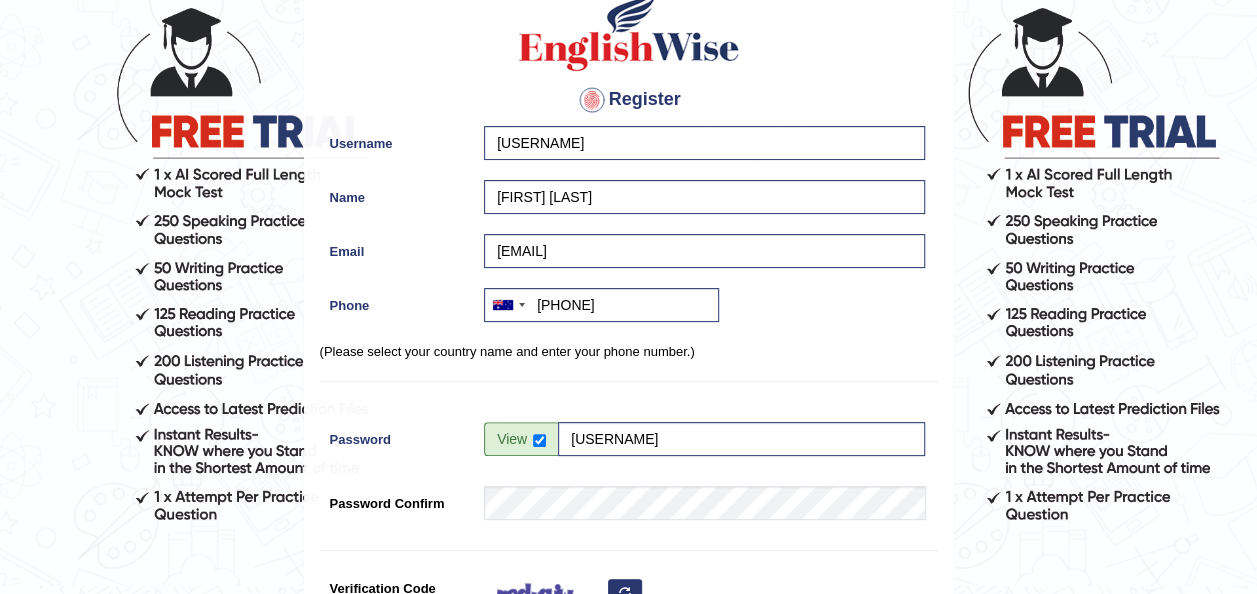 click on "Register
Username
Aishmittal_3065
Name
Pooja Mittal
Email
poojamittal029@gmail.com
Phone
Australia +61 India (भारत) +91 New Zealand +64 United States +1 Canada +1 United Arab Emirates (‫الإمارات العربية المتحدة‬‎) +971 Saudi Arabia (‫المملكة العربية السعودية‬‎) +966 Bahrain (‫البحرين‬‎) +973 Afghanistan (‫افغانستان‬‎) +93 Albania (Shqipëri) +355 Algeria (‫الجزائر‬‎) +213 American Samoa +1 Andorra +376 Angola +244 Anguilla +1 Antigua and Barbuda +1 Argentina +54 Armenia (Հայաստան) +374 Aruba +297 Australia +61 Austria (Österreich) +43 Azerbaijan (Azərbaycan) +994 Bahamas +1 Bahrain (‫البحرين‬‎) +973 Bangladesh (বাংলাদেশ) +880 Barbados +1 Belarus (Беларусь) +375 Belgium (België) +32 Belize +501 Benin (Bénin) +229 Bermuda +1 Bhutan (འབྲུག) +975 Bolivia +591 +387 Botswana +267 Brazil (Brasil) +55 +246 +1" at bounding box center [629, 386] 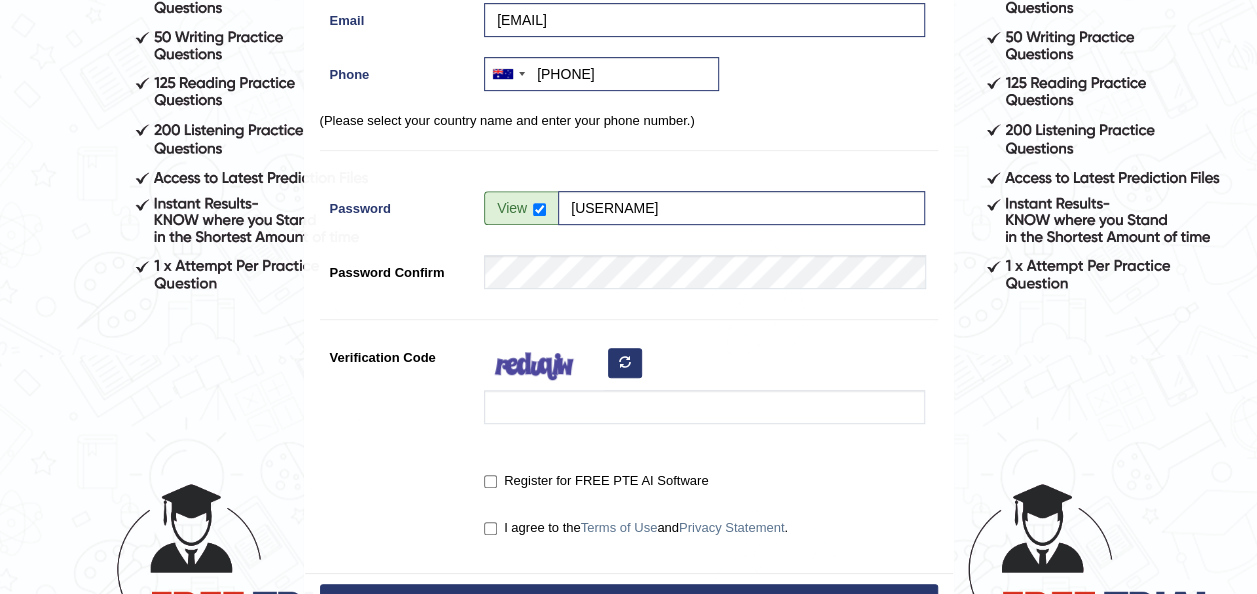 scroll, scrollTop: 353, scrollLeft: 0, axis: vertical 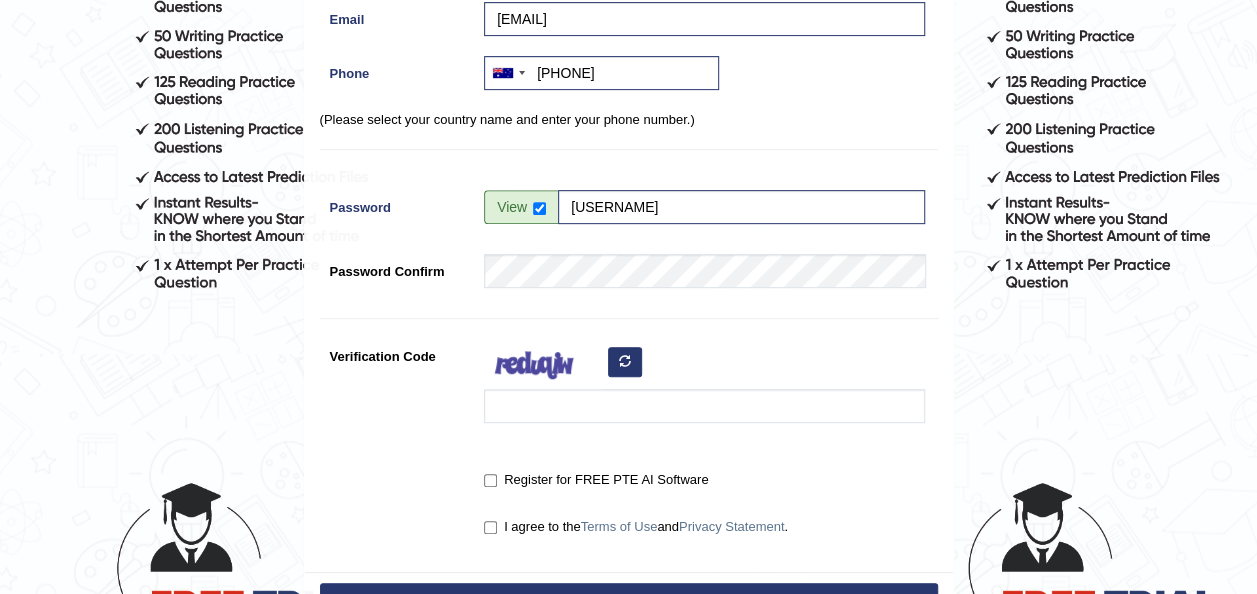 click at bounding box center (699, 386) 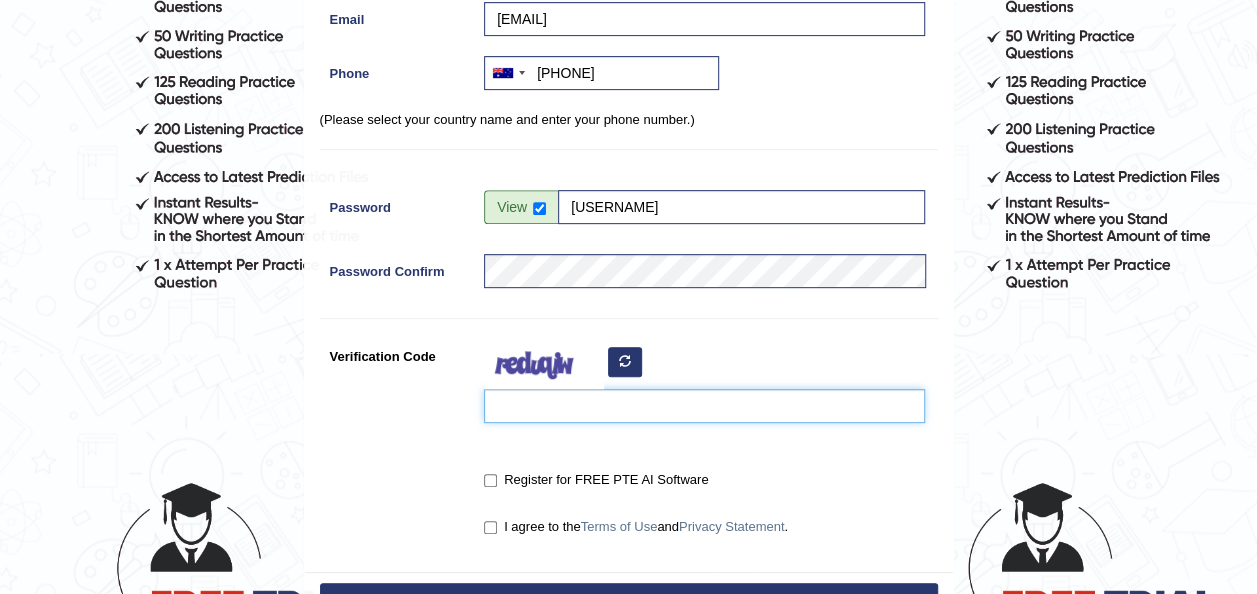 click on "Verification Code" at bounding box center [704, 406] 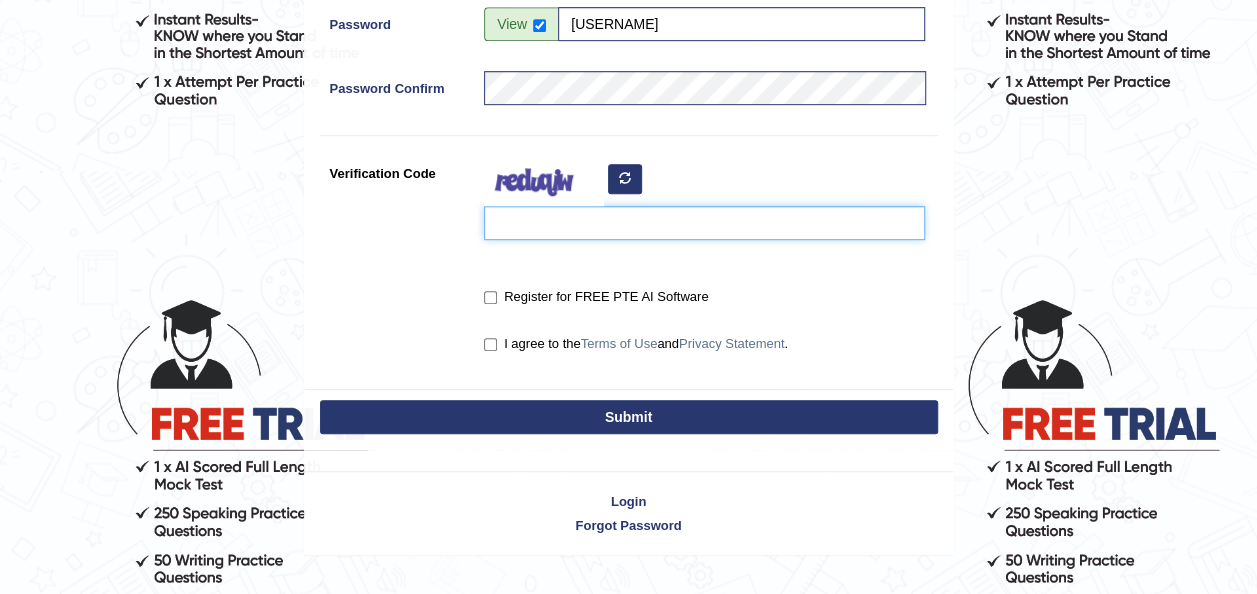 scroll, scrollTop: 502, scrollLeft: 0, axis: vertical 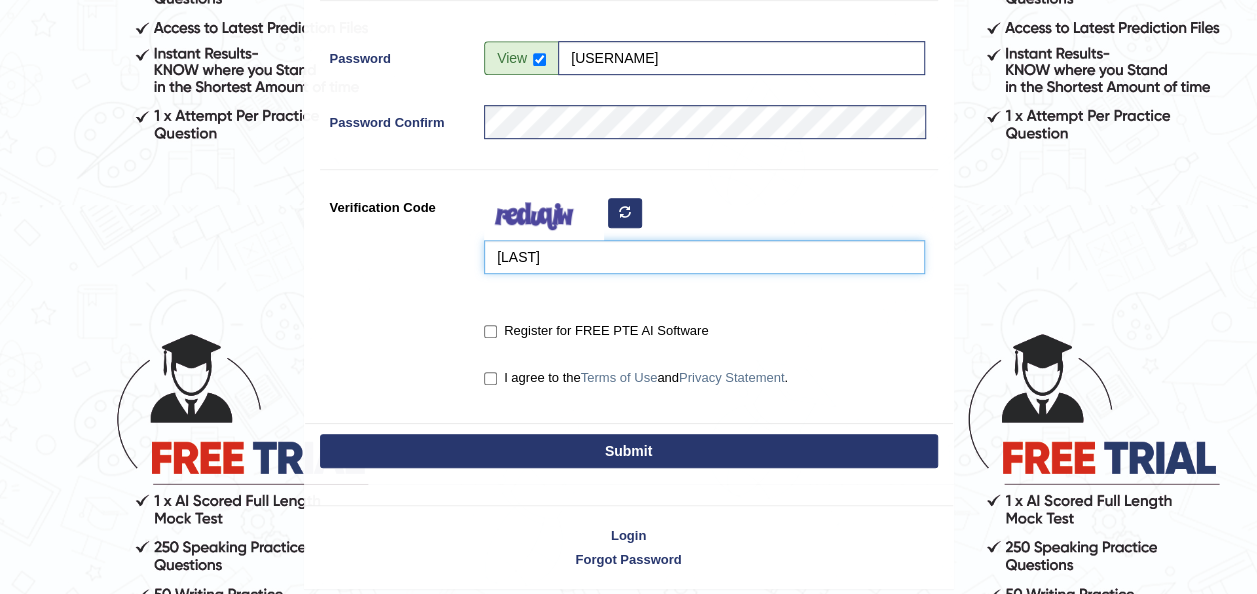 type on "Vlozo" 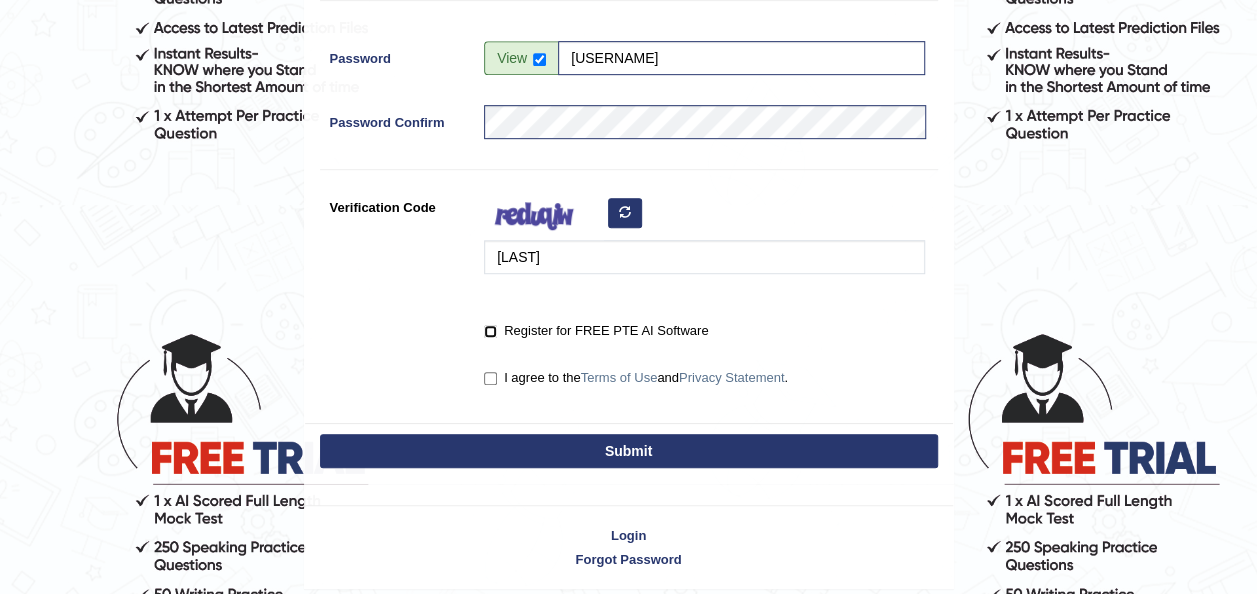 click on "Register for FREE PTE AI Software" at bounding box center (490, 331) 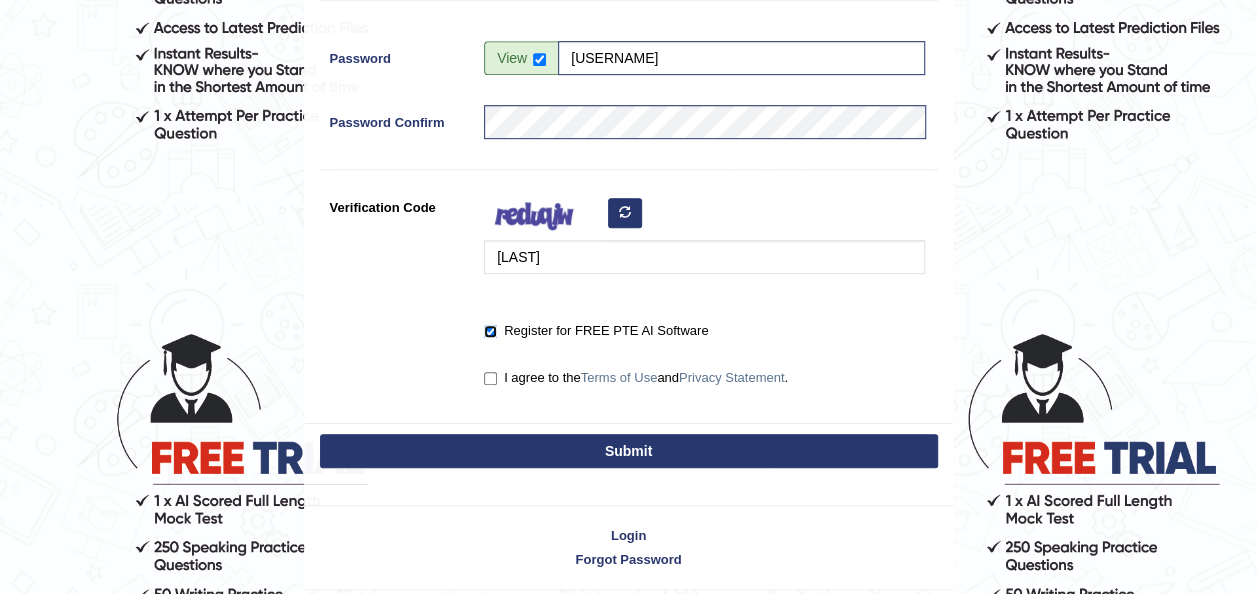 click on "Register for FREE PTE AI Software" at bounding box center [490, 331] 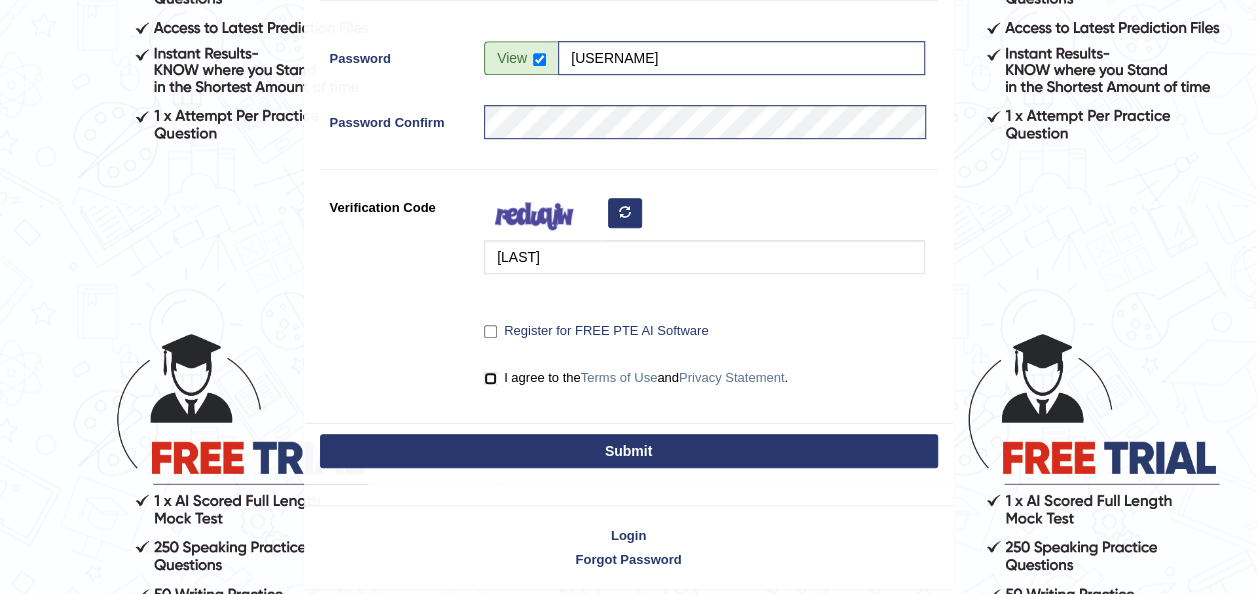 click on "I agree to the  Terms of Use  and  Privacy Statement ." at bounding box center [490, 378] 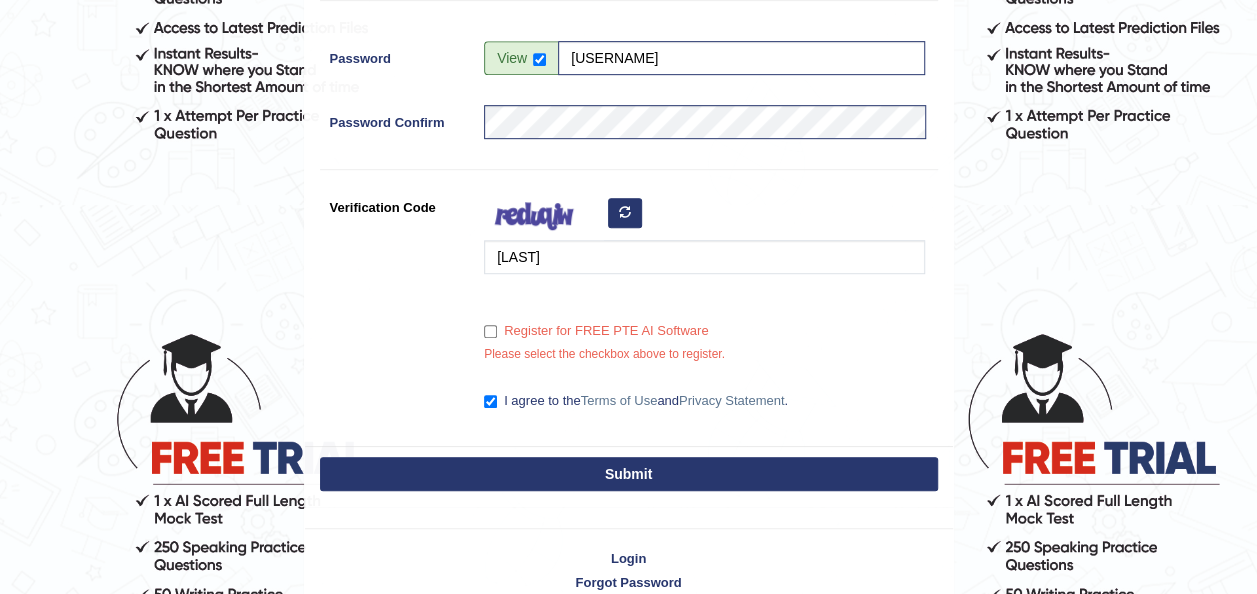 click on "Register for FREE PTE AI Software" at bounding box center [596, 331] 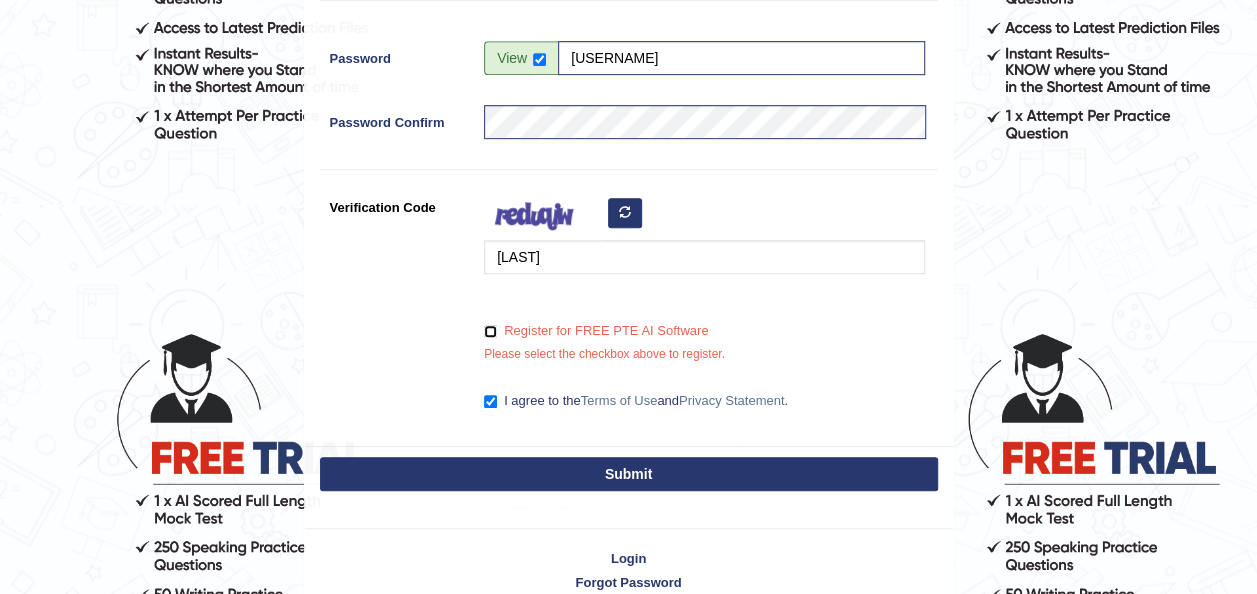 click on "Register for FREE PTE AI Software" at bounding box center (490, 331) 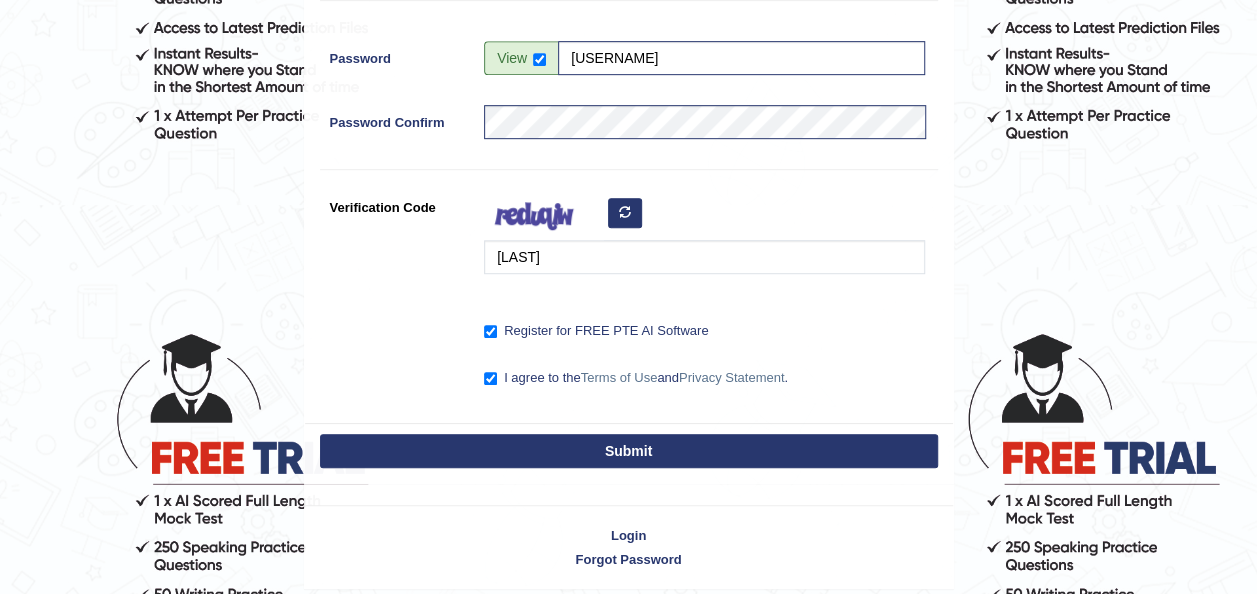 click at bounding box center [625, 213] 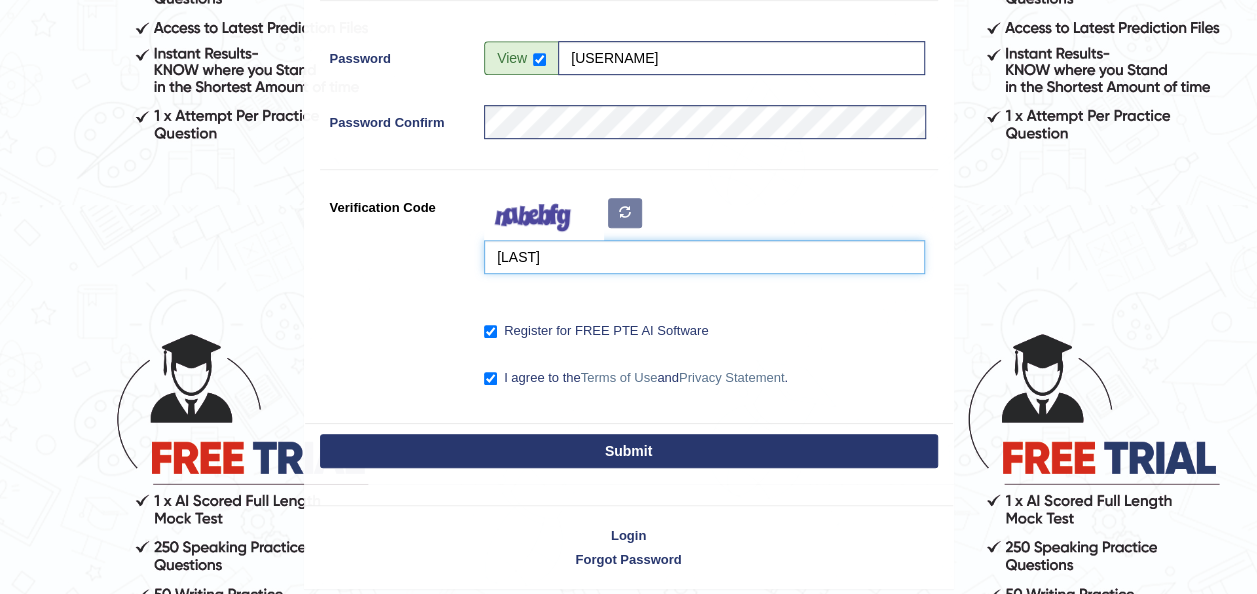 click on "Vlozo" at bounding box center (704, 257) 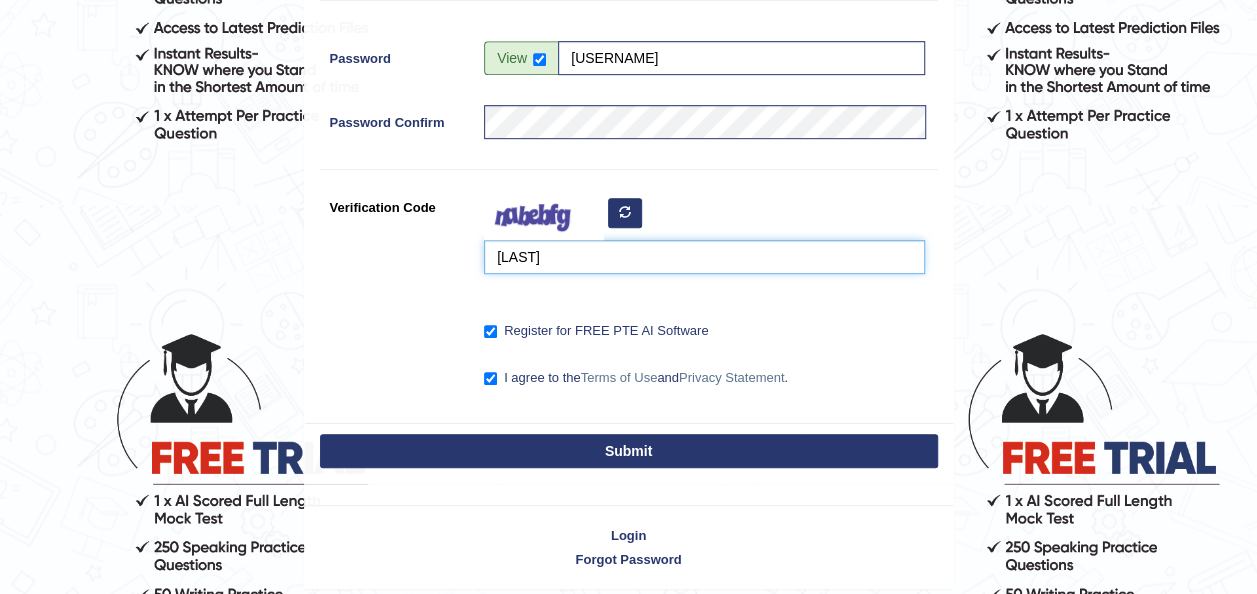 type on "V" 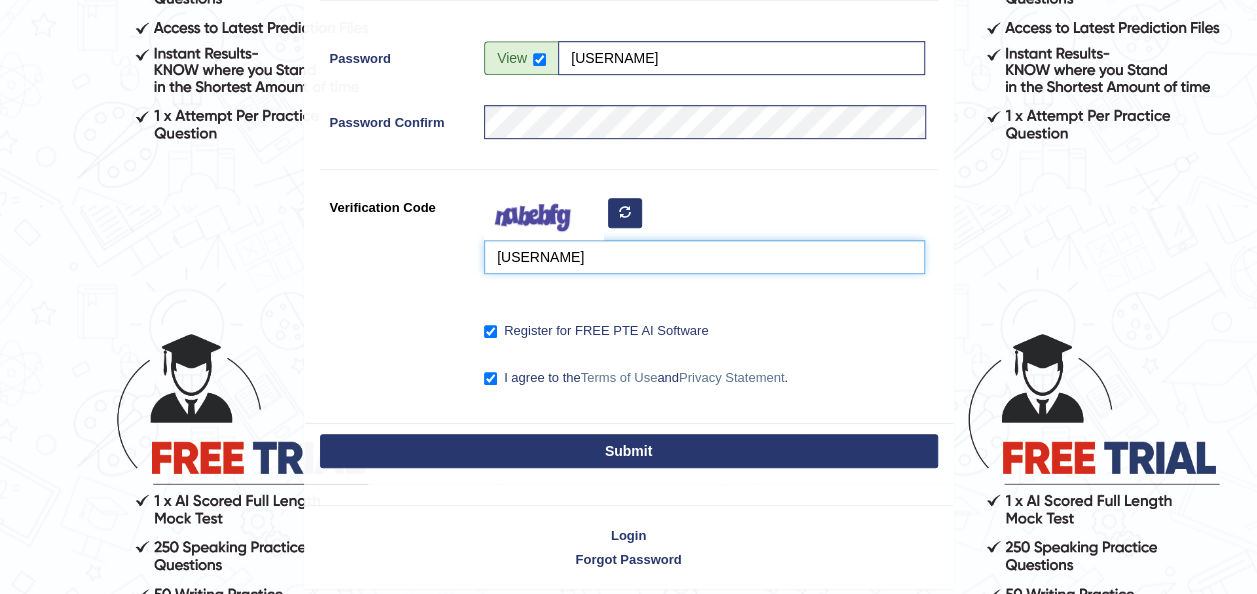 type on "psyere" 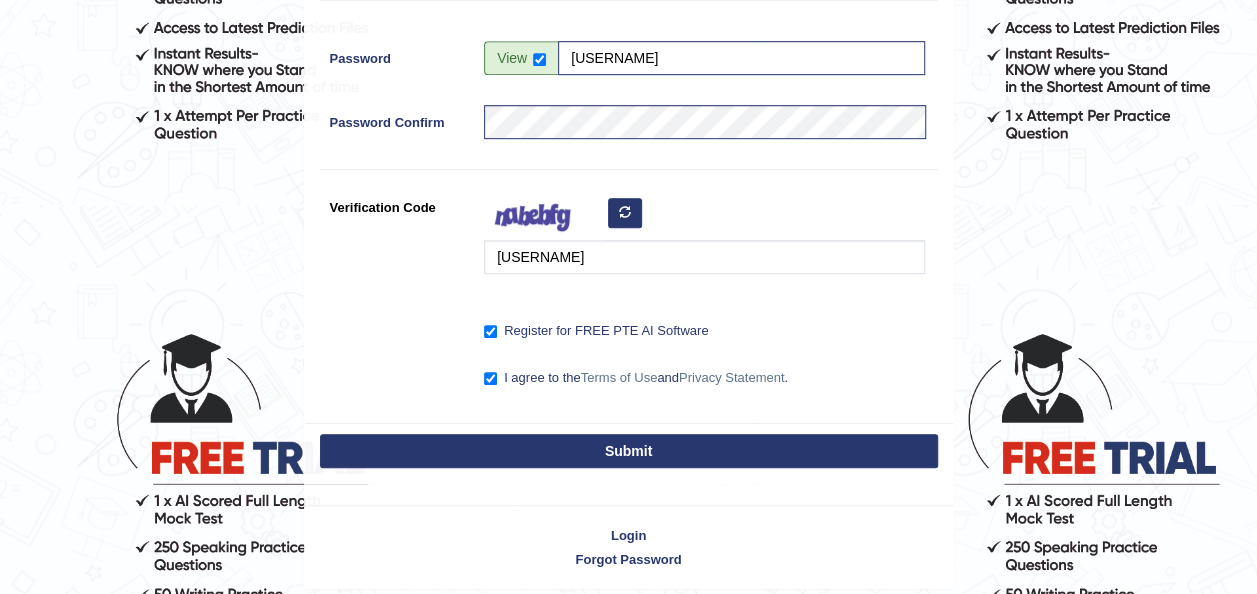 click on "Submit" at bounding box center (629, 451) 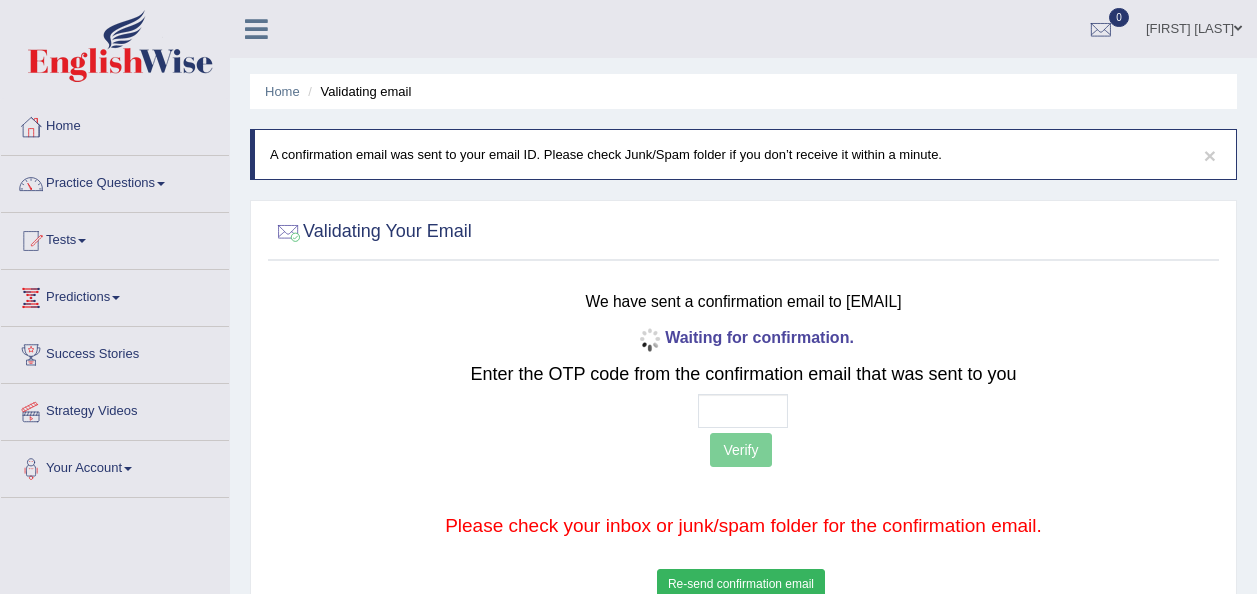 scroll, scrollTop: 131, scrollLeft: 0, axis: vertical 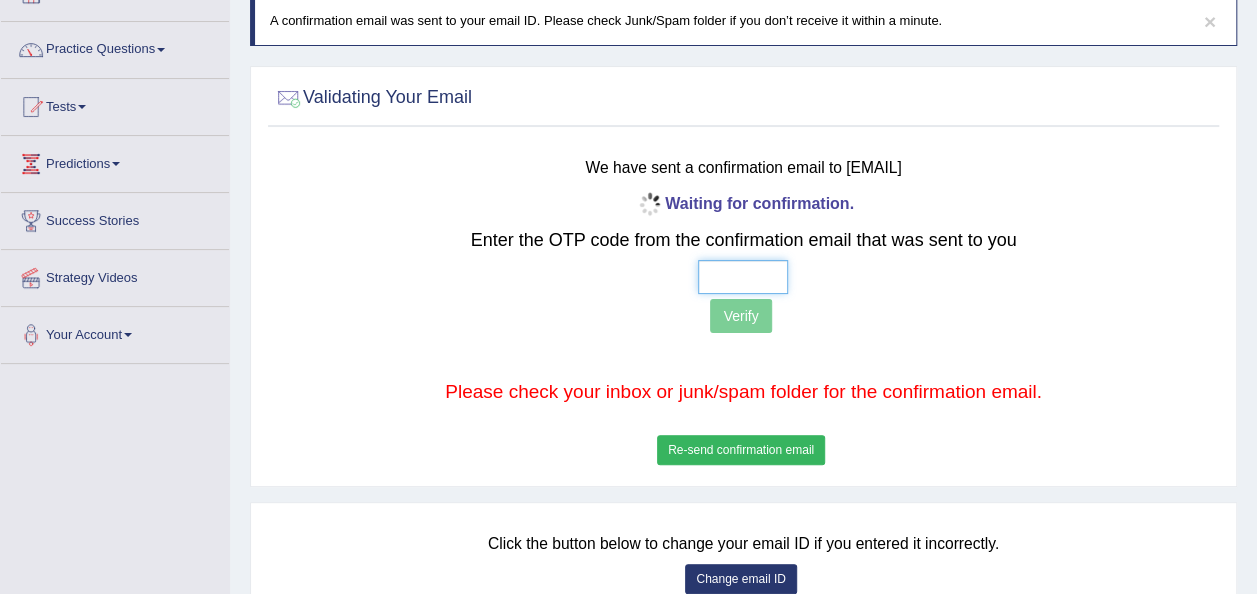 click at bounding box center (743, 277) 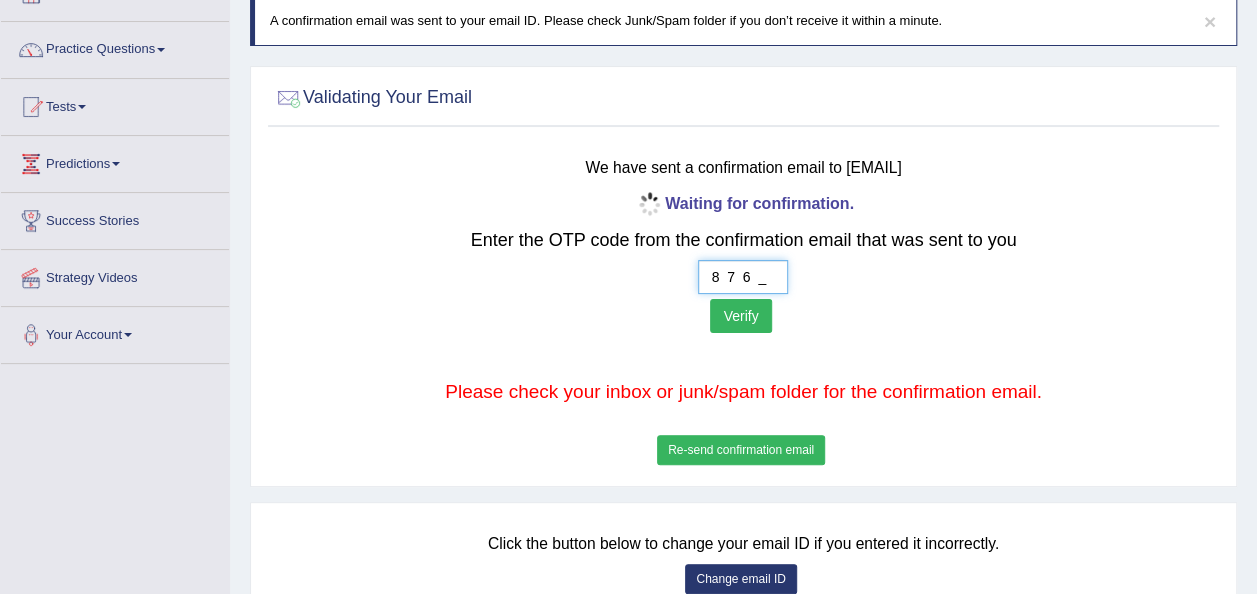 type on "8  7  6  2" 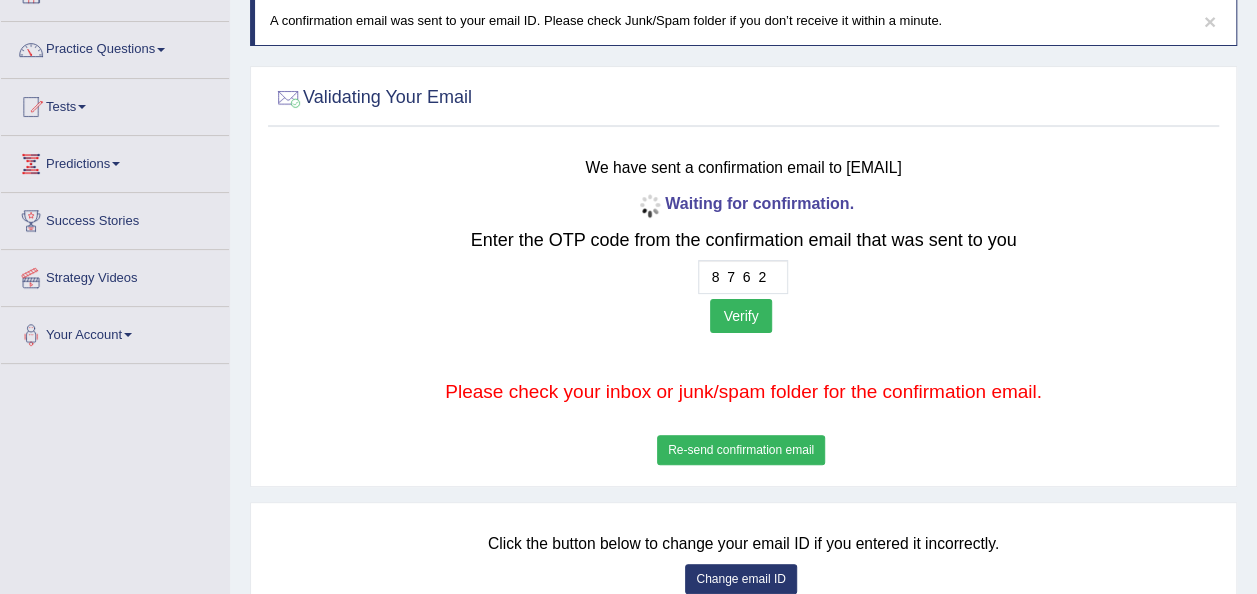click on "Verify" at bounding box center (740, 316) 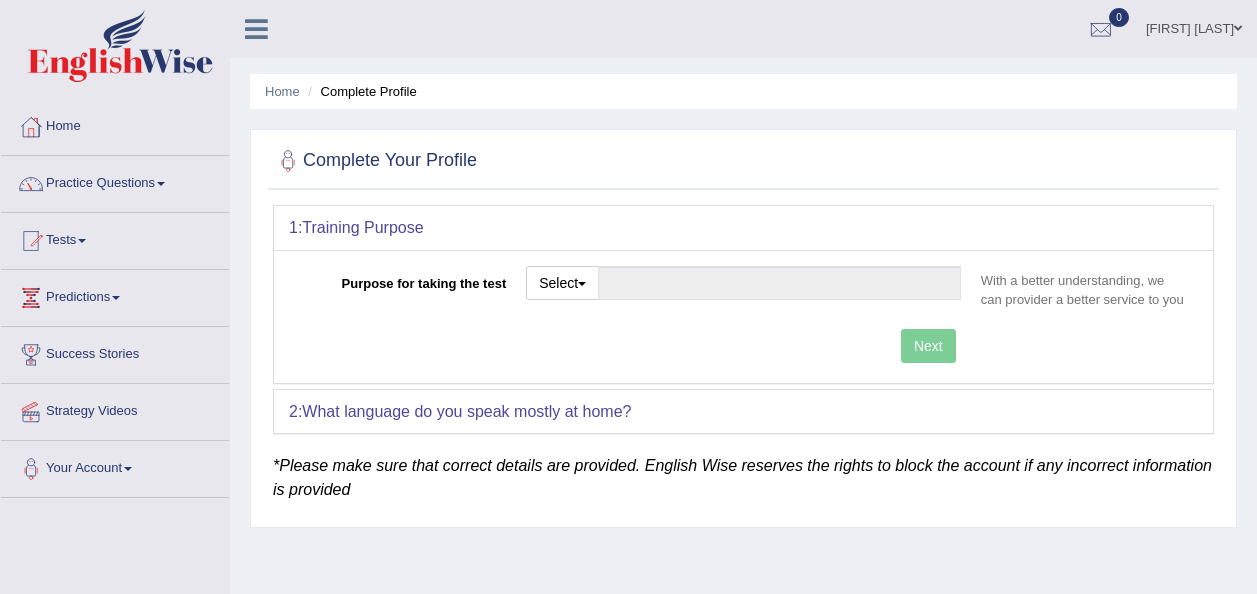 scroll, scrollTop: 0, scrollLeft: 0, axis: both 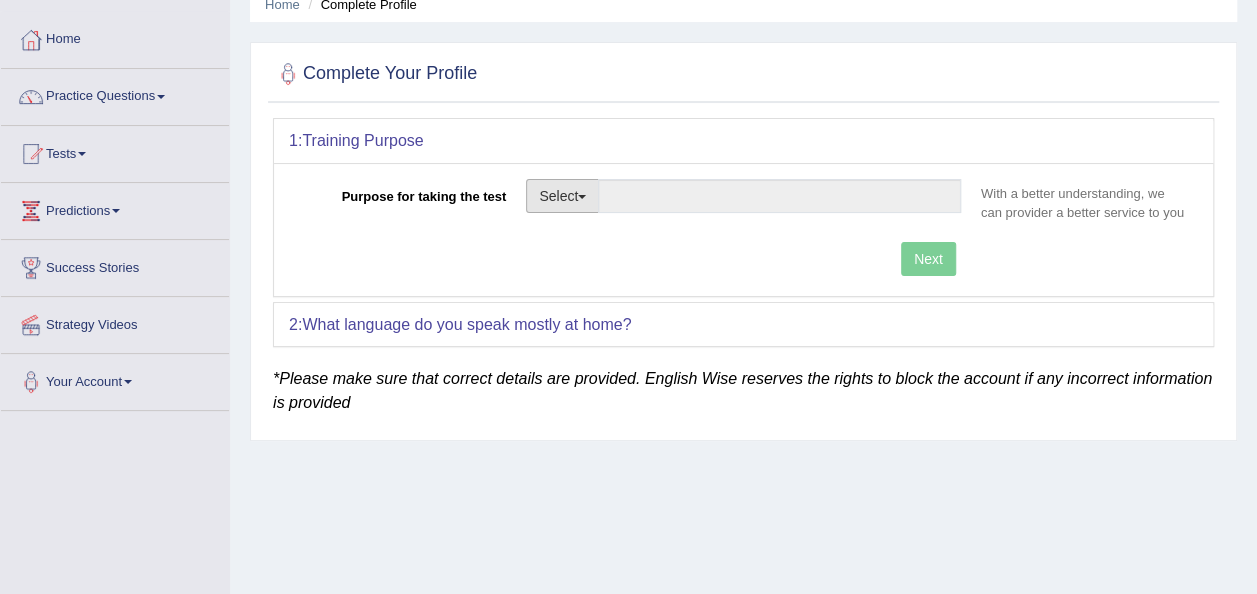 click on "Select" at bounding box center (562, 196) 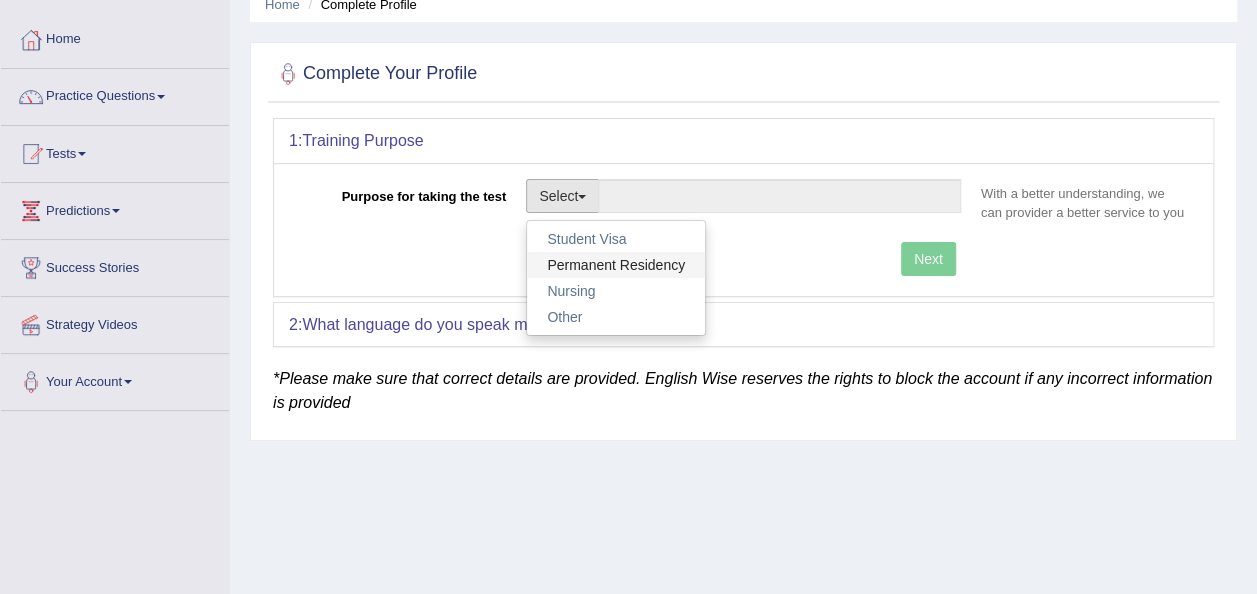 click on "Permanent Residency" at bounding box center [616, 265] 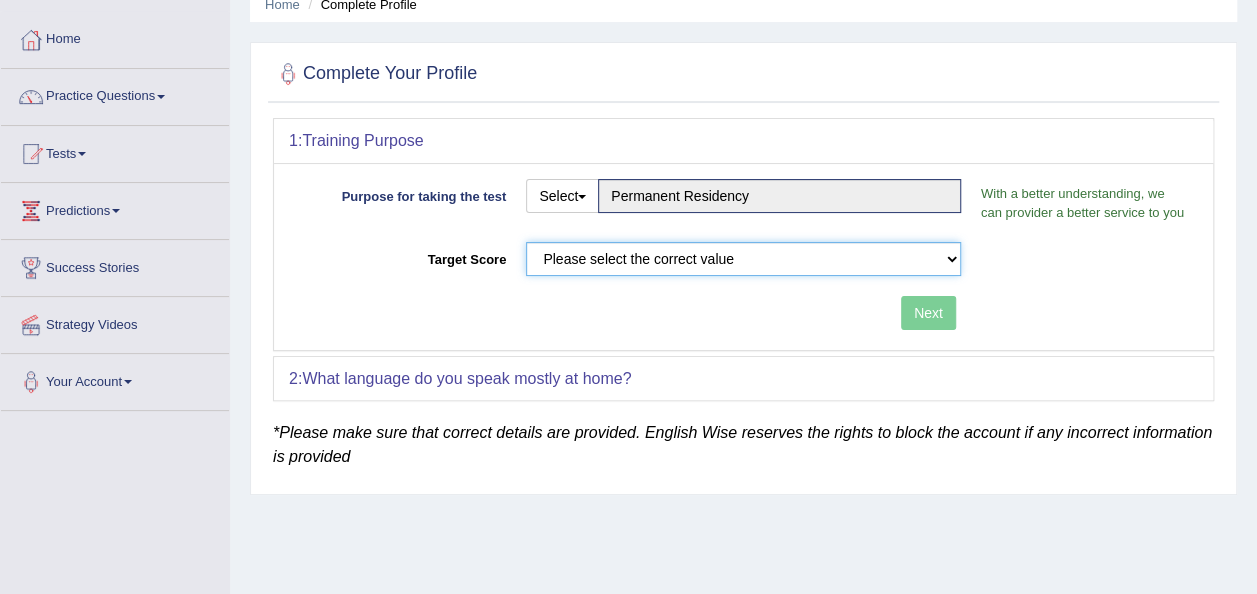 click on "Please select the correct value
50 (6 bands)
58 (6.5 bands)
65 (7 bands)
79 (8 bands)" at bounding box center (743, 259) 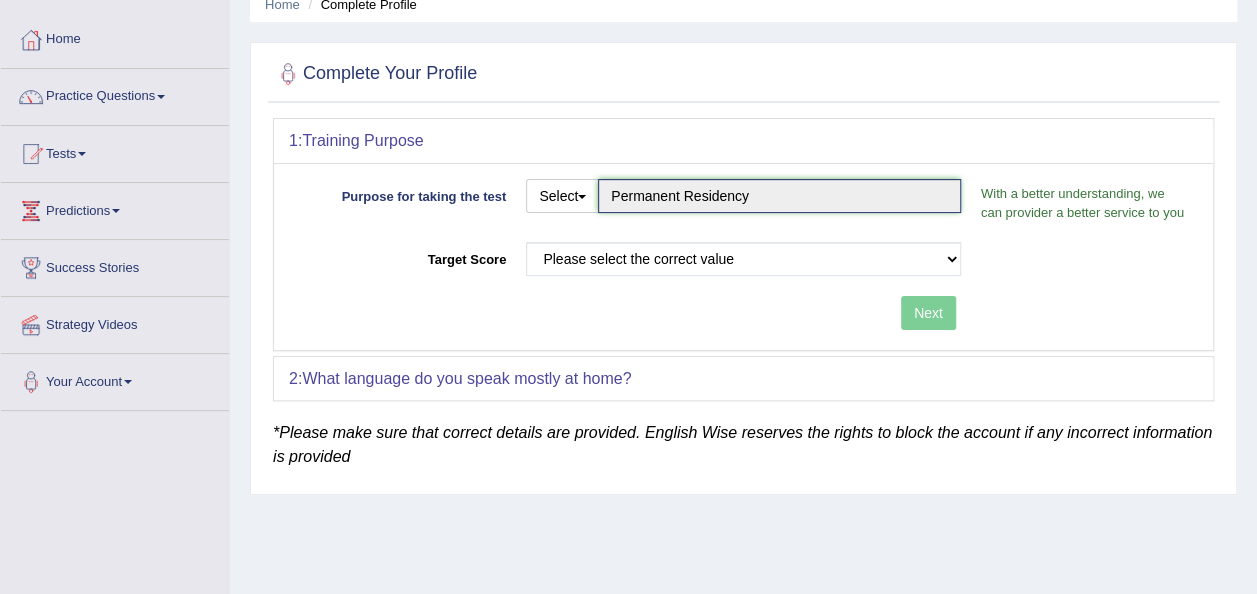 click on "Permanent Residency" at bounding box center (779, 196) 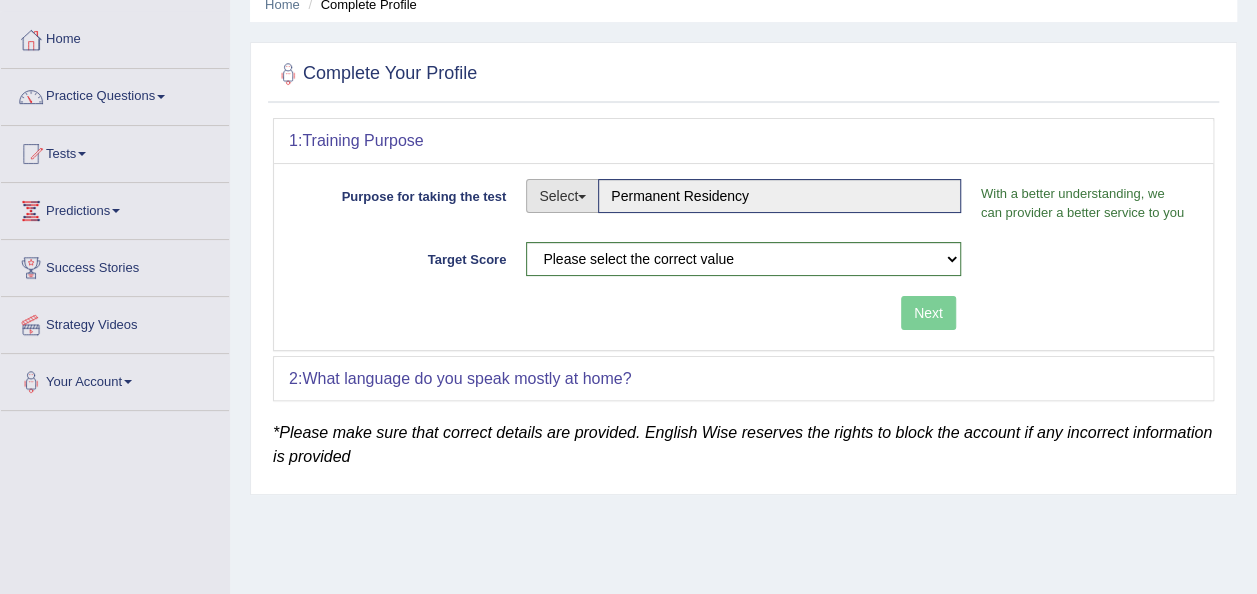 click on "Select" at bounding box center [562, 196] 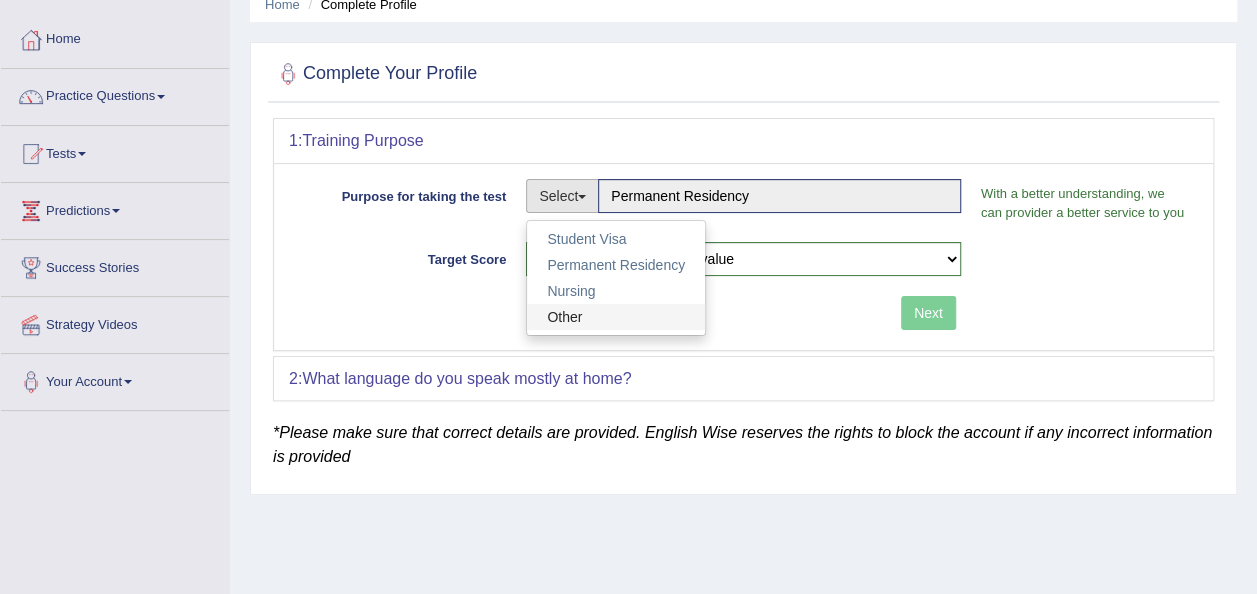 click on "Other" at bounding box center (616, 317) 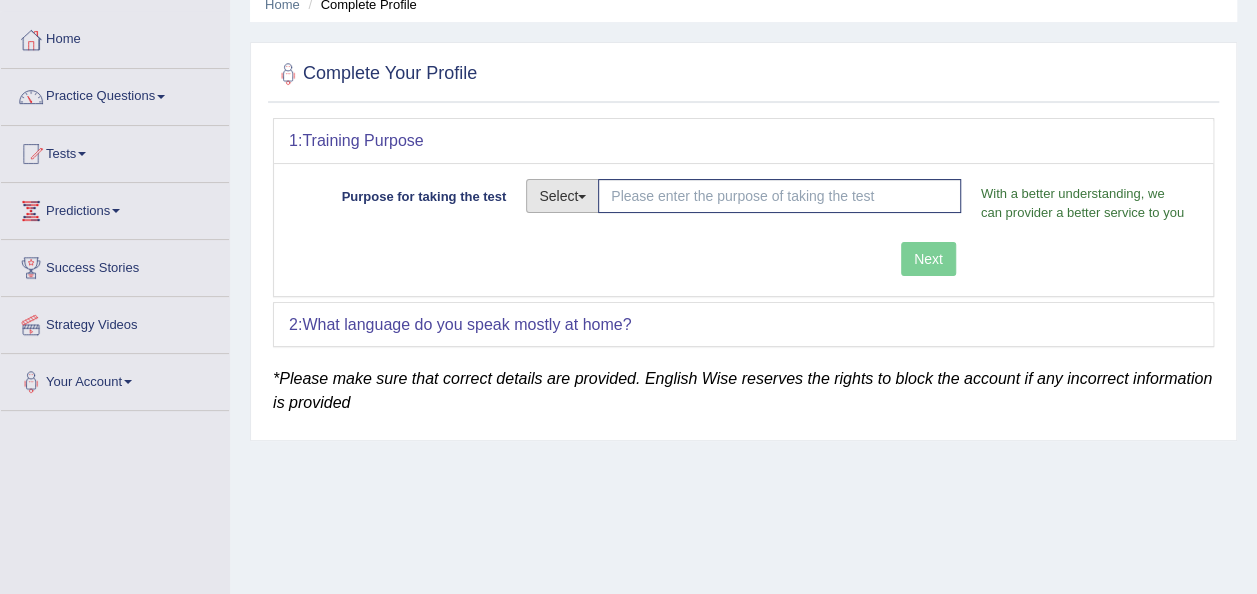 click at bounding box center [582, 197] 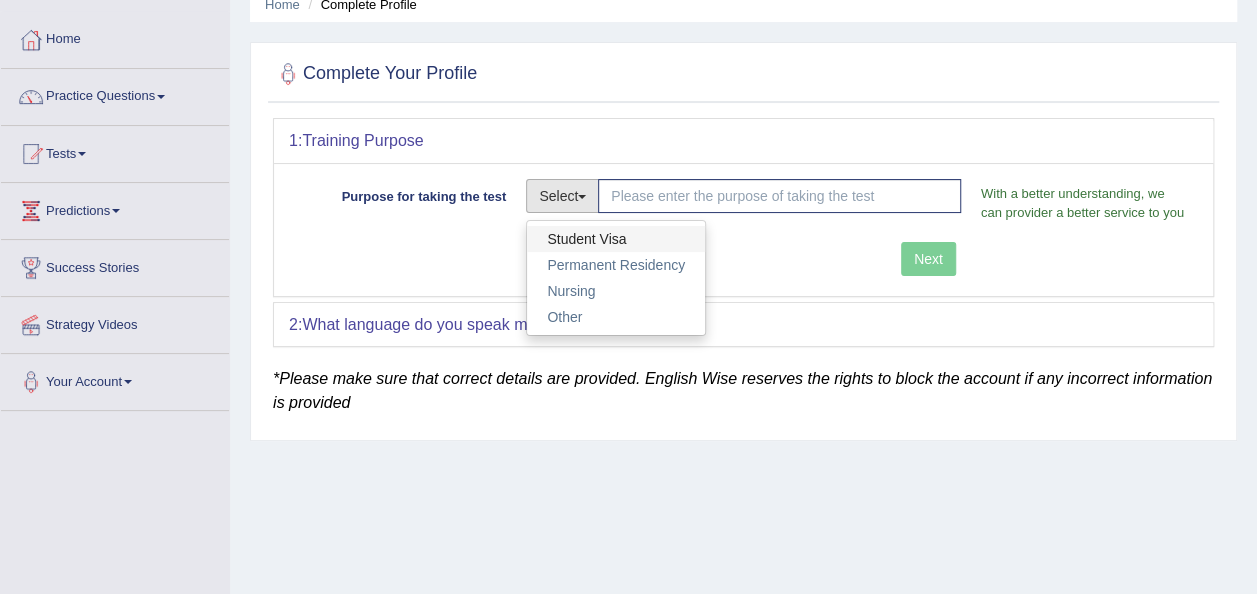 click on "Student Visa" at bounding box center (616, 239) 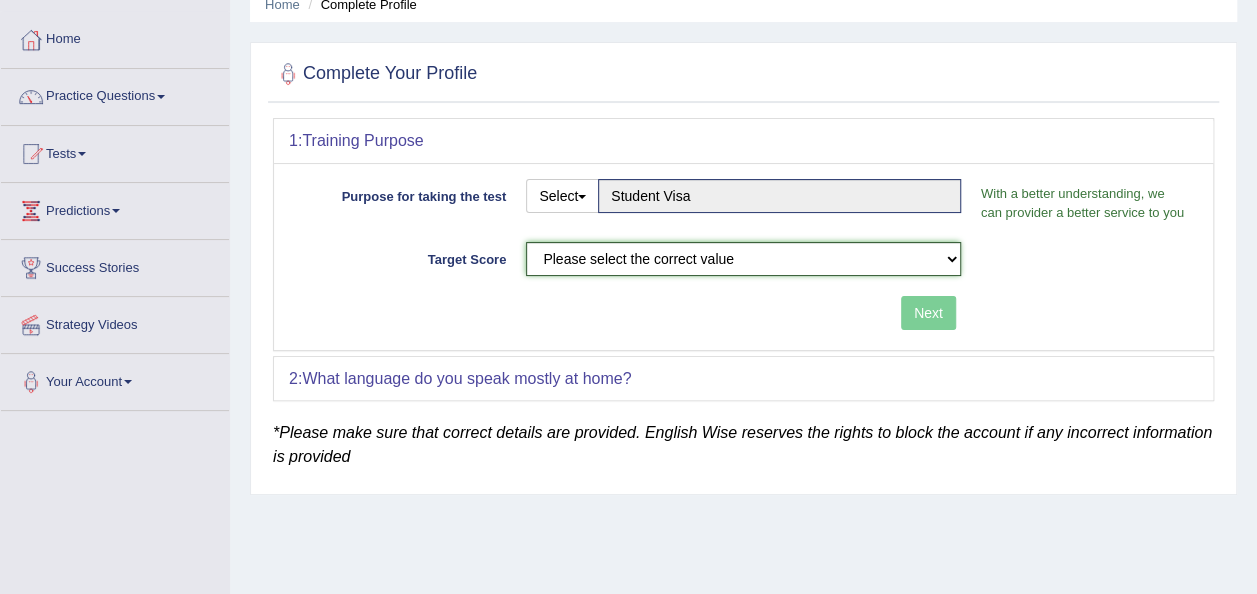 click on "Please select the correct value
50 (6 bands)
58 (6.5 bands)
65 (7 bands)
79 (8 bands)" at bounding box center (743, 259) 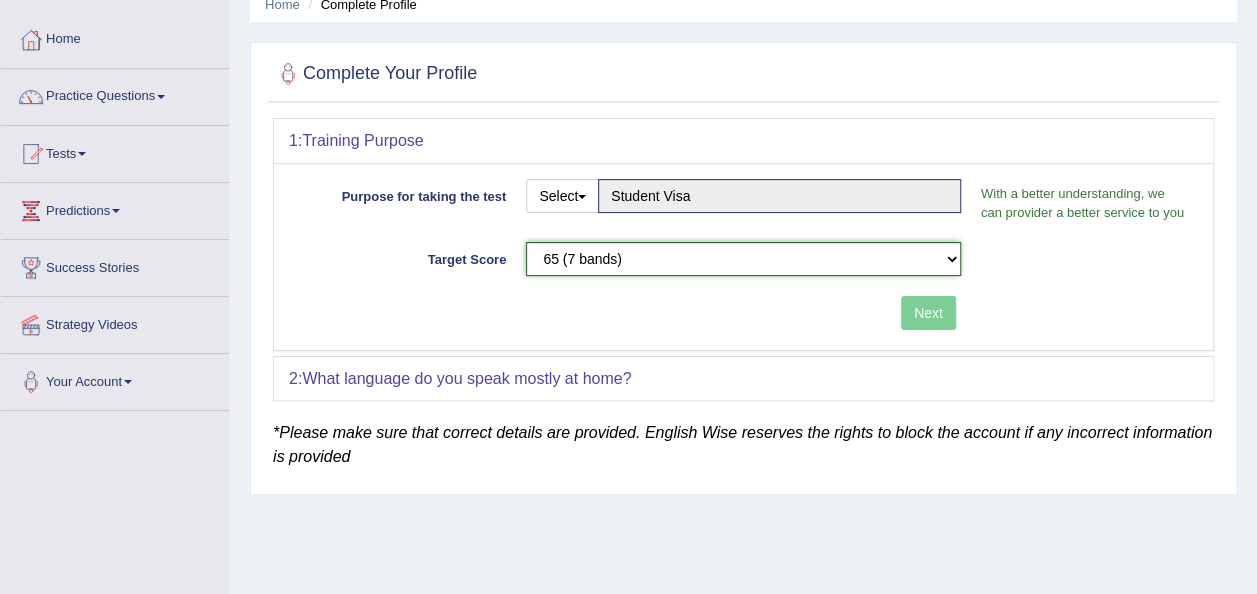 click on "Please select the correct value
50 (6 bands)
58 (6.5 bands)
65 (7 bands)
79 (8 bands)" at bounding box center (743, 259) 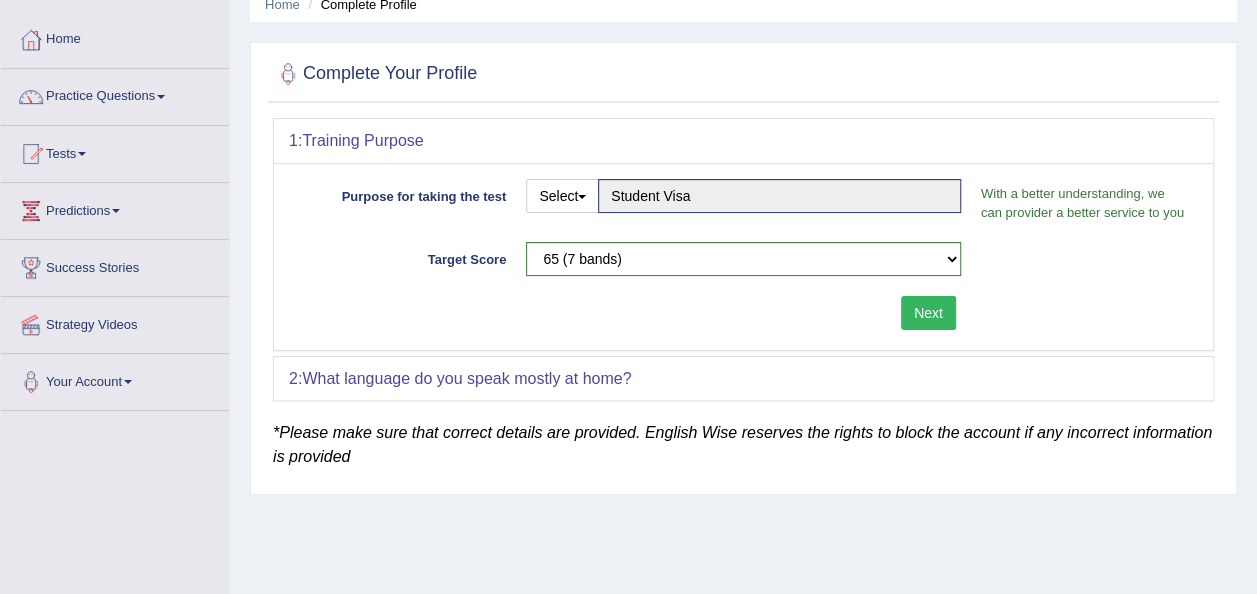 click on "What language do you speak mostly at home?" at bounding box center [466, 378] 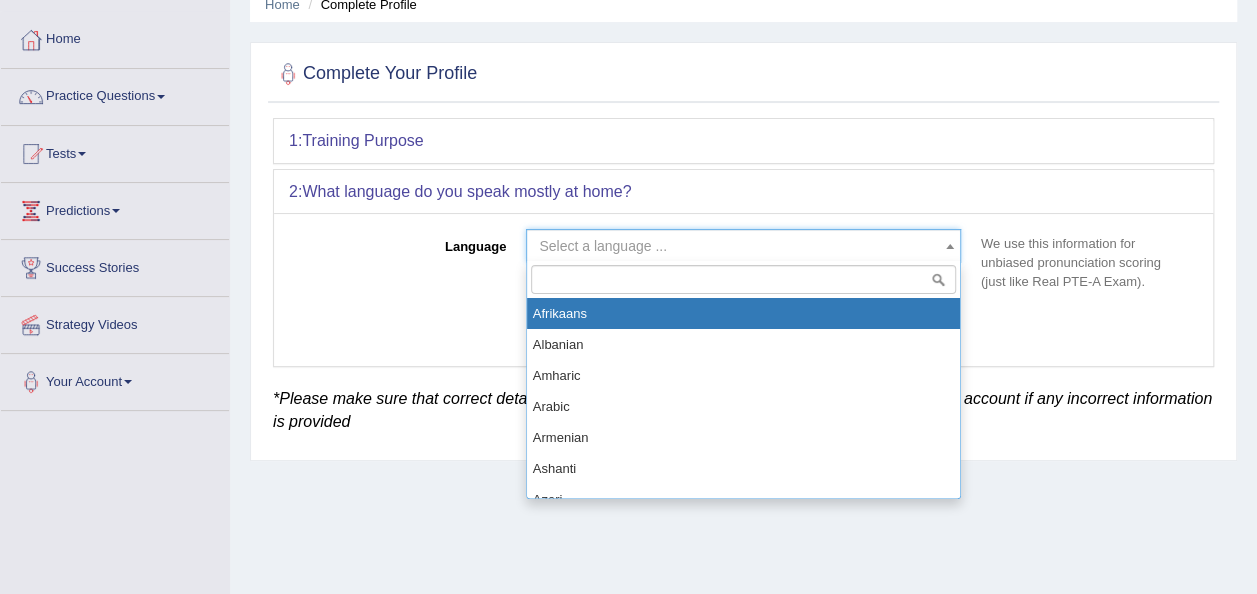 click on "Select a language ..." at bounding box center [737, 246] 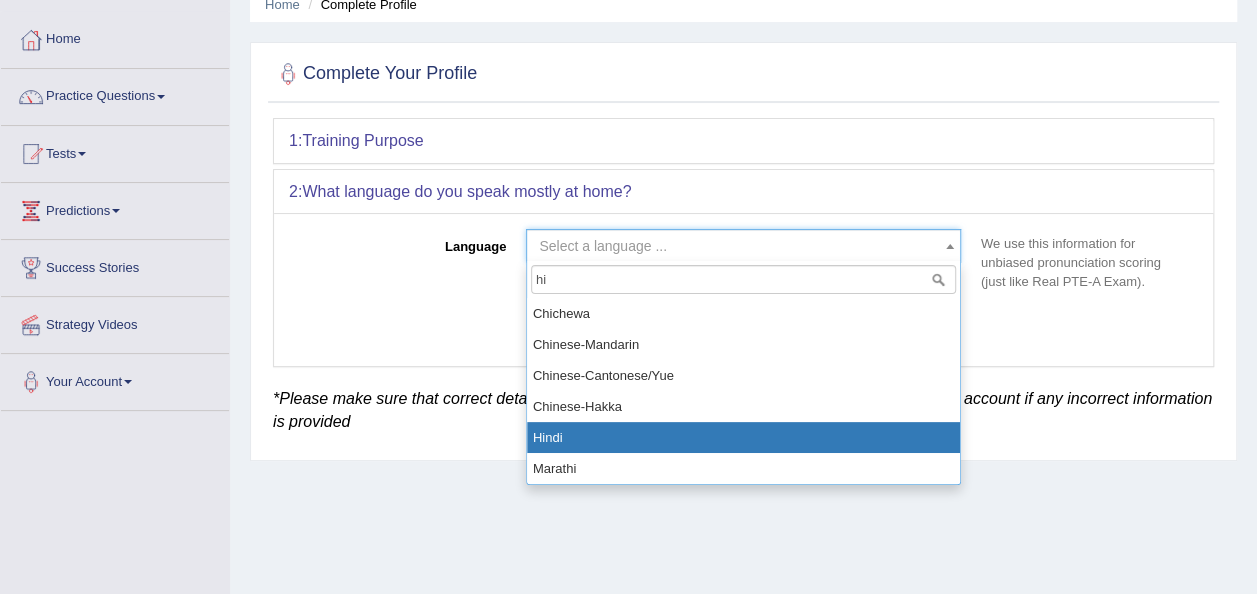 type on "hi" 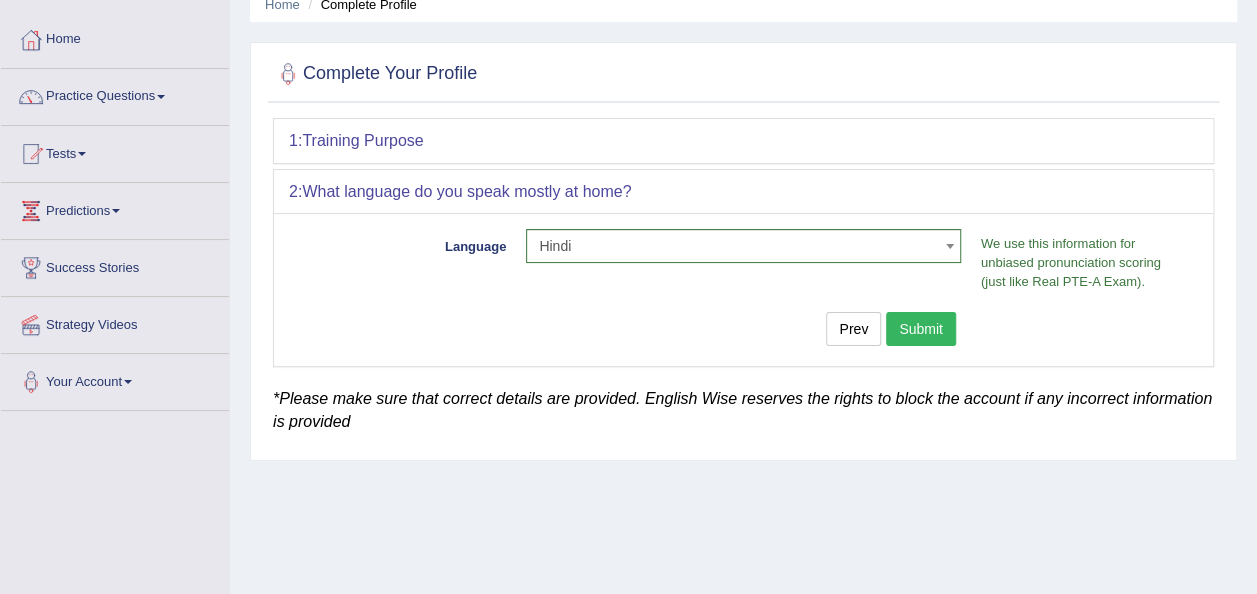 click on "Submit" at bounding box center [921, 329] 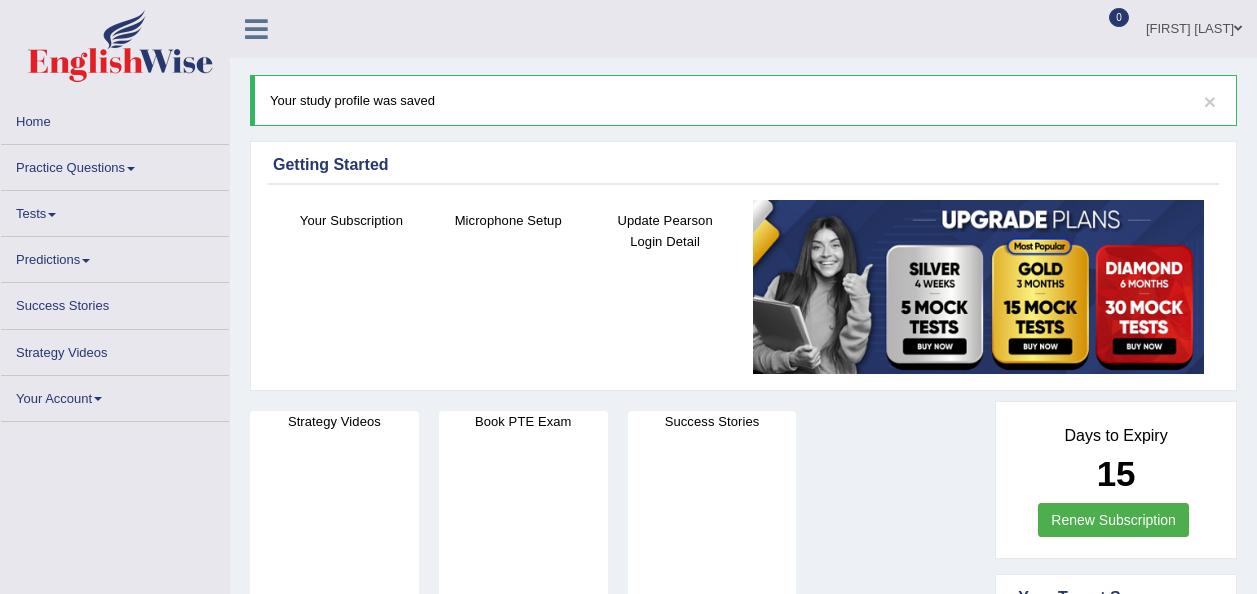 scroll, scrollTop: 0, scrollLeft: 0, axis: both 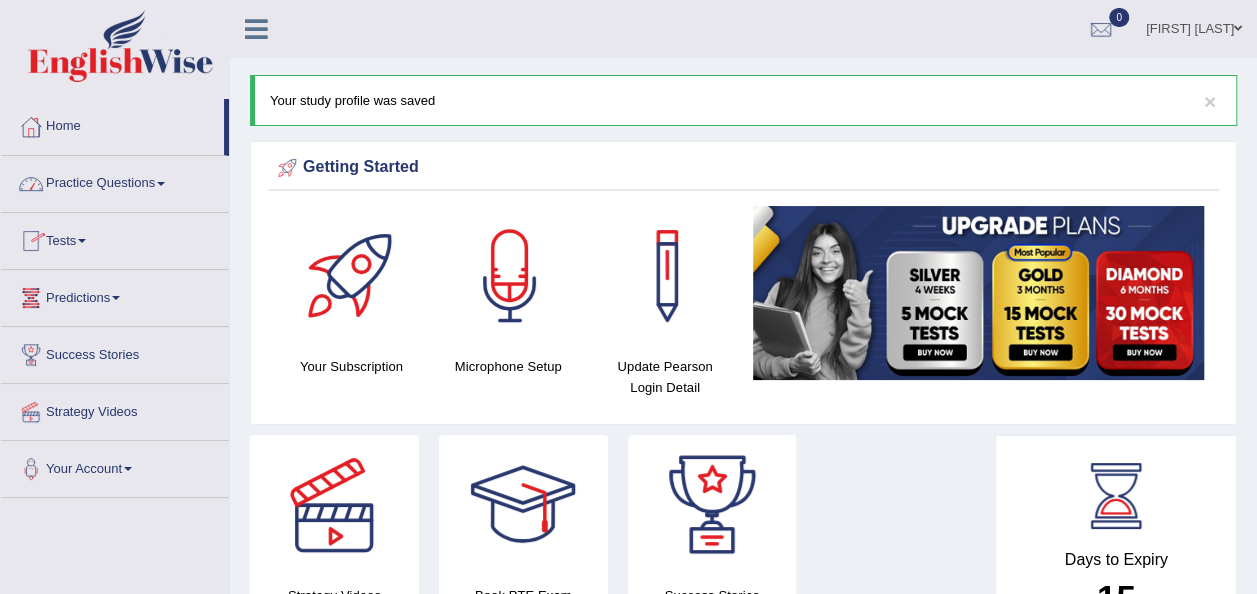 click on "Tests" at bounding box center [115, 238] 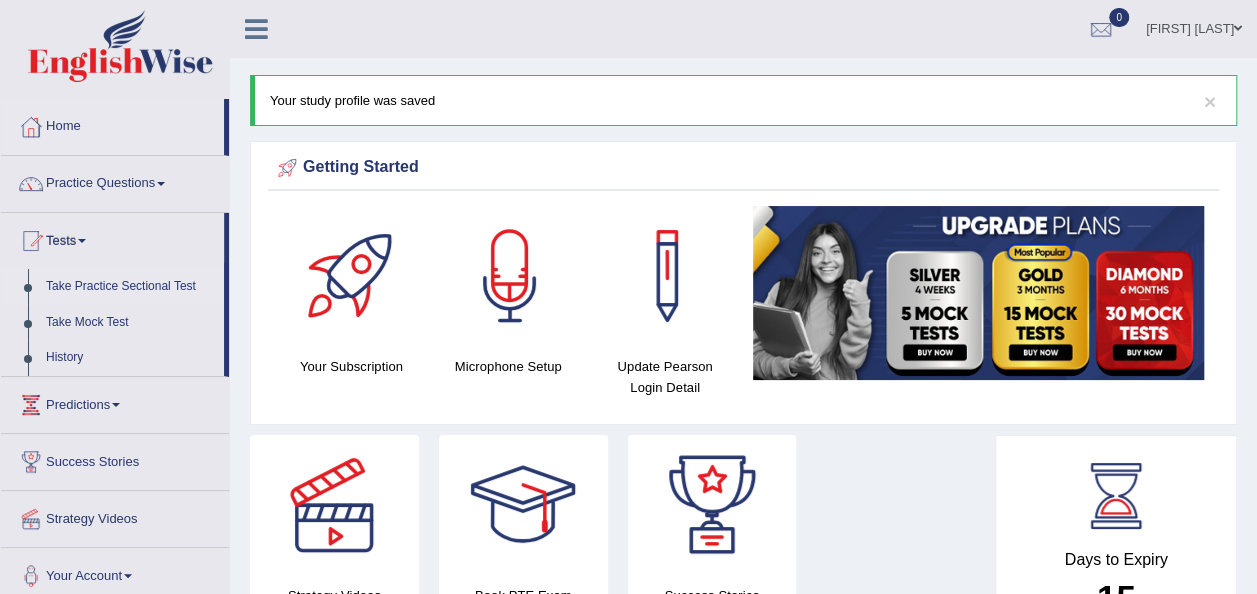 click on "Take Practice Sectional Test" at bounding box center (130, 287) 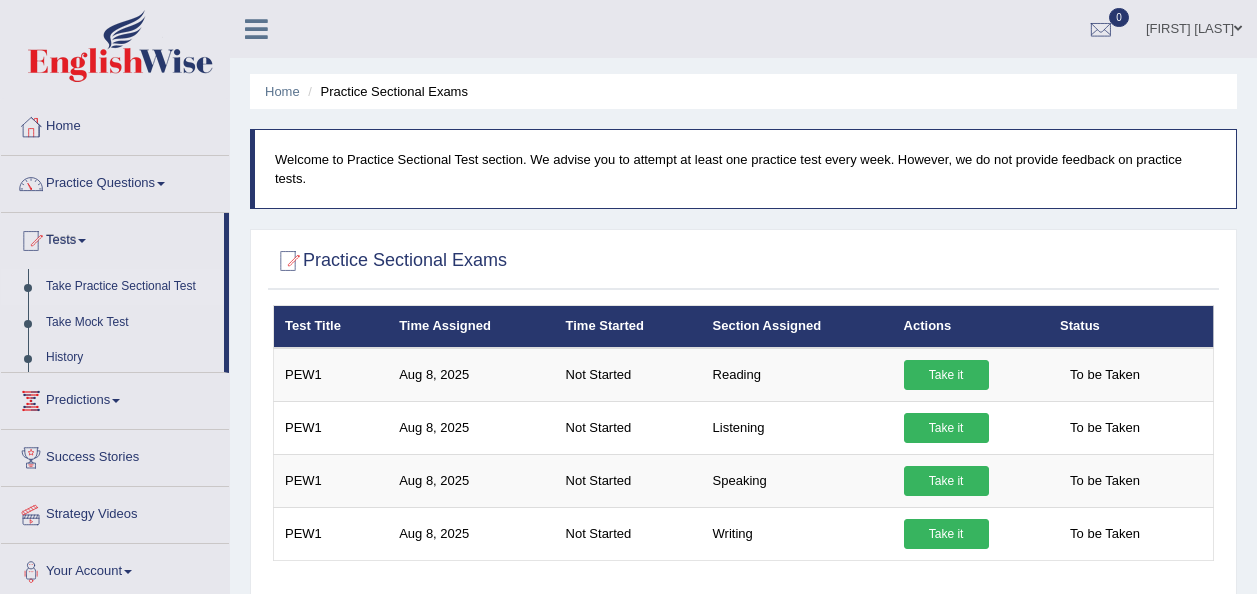 scroll, scrollTop: 0, scrollLeft: 0, axis: both 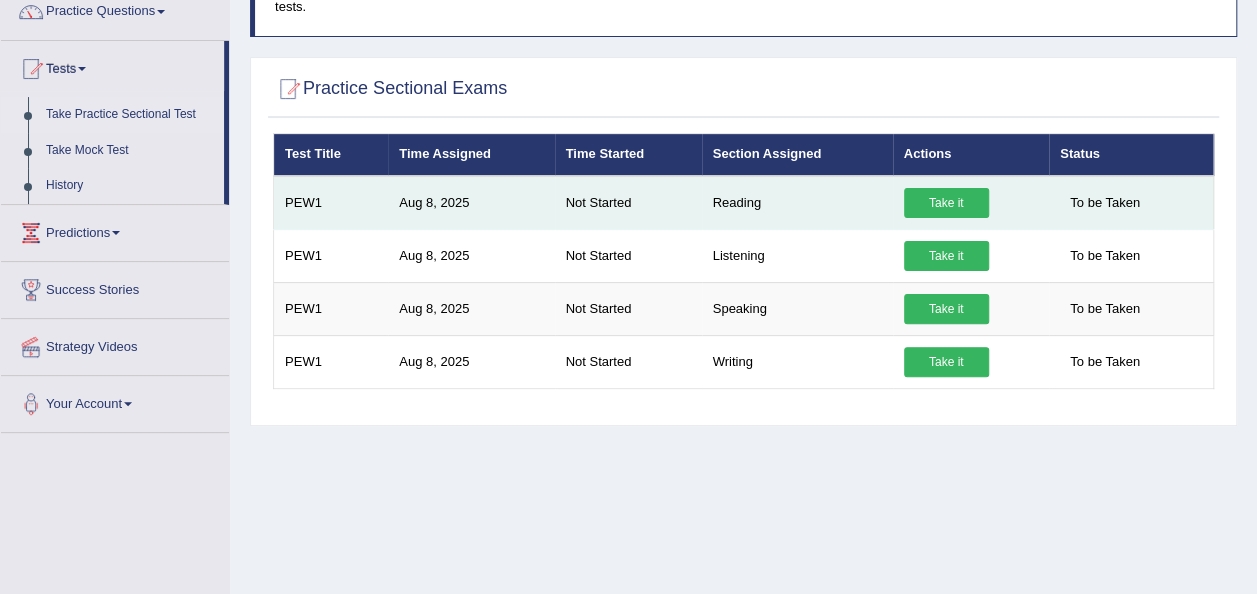 click on "Take it" at bounding box center (946, 203) 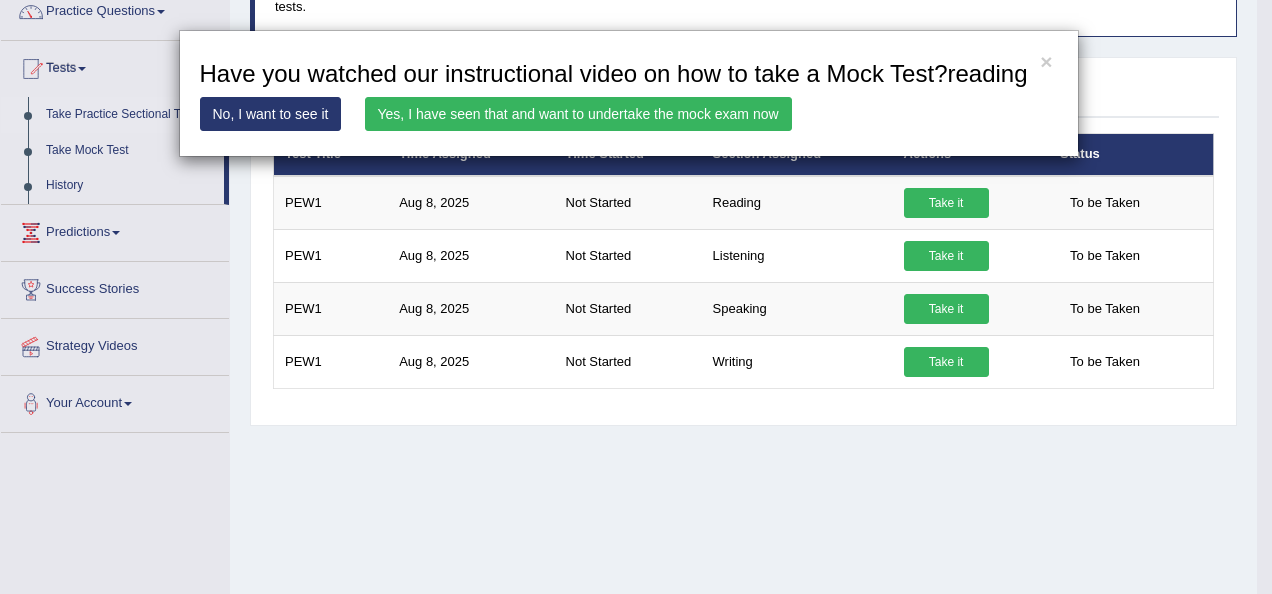click on "Yes, I have seen that and want to undertake the mock exam now" at bounding box center (578, 114) 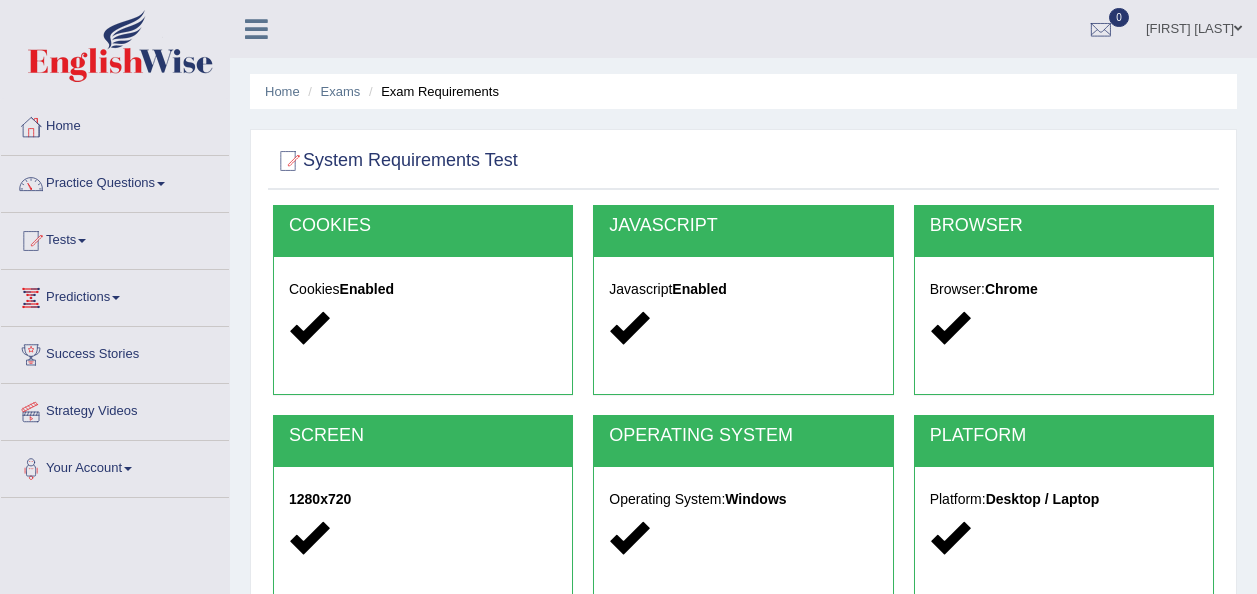 scroll, scrollTop: 0, scrollLeft: 0, axis: both 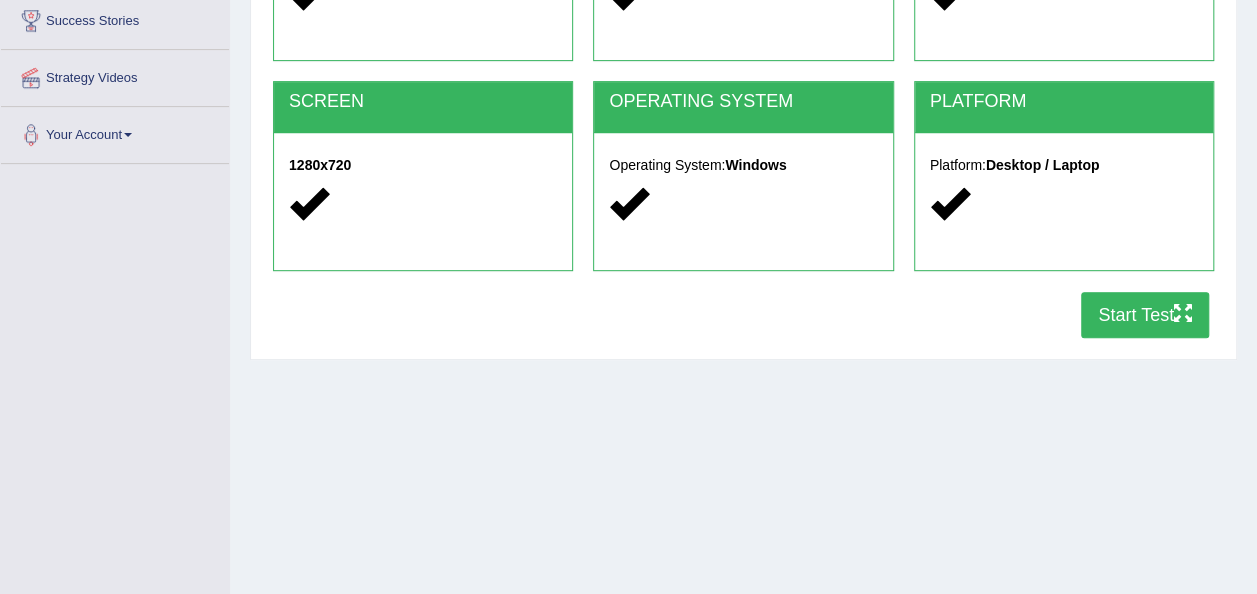 click on "Start Test" at bounding box center [1145, 315] 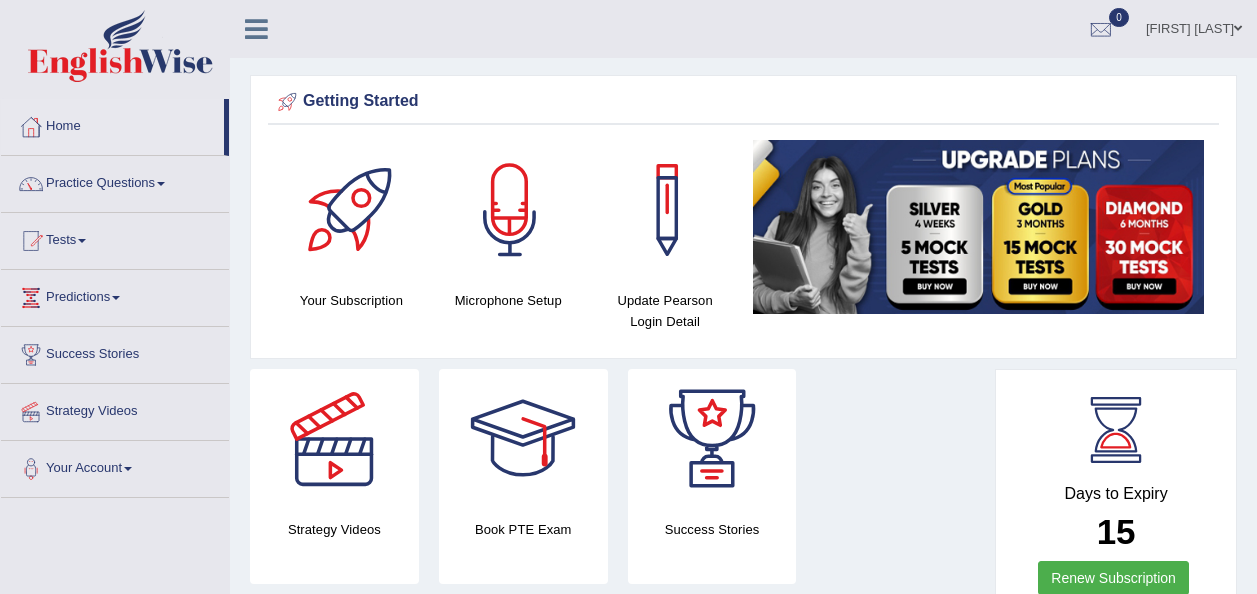 scroll, scrollTop: 0, scrollLeft: 0, axis: both 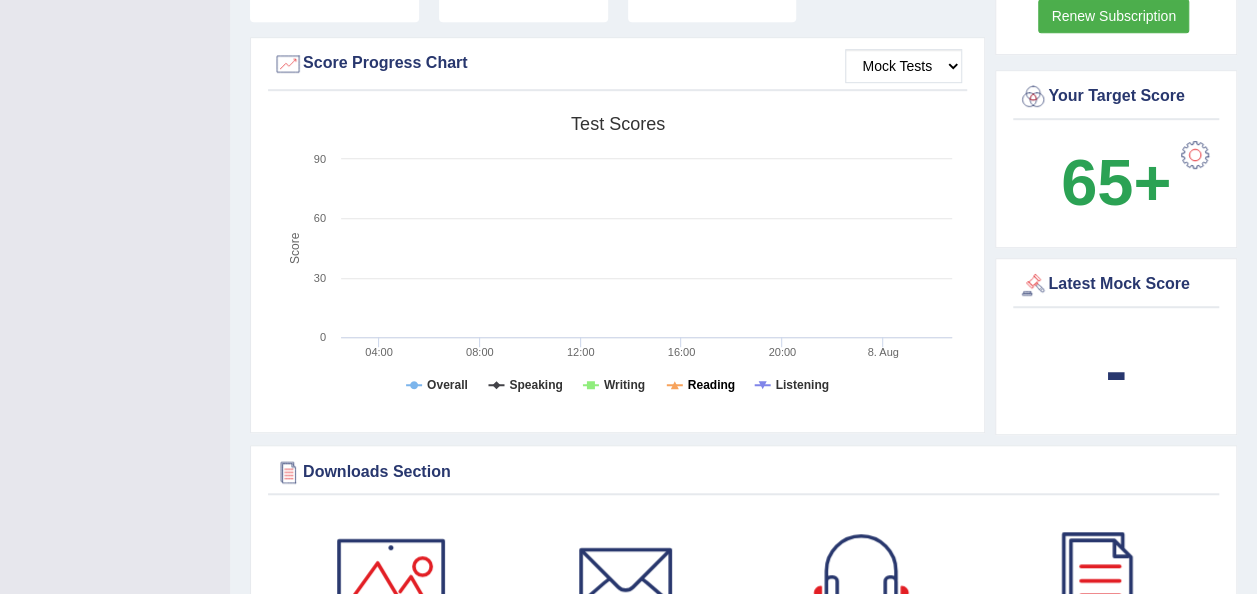click on "Reading" 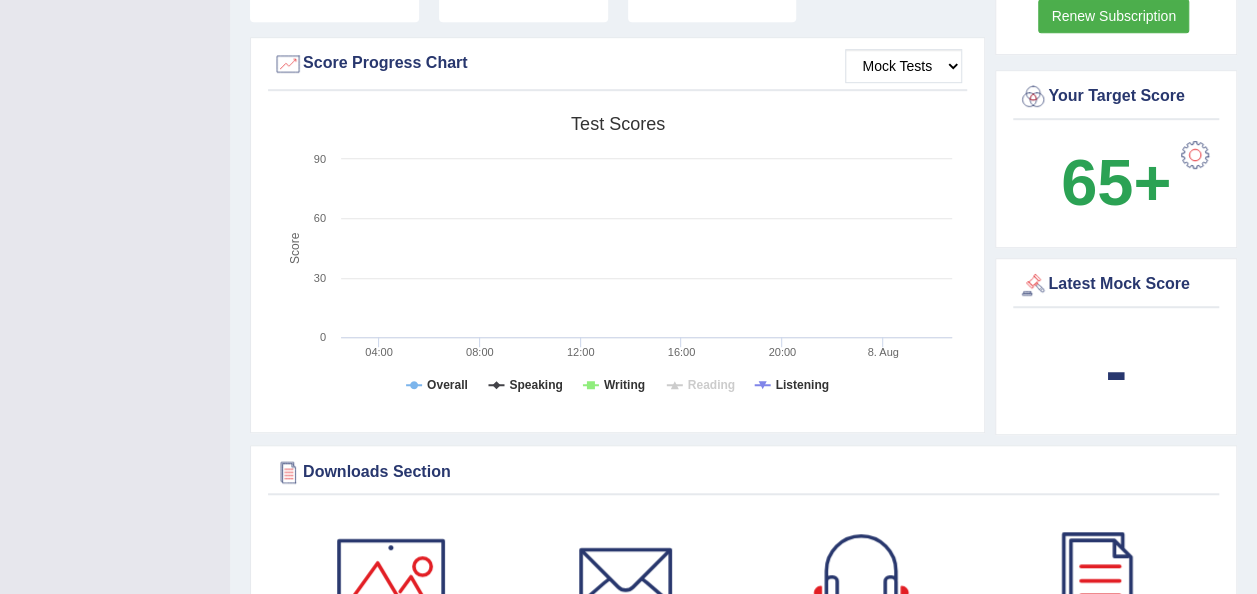 click on "Reading" 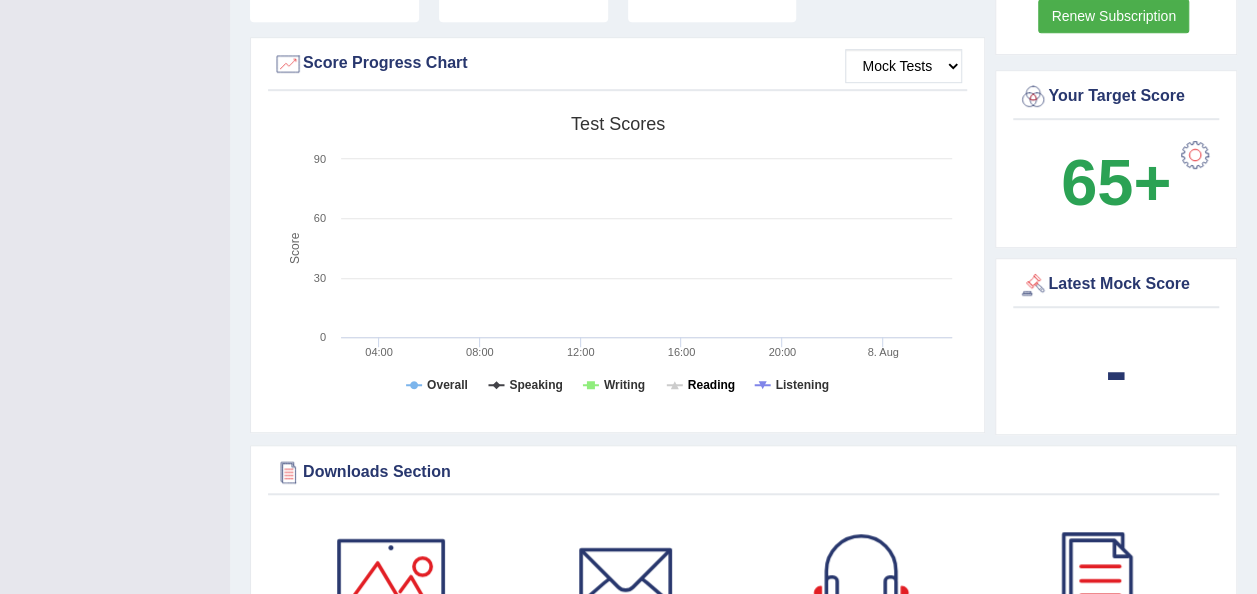 click on "Reading" 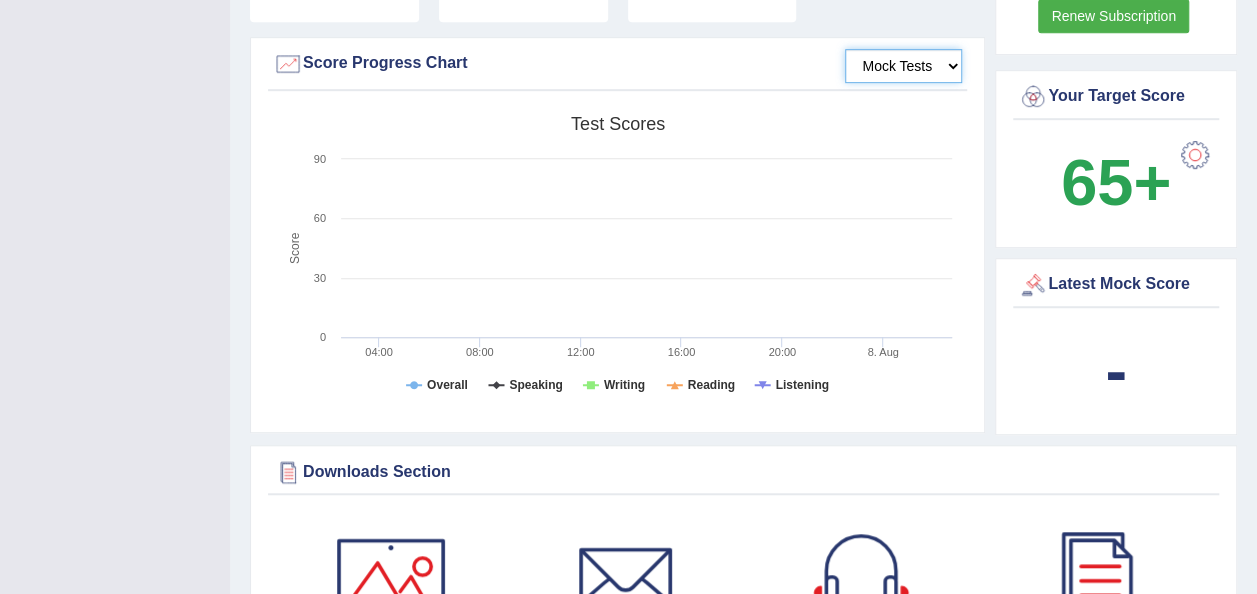click on "Mock Tests" at bounding box center (903, 66) 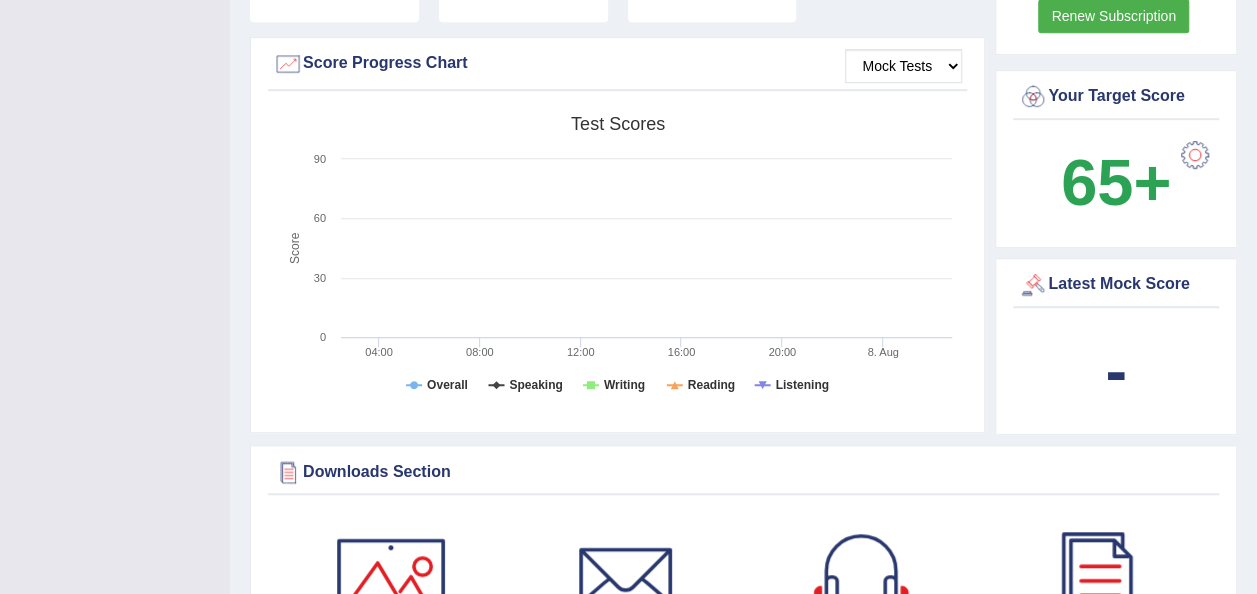 click on "Your Target Score
65+" at bounding box center (1116, 159) 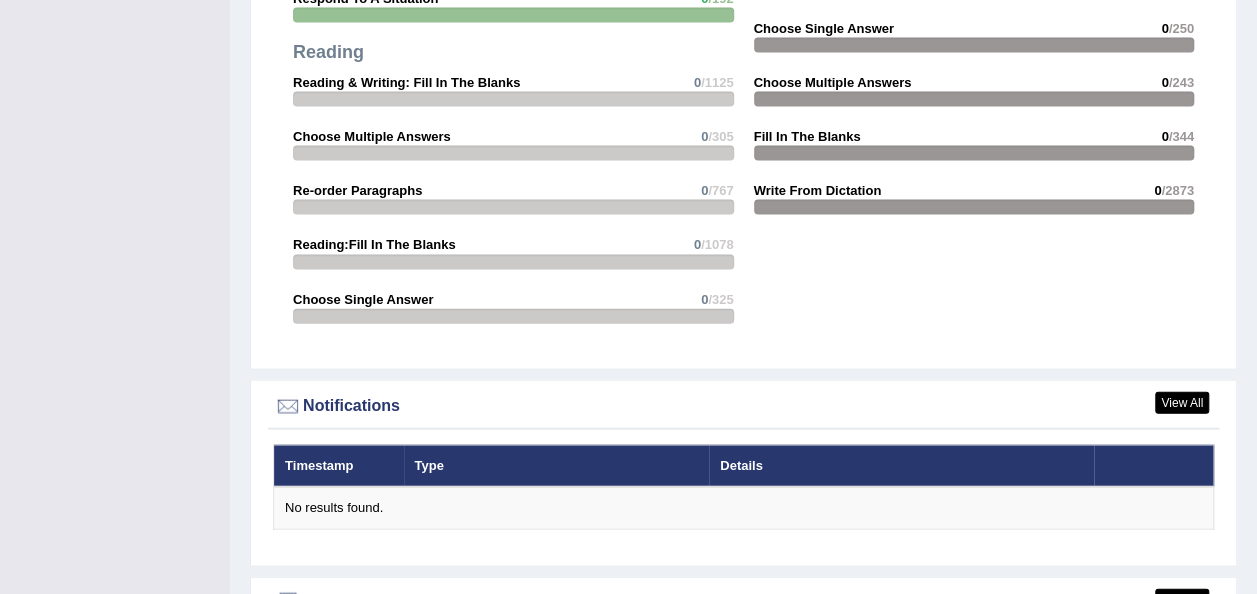scroll, scrollTop: 2278, scrollLeft: 0, axis: vertical 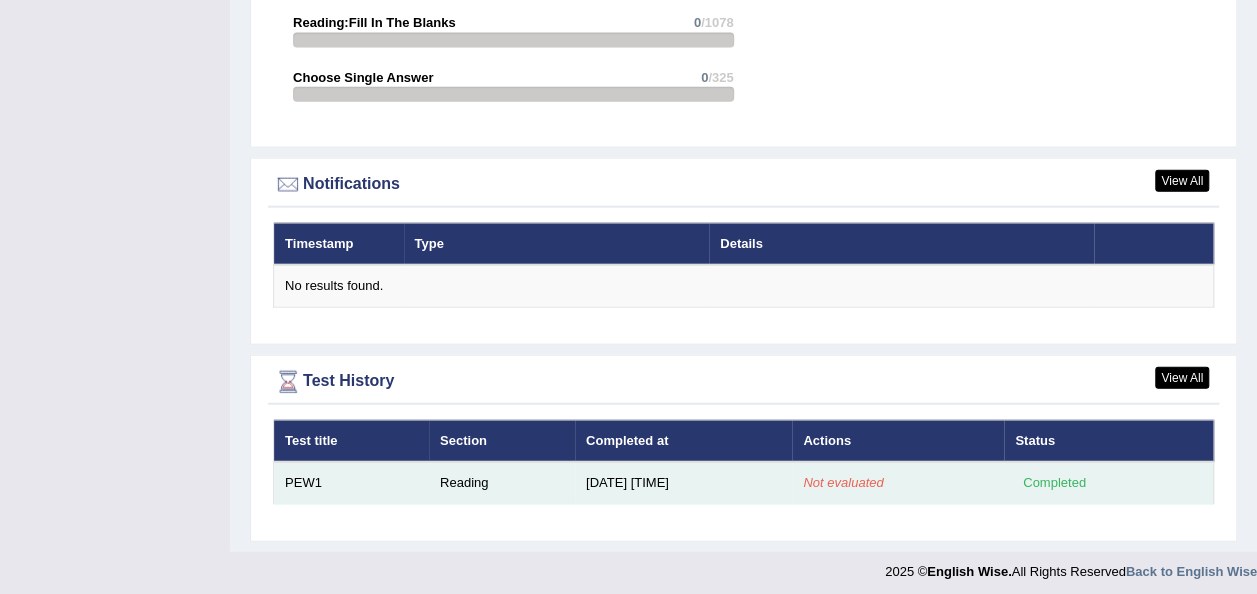click on "Reading" at bounding box center [502, 483] 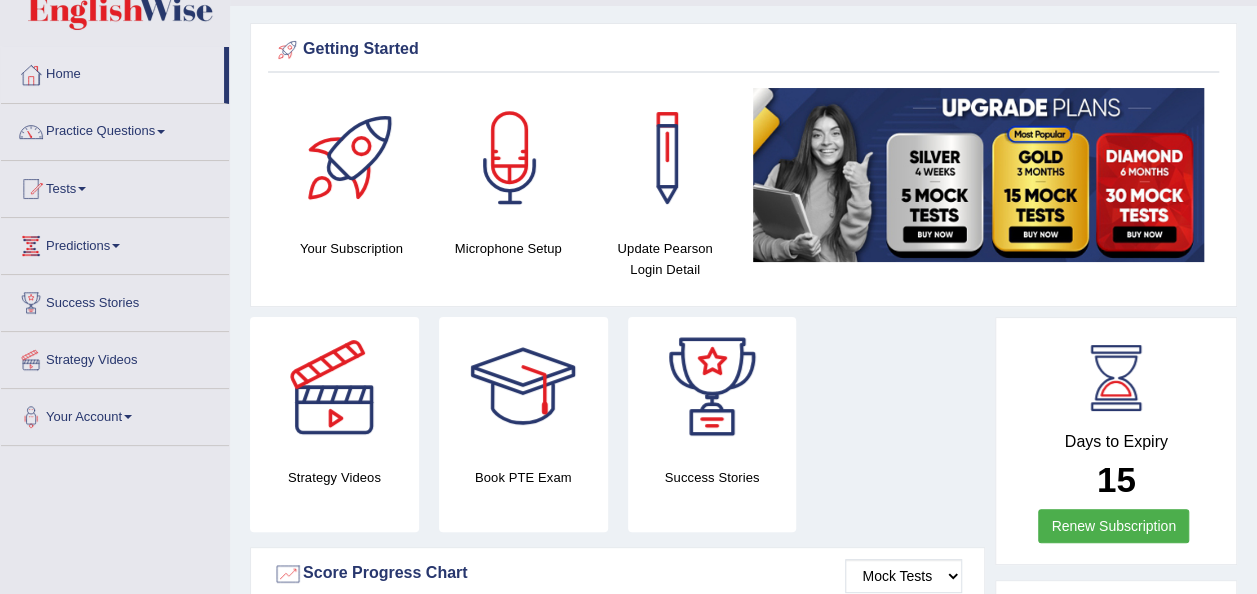 scroll, scrollTop: 0, scrollLeft: 0, axis: both 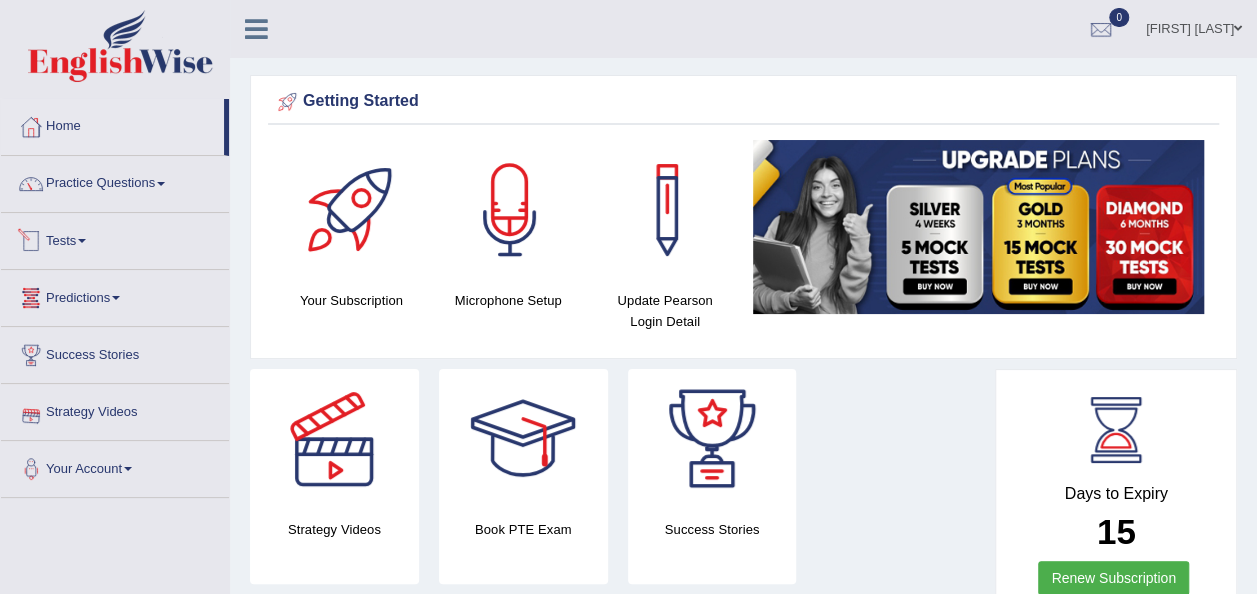 click at bounding box center [82, 241] 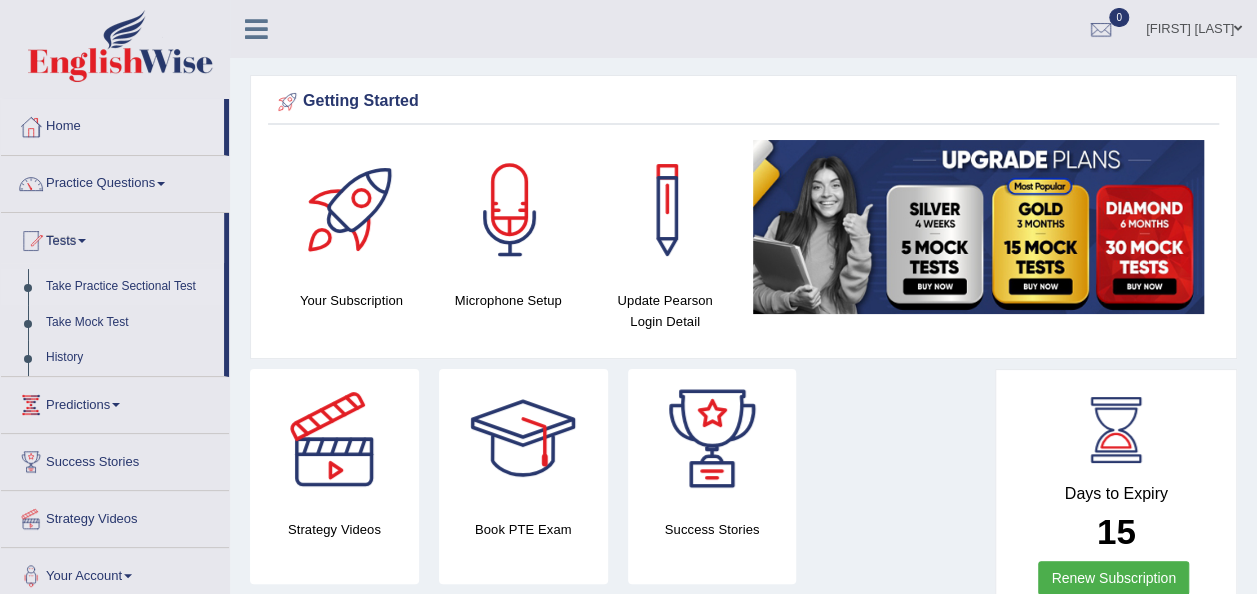 click on "Take Practice Sectional Test" at bounding box center (130, 287) 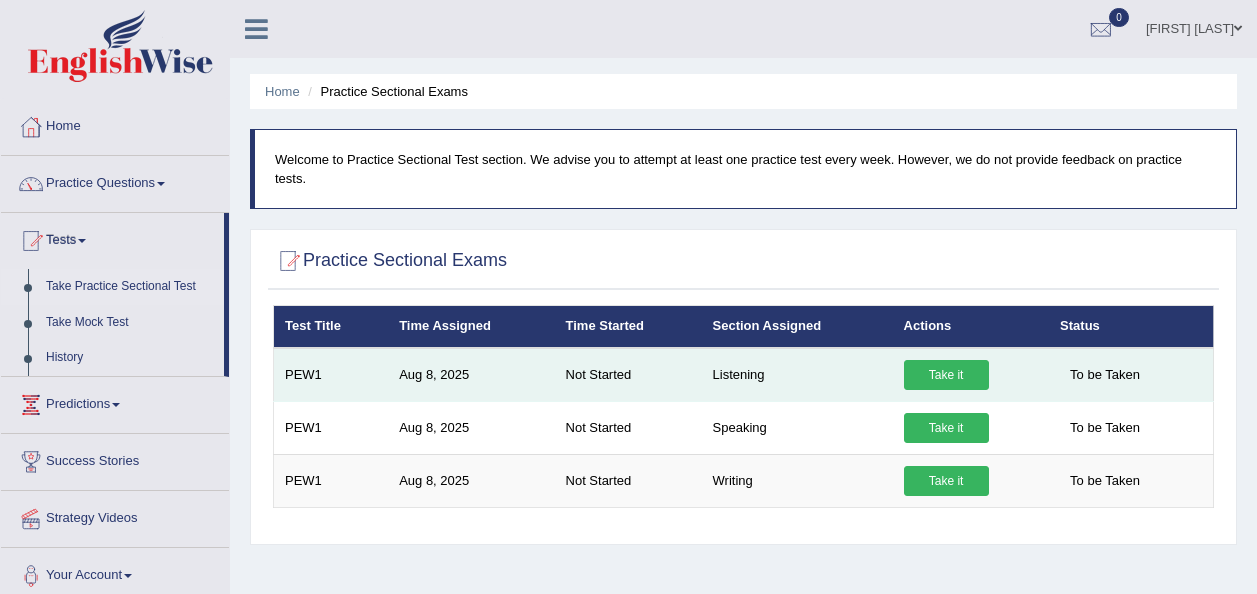 scroll, scrollTop: 0, scrollLeft: 0, axis: both 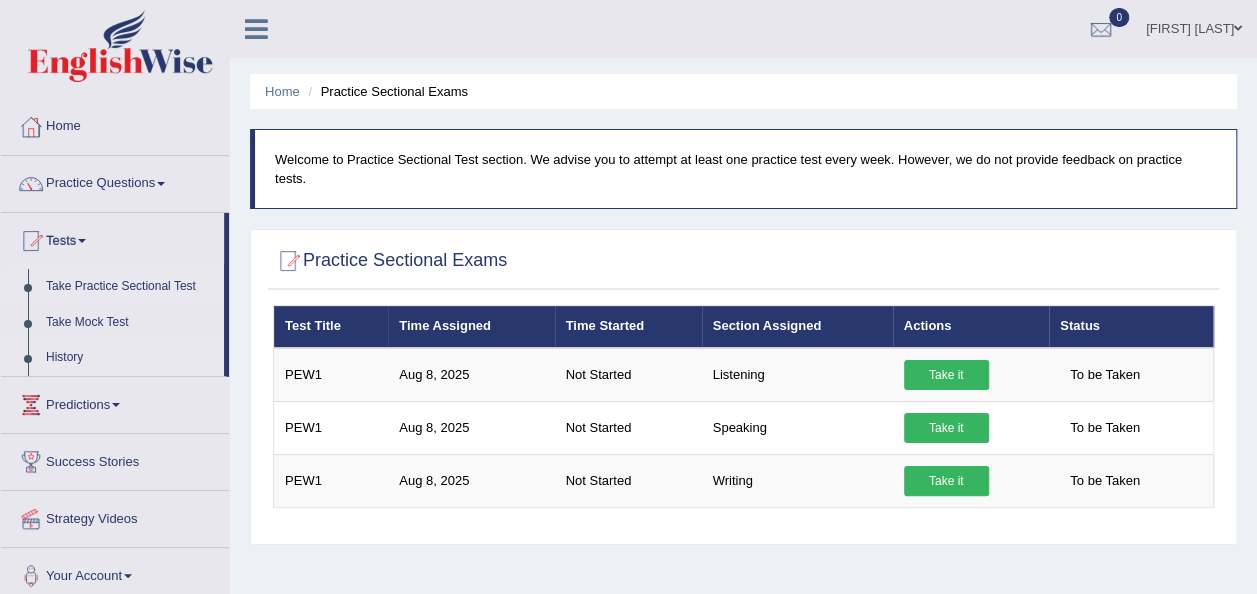 click on "History" at bounding box center (130, 358) 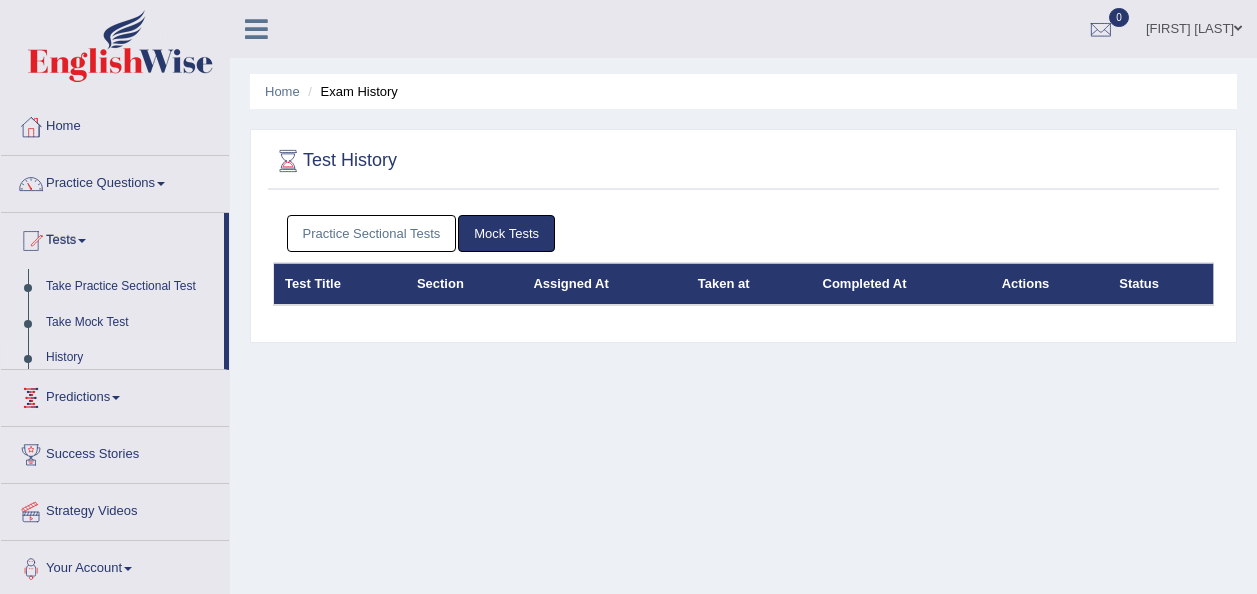 scroll, scrollTop: 0, scrollLeft: 0, axis: both 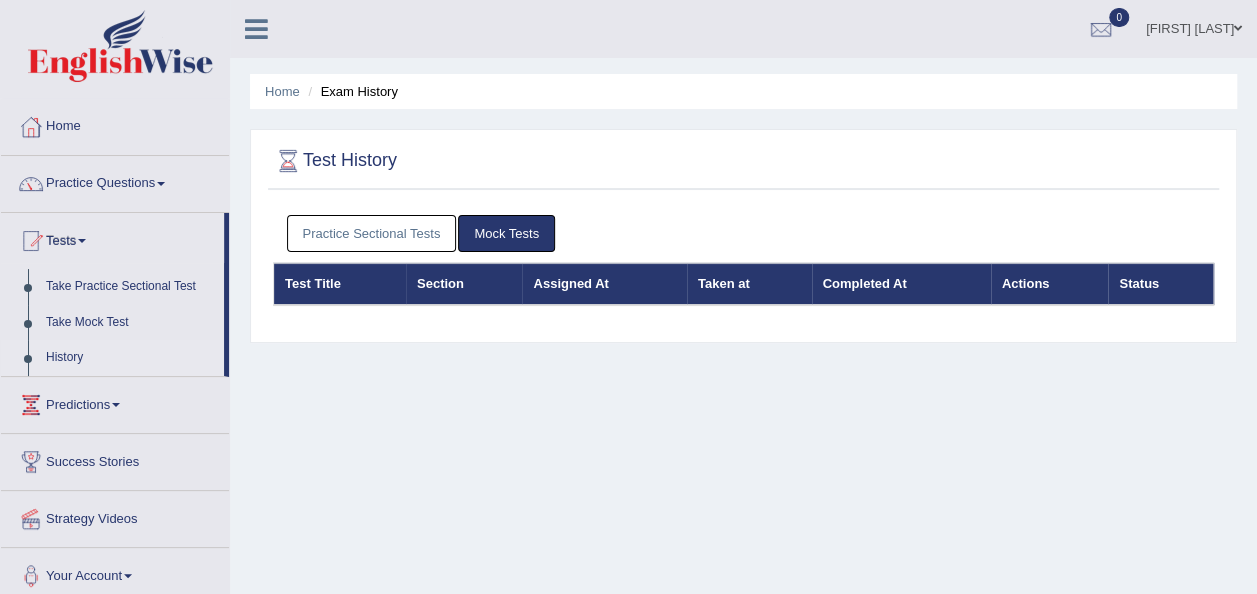 click on "Practice Sectional Tests" at bounding box center (372, 233) 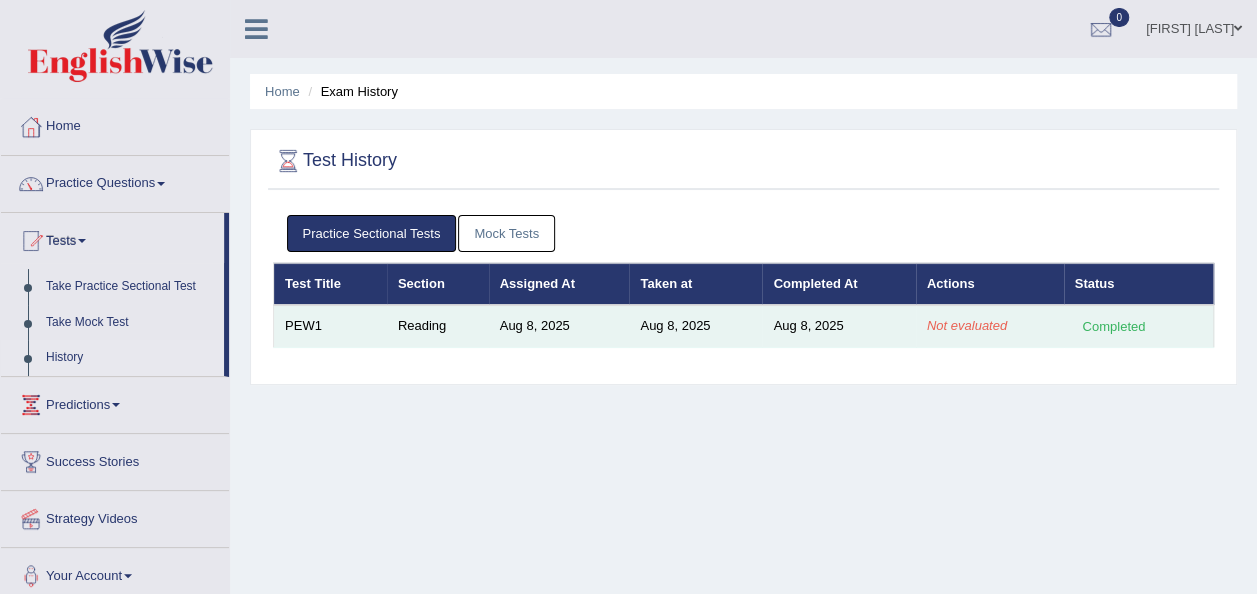 click on "Not evaluated" at bounding box center [967, 325] 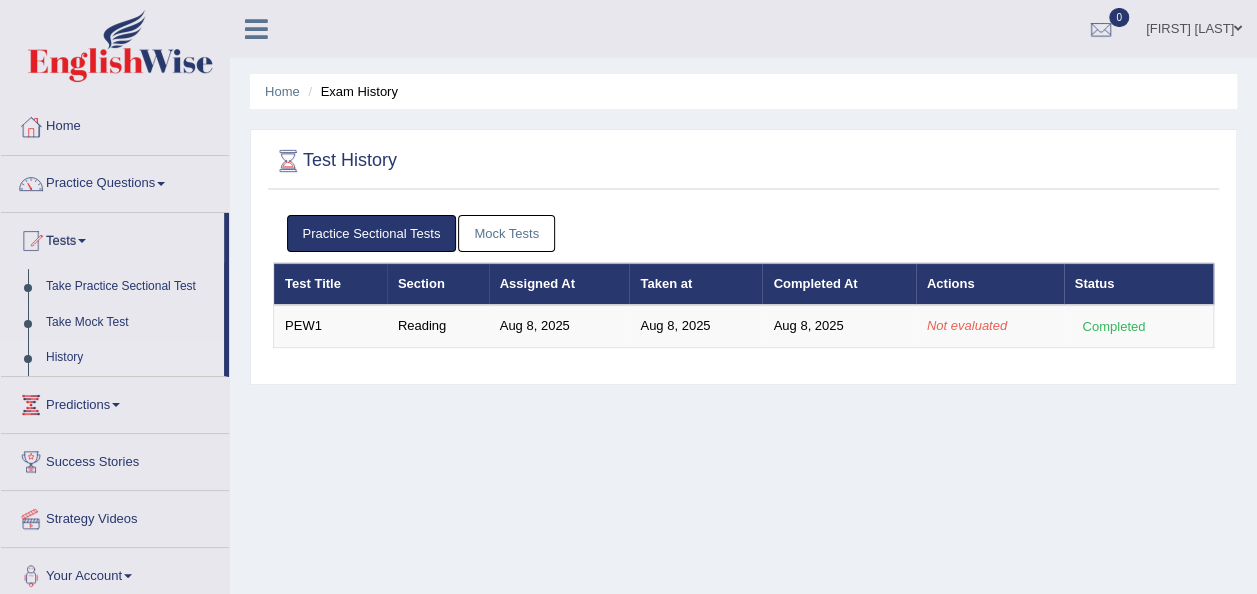 click on "Actions" at bounding box center [990, 284] 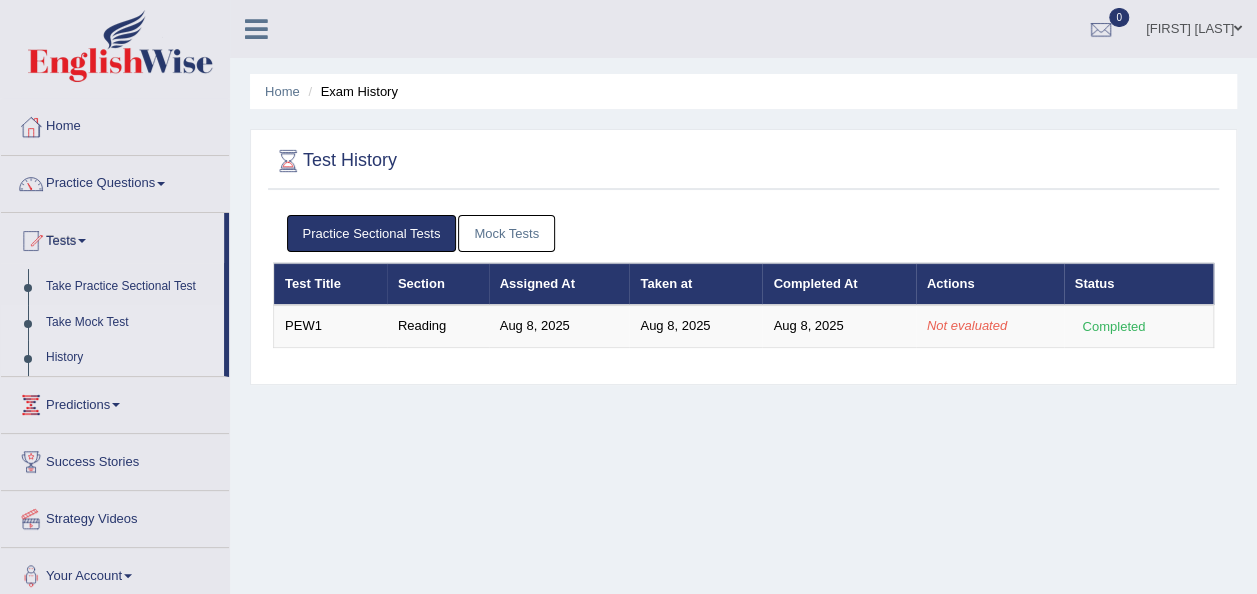 click on "Take Mock Test" at bounding box center (130, 323) 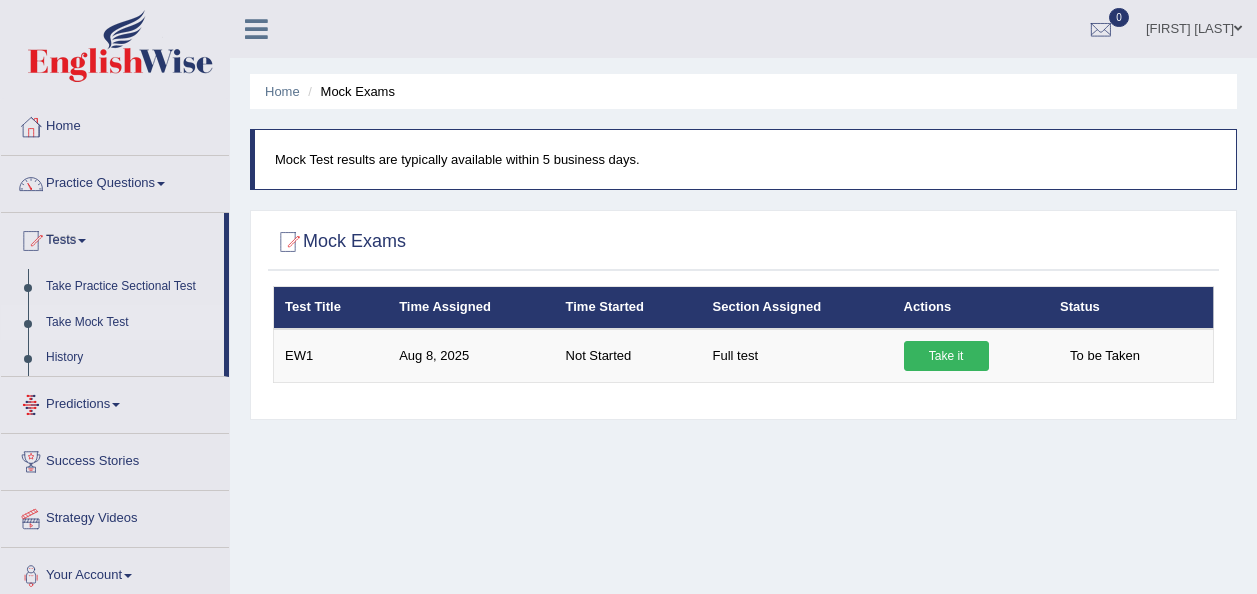 scroll, scrollTop: 0, scrollLeft: 0, axis: both 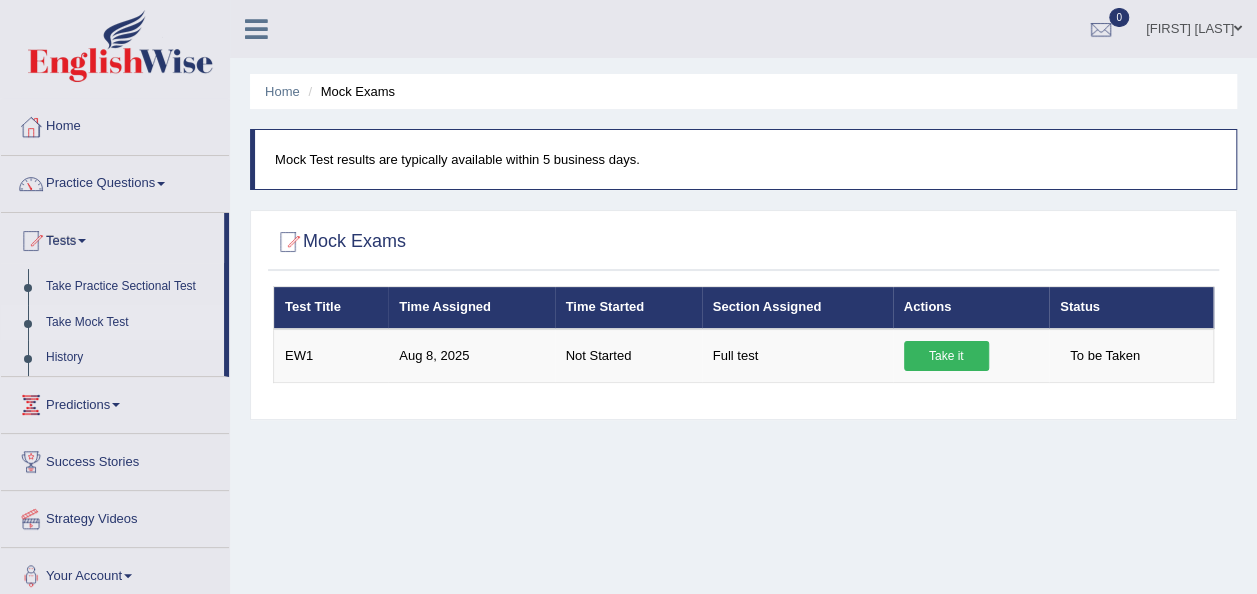 click on "Take Mock Test" at bounding box center [130, 323] 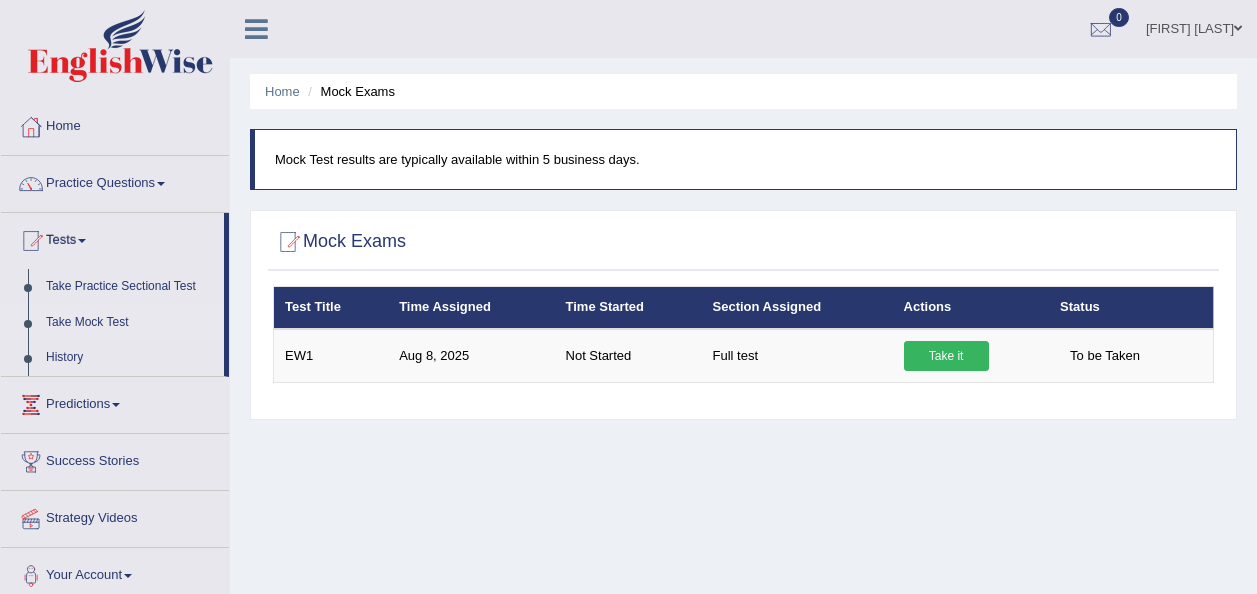 scroll, scrollTop: 0, scrollLeft: 0, axis: both 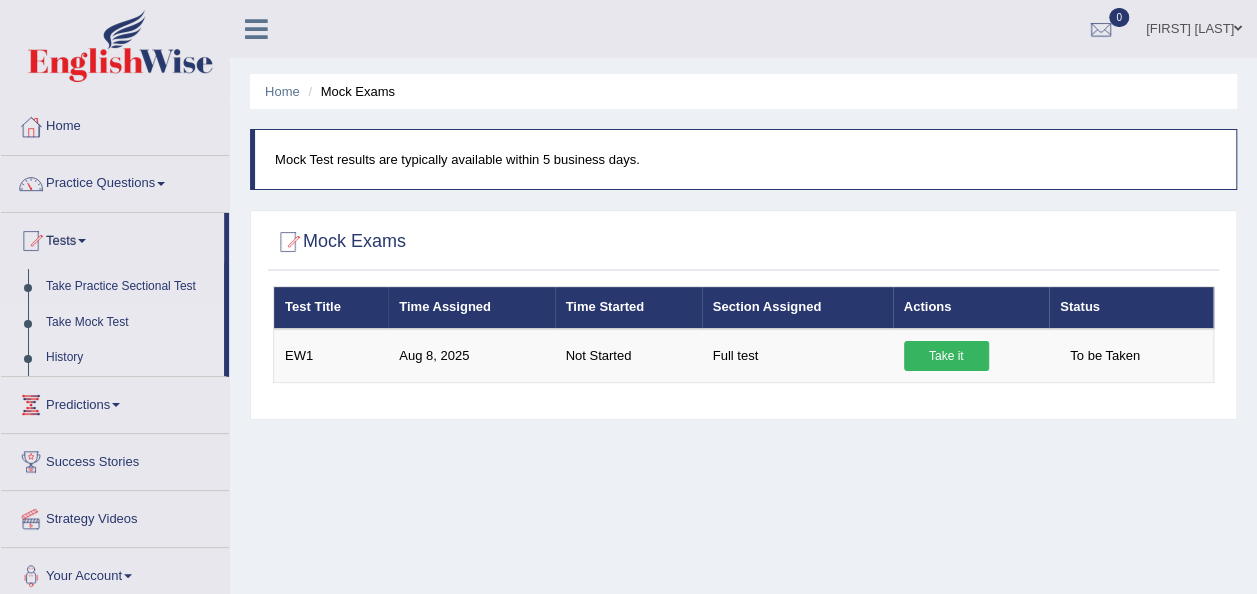 click on "History" at bounding box center (130, 358) 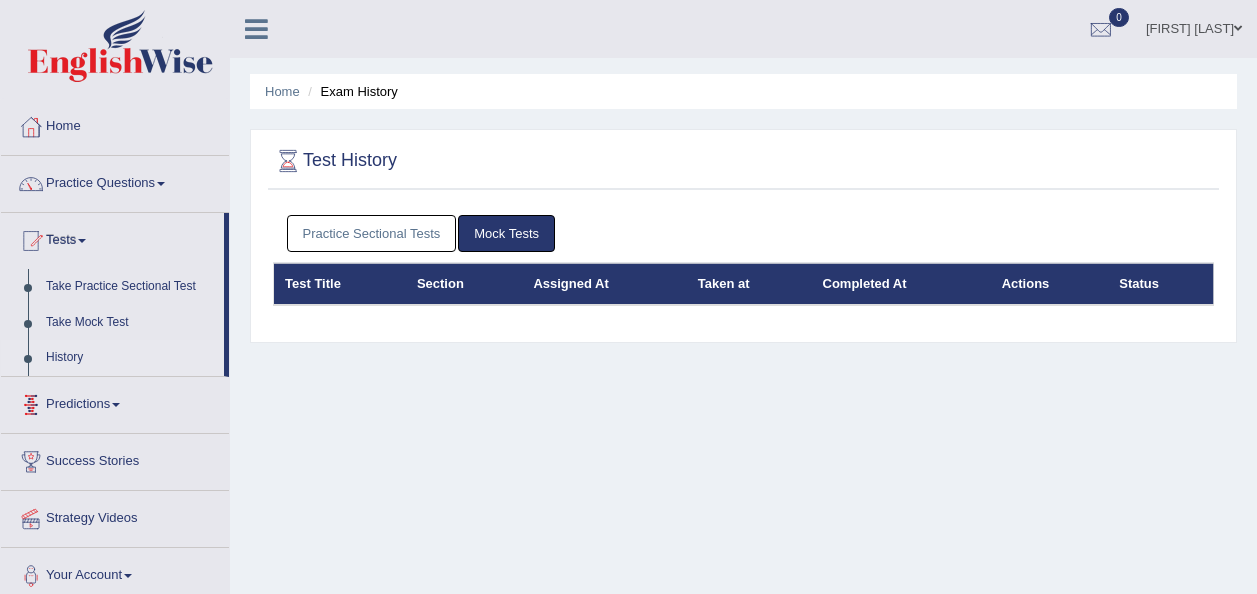 scroll, scrollTop: 0, scrollLeft: 0, axis: both 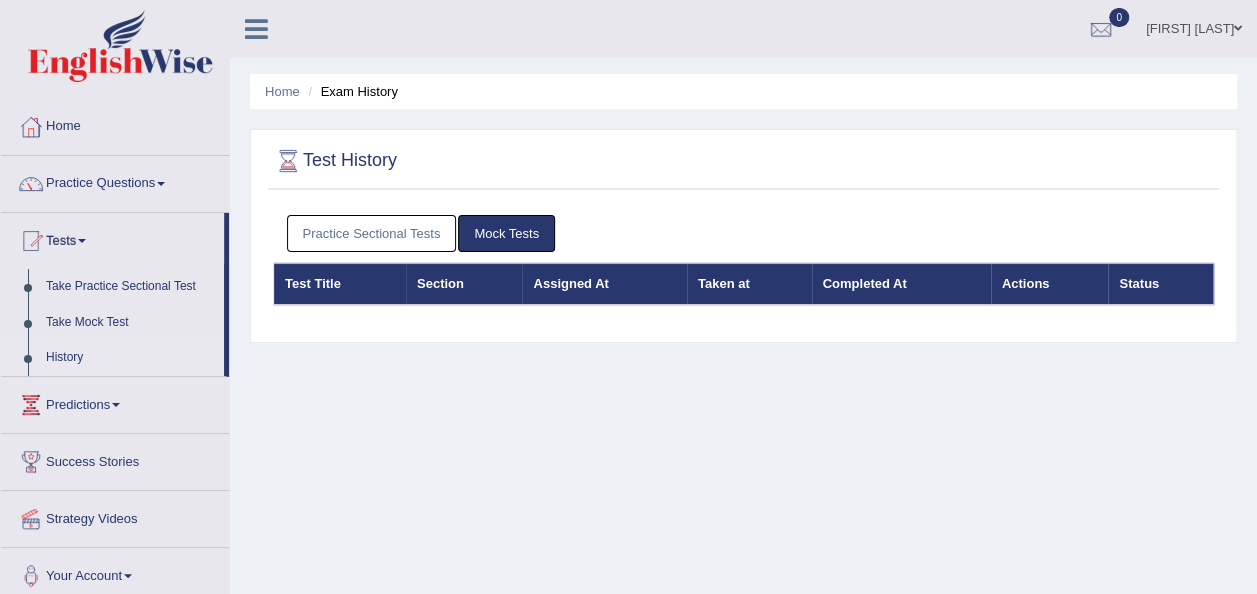 click on "Completed At" at bounding box center [901, 284] 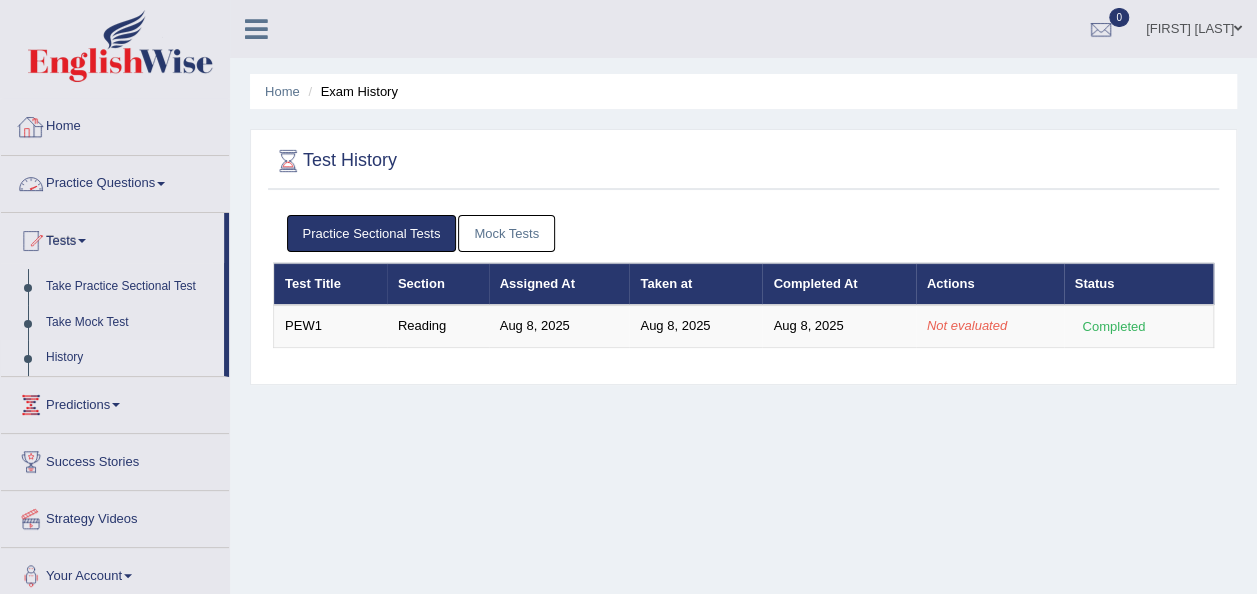 click at bounding box center (256, 29) 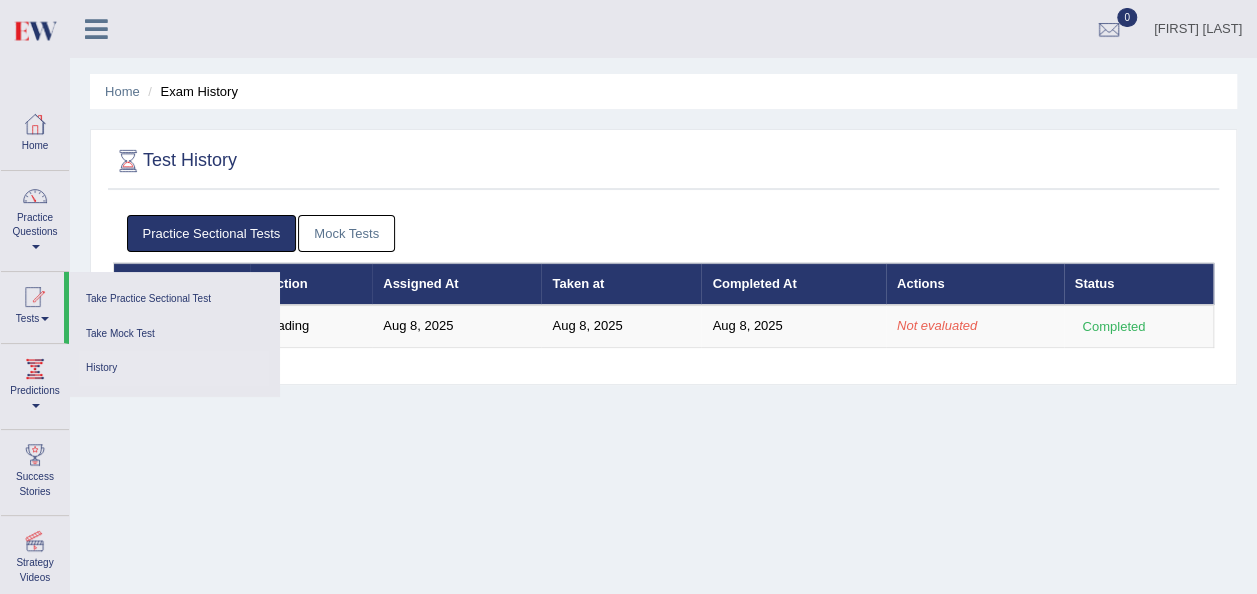 click on "Home
Exam History
Test History
Practice Sectional Tests
Mock Tests
Test Title Section Assigned At Taken at Completed At Actions Status
PEW1 Reading Aug 8, 2025 Aug 8, 2025 Aug 8, 2025 Not evaluated Completed
Test Title Section Assigned At Taken at Completed At Actions Status" at bounding box center [663, 500] 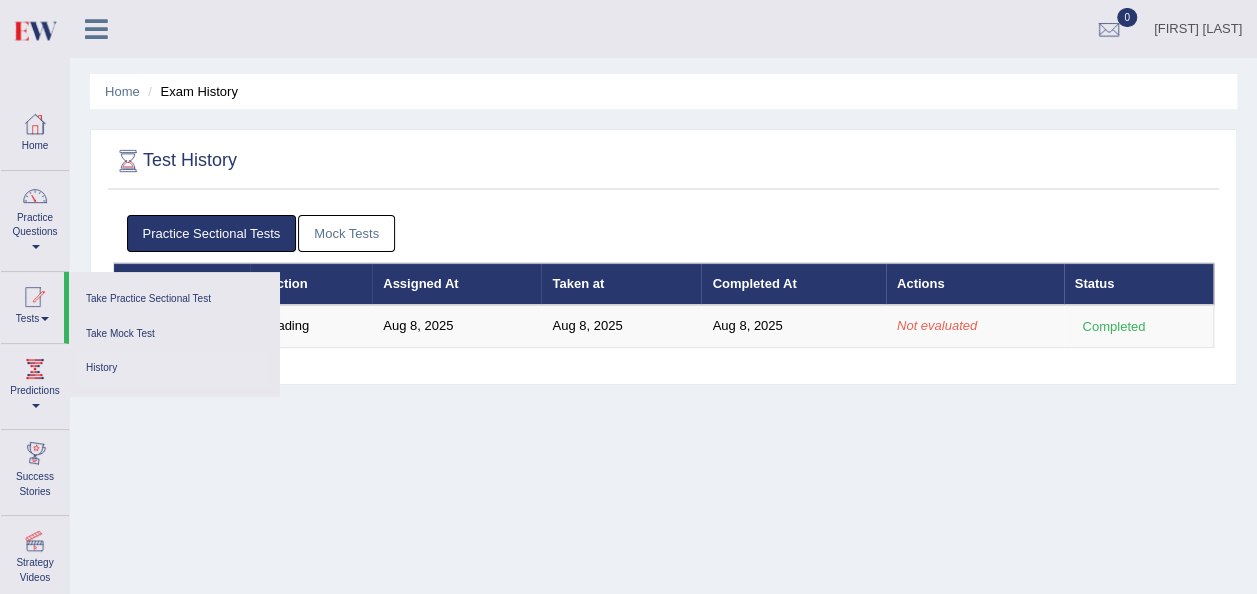 click at bounding box center (35, 455) 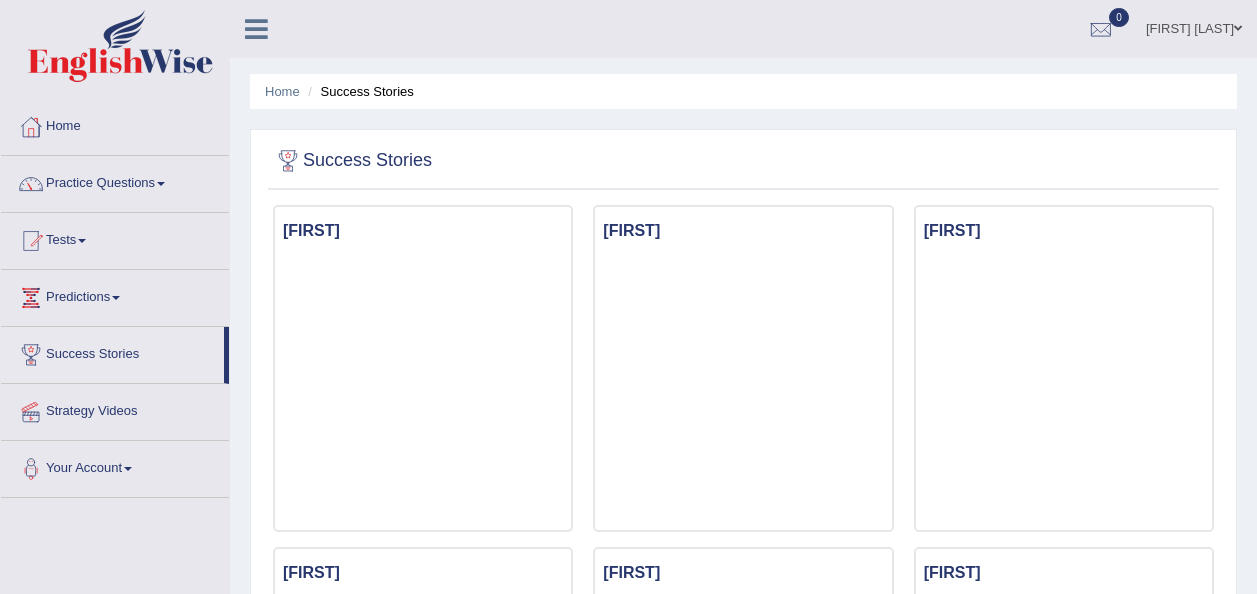 scroll, scrollTop: 0, scrollLeft: 0, axis: both 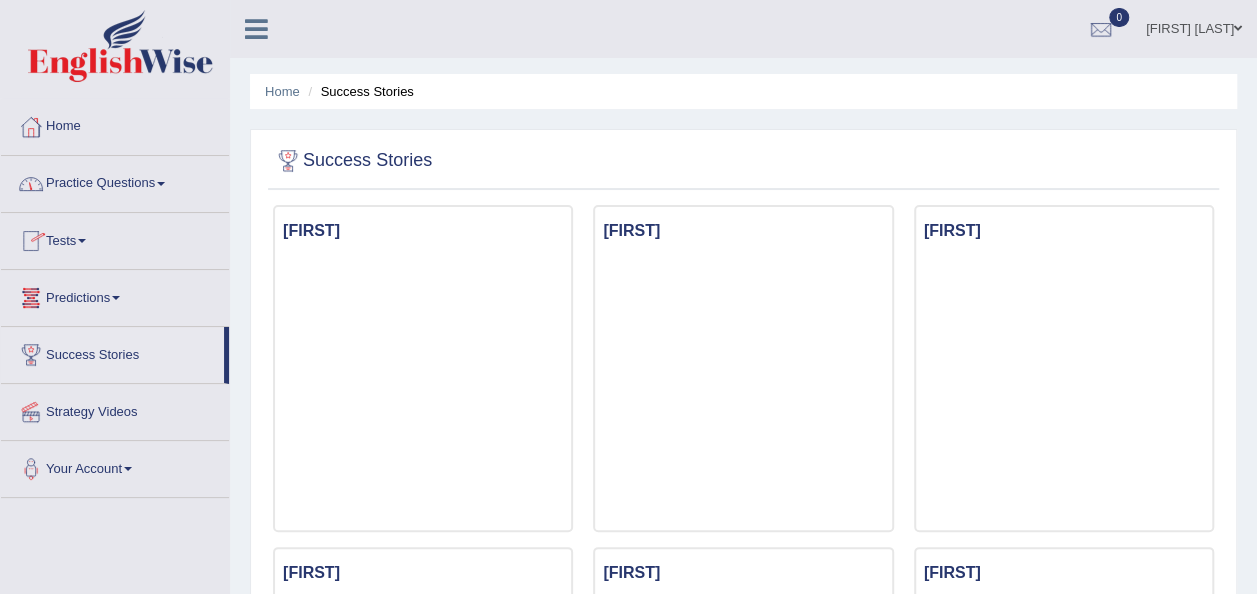 click on "Practice Questions" at bounding box center (115, 181) 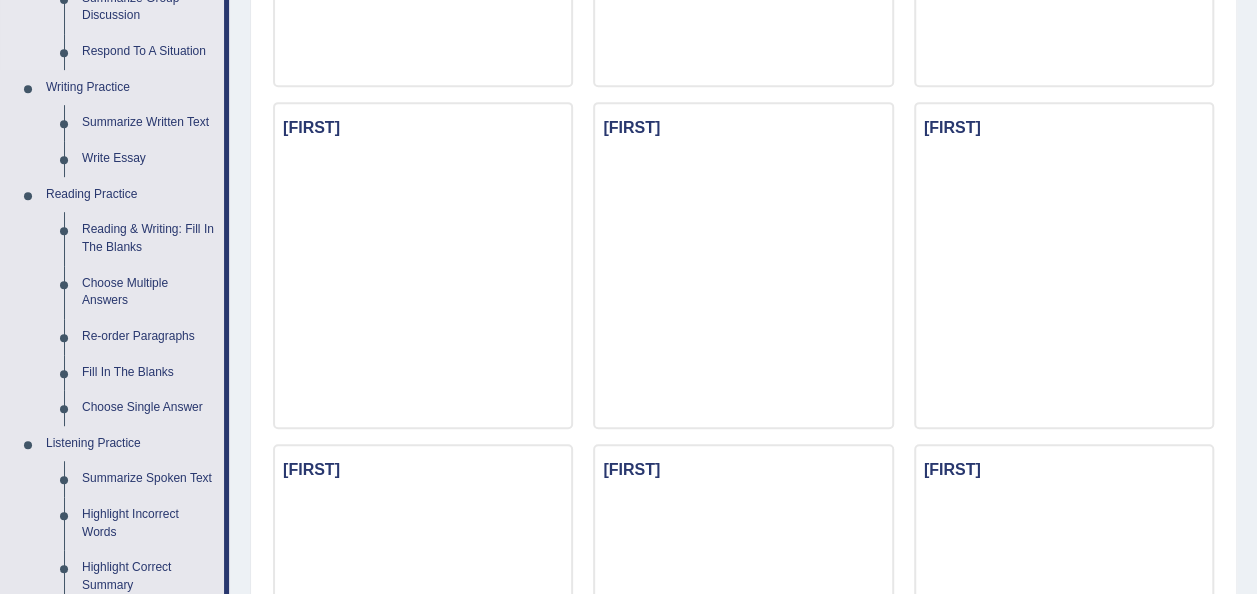 scroll, scrollTop: 57, scrollLeft: 0, axis: vertical 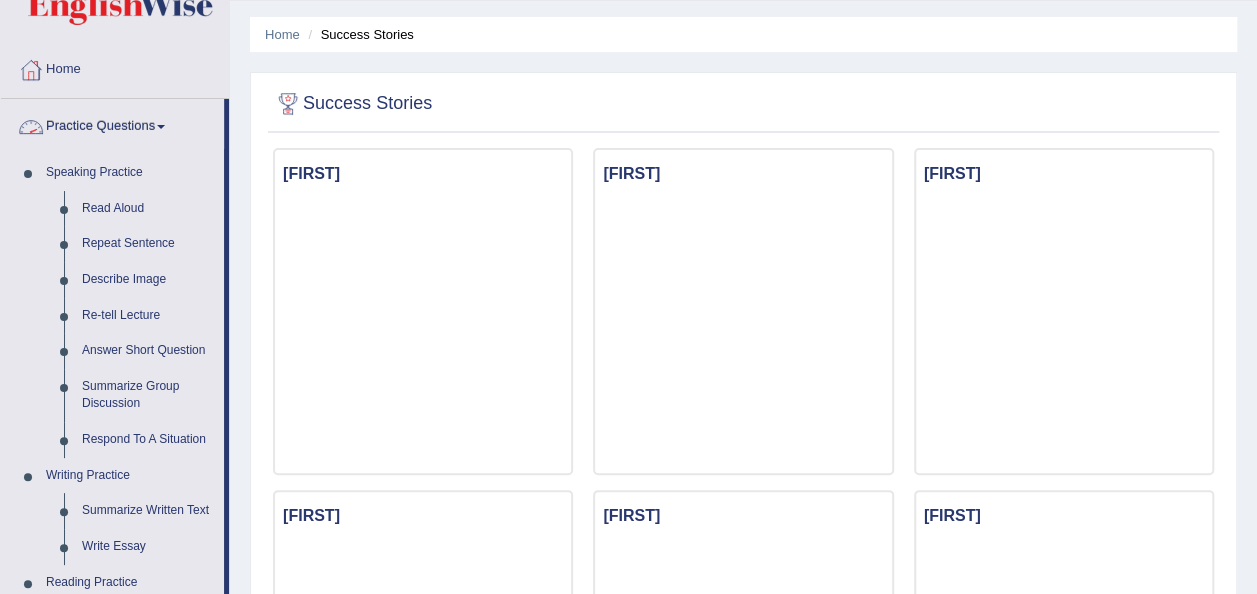 click at bounding box center (161, 127) 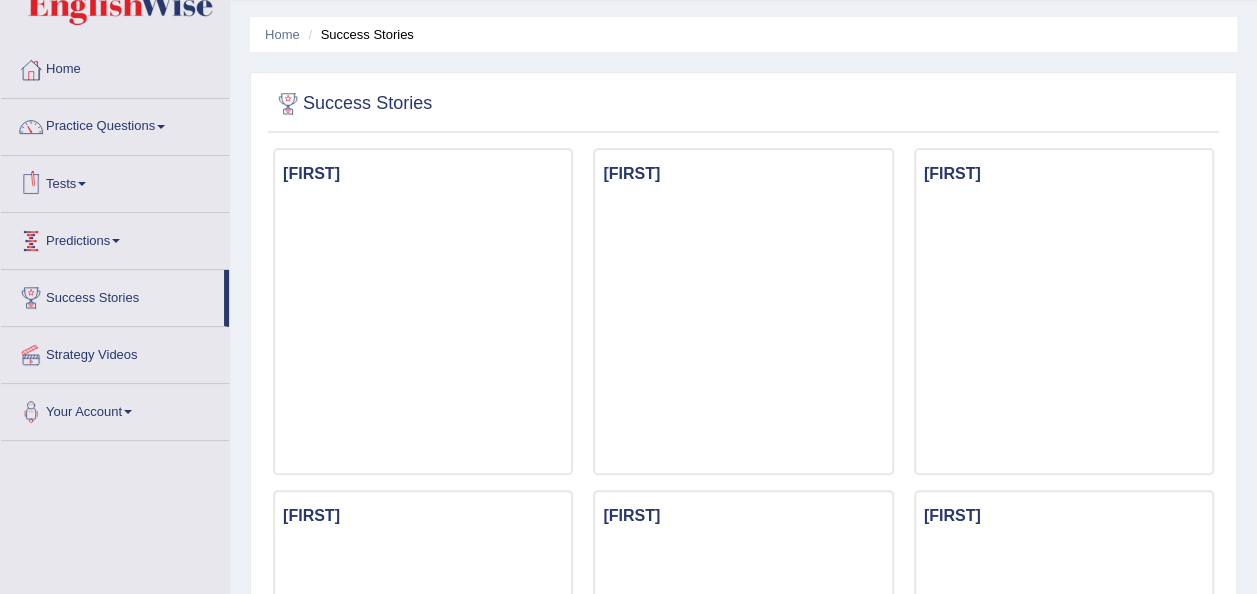 click on "Tests" at bounding box center (115, 181) 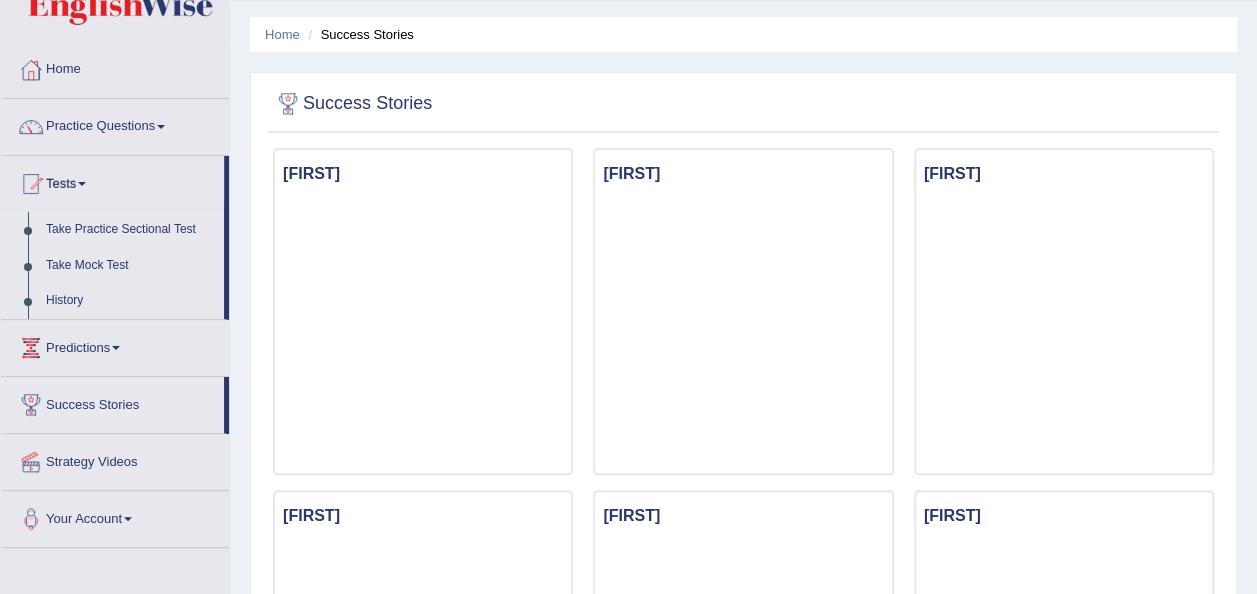 click on "Take Practice Sectional Test" at bounding box center (130, 230) 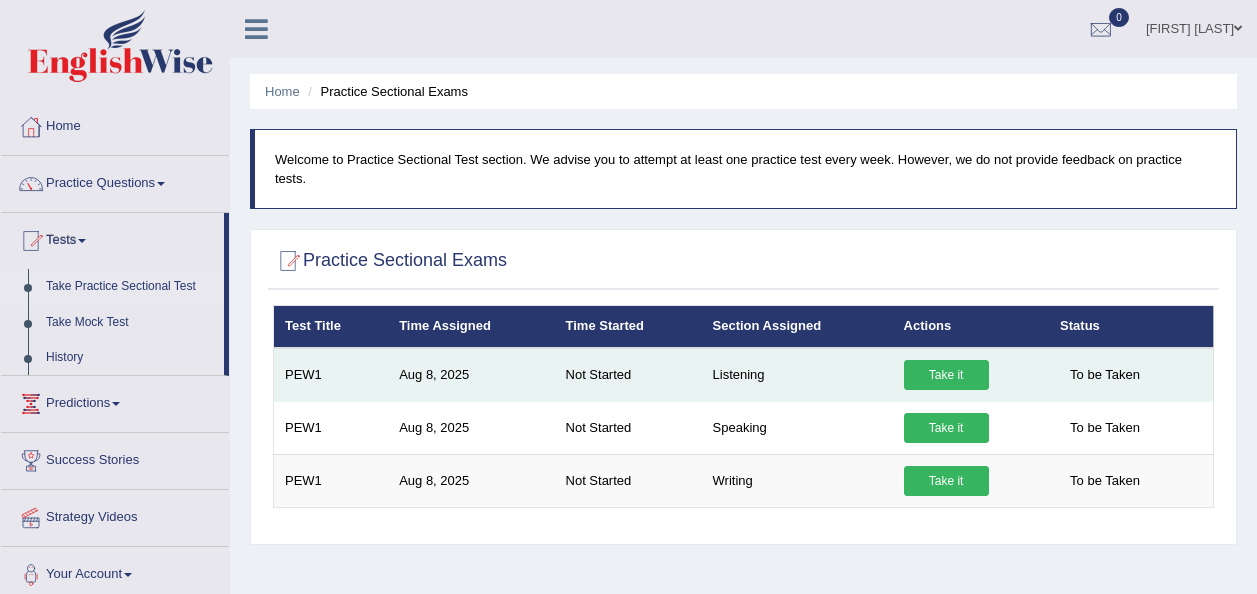 scroll, scrollTop: 0, scrollLeft: 0, axis: both 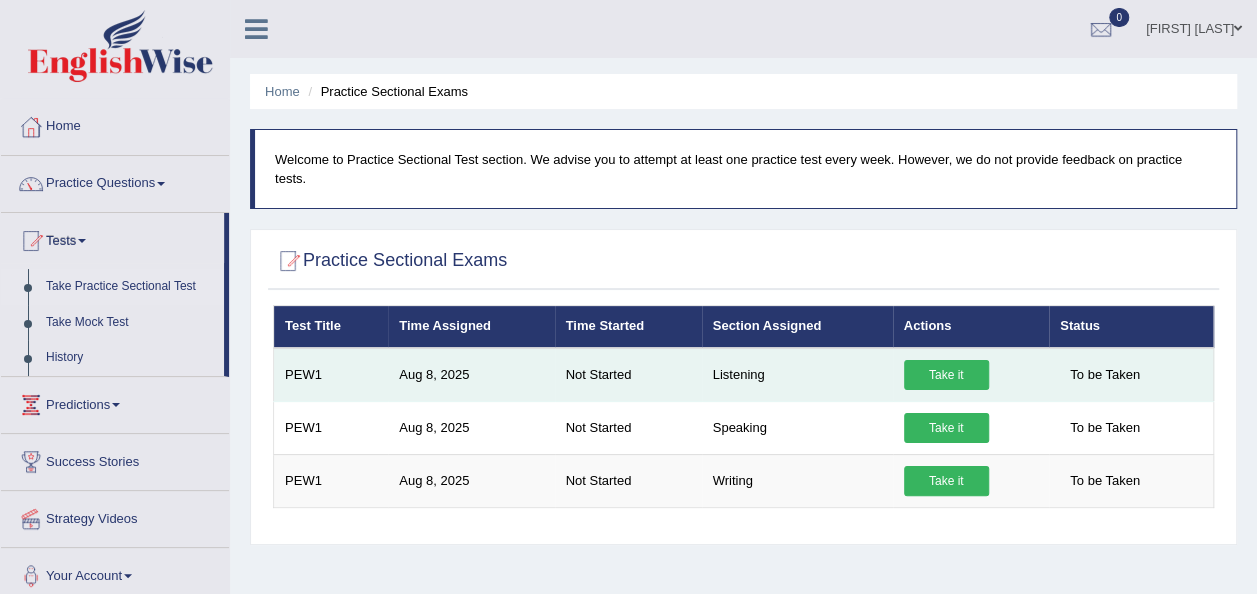 click on "Take it" at bounding box center (946, 375) 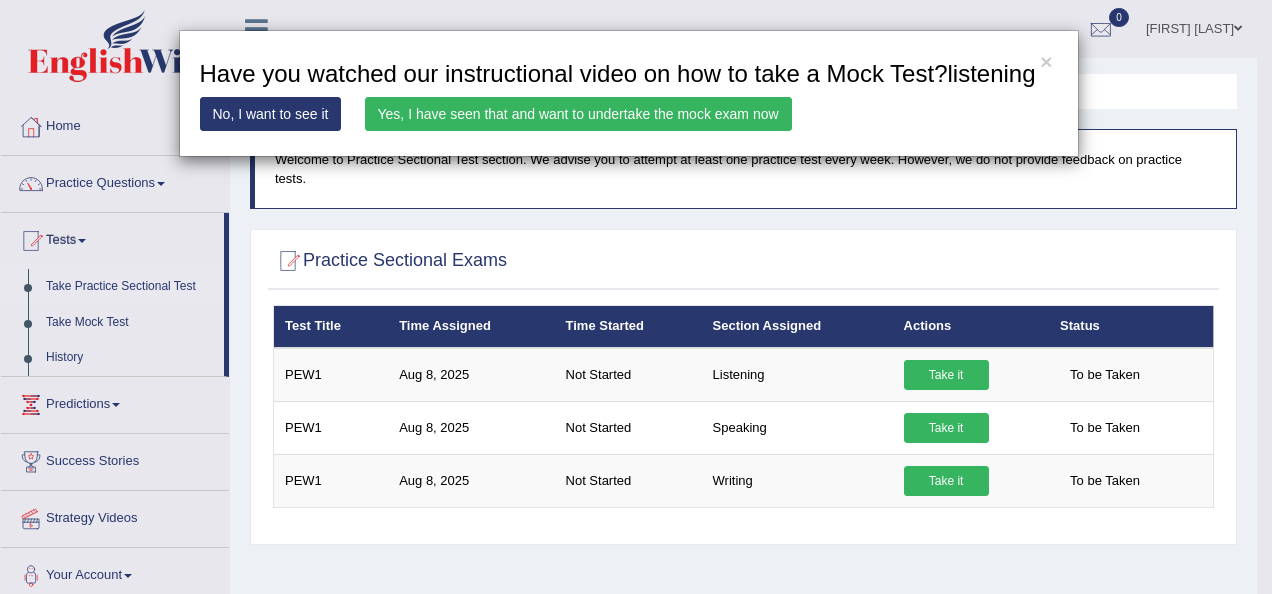 click on "Yes, I have seen that and want to undertake the mock exam now" at bounding box center (578, 114) 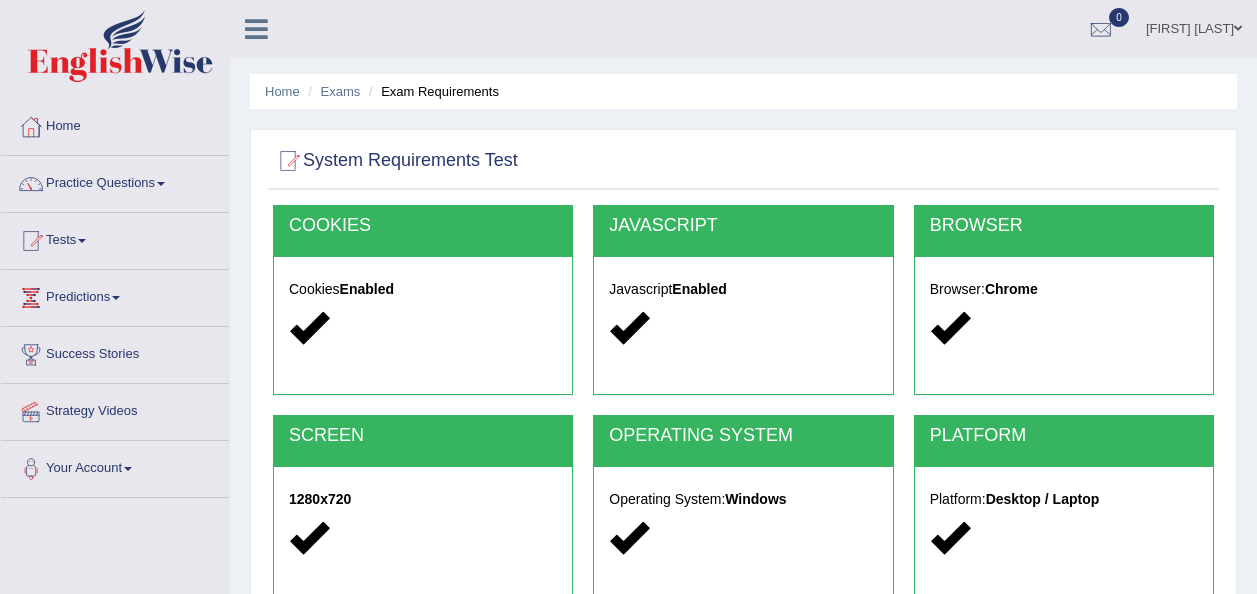 scroll, scrollTop: 0, scrollLeft: 0, axis: both 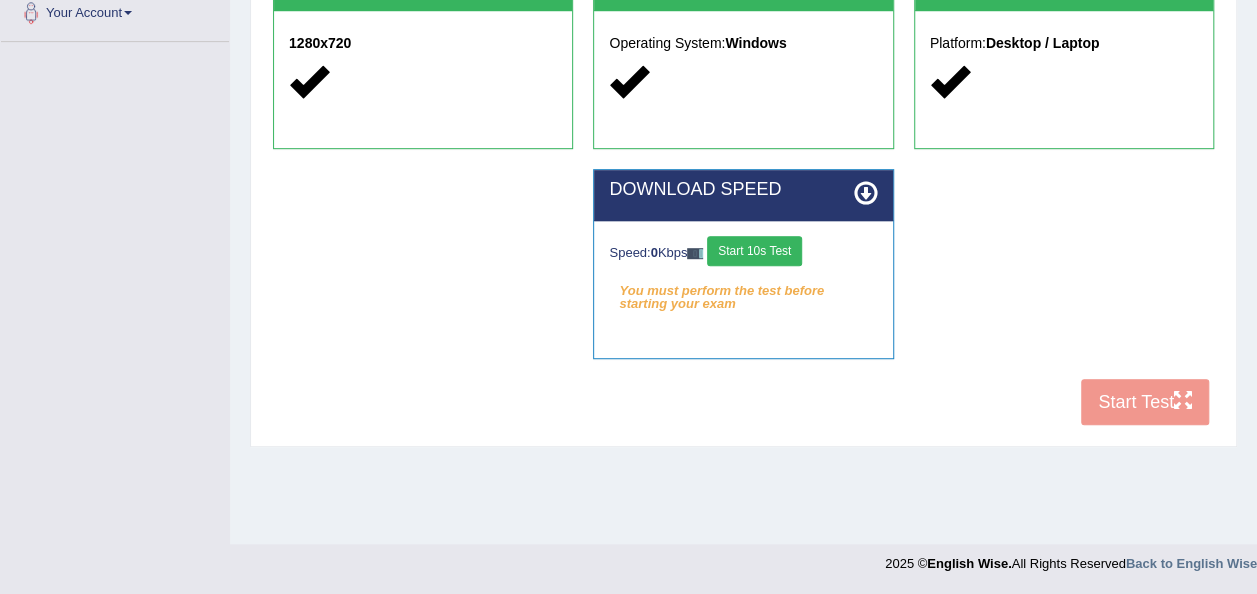 click on "COOKIES
Cookies  Enabled
JAVASCRIPT
Javascript  Enabled
BROWSER
Browser:  Chrome
SCREEN
1280x720
OPERATING SYSTEM
Operating System:  Windows
PLATFORM
Platform:  Desktop / Laptop
DOWNLOAD SPEED
Speed:  0  Kbps    Start 10s Test
You must perform the test before starting your exam
Select Audio Quality
Start Test" at bounding box center (743, 92) 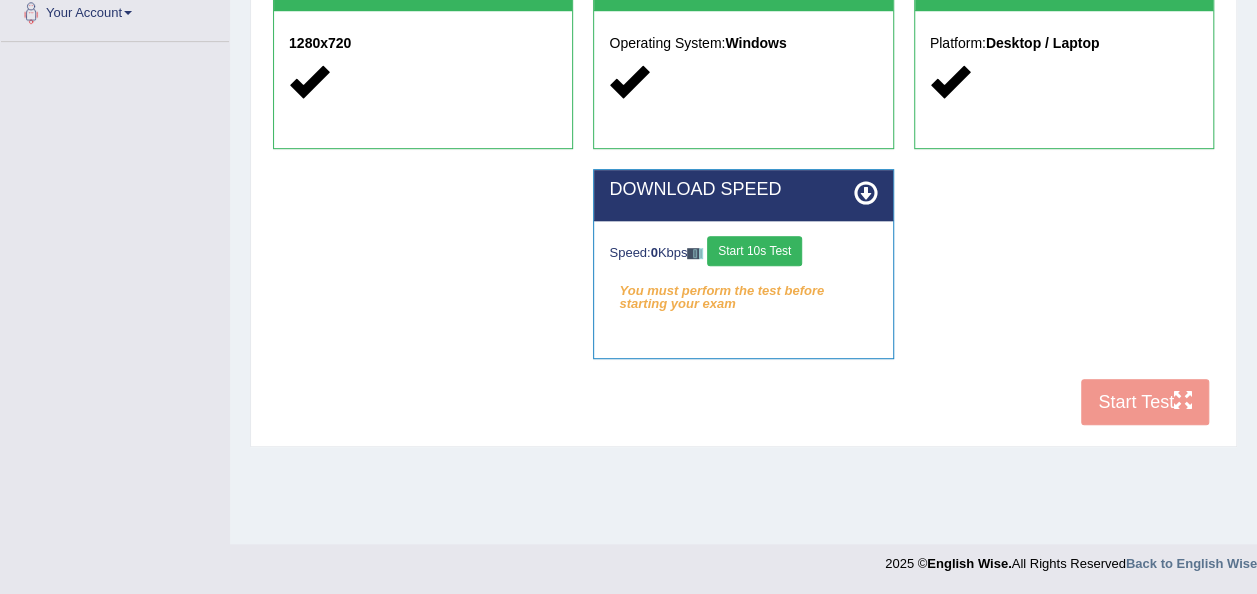 click on "Start 10s Test" at bounding box center [754, 251] 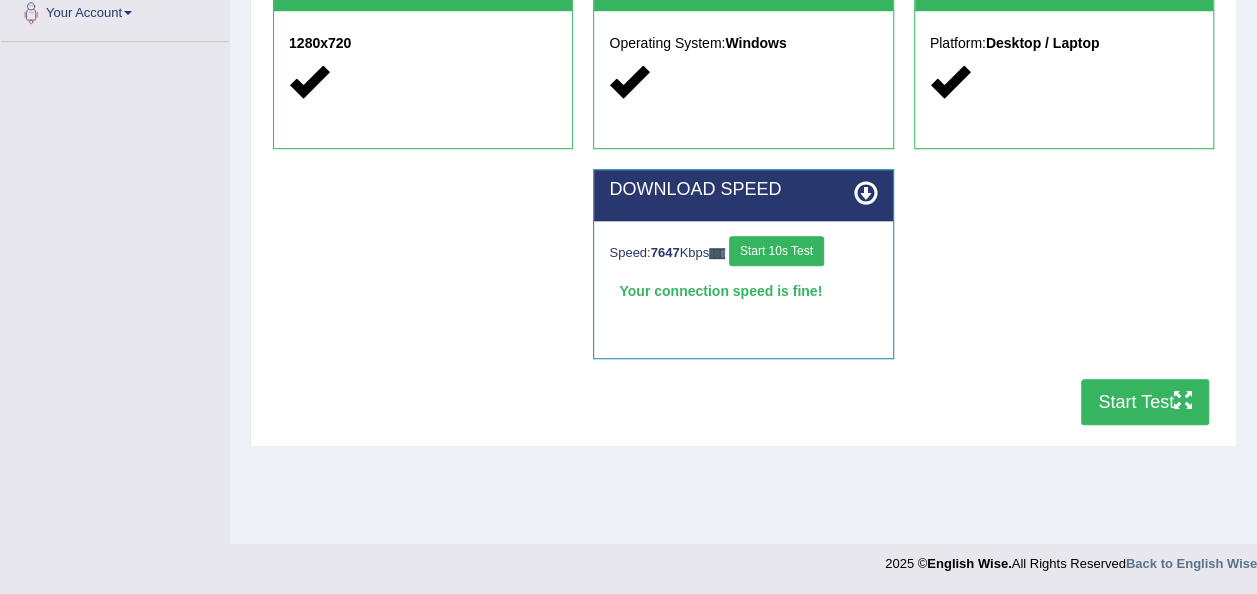 click on "Start Test" at bounding box center (1145, 402) 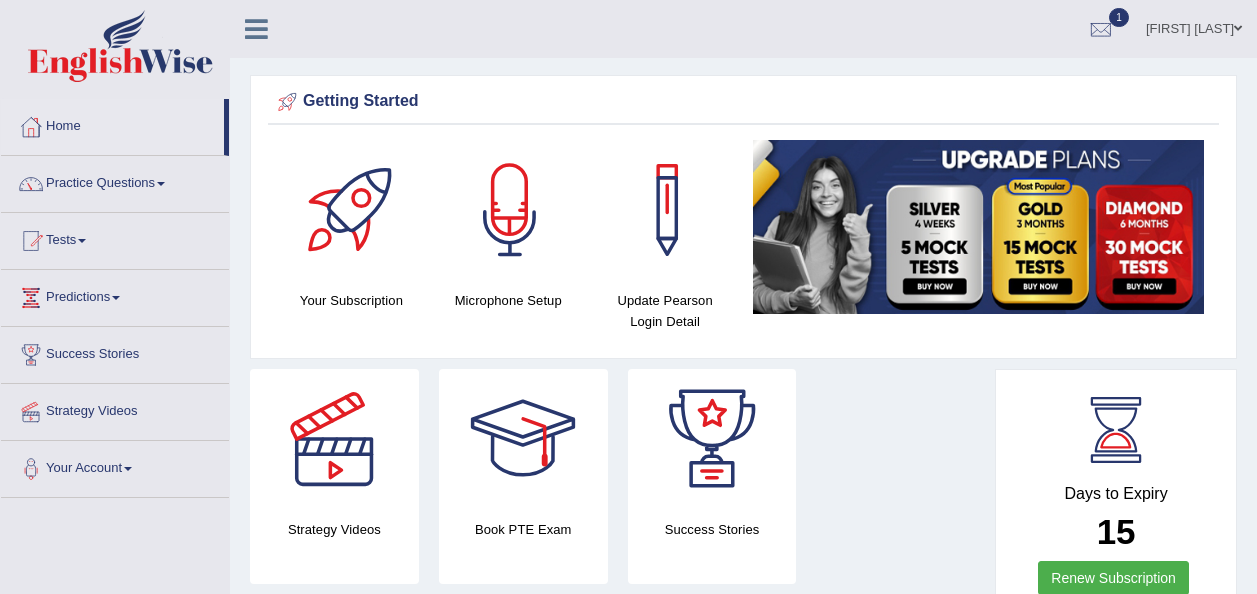 scroll, scrollTop: 126, scrollLeft: 0, axis: vertical 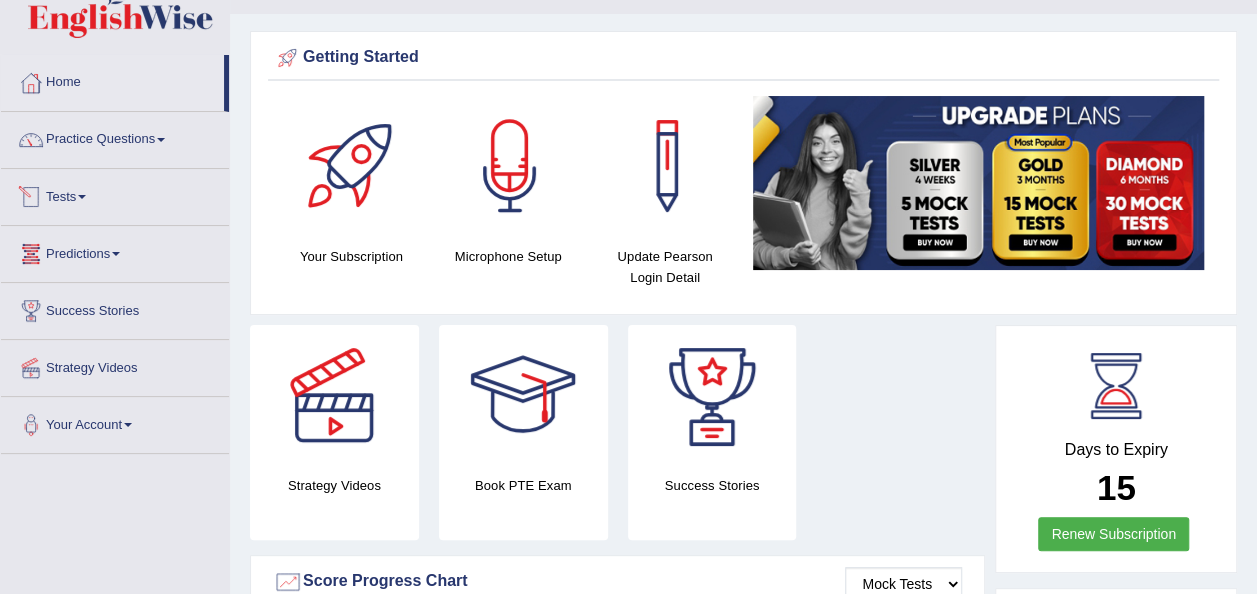 click on "Tests" at bounding box center (115, 194) 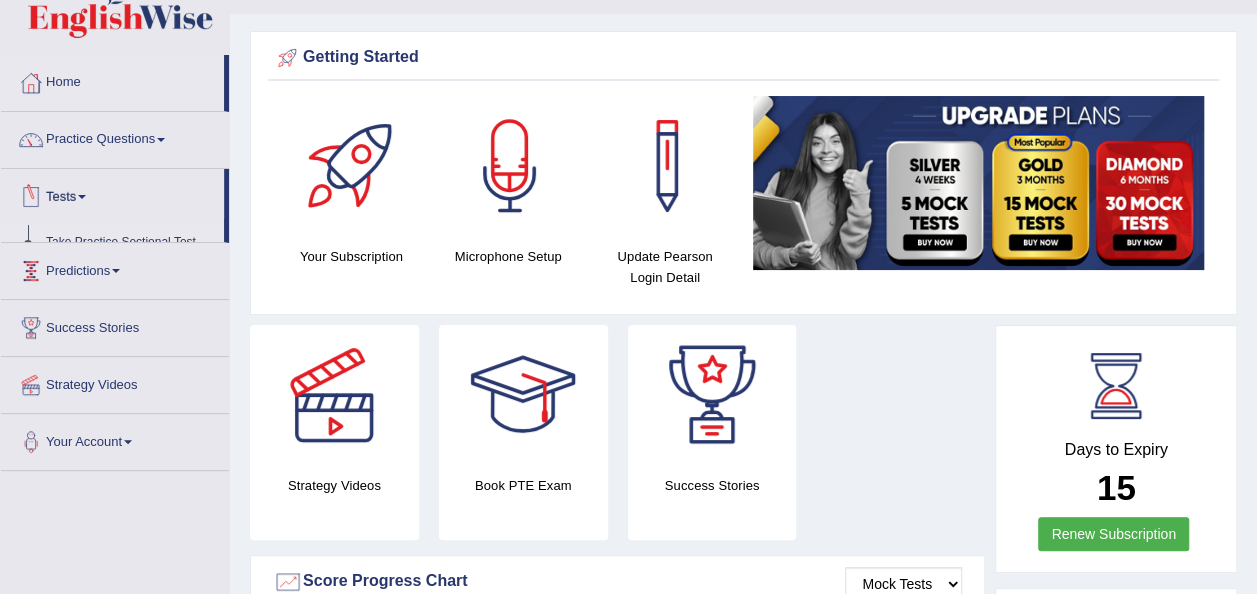click on "Take Practice Sectional Test" at bounding box center (130, 243) 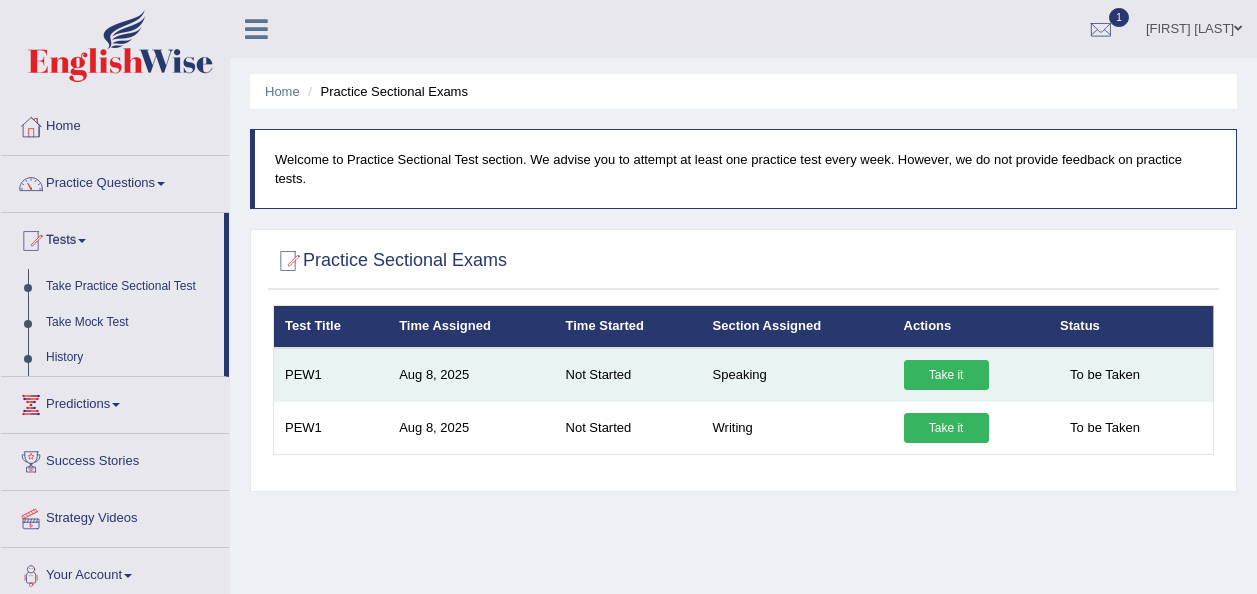 scroll, scrollTop: 0, scrollLeft: 0, axis: both 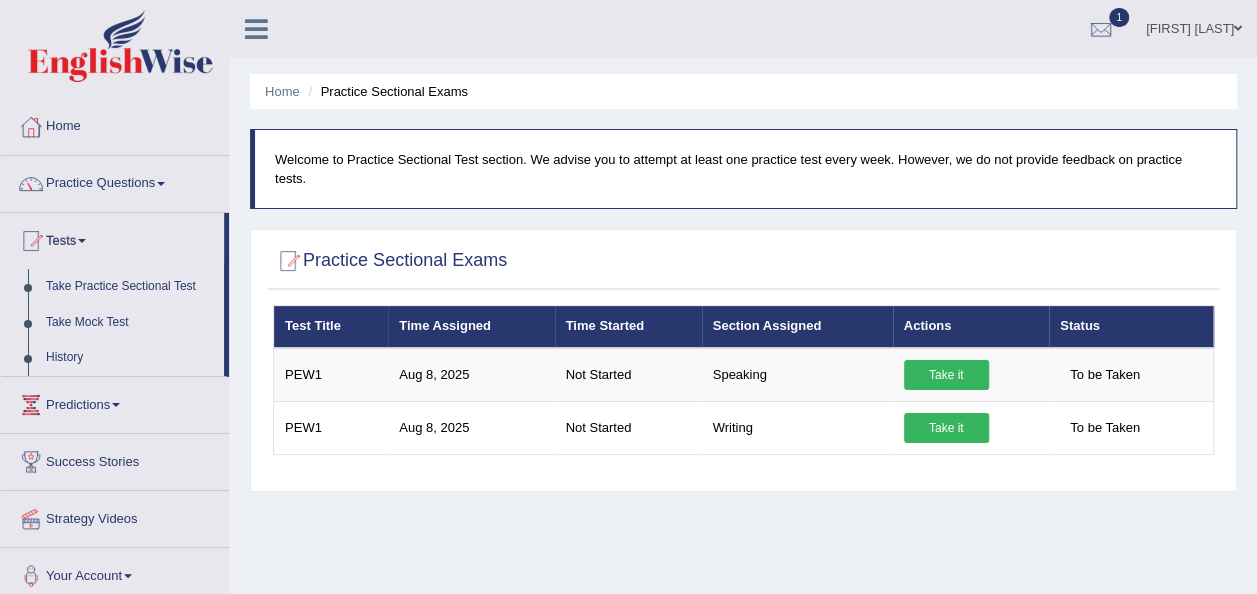 click on "History" at bounding box center [130, 358] 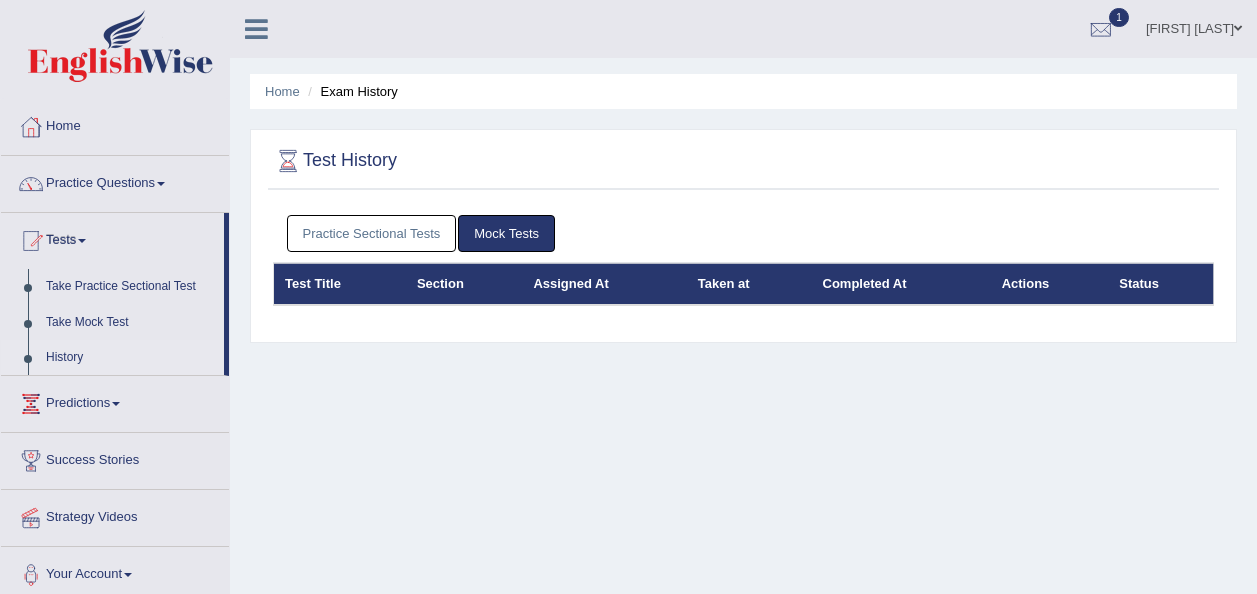 scroll, scrollTop: 0, scrollLeft: 0, axis: both 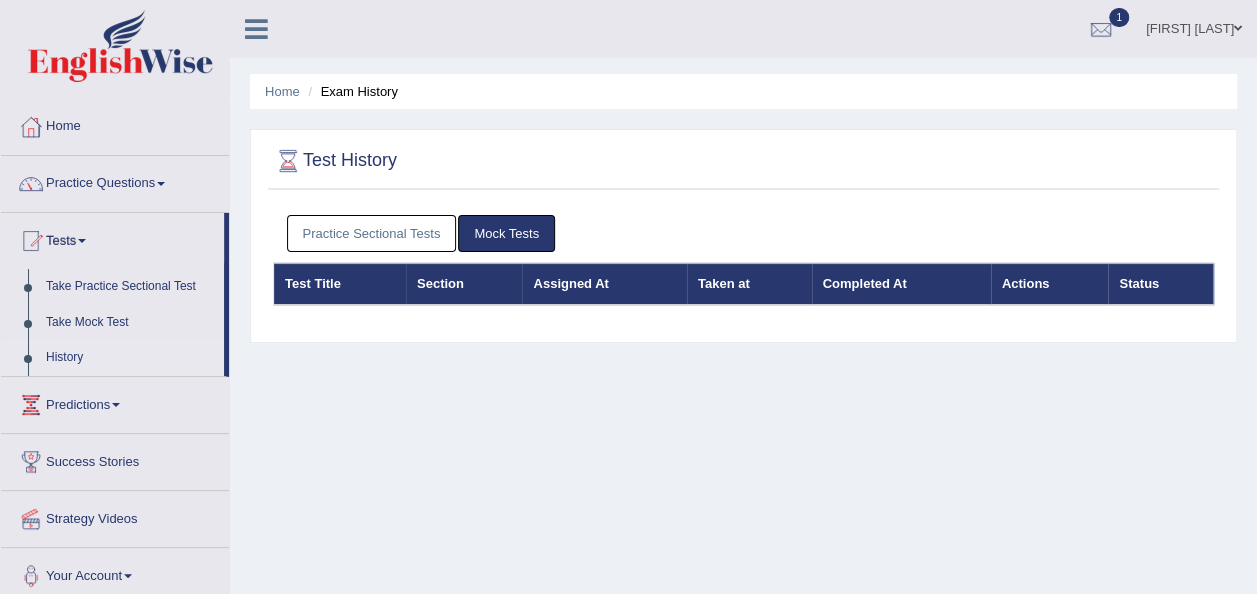 click on "Practice Sectional Tests" at bounding box center [372, 233] 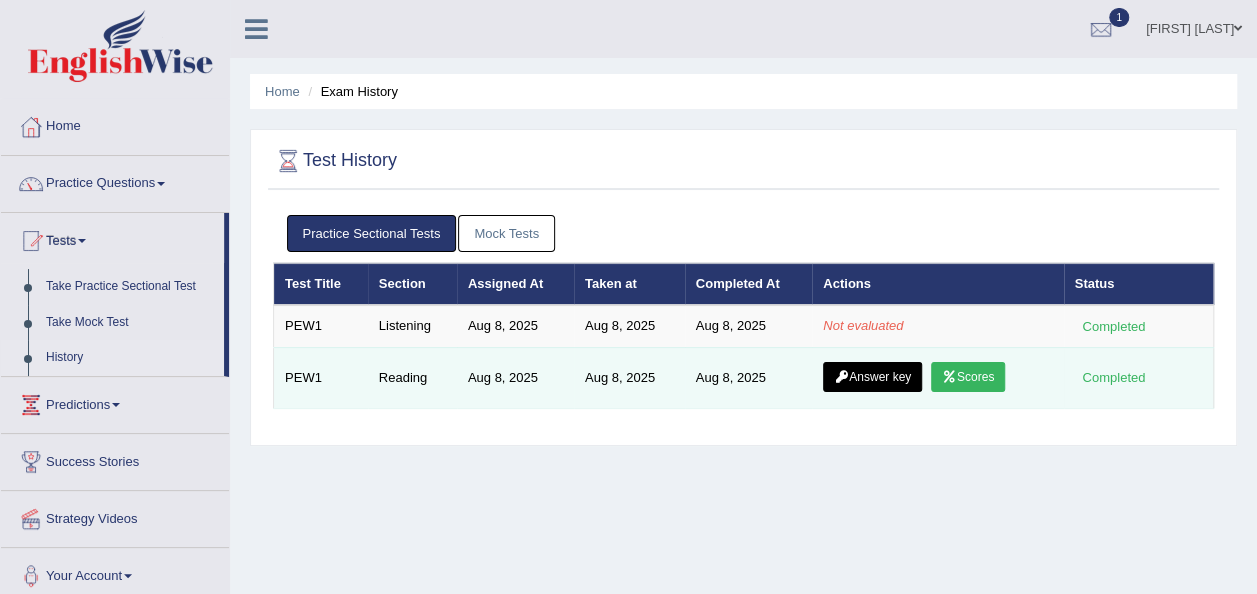 click on "Scores" at bounding box center (968, 377) 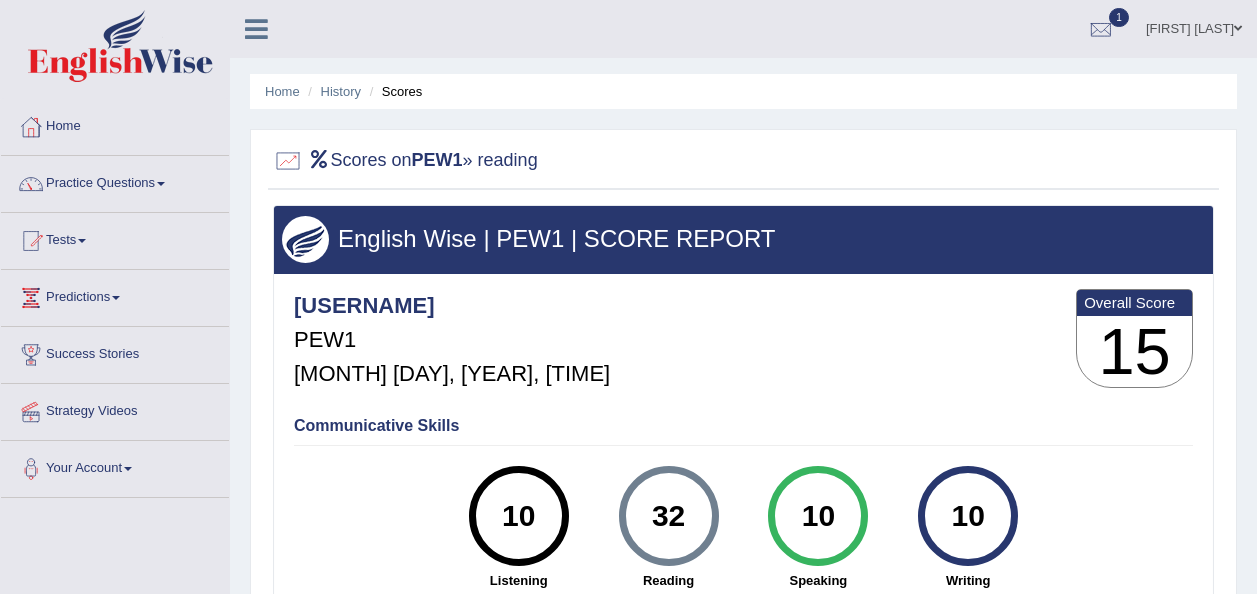 scroll, scrollTop: 0, scrollLeft: 0, axis: both 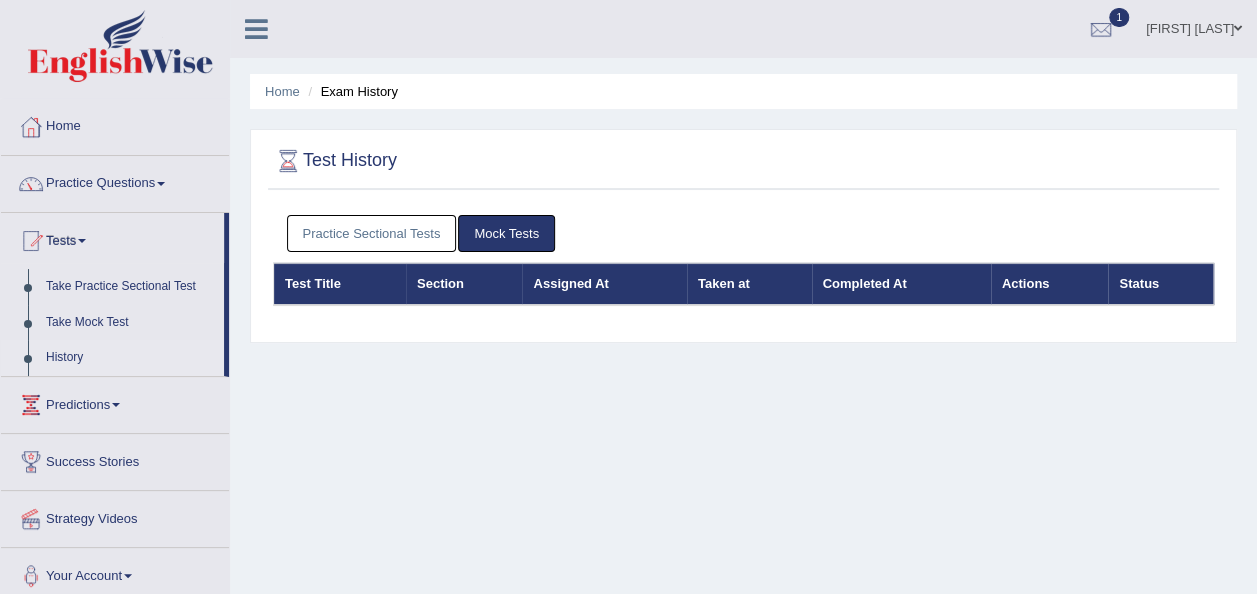 click on "Practice Sectional Tests" at bounding box center [372, 233] 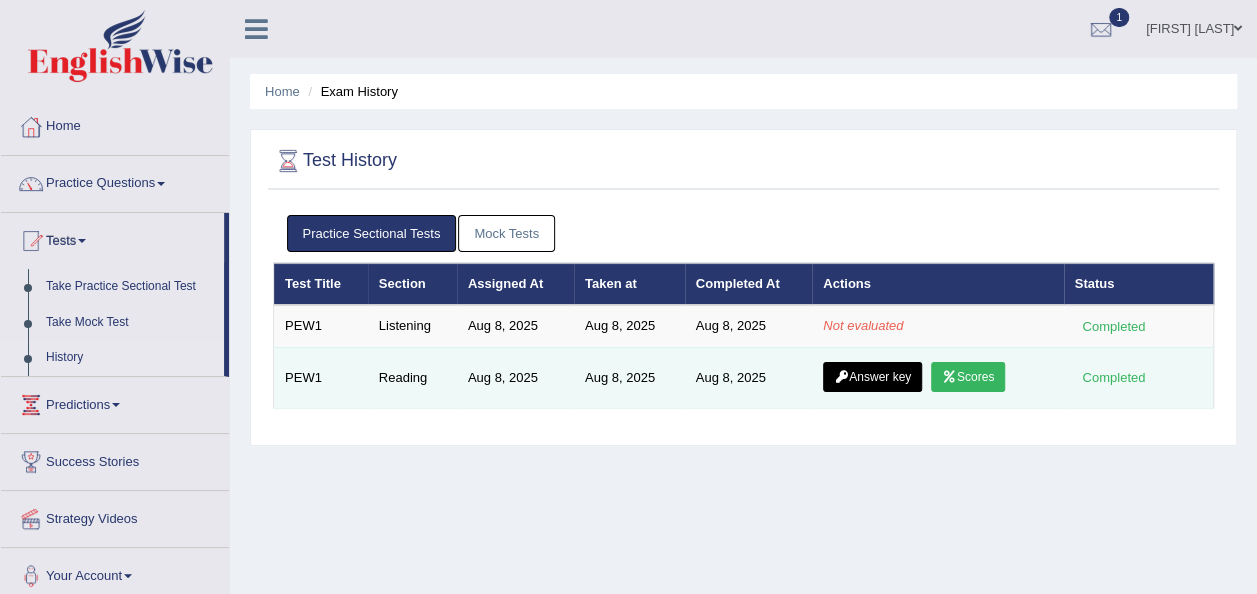 click on "Answer key" at bounding box center (872, 377) 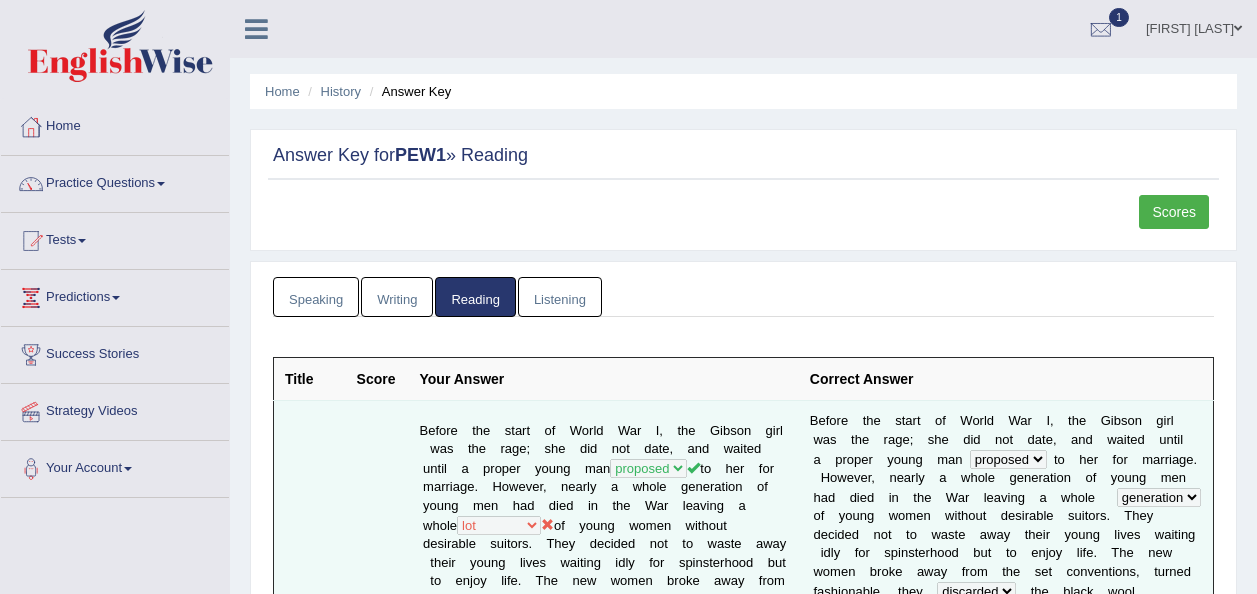 scroll, scrollTop: 0, scrollLeft: 0, axis: both 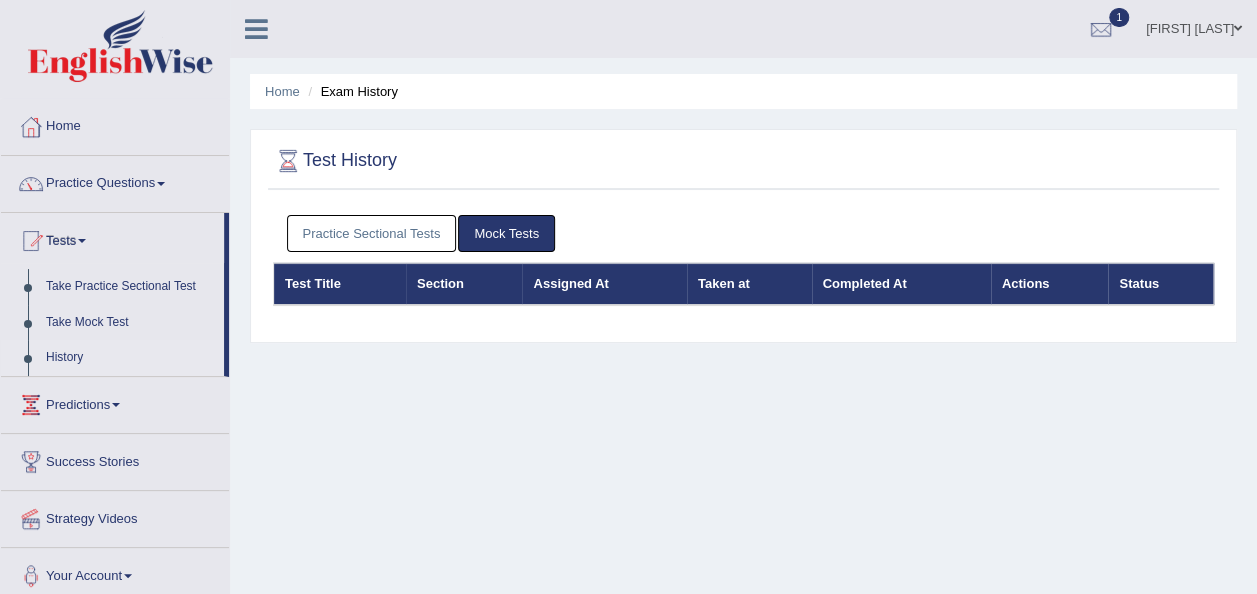 click on "Practice Sectional Tests" at bounding box center (372, 233) 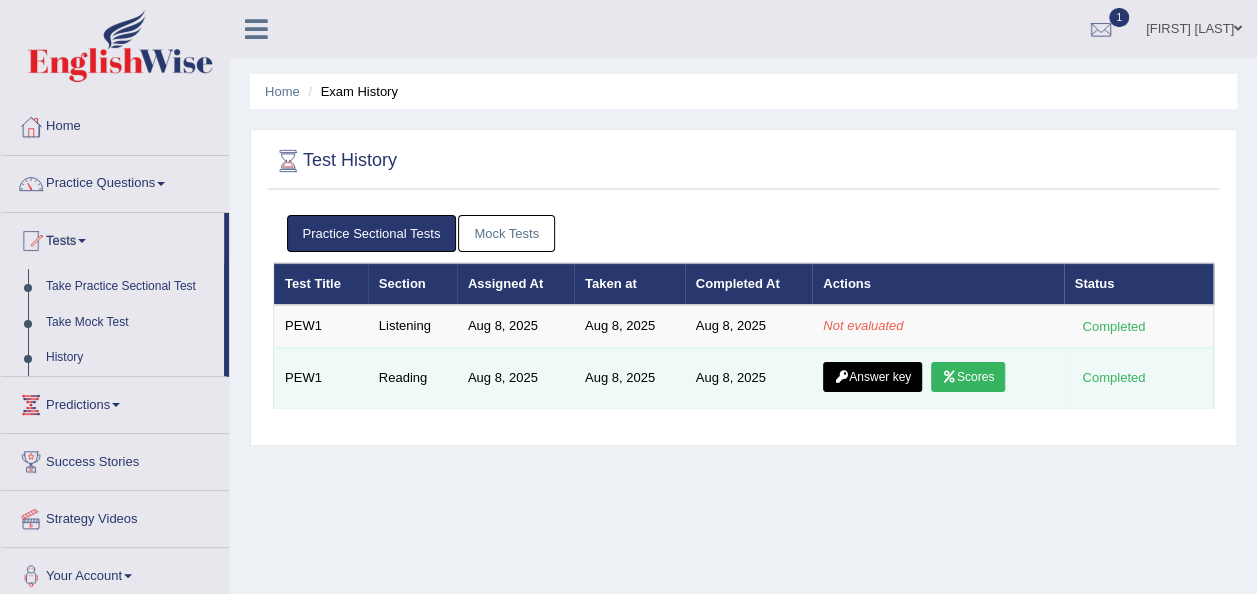 click on "Scores" at bounding box center (968, 377) 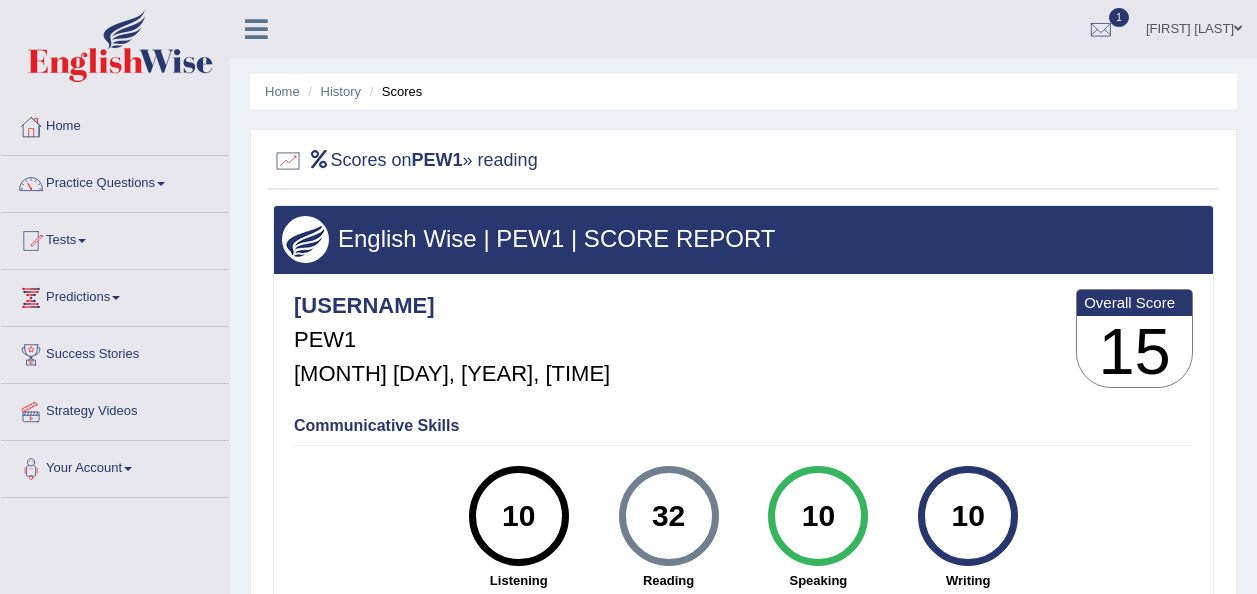 scroll, scrollTop: 0, scrollLeft: 0, axis: both 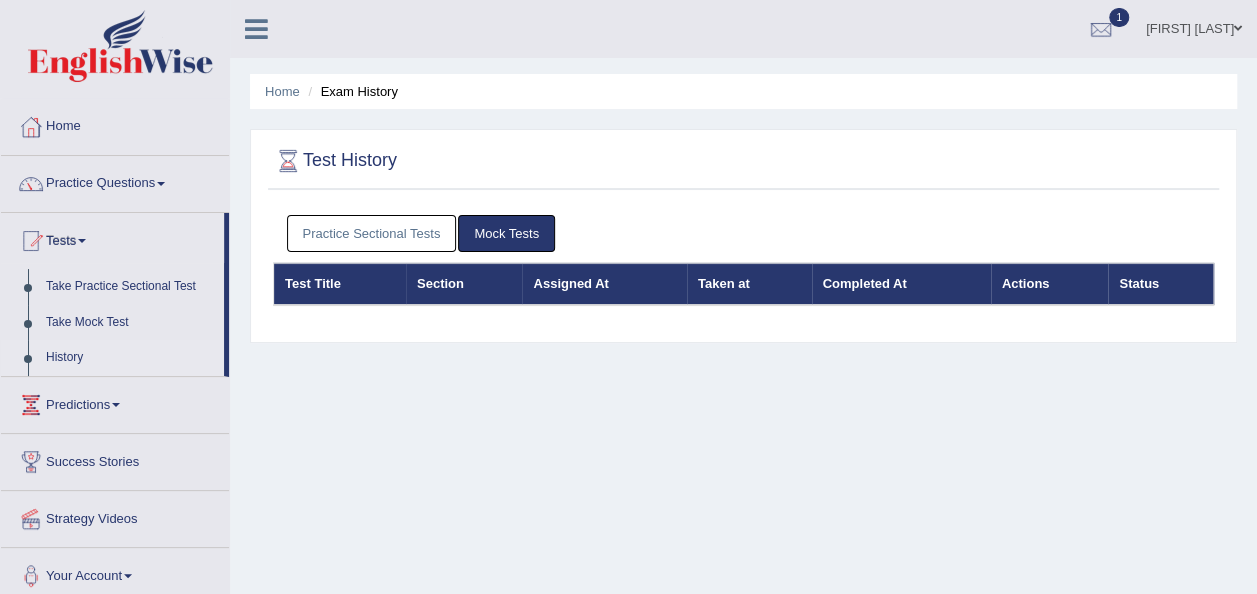 click on "Practice Sectional Tests" at bounding box center [372, 233] 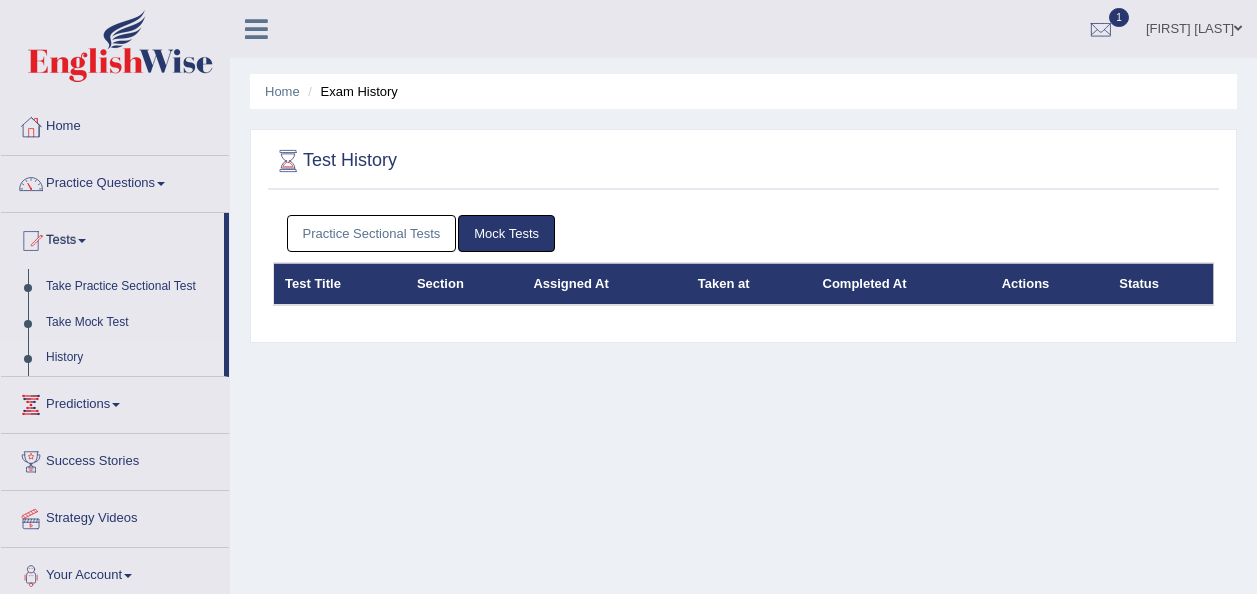 scroll, scrollTop: 0, scrollLeft: 0, axis: both 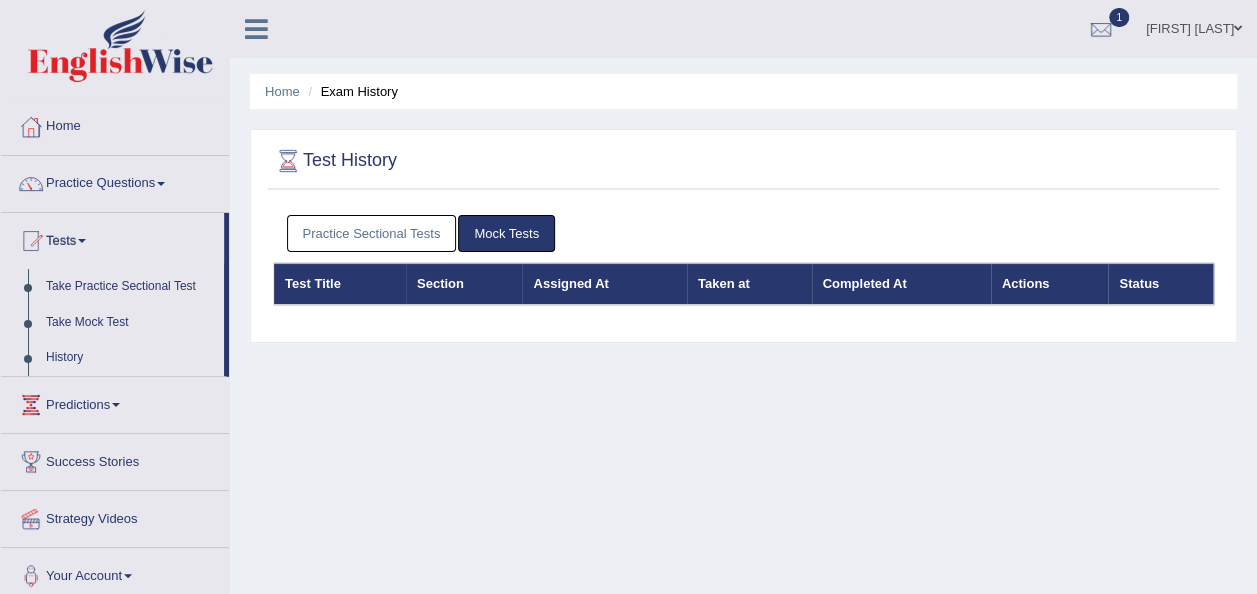 click on "Practice Sectional Tests" at bounding box center (372, 233) 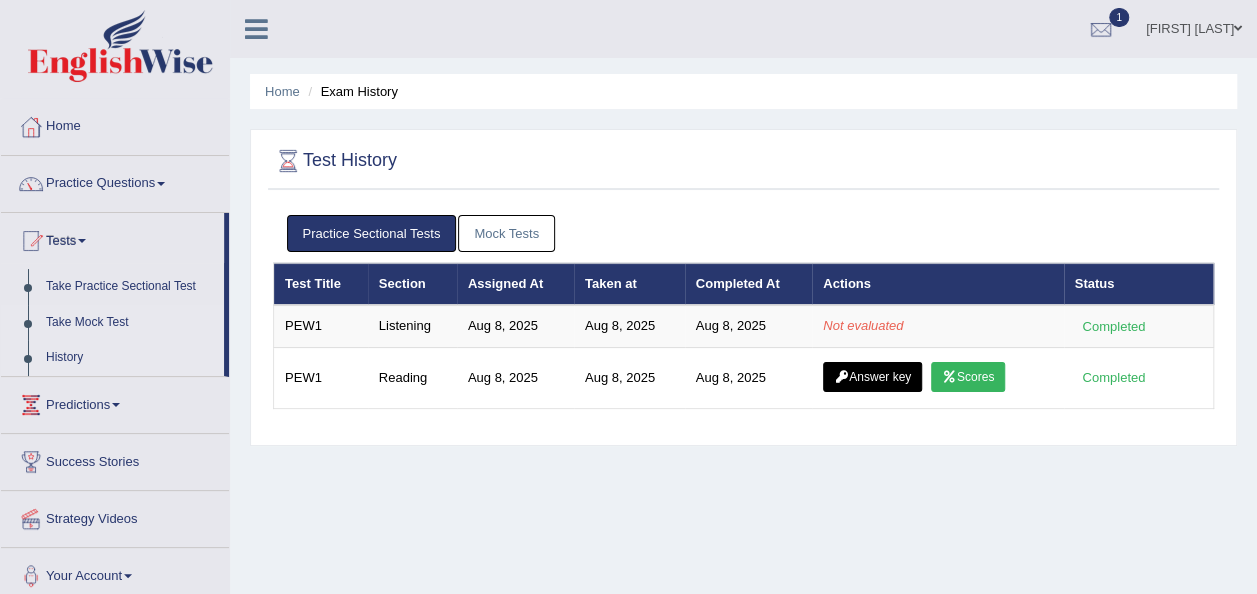 click on "Take Mock Test" at bounding box center [130, 323] 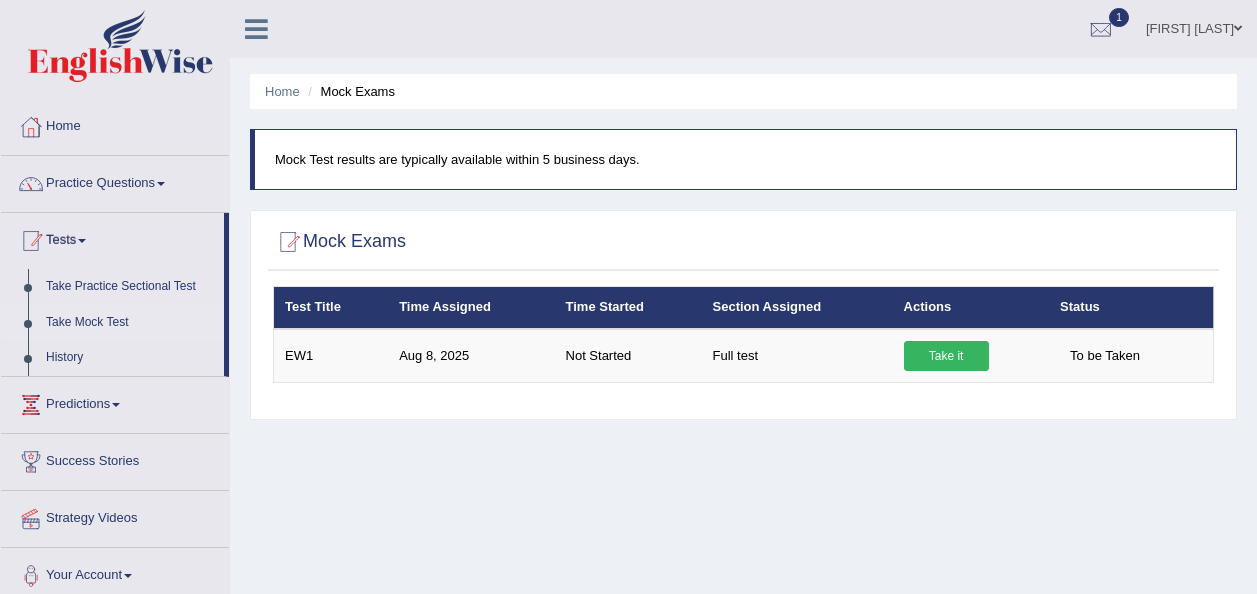 scroll, scrollTop: 0, scrollLeft: 0, axis: both 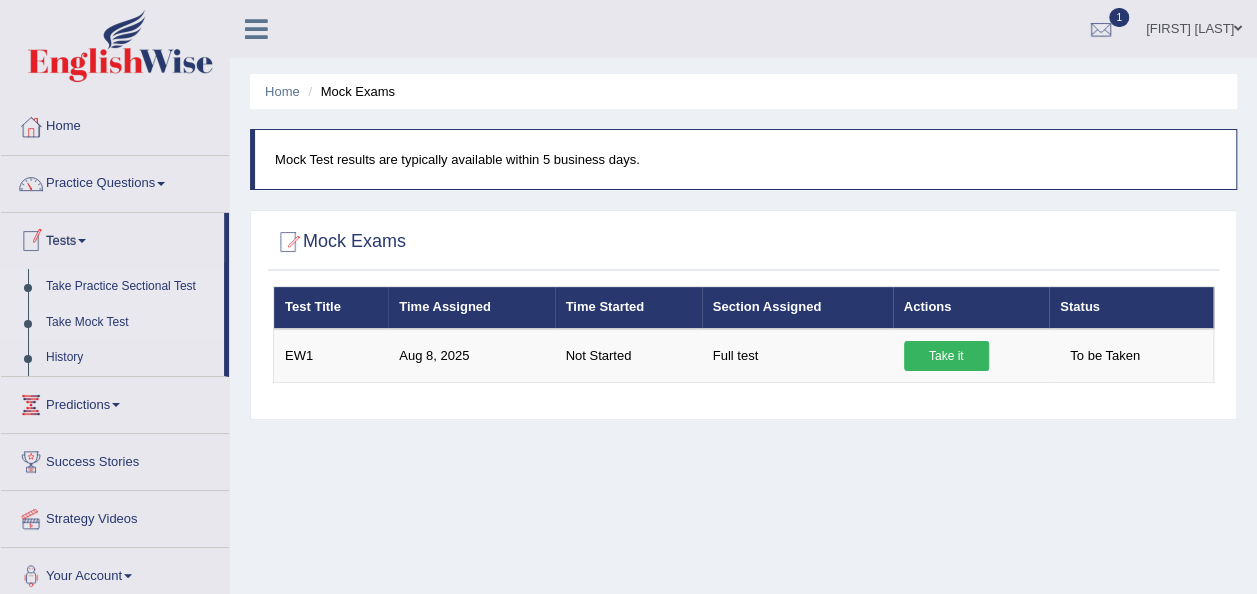 click on "Take Practice Sectional Test" at bounding box center [130, 287] 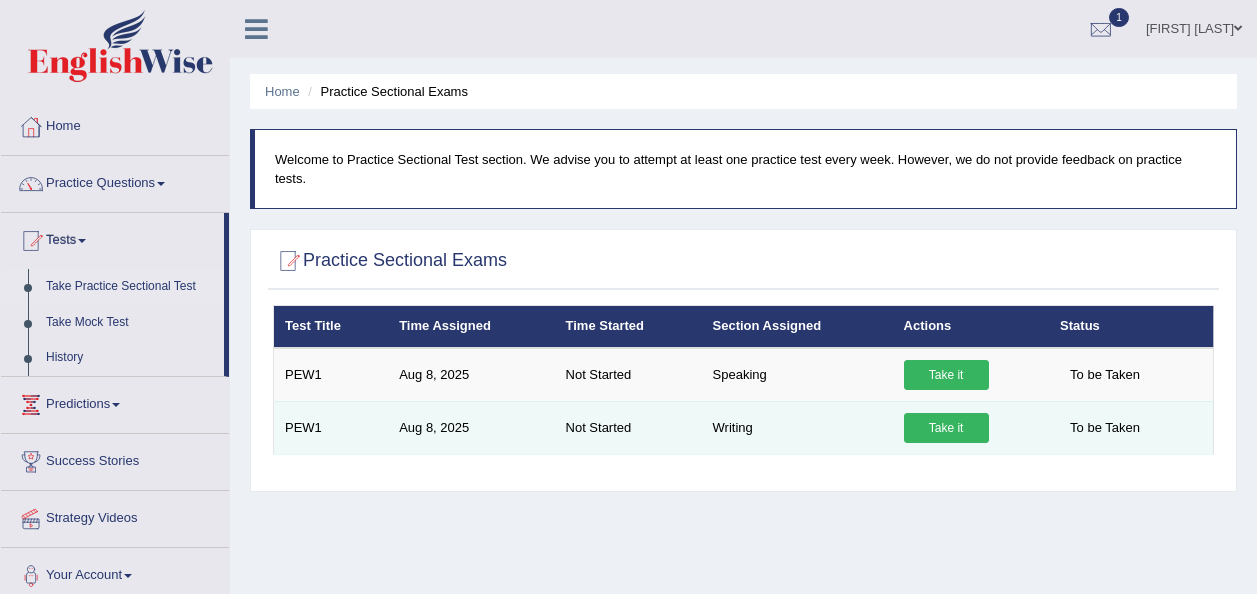 scroll, scrollTop: 0, scrollLeft: 0, axis: both 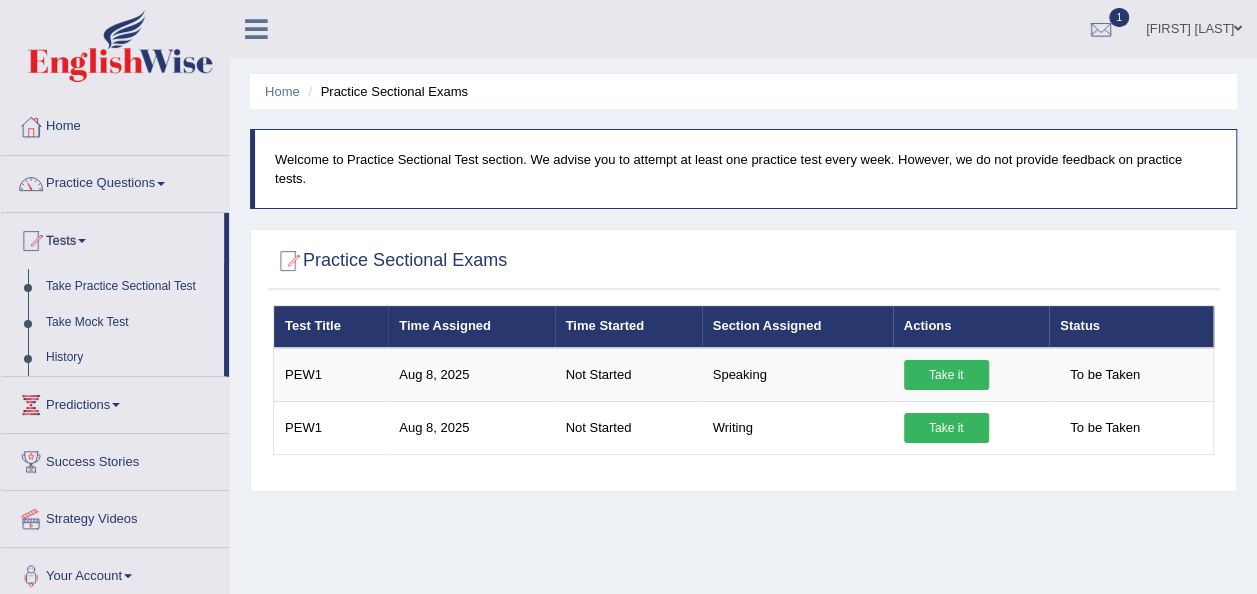 click on "History" at bounding box center [130, 358] 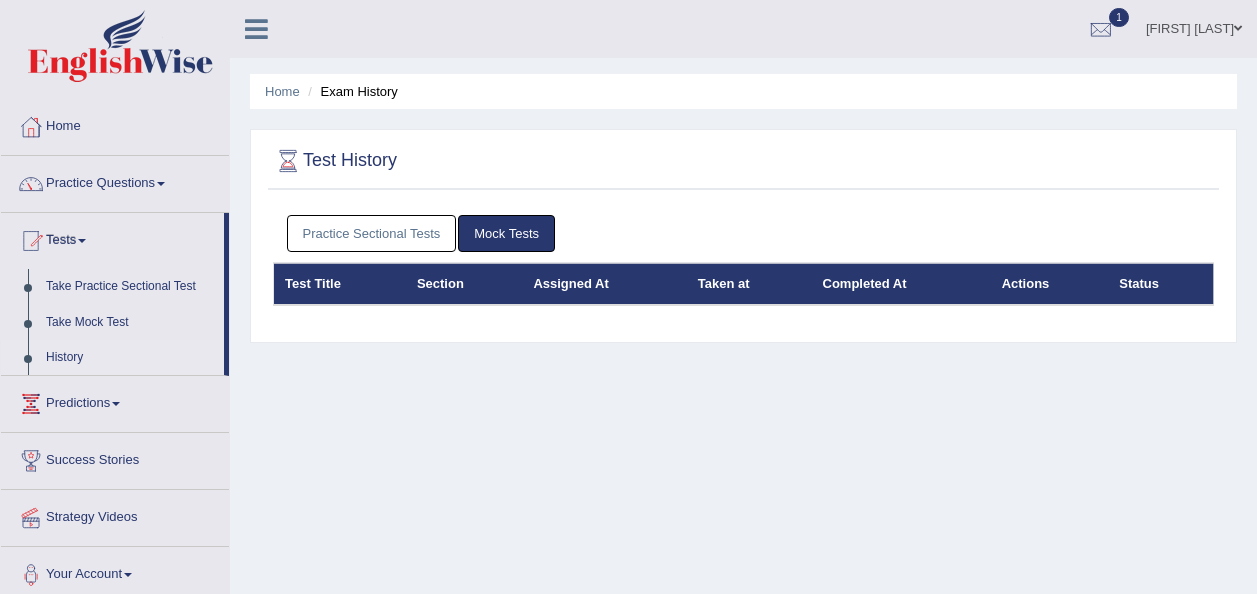 scroll, scrollTop: 0, scrollLeft: 0, axis: both 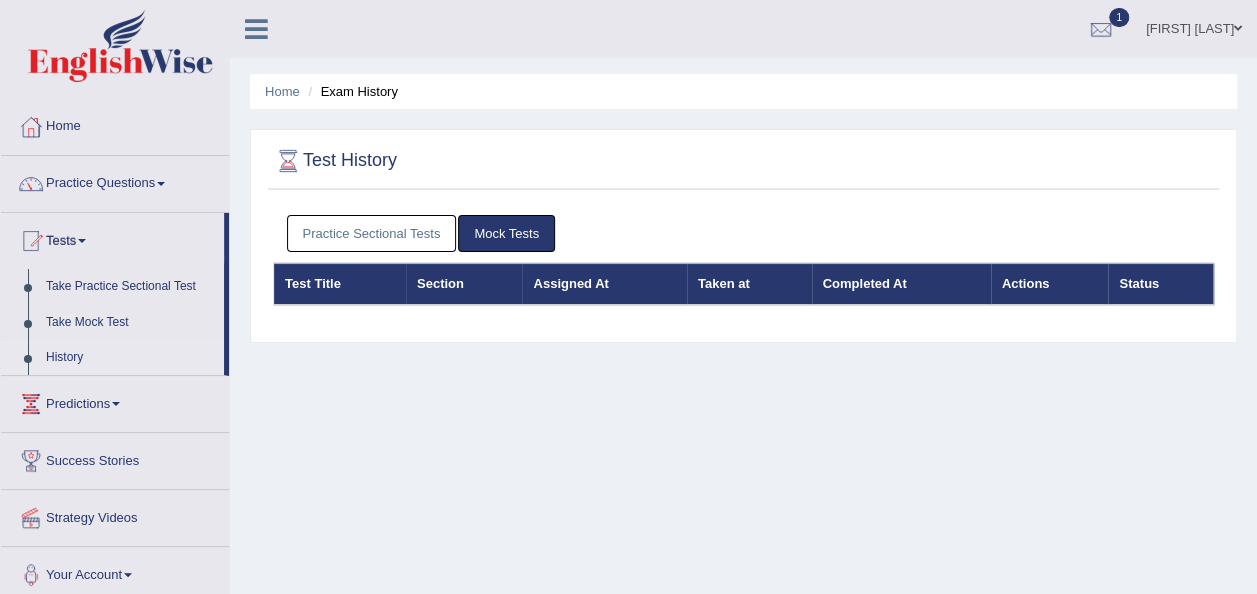 click on "Practice Sectional Tests" at bounding box center [372, 233] 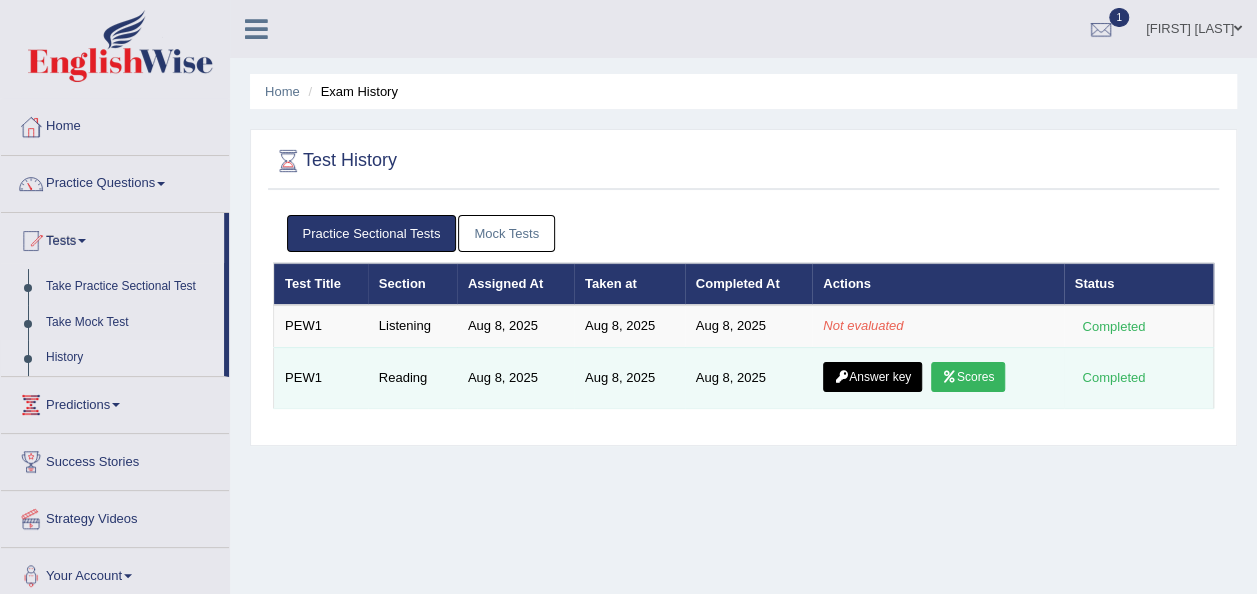 click on "Scores" at bounding box center (968, 377) 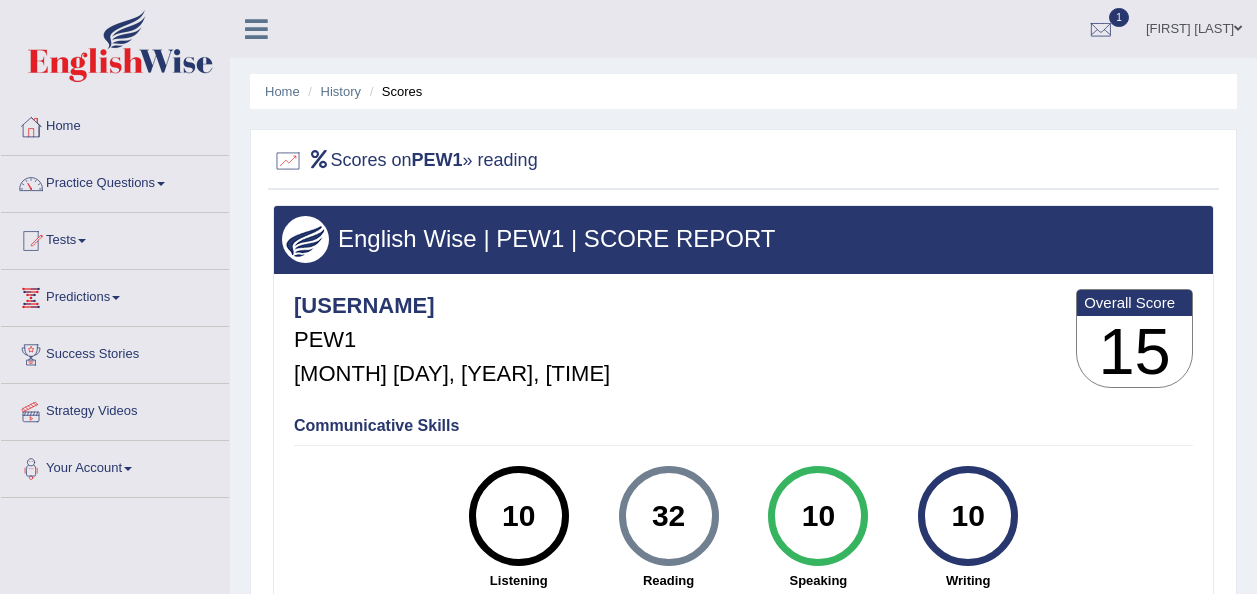 scroll, scrollTop: 0, scrollLeft: 0, axis: both 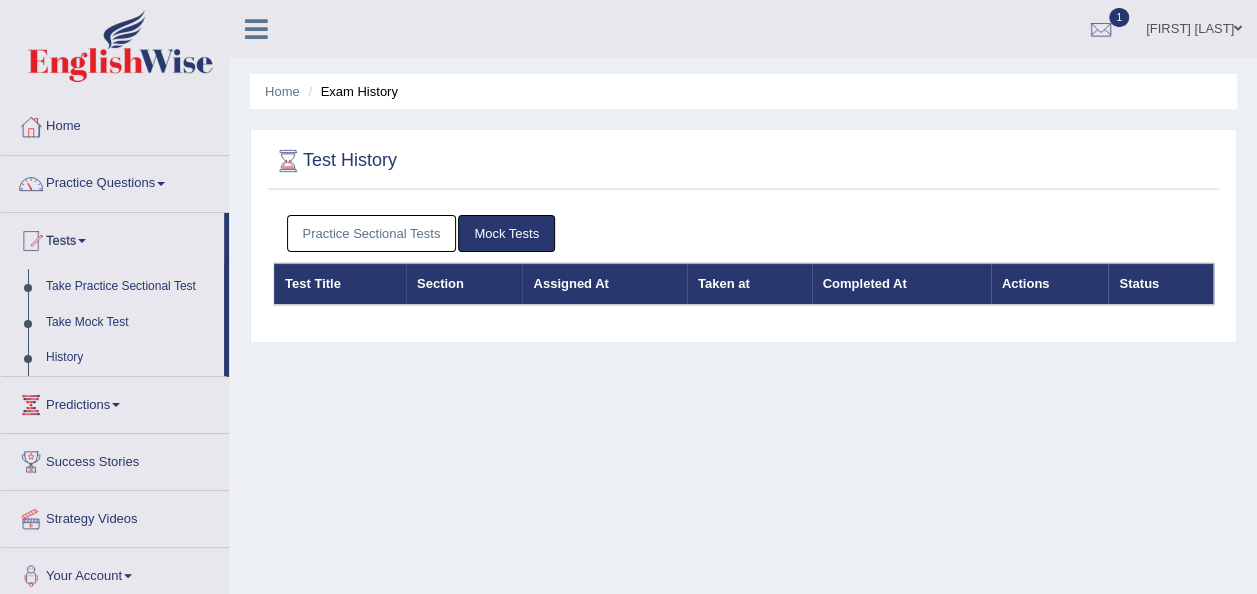 click on "Practice Sectional Tests" at bounding box center [372, 233] 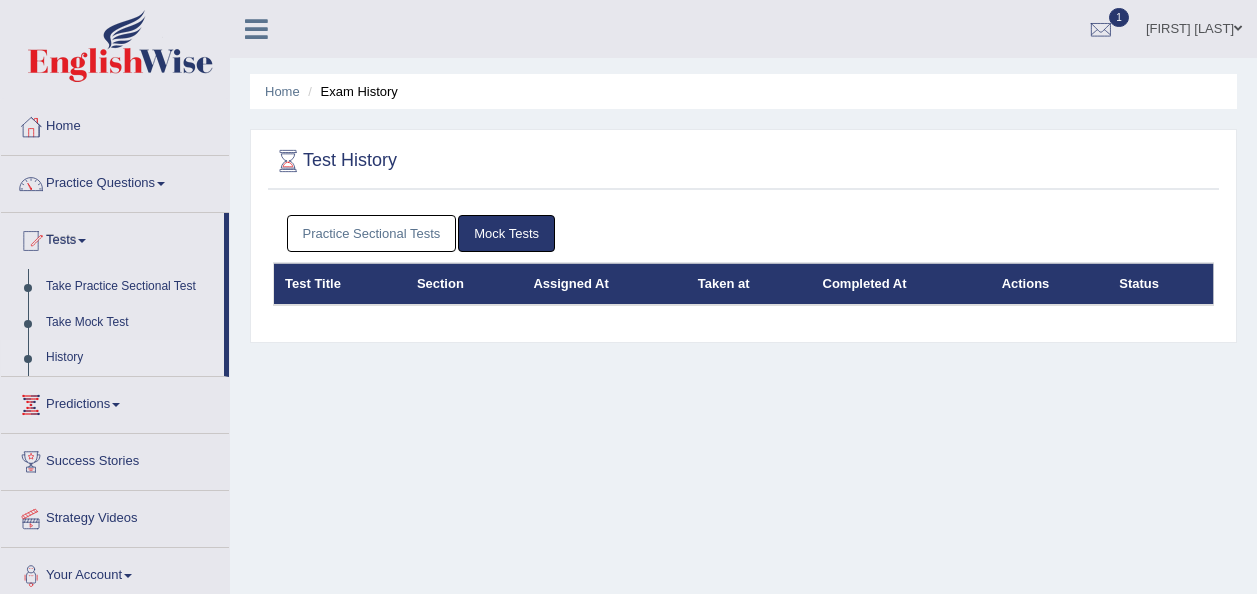 scroll, scrollTop: 0, scrollLeft: 0, axis: both 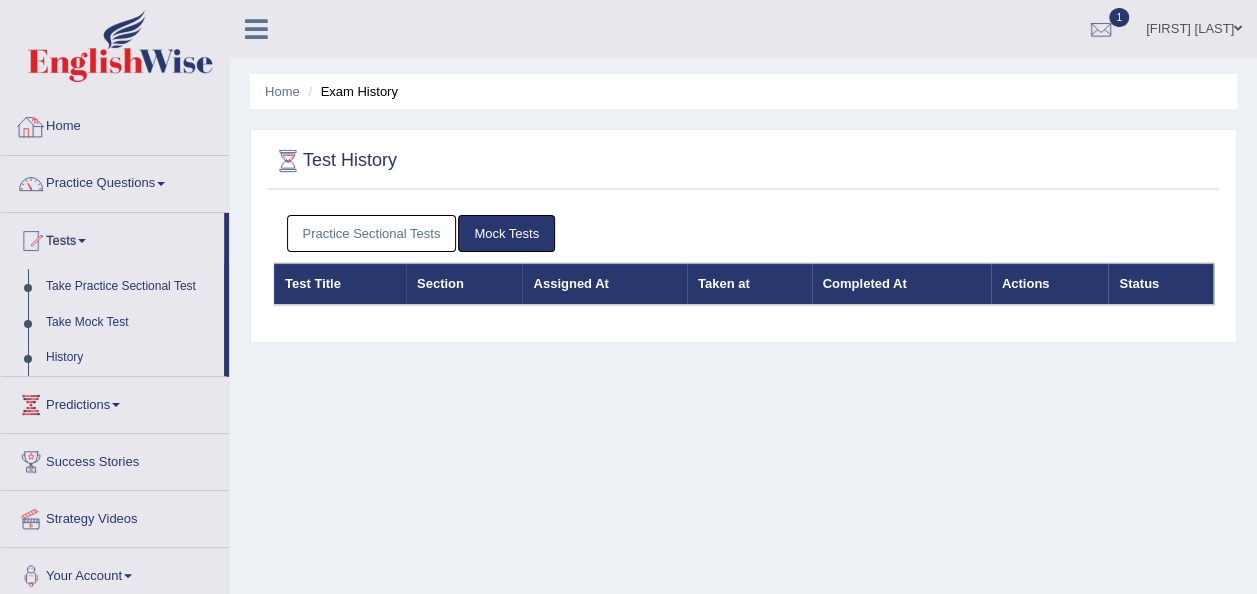 click on "Practice Sectional Tests" at bounding box center (372, 233) 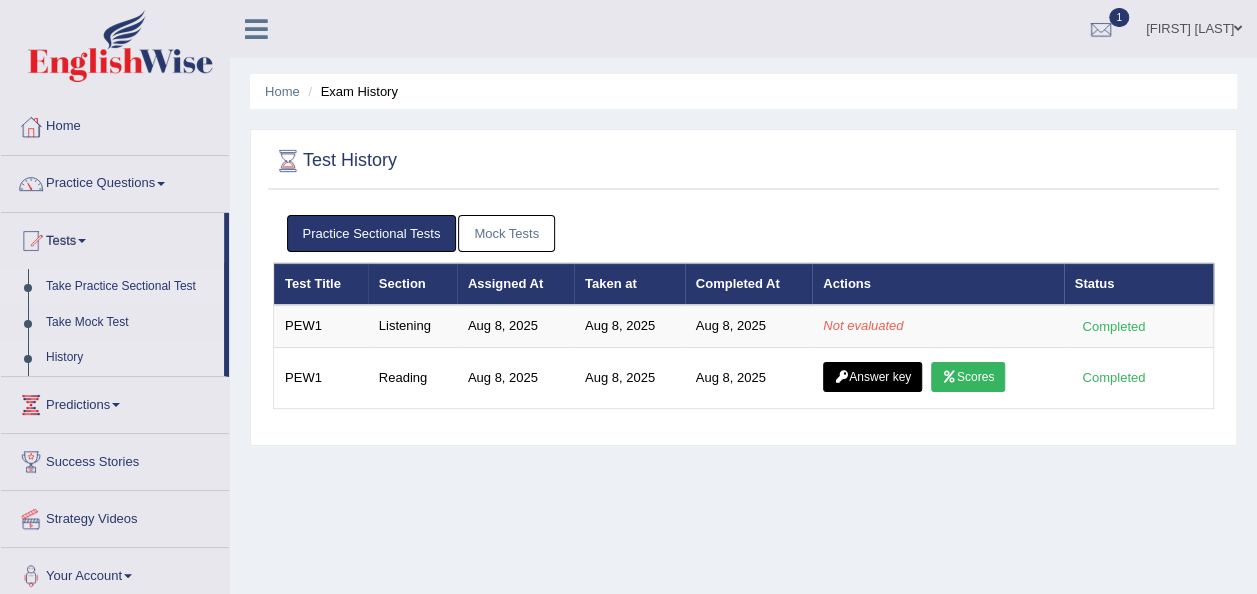 click on "Take Practice Sectional Test" at bounding box center (130, 287) 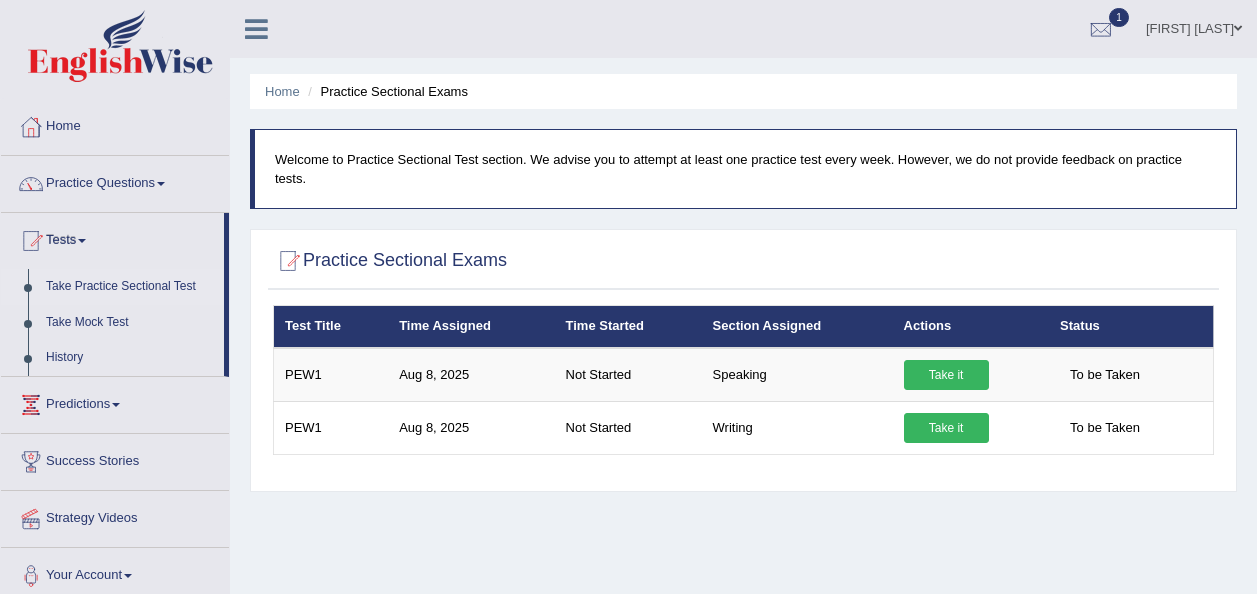 scroll, scrollTop: 0, scrollLeft: 0, axis: both 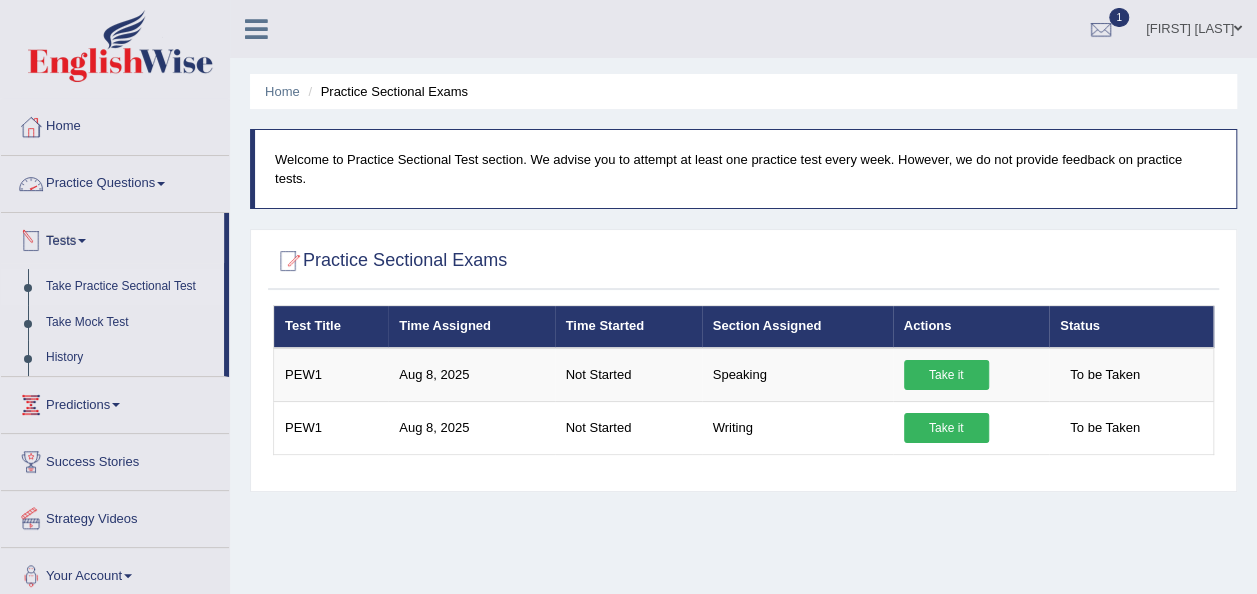click on "Practice Questions" at bounding box center [115, 181] 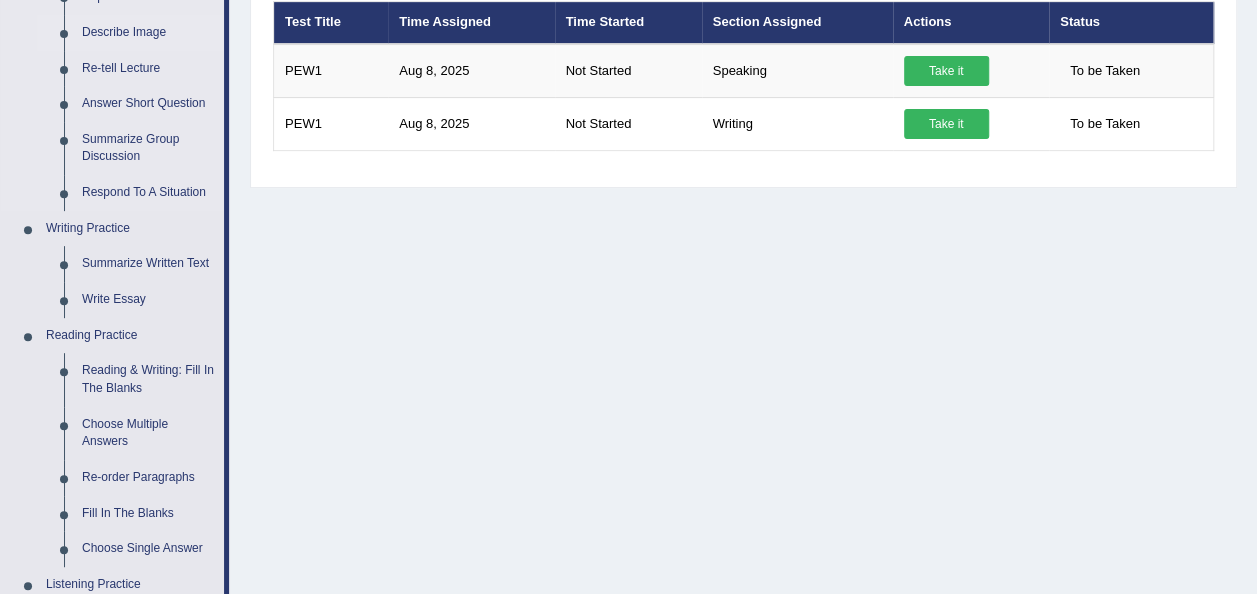 scroll, scrollTop: 302, scrollLeft: 0, axis: vertical 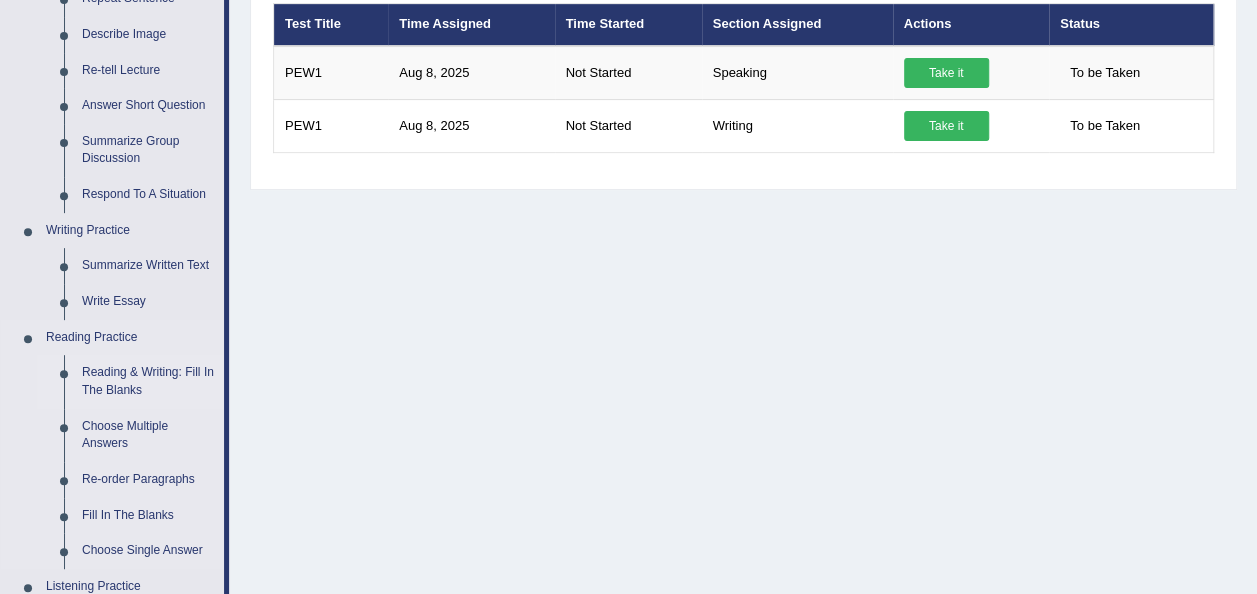 click on "Reading & Writing: Fill In The Blanks" at bounding box center [148, 381] 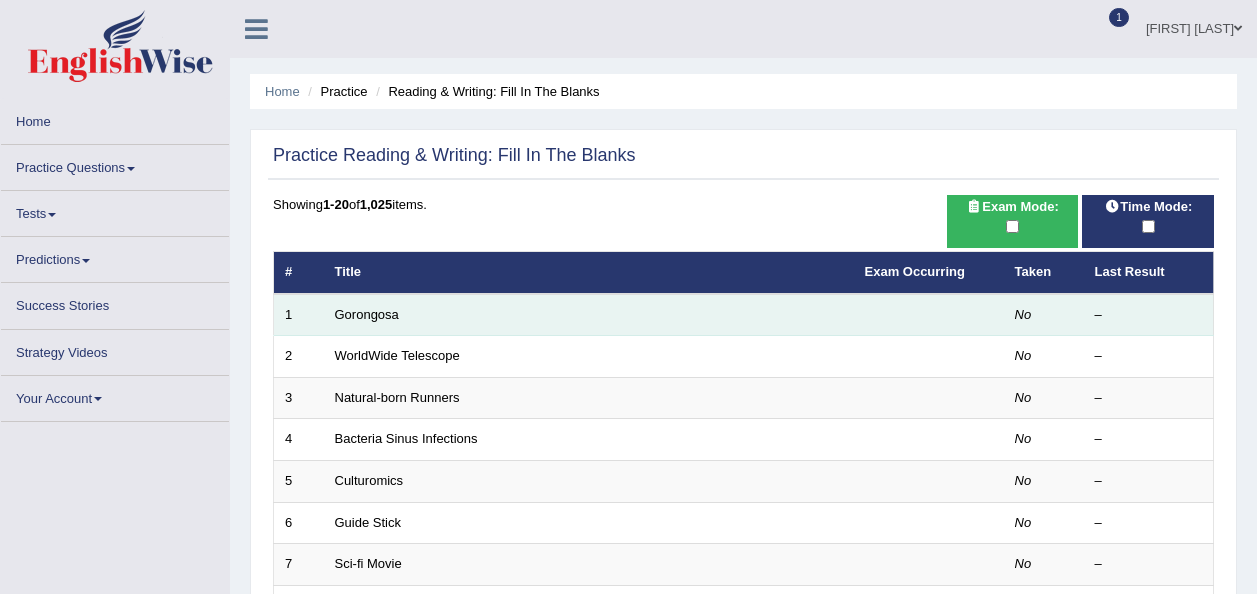 scroll, scrollTop: 0, scrollLeft: 0, axis: both 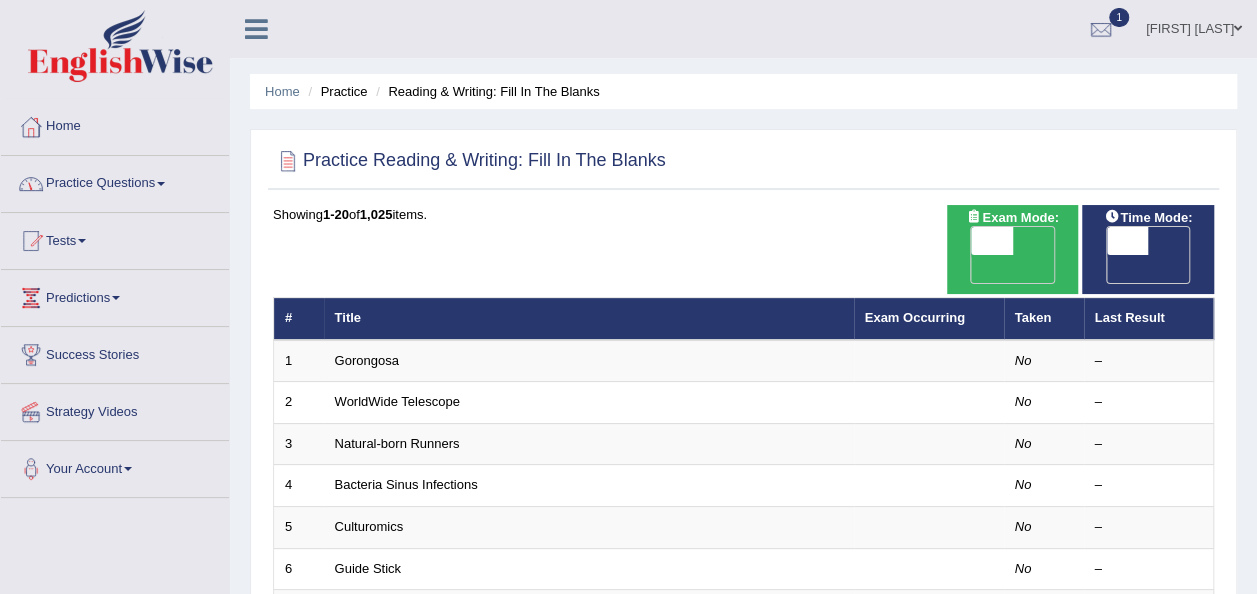 click on "Practice Questions" at bounding box center [115, 181] 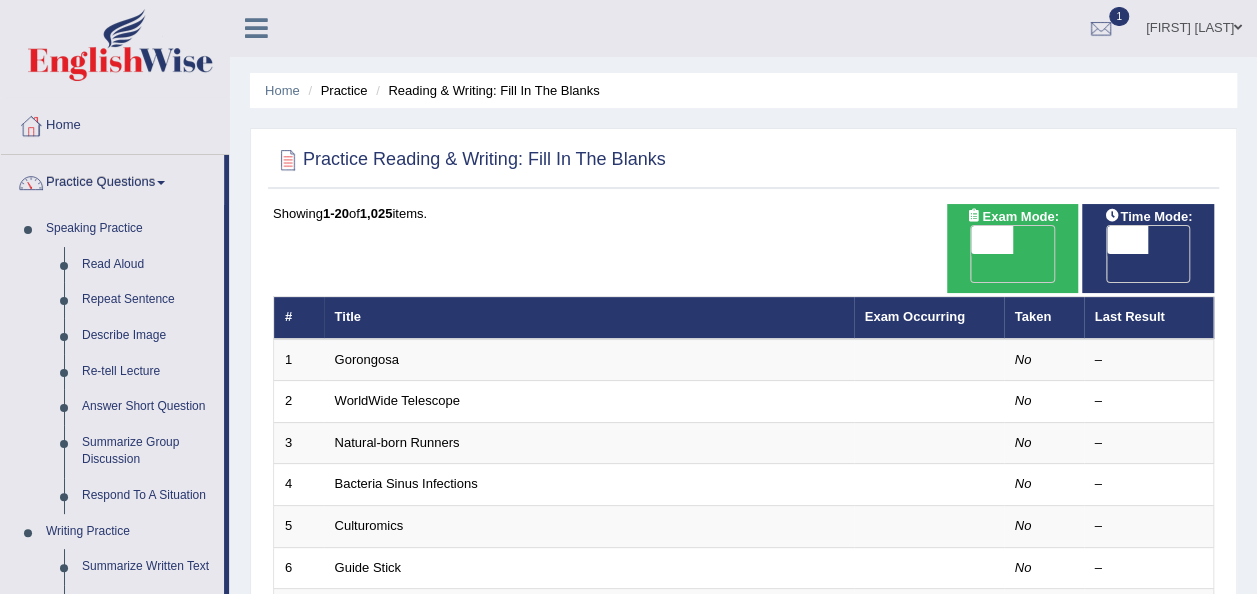 scroll, scrollTop: 0, scrollLeft: 0, axis: both 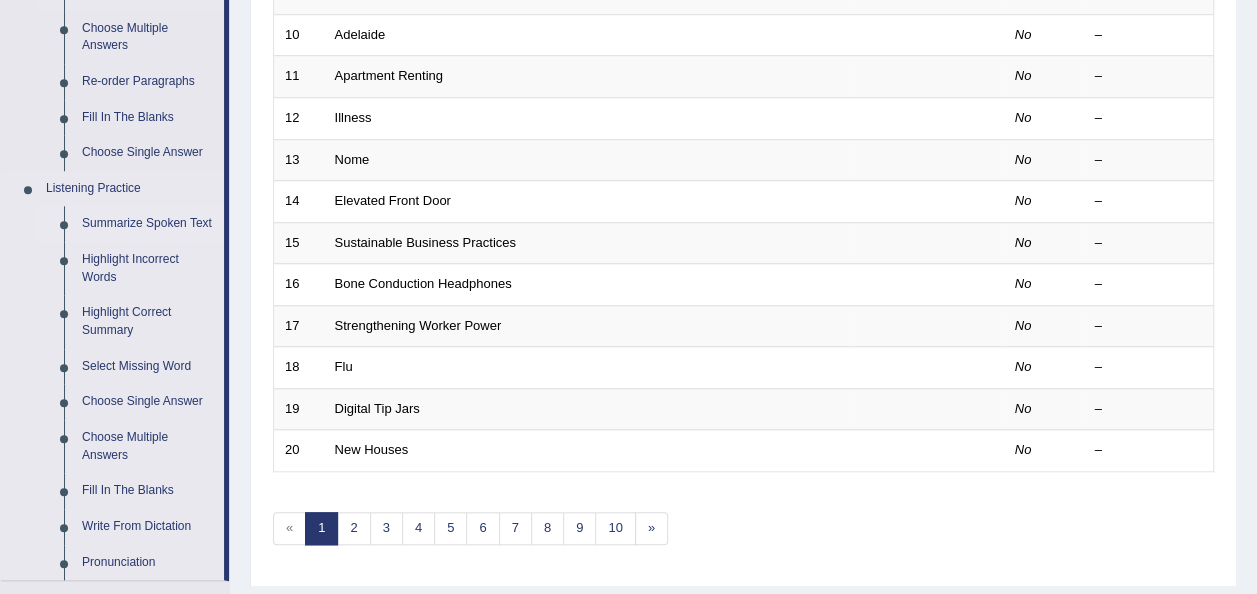 click on "Summarize Spoken Text" at bounding box center [148, 224] 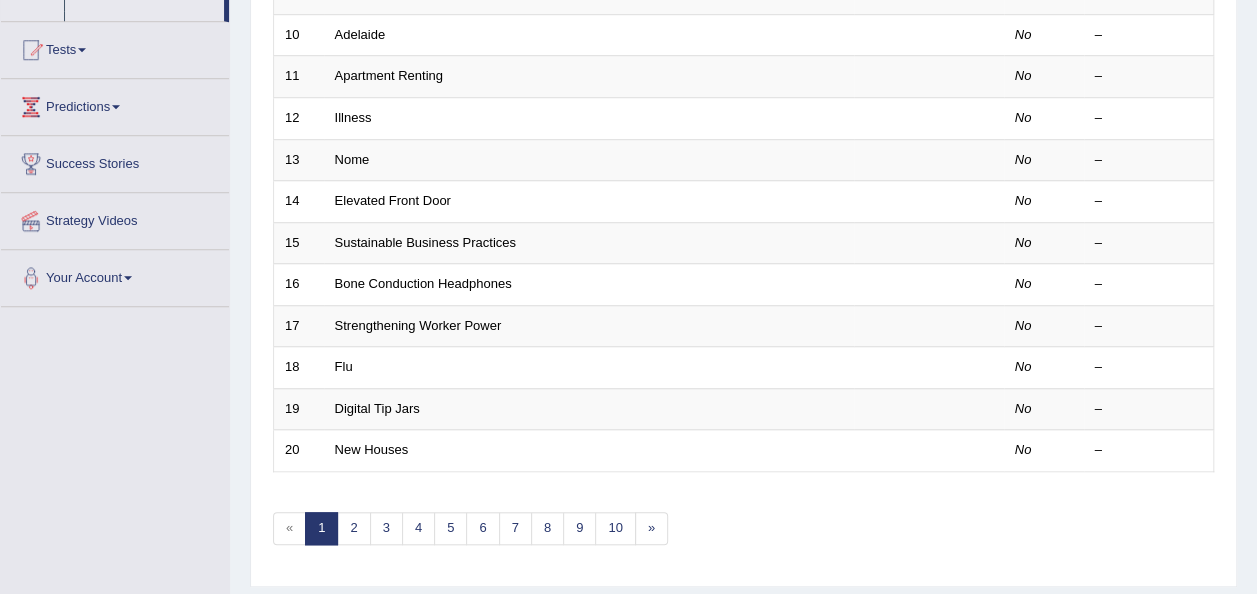 scroll, scrollTop: 568, scrollLeft: 0, axis: vertical 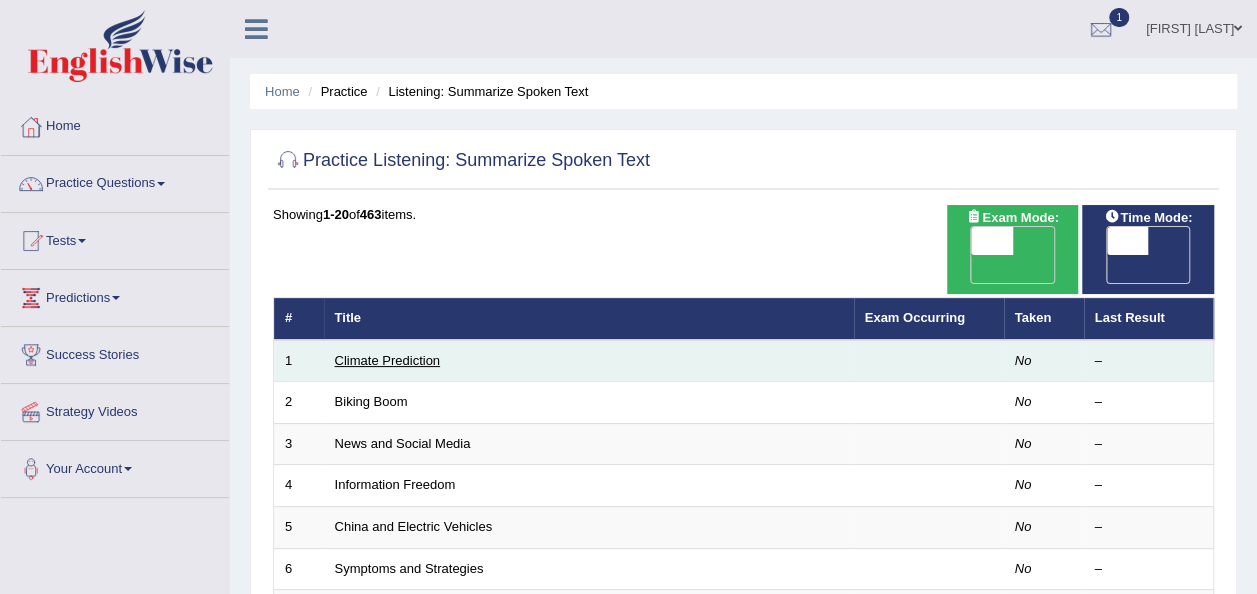 click on "Climate Prediction" at bounding box center (388, 360) 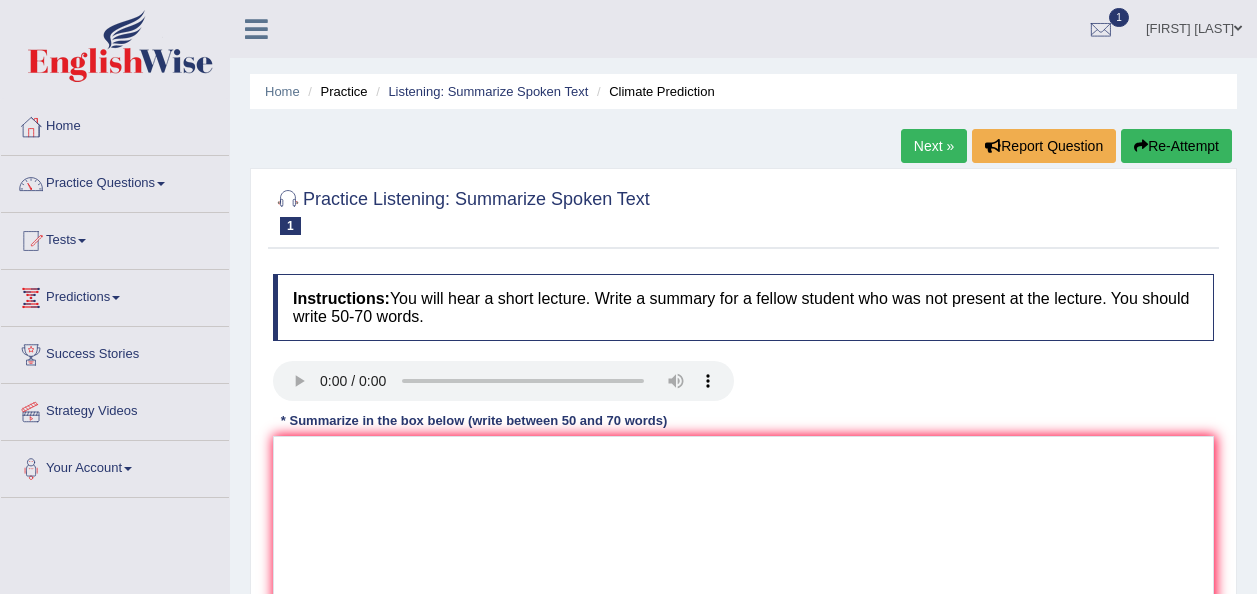 scroll, scrollTop: 0, scrollLeft: 0, axis: both 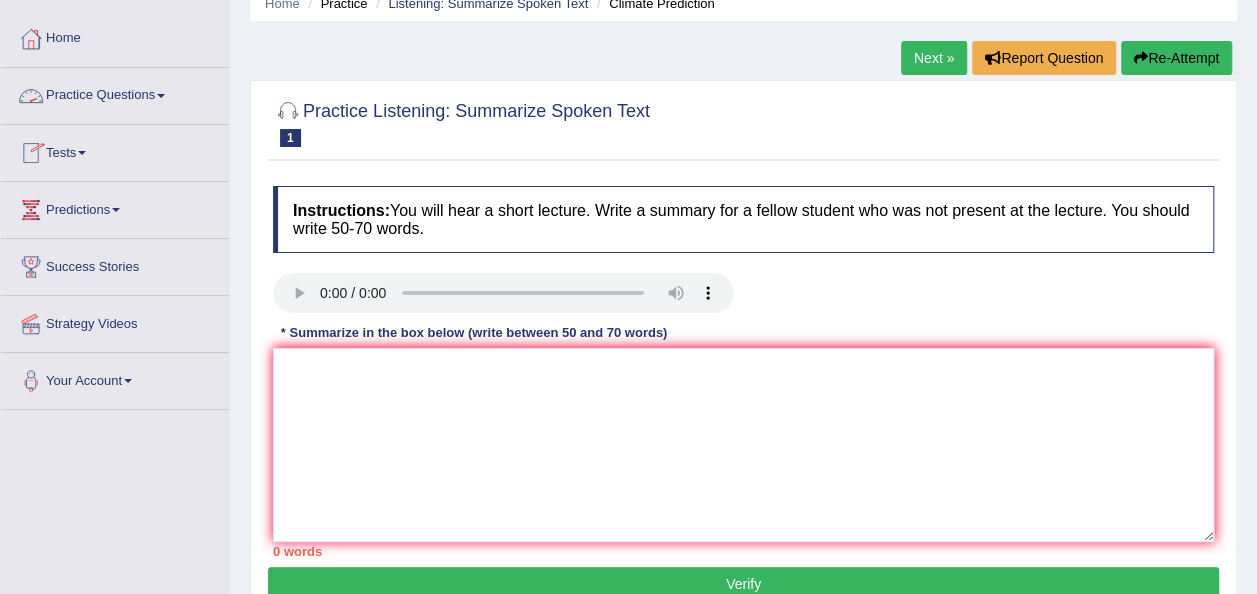 click on "Practice Questions" at bounding box center [115, 93] 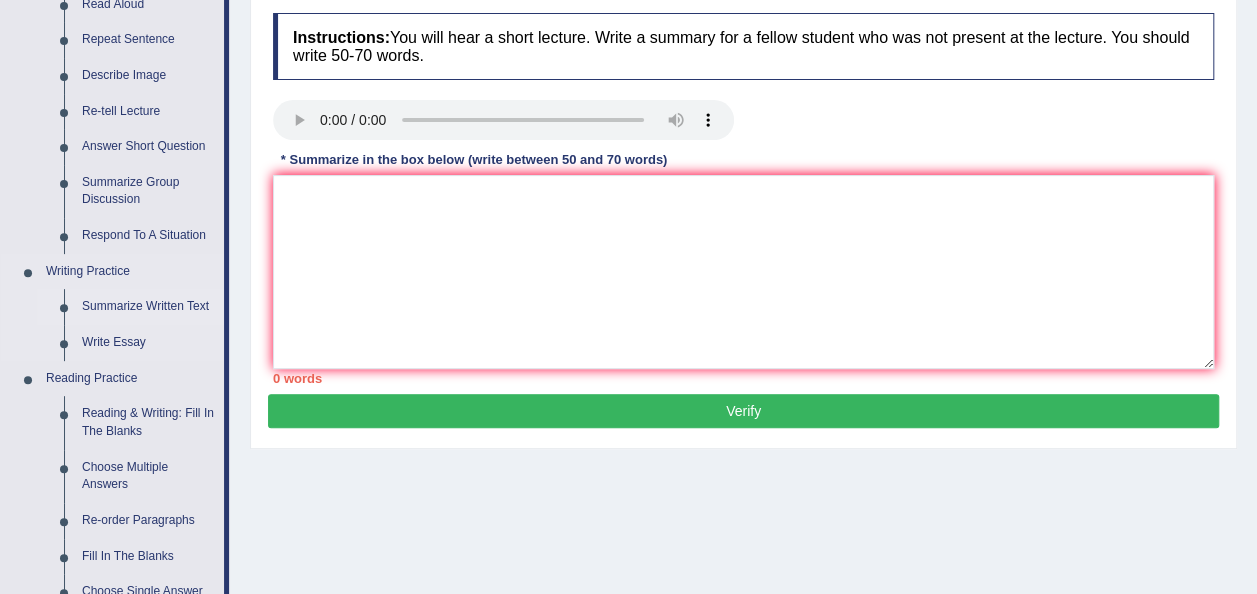 scroll, scrollTop: 260, scrollLeft: 0, axis: vertical 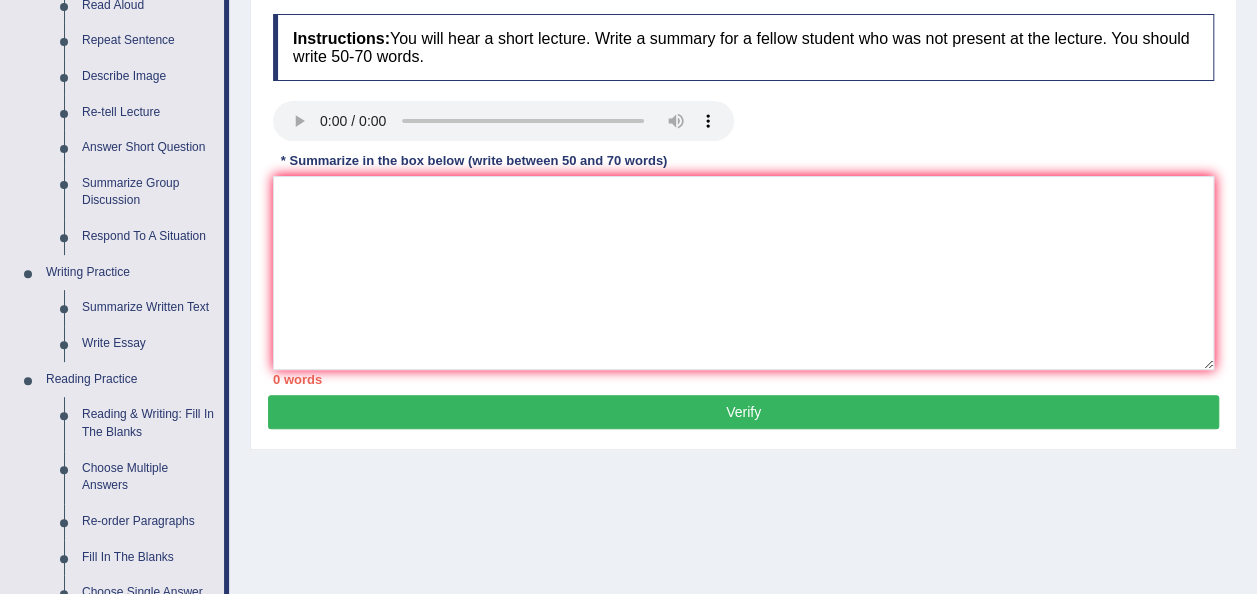 click on "Home
Practice
Listening: Summarize Spoken Text
Climate Prediction
Next »  Report Question  Re-Attempt
Practice Listening: Summarize Spoken Text
1
Climate Prediction
Instructions:  You will hear a short lecture. Write a summary for a fellow student who was not present at the lecture. You should write 50-70 words.
Transcript: Recorded Answer: * Summarize in the box below (write between 50 and 70 words) 0 words Written Keywords: A.I. Engine Result: Processing... 90-Points (9-Bands) Sample Answer: This is as per English Wise's strategy. Please upgrade to view this.  Upgrade Now Verify" at bounding box center [743, 240] 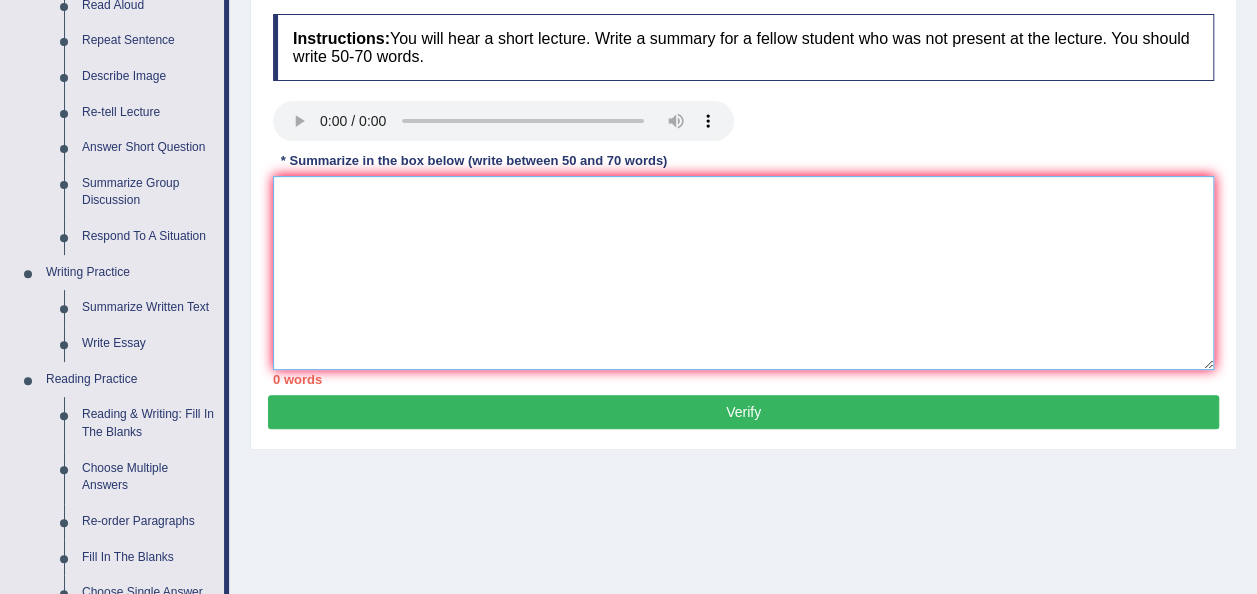 click at bounding box center (743, 273) 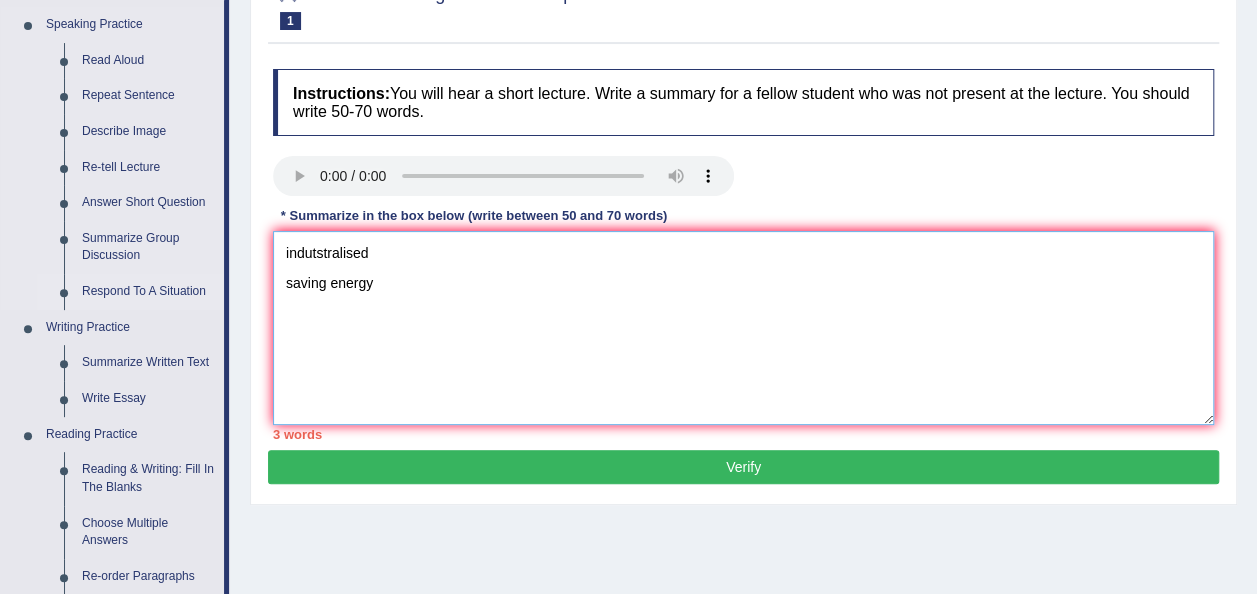 scroll, scrollTop: 206, scrollLeft: 0, axis: vertical 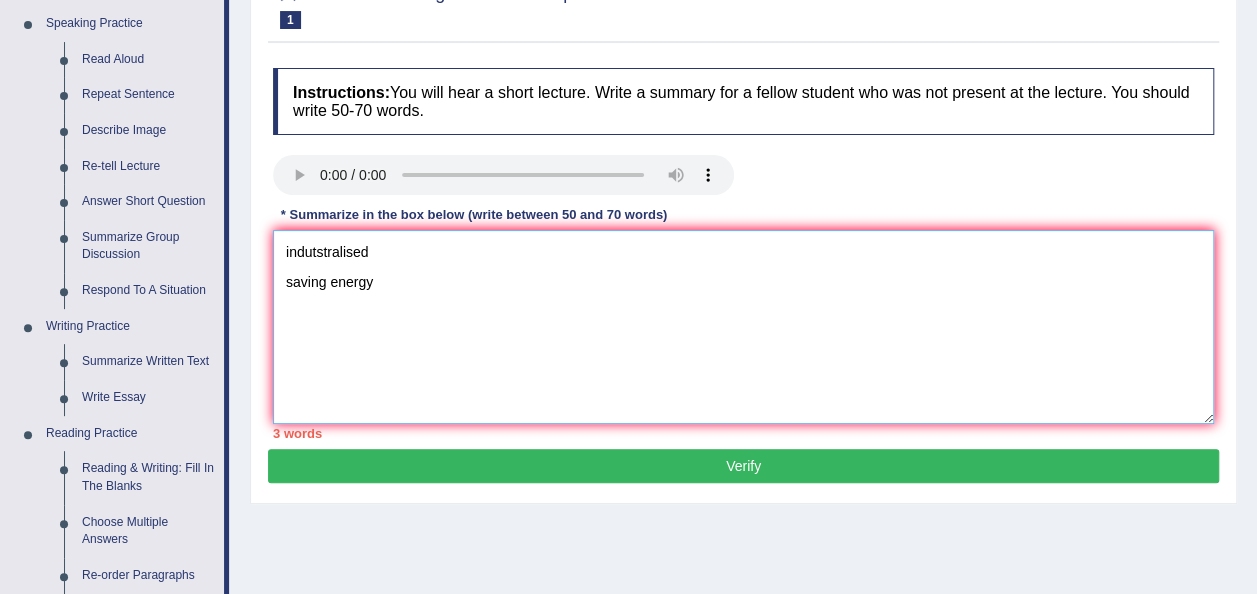 type on "indutstralised
saving energy" 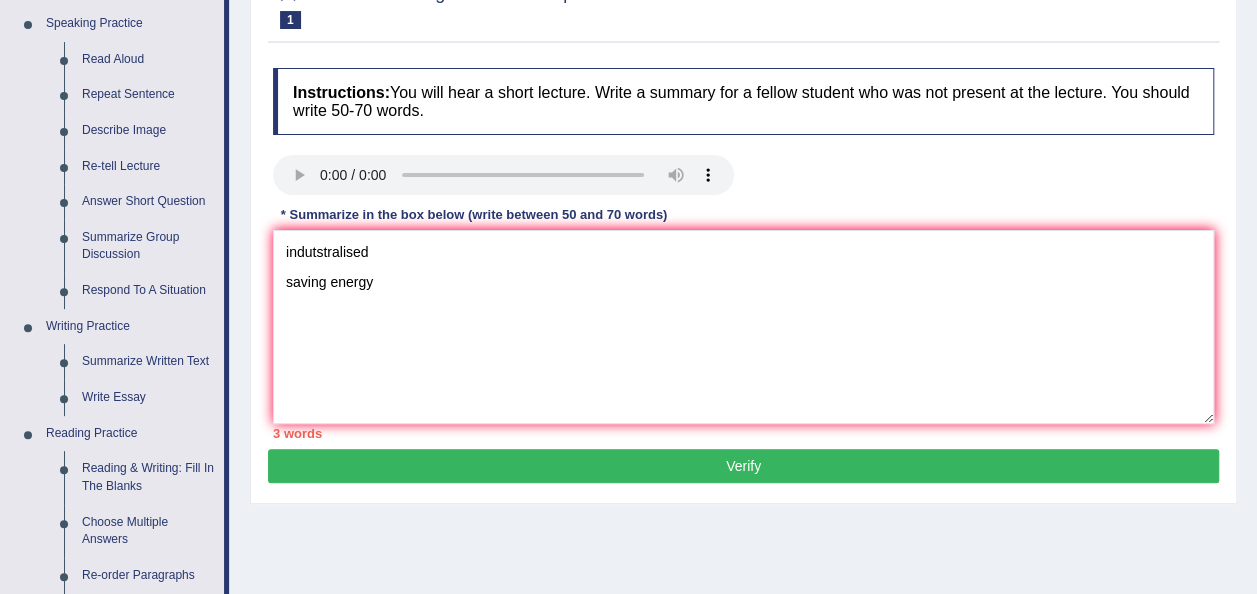 click on "Verify" at bounding box center (743, 466) 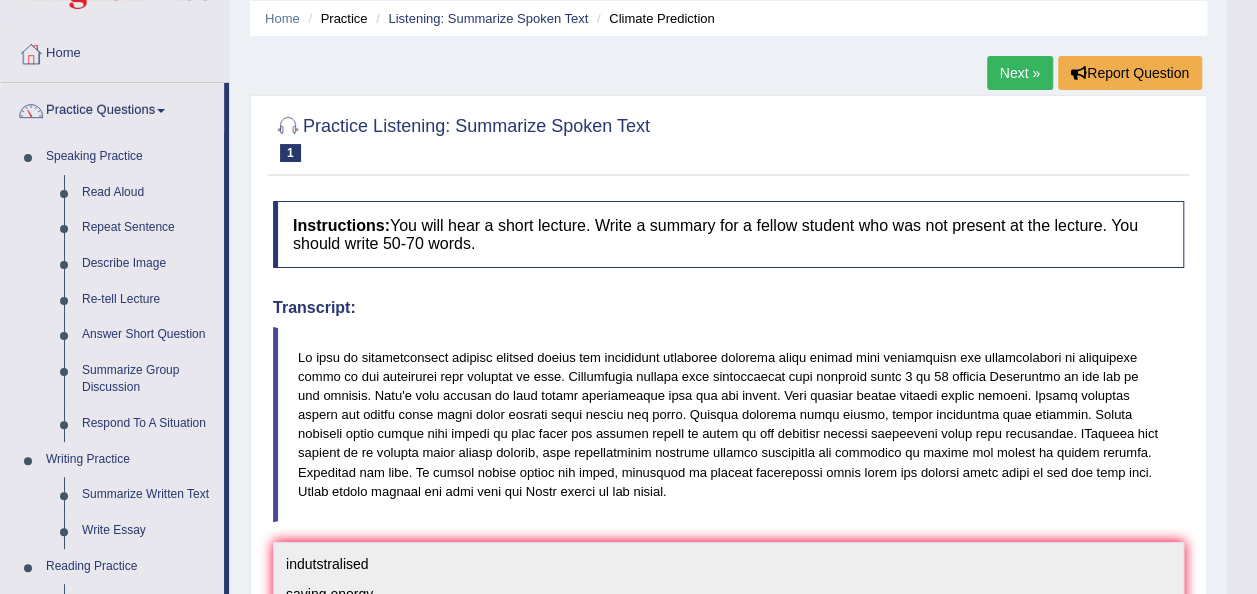 scroll, scrollTop: 66, scrollLeft: 0, axis: vertical 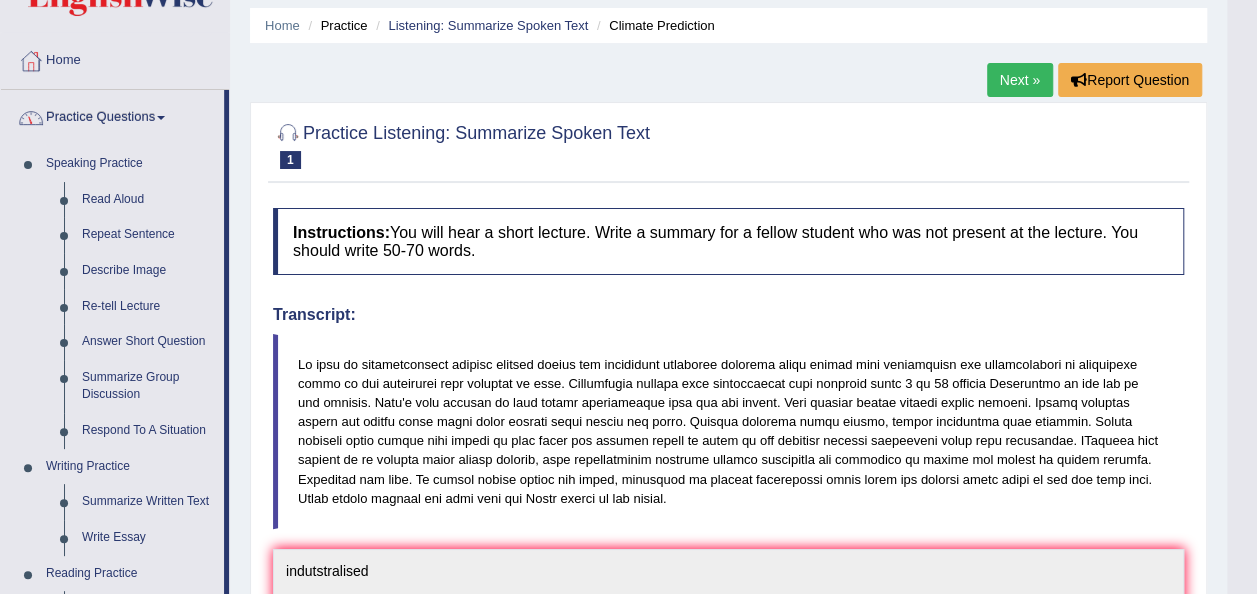 click on "Practice Questions" at bounding box center [112, 115] 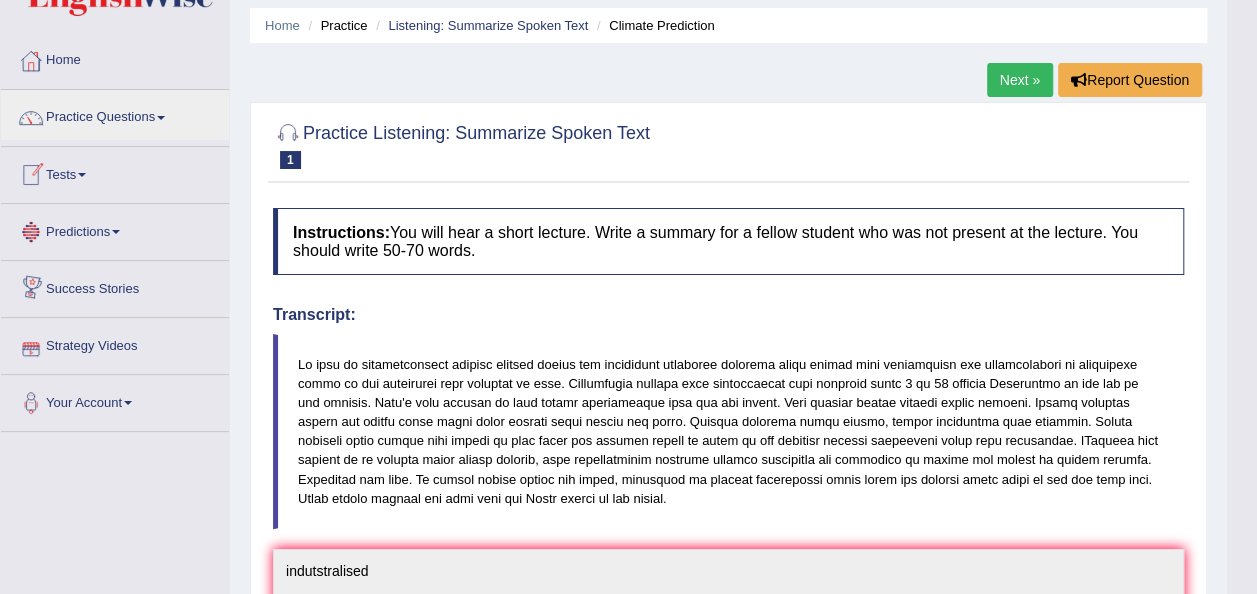 click on "Tests" at bounding box center (115, 172) 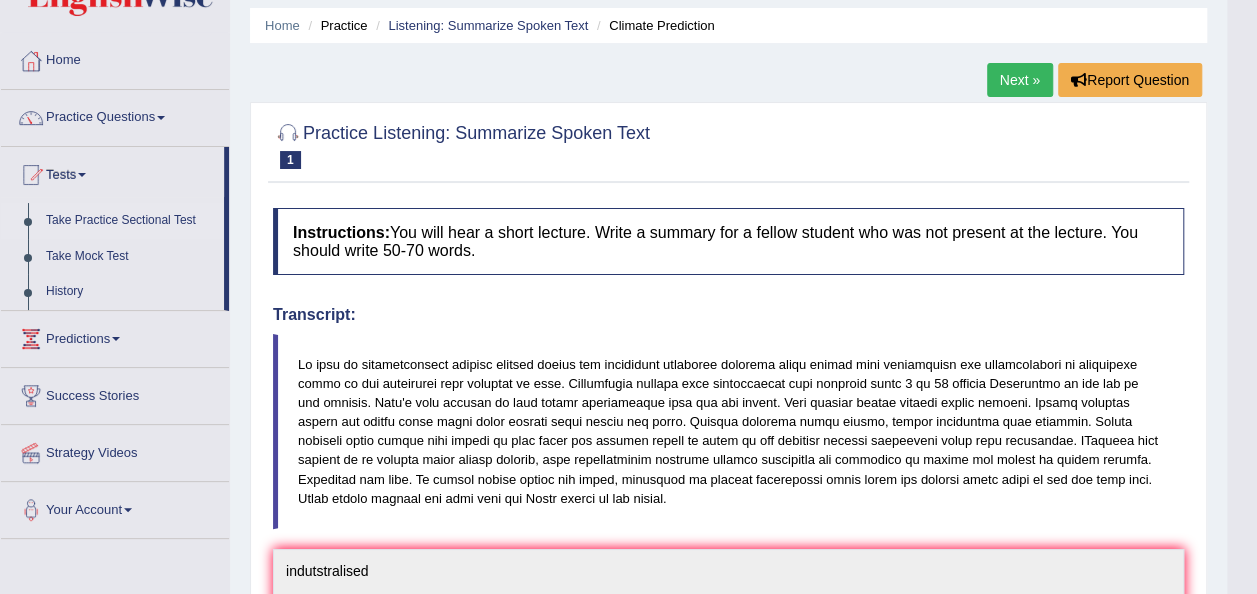 click on "Take Practice Sectional Test" at bounding box center [130, 221] 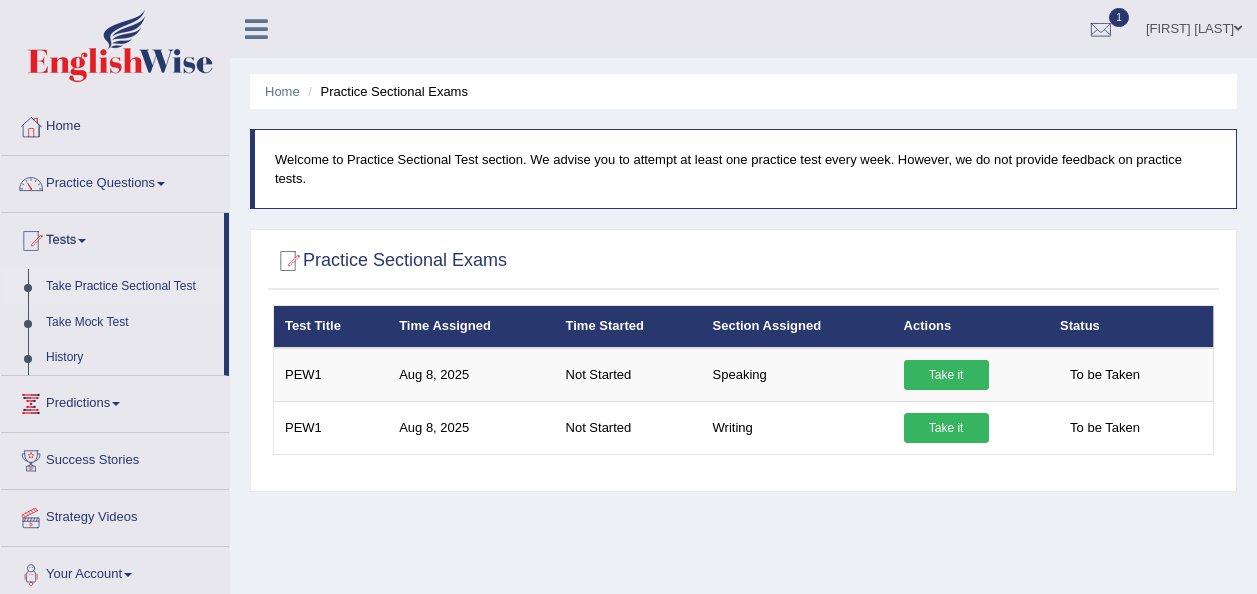 scroll, scrollTop: 0, scrollLeft: 0, axis: both 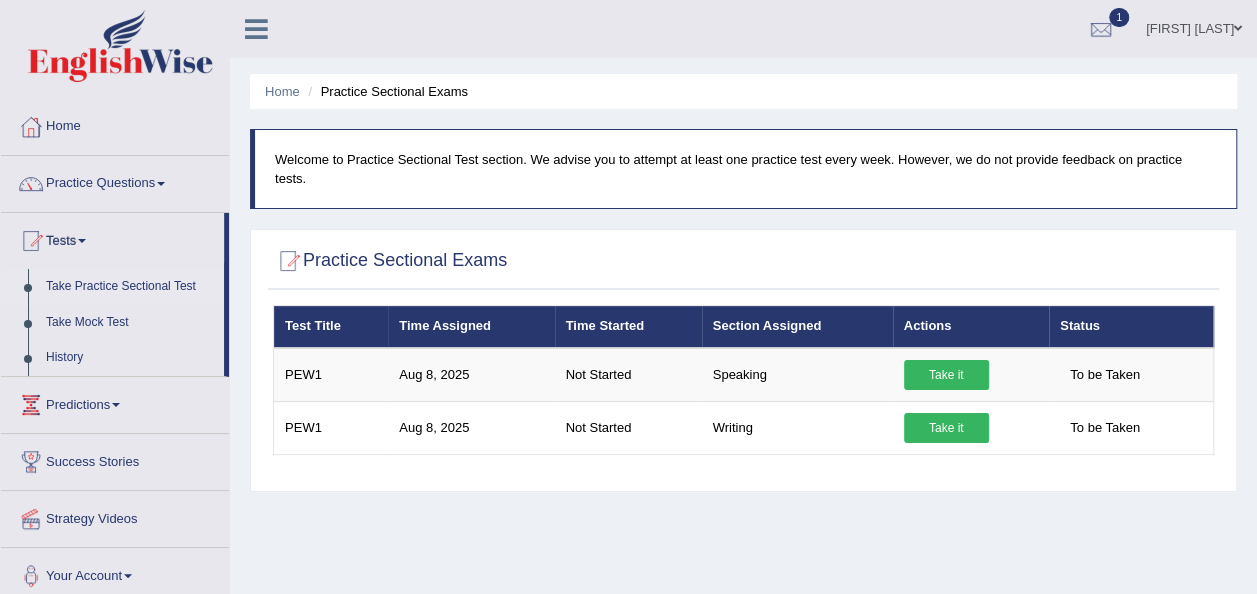 click at bounding box center (256, 29) 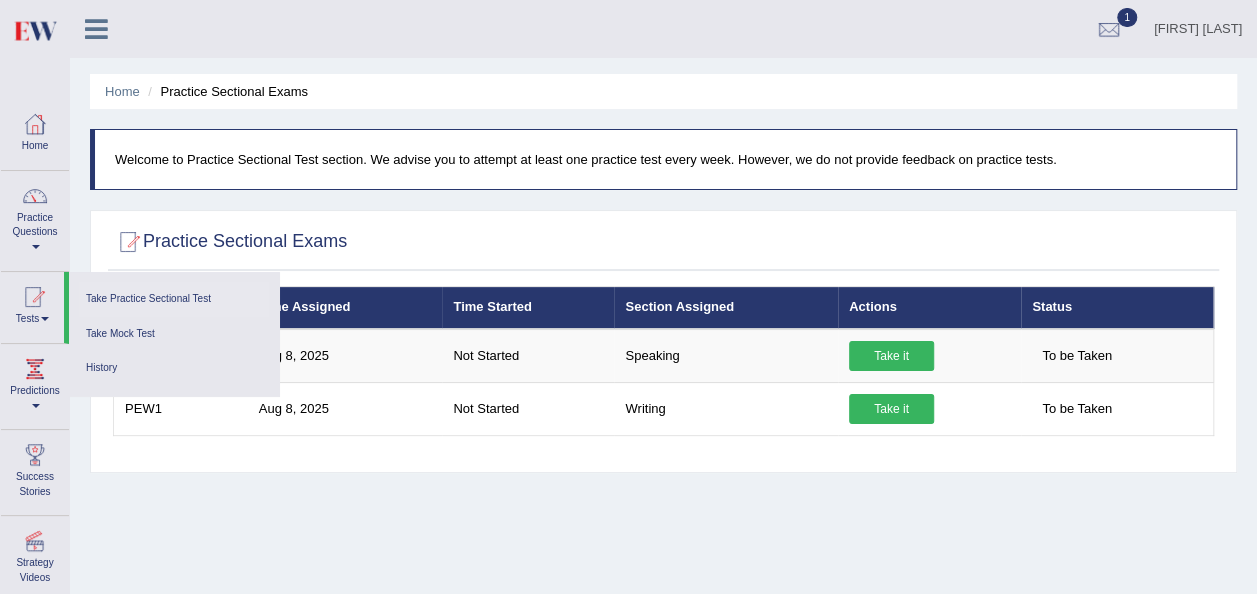 click on "Home
Practice Sectional Exams
Welcome to Practice Sectional Test section. We advise you to attempt at least one practice test every week.
However, we do not provide feedback on practice tests.
Practice Sectional Exams
×
Have you watched our instructional video on how to take a Mock Test?speaking
No, I want to see it
Yes, I have seen that and want to undertake the mock exam now × × No, I want to see it ×" at bounding box center (663, 500) 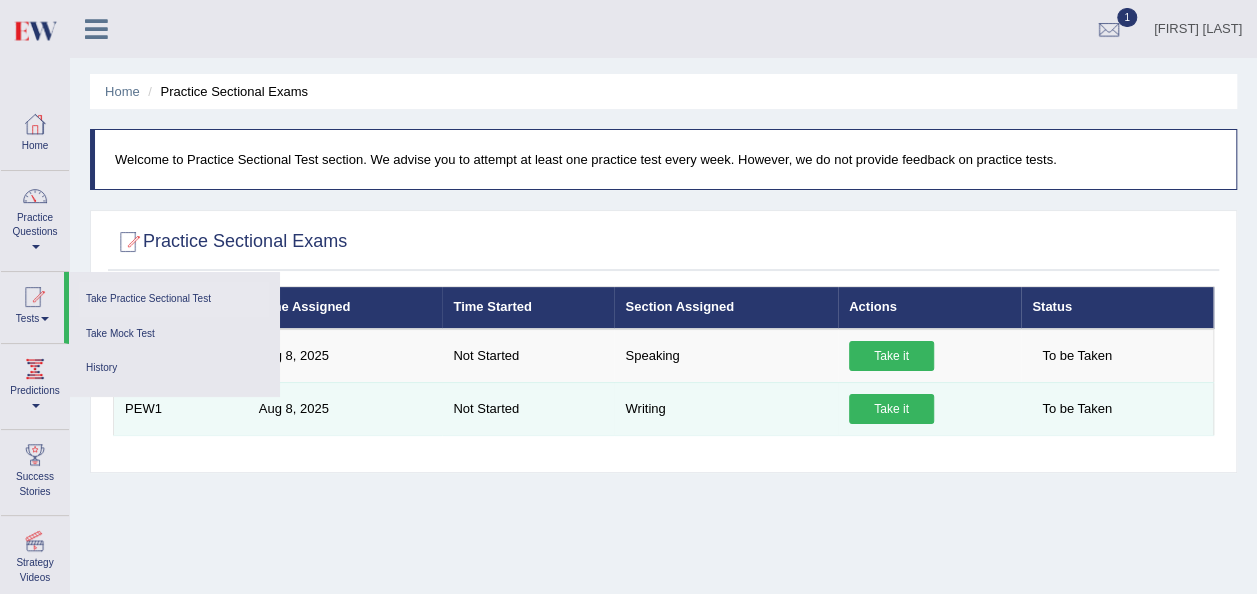 click on "Take it" at bounding box center [891, 409] 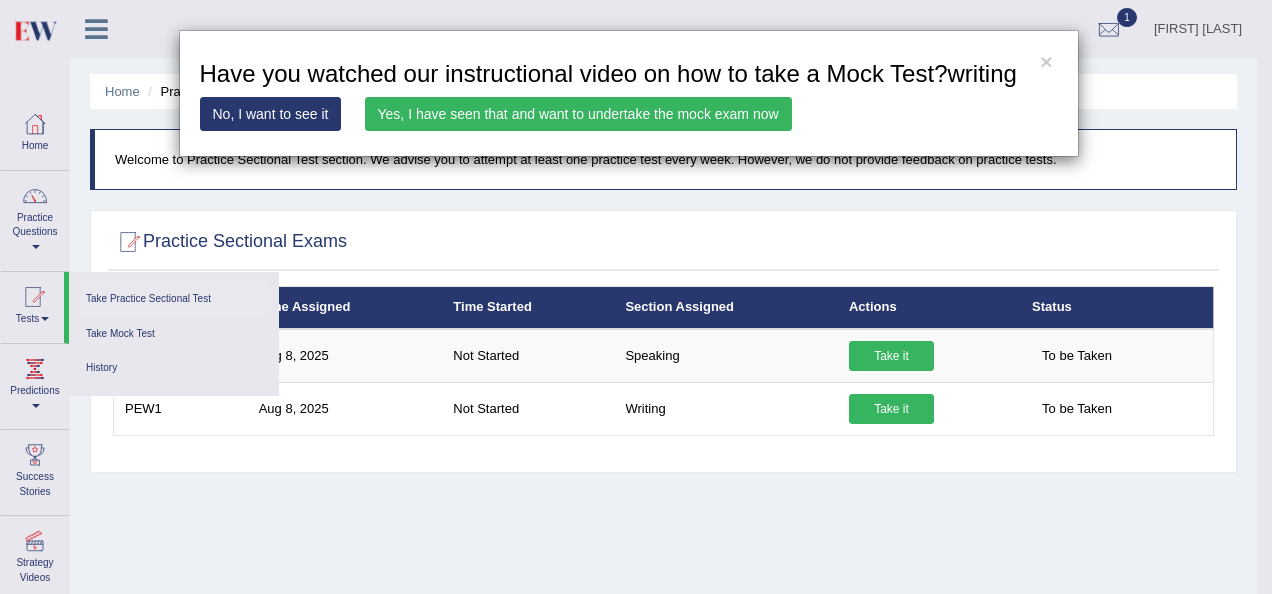 click on "Yes, I have seen that and want to undertake the mock exam now" at bounding box center (578, 114) 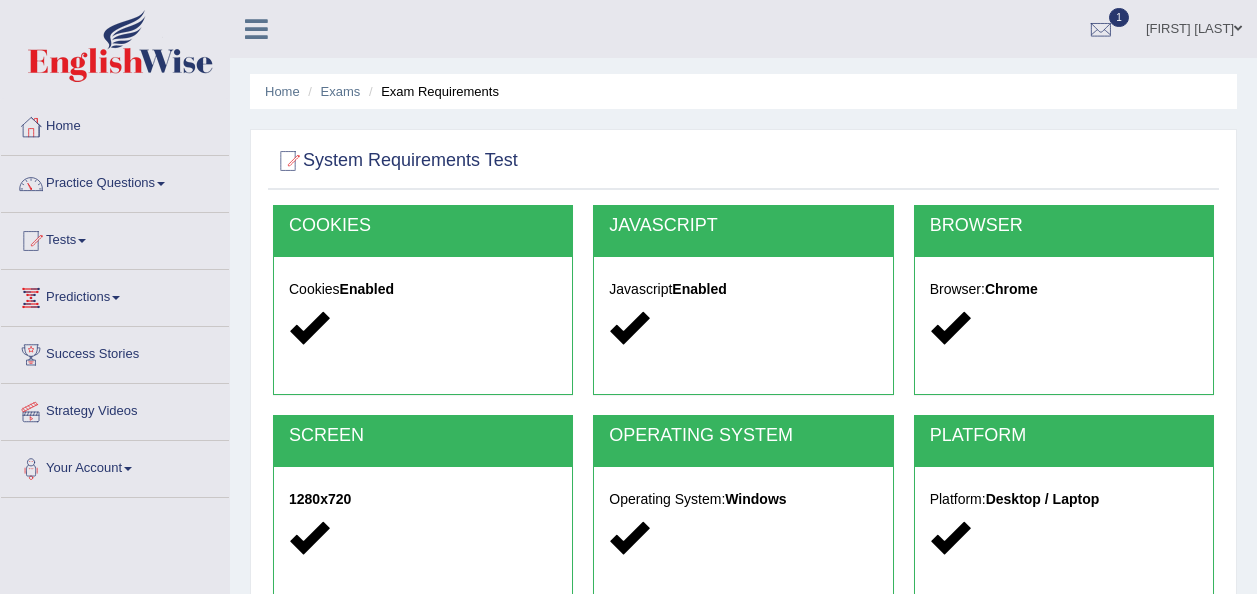 scroll, scrollTop: 0, scrollLeft: 0, axis: both 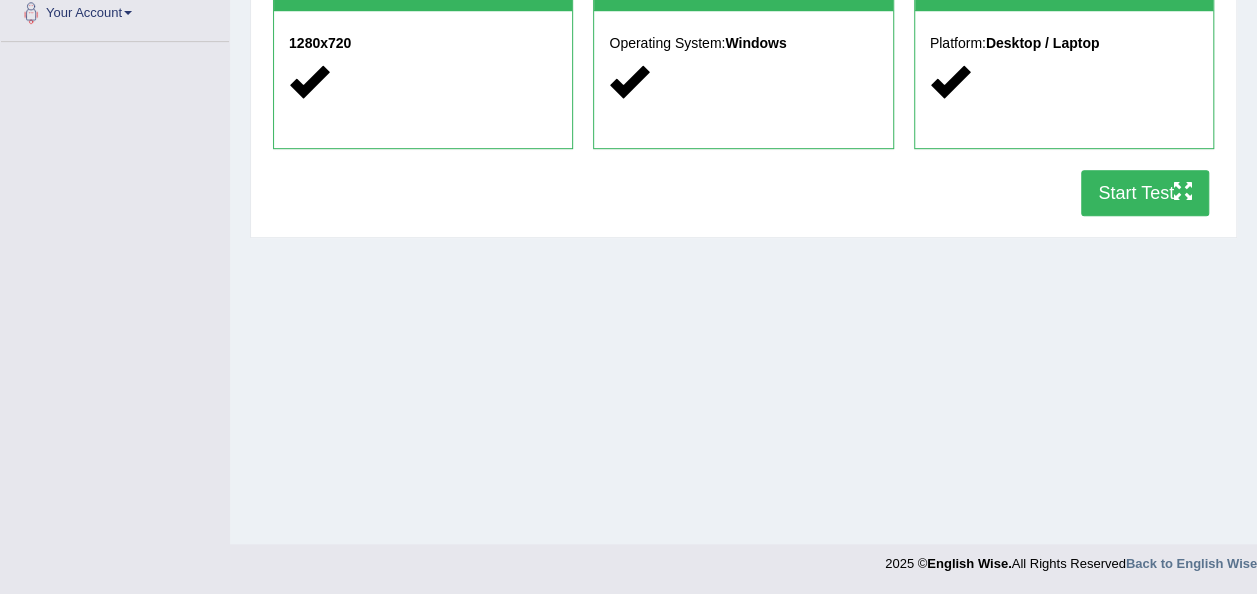 click on "Start Test" at bounding box center [1145, 193] 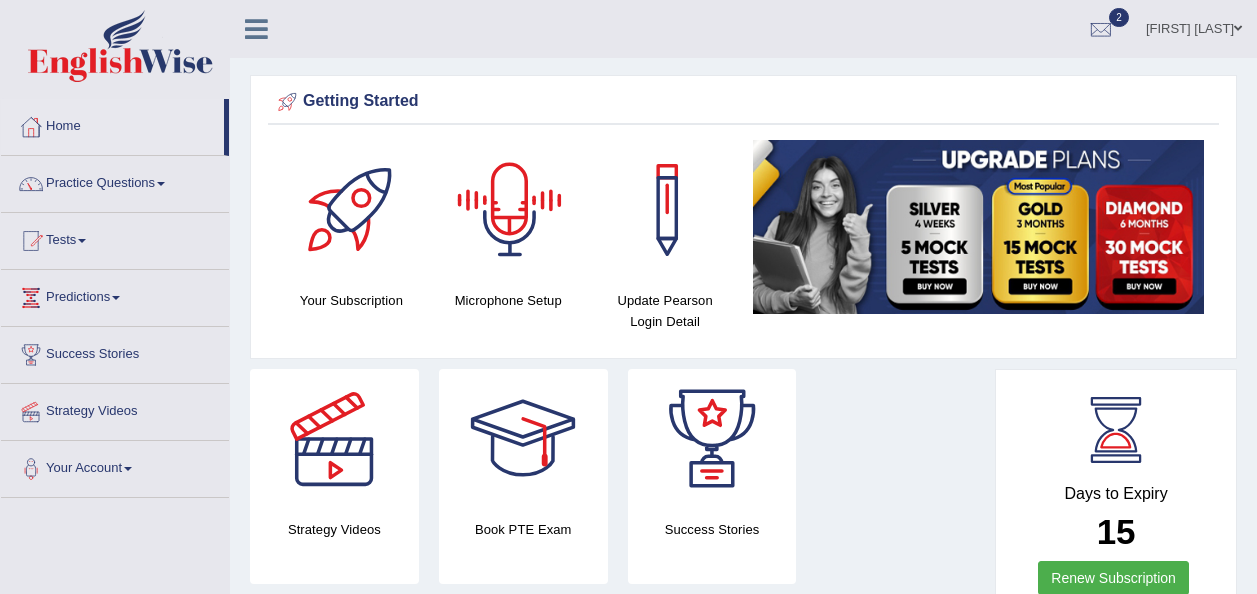 scroll, scrollTop: 0, scrollLeft: 0, axis: both 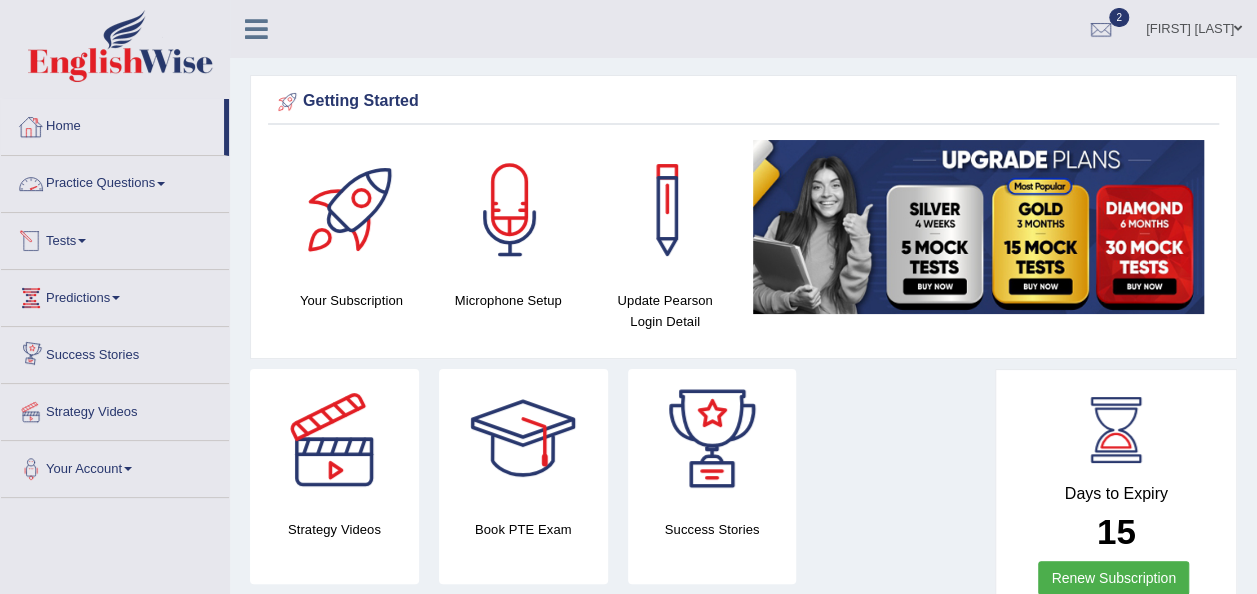 click on "Tests" at bounding box center [115, 238] 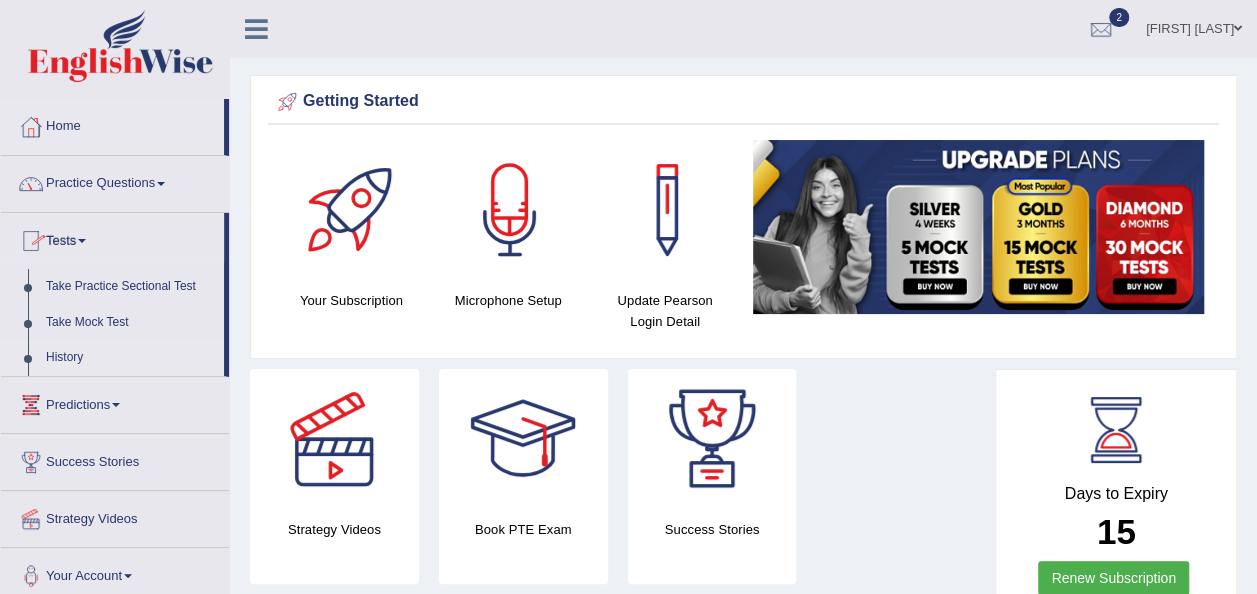 click on "History" at bounding box center [130, 358] 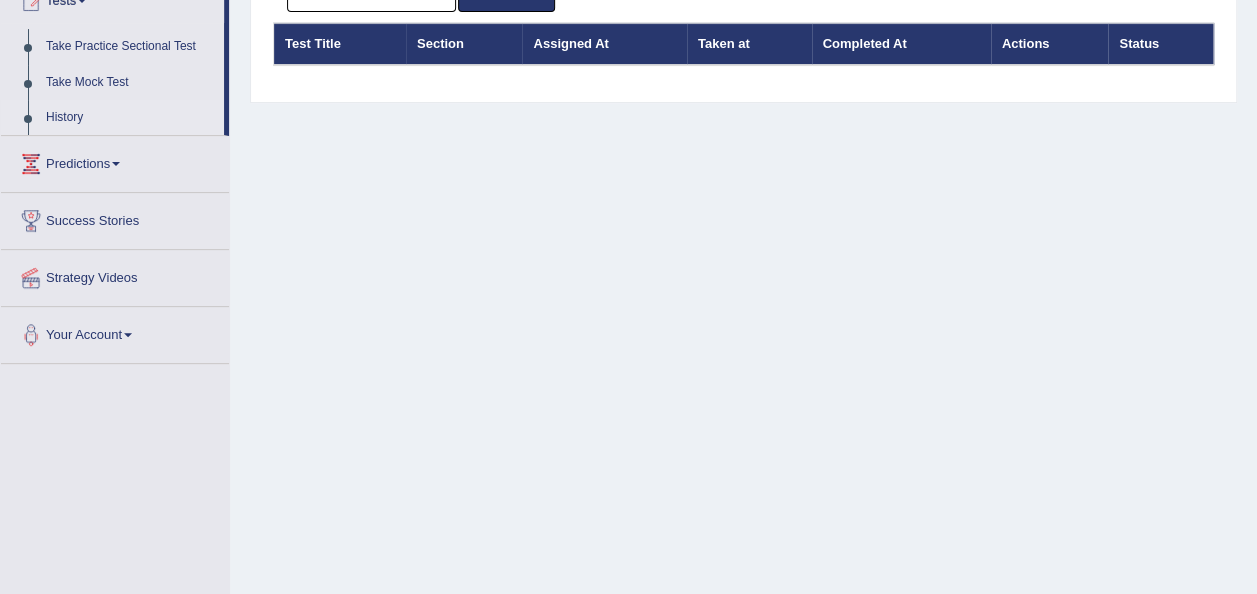 scroll, scrollTop: 240, scrollLeft: 0, axis: vertical 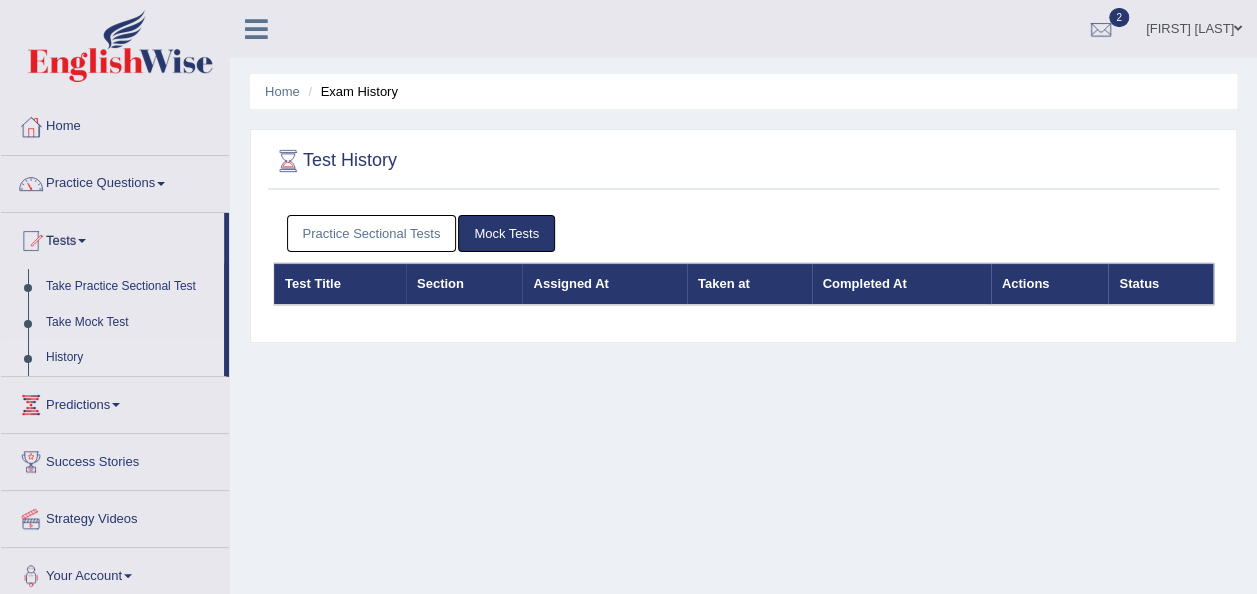 click on "Practice Sectional Tests" at bounding box center (372, 233) 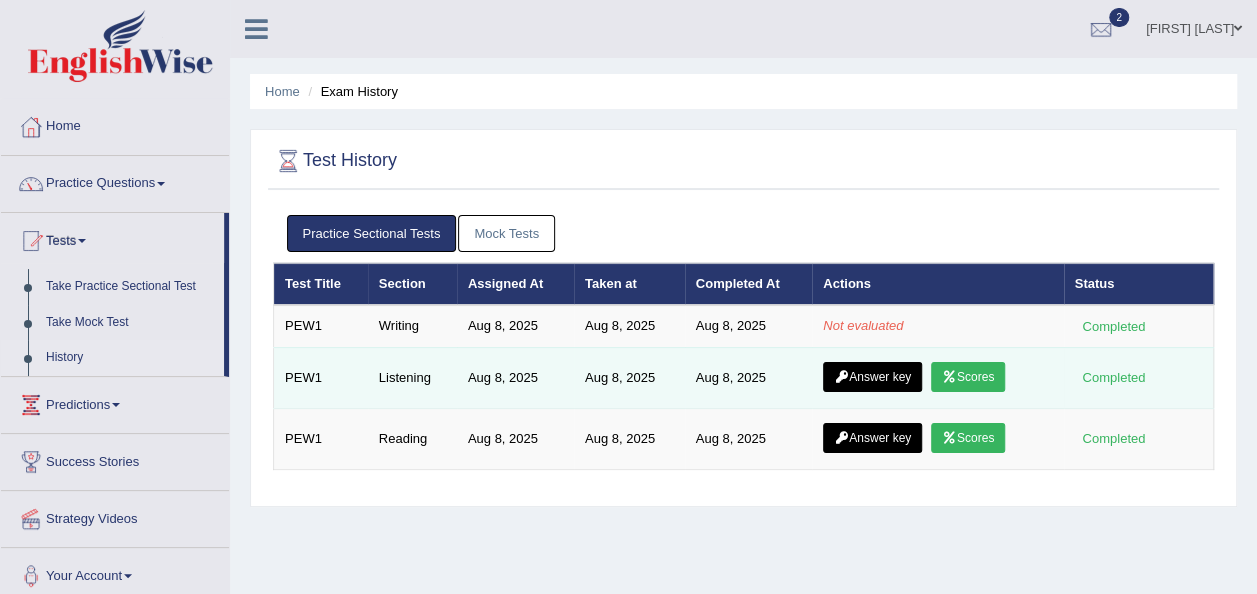 scroll, scrollTop: 80, scrollLeft: 0, axis: vertical 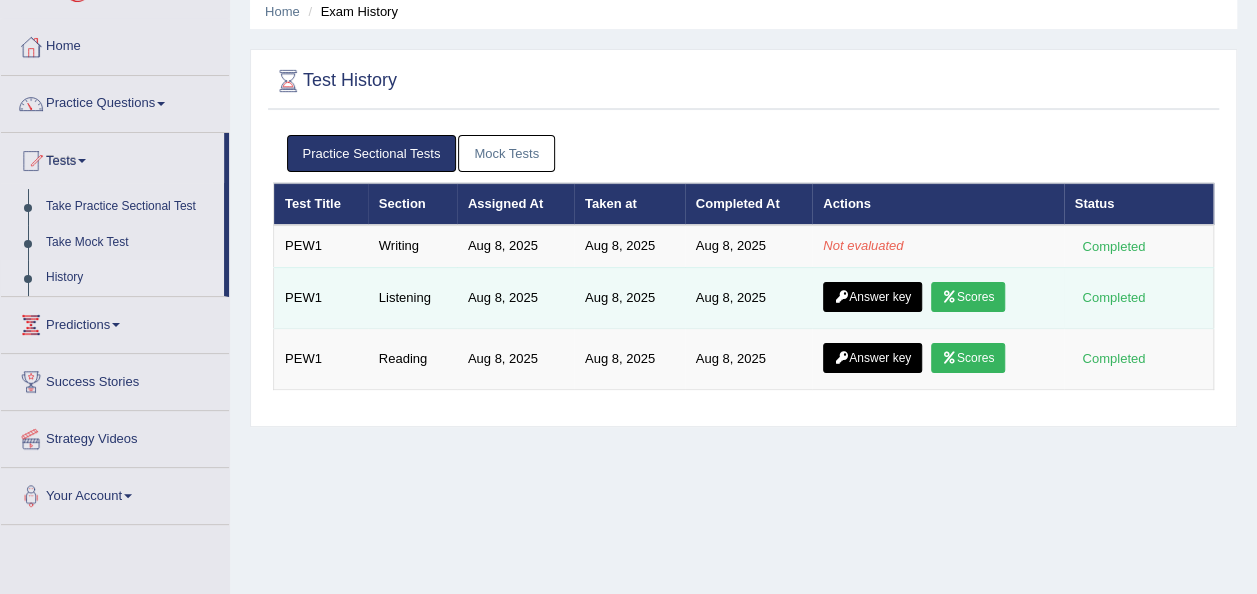 click on "Scores" at bounding box center [968, 297] 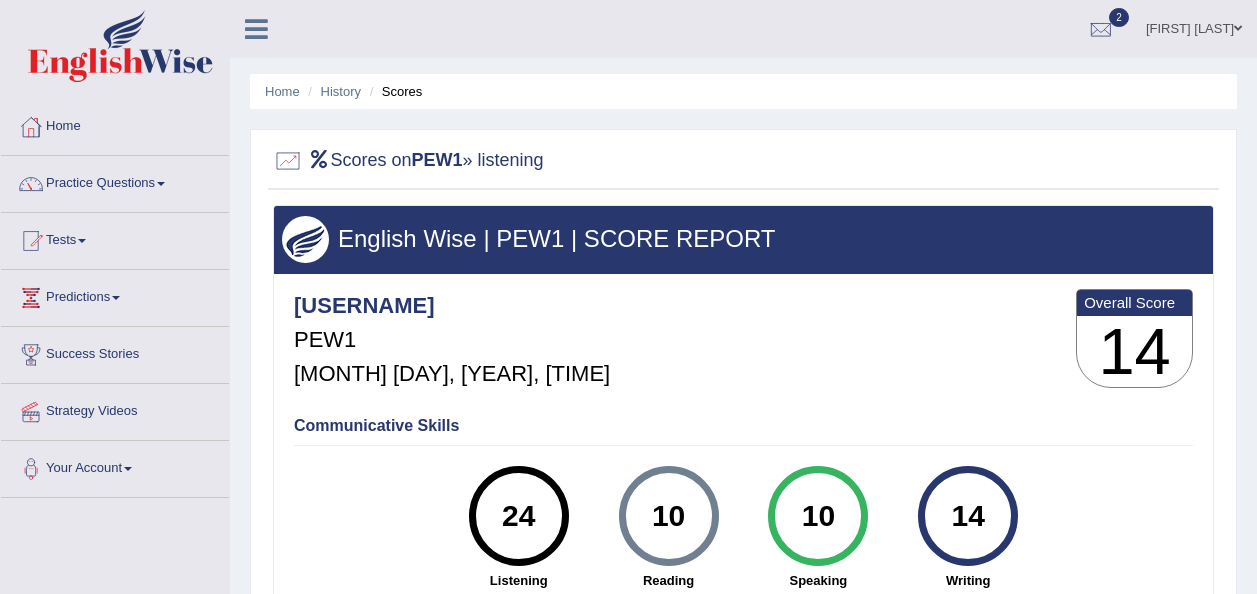 scroll, scrollTop: 0, scrollLeft: 0, axis: both 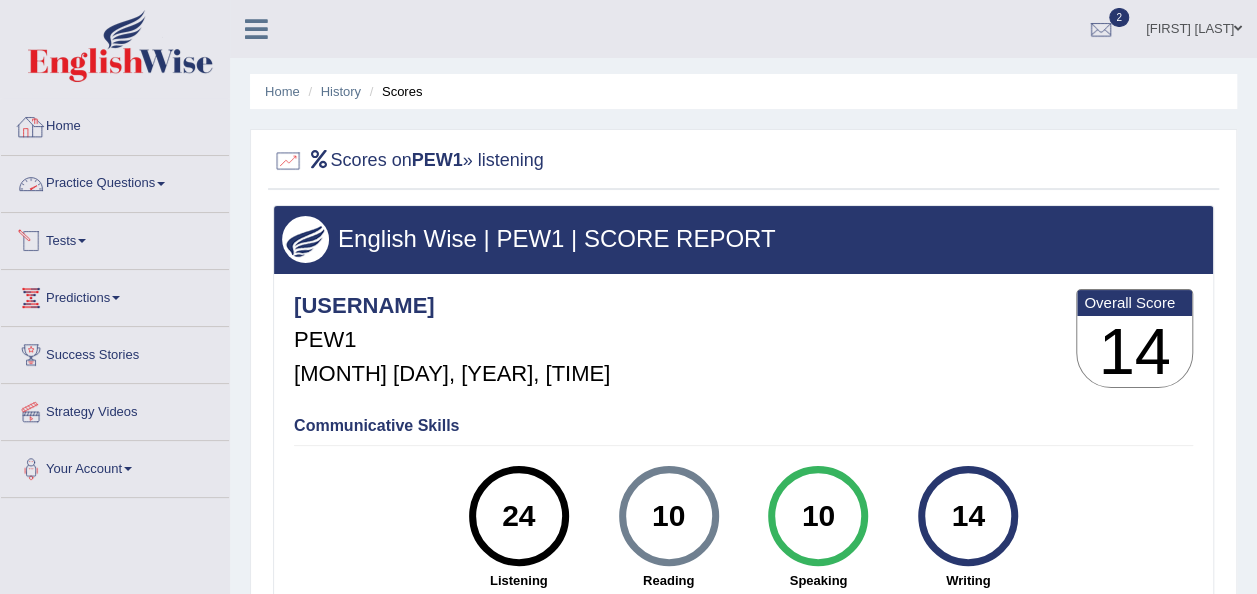 click at bounding box center (115, 49) 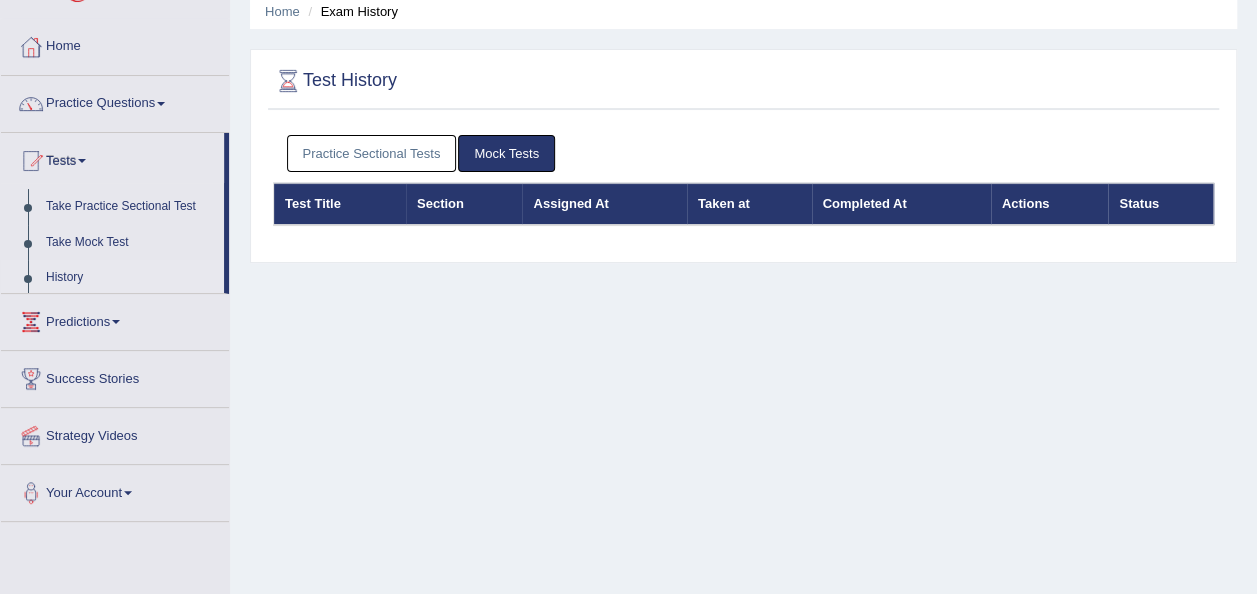 scroll, scrollTop: 0, scrollLeft: 0, axis: both 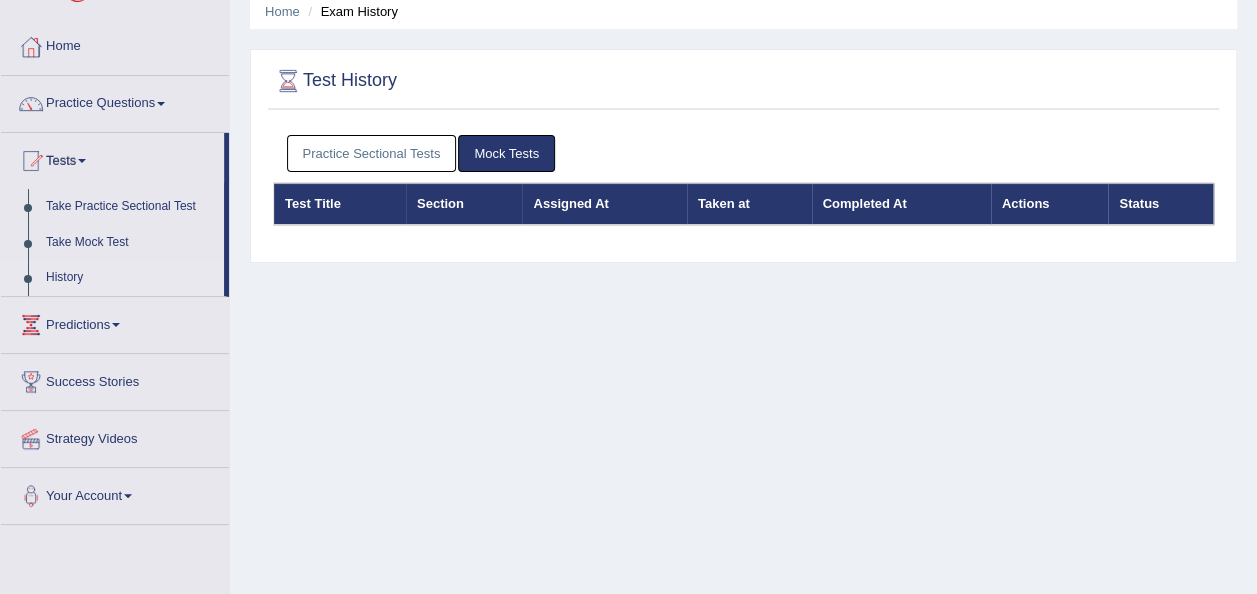 click on "Practice Sectional Tests" at bounding box center (372, 153) 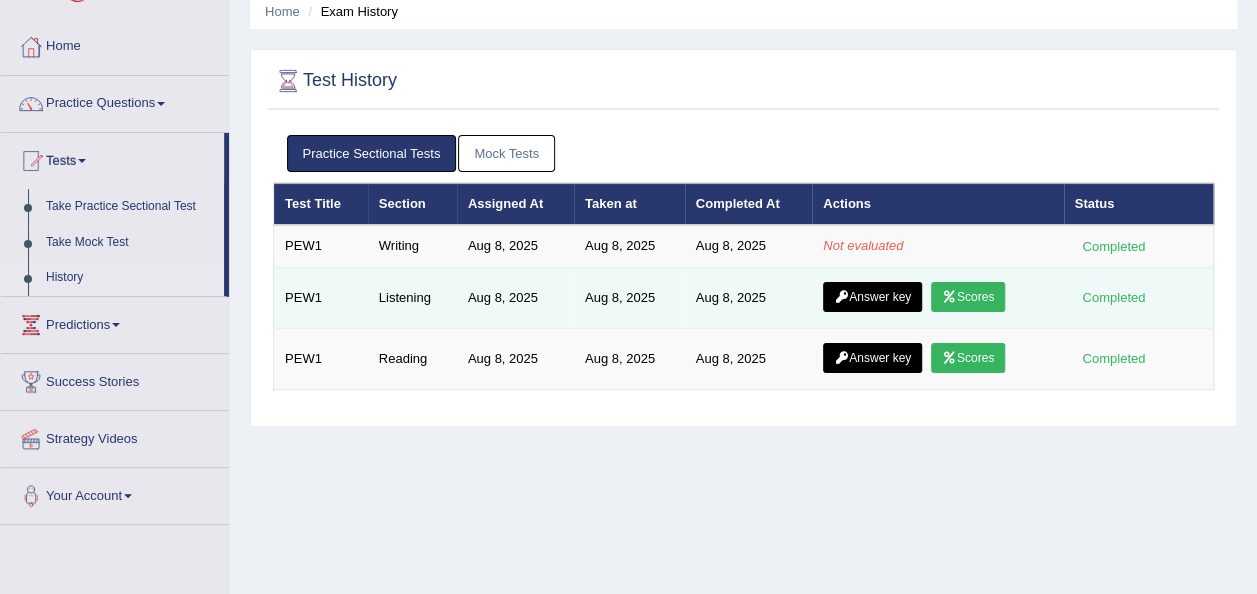 click on "Scores" at bounding box center (968, 297) 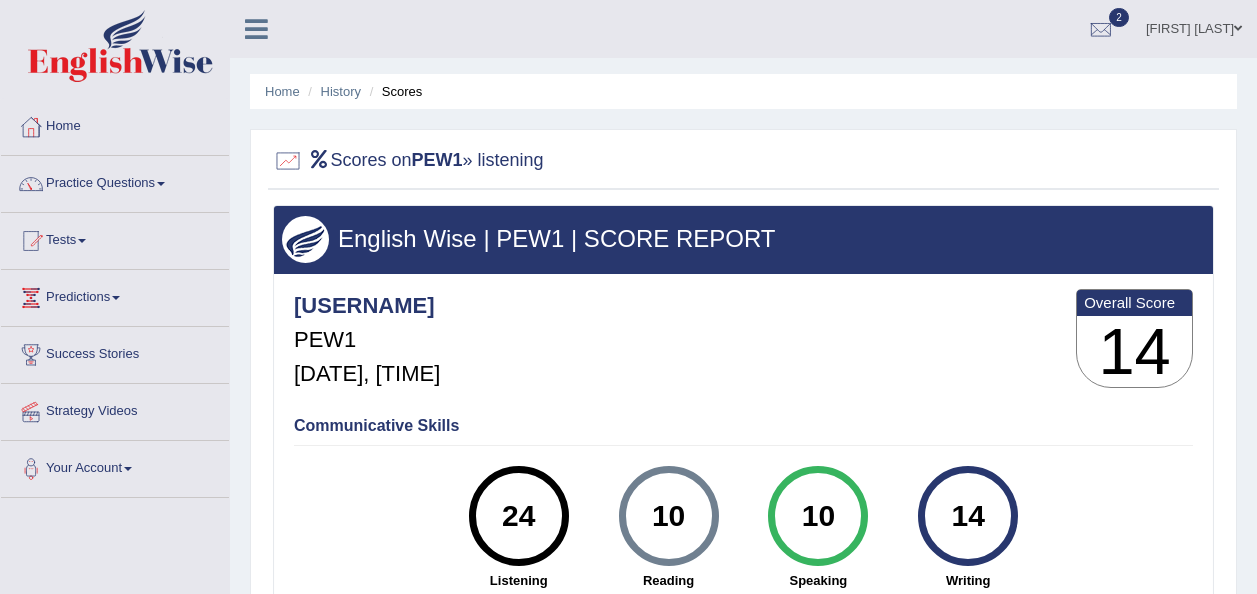 scroll, scrollTop: 0, scrollLeft: 0, axis: both 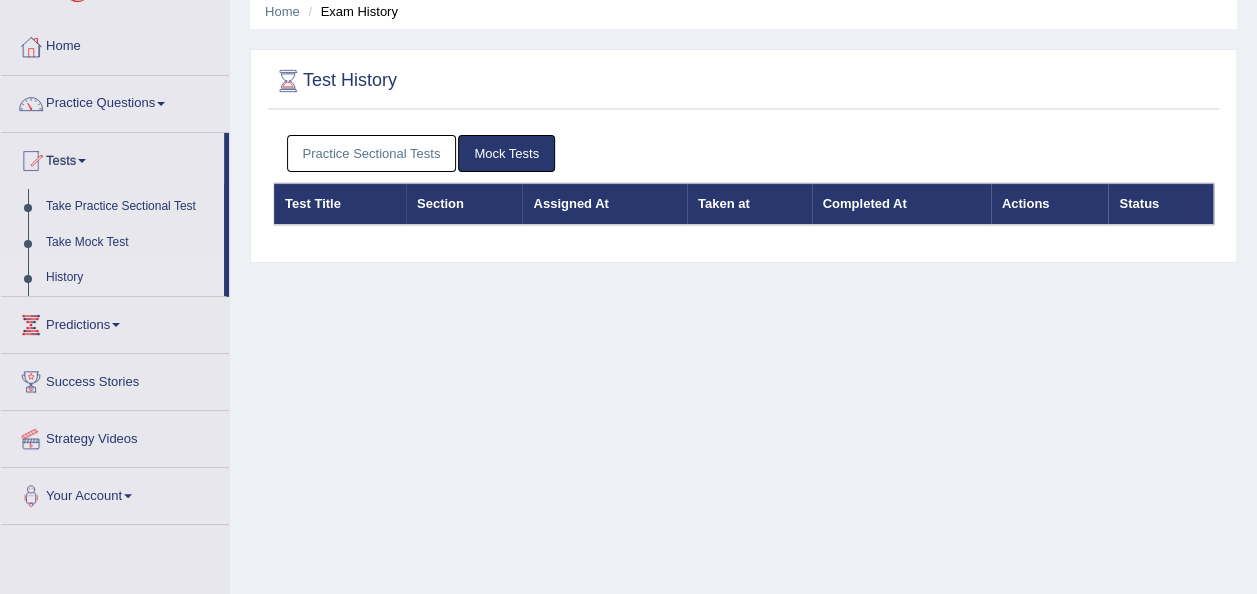 click on "Practice Sectional Tests" at bounding box center [372, 153] 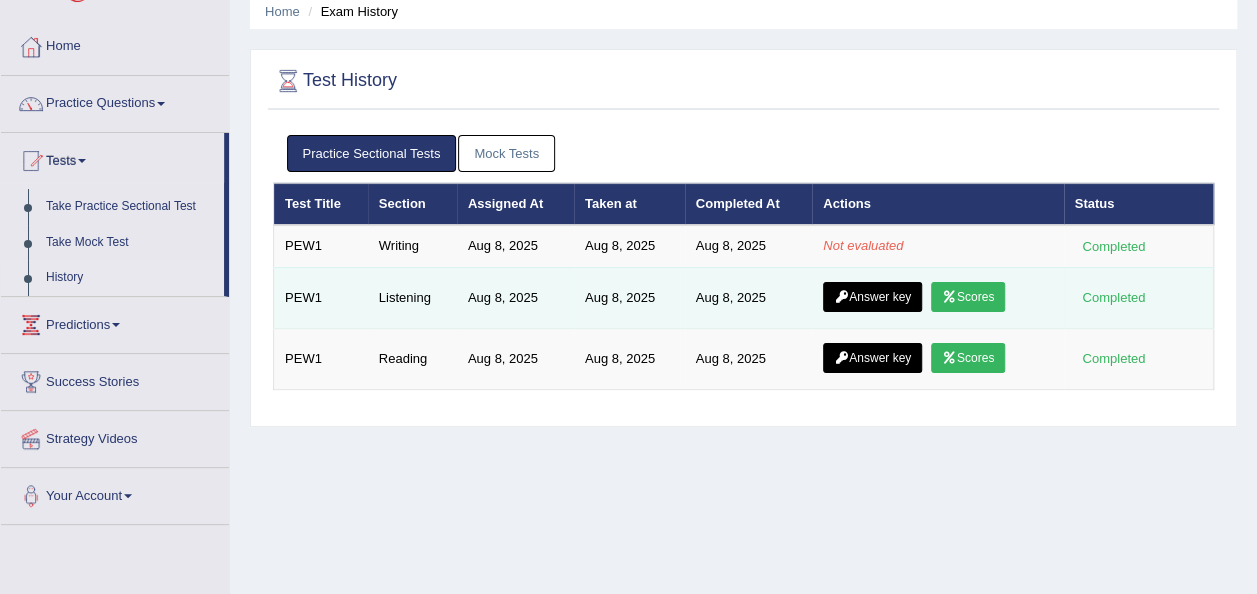 click on "Answer key" at bounding box center [872, 297] 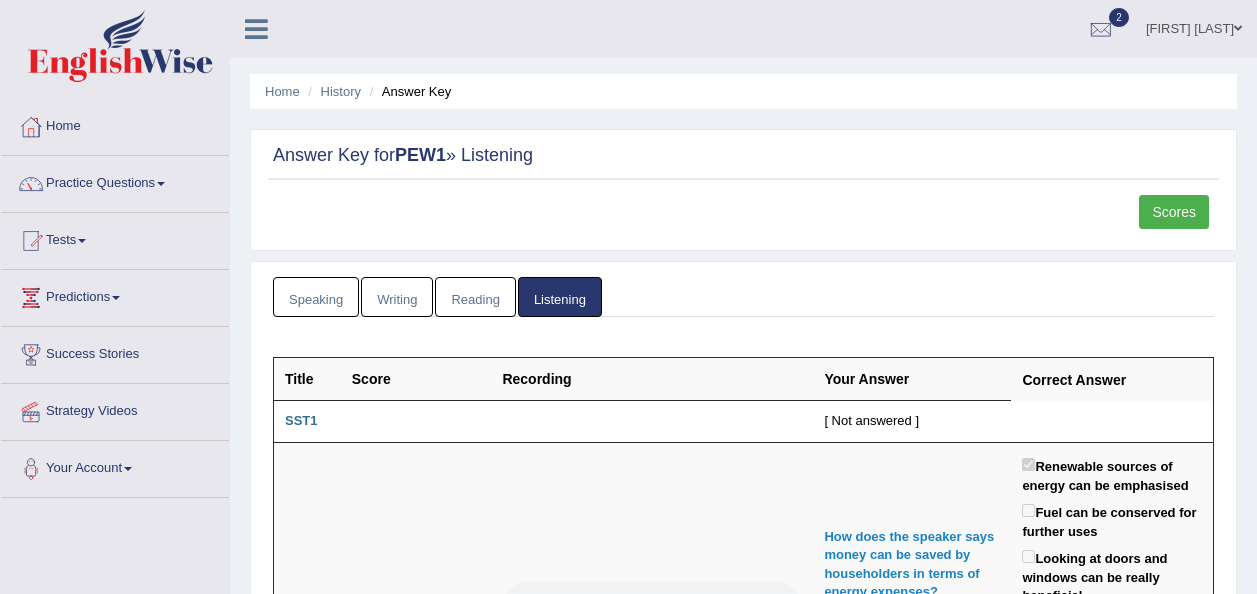 scroll, scrollTop: 153, scrollLeft: 0, axis: vertical 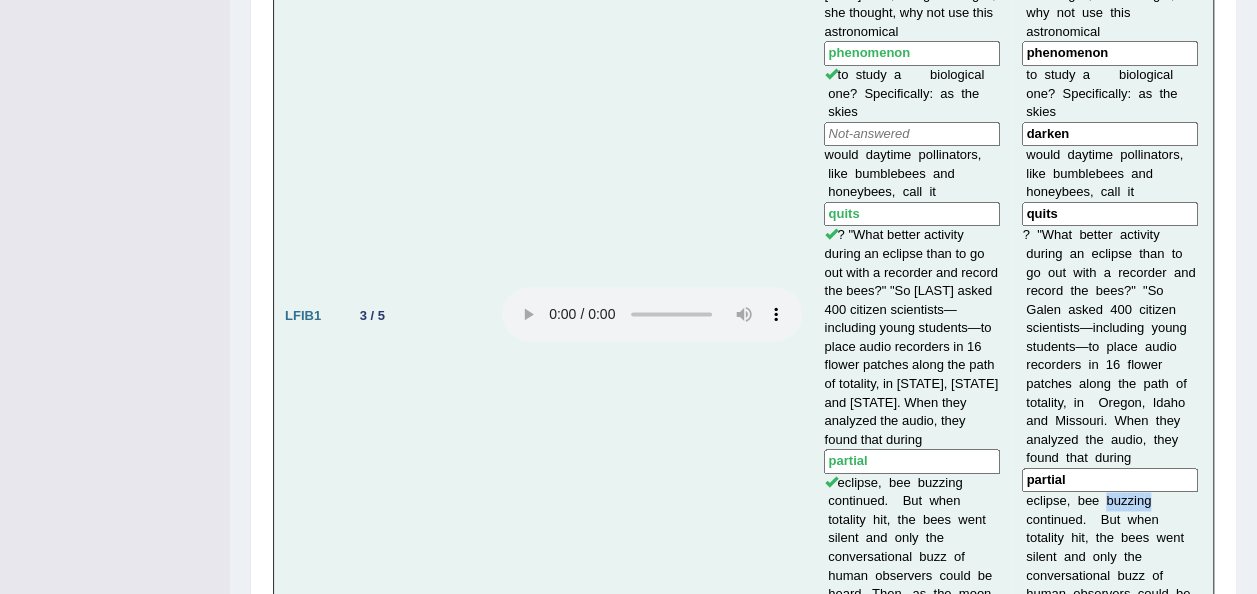 click on "o" at bounding box center [1033, 457] 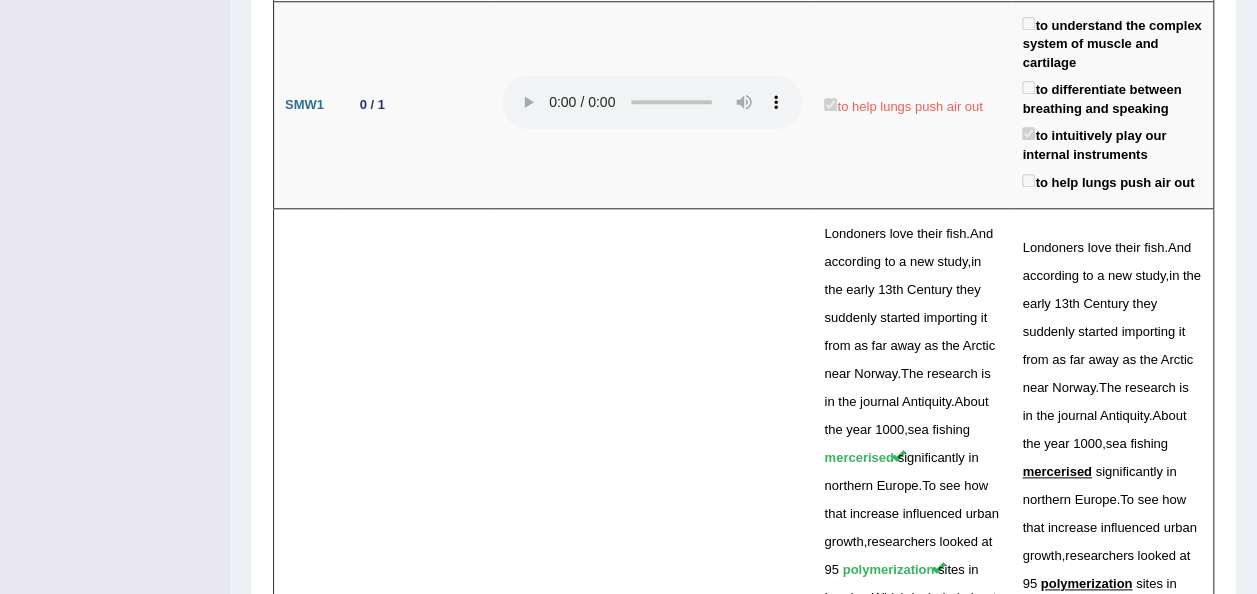 scroll, scrollTop: 4694, scrollLeft: 0, axis: vertical 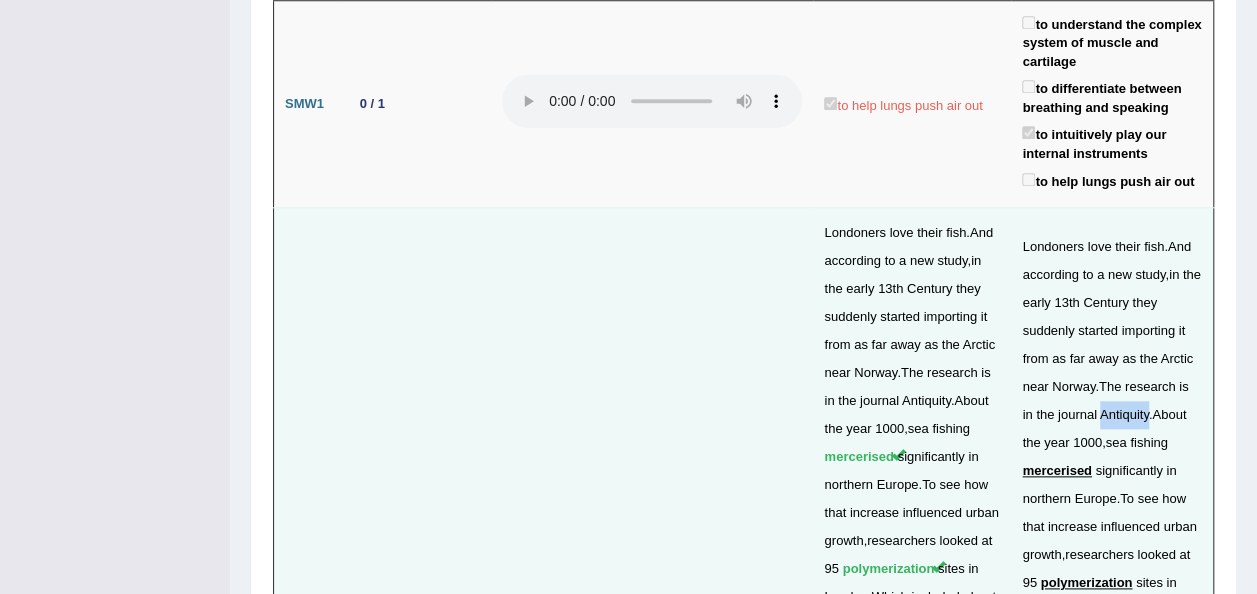 click on "far" at bounding box center (1076, 358) 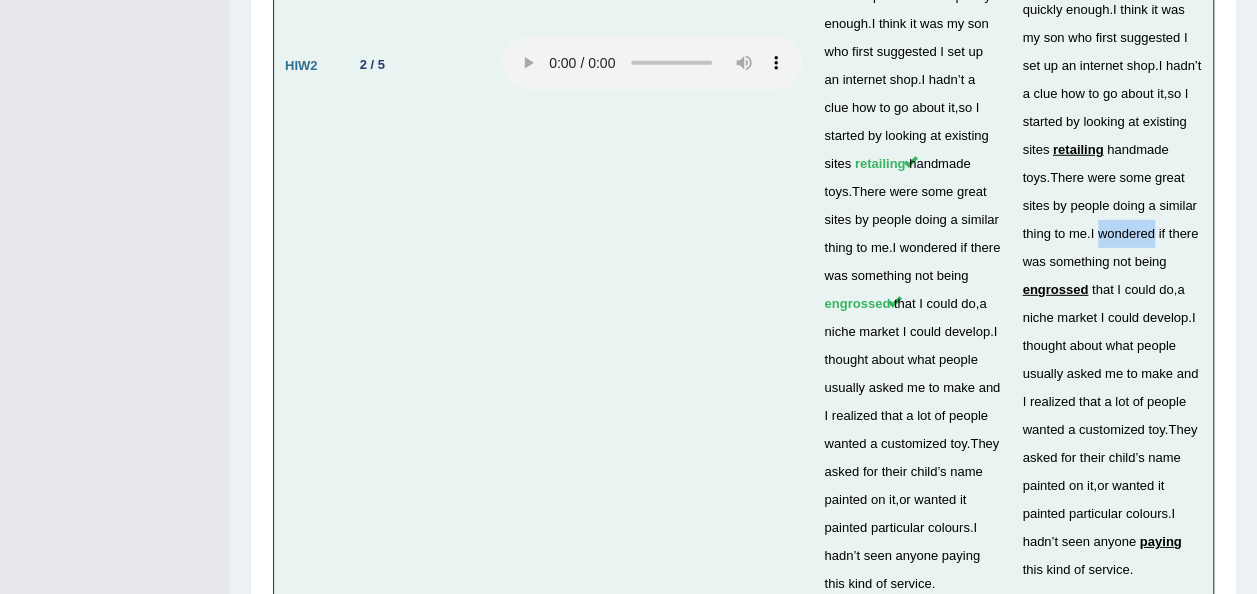 scroll, scrollTop: 6612, scrollLeft: 0, axis: vertical 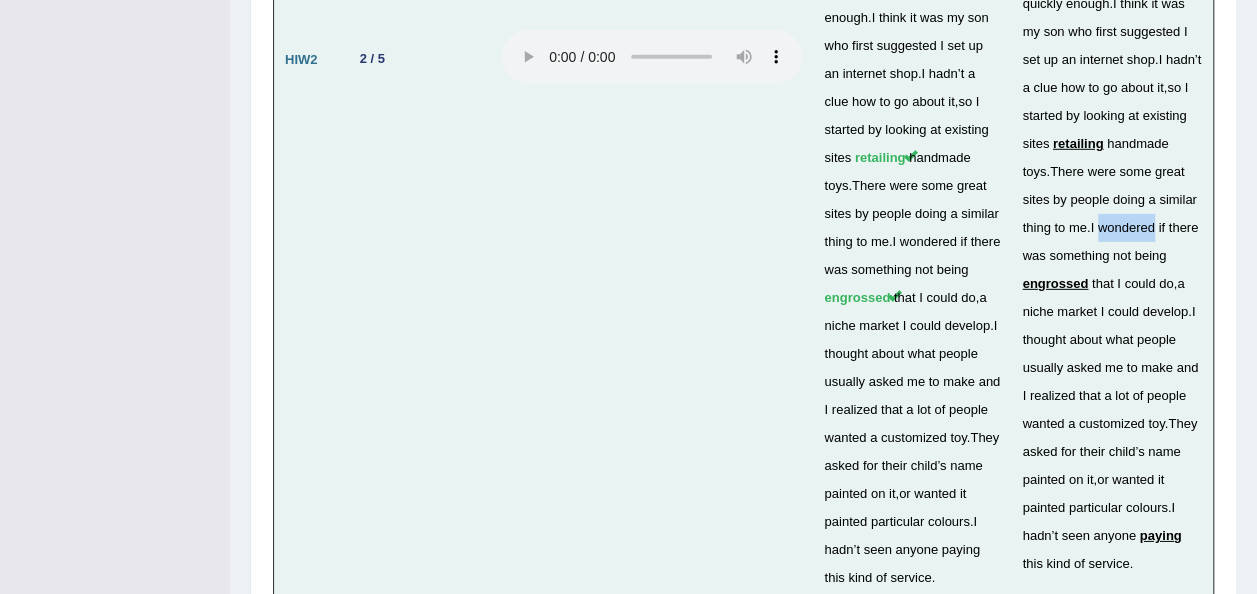 click at bounding box center [652, 60] 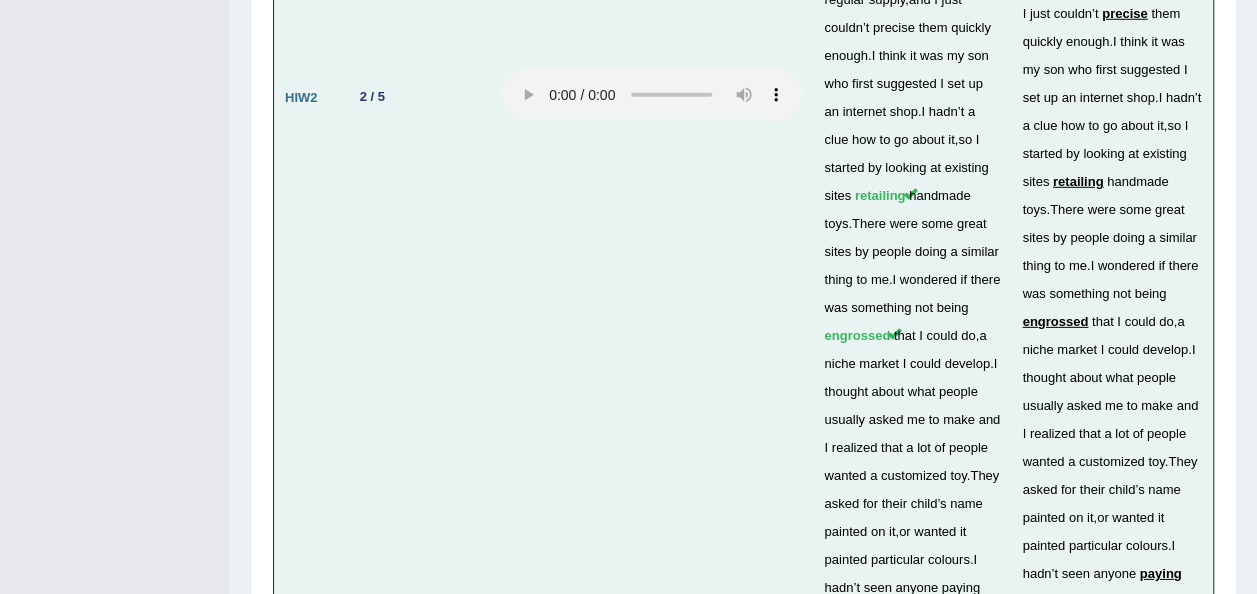 scroll, scrollTop: 6568, scrollLeft: 0, axis: vertical 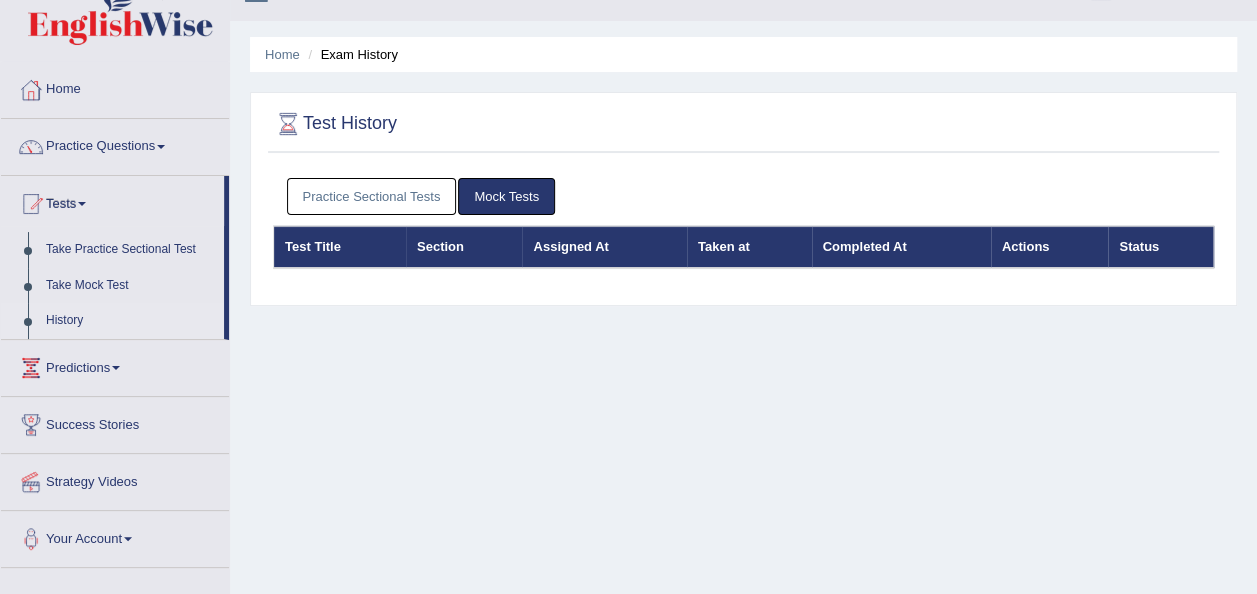 click on "Practice Questions" at bounding box center [115, 144] 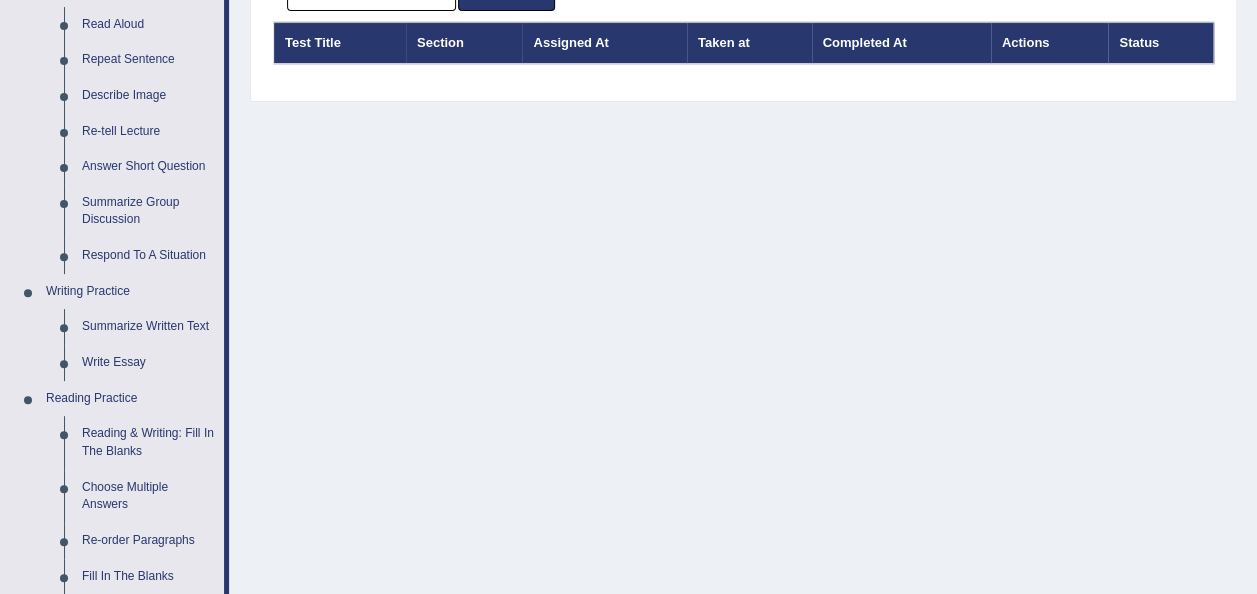 scroll, scrollTop: 309, scrollLeft: 0, axis: vertical 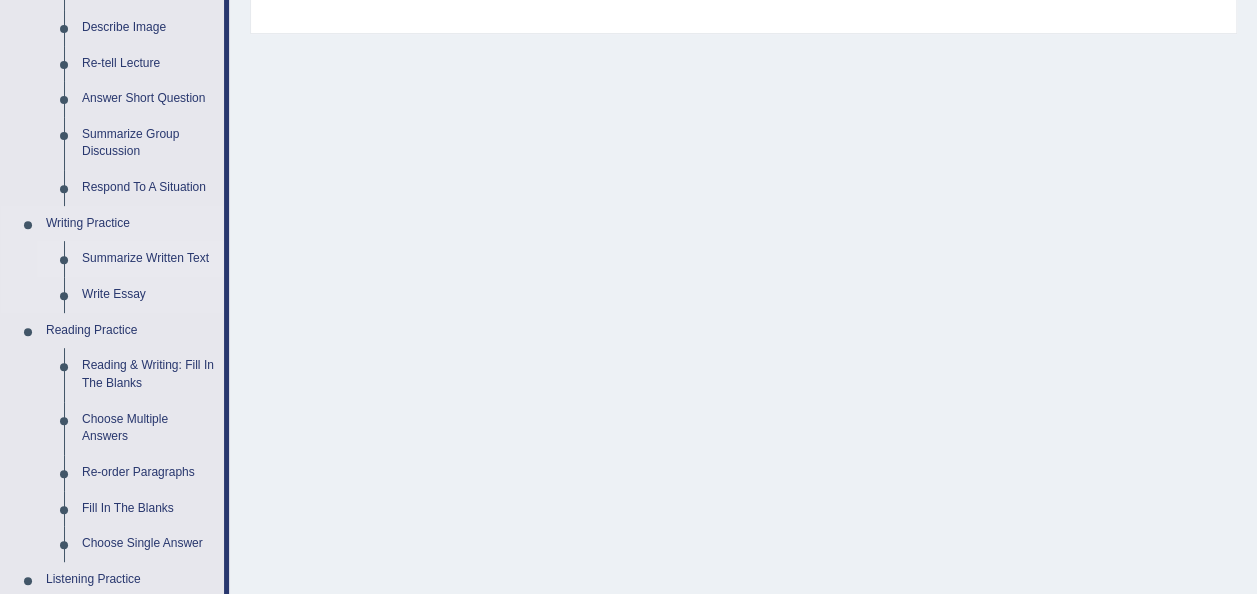 click on "Summarize Written Text" at bounding box center (148, 259) 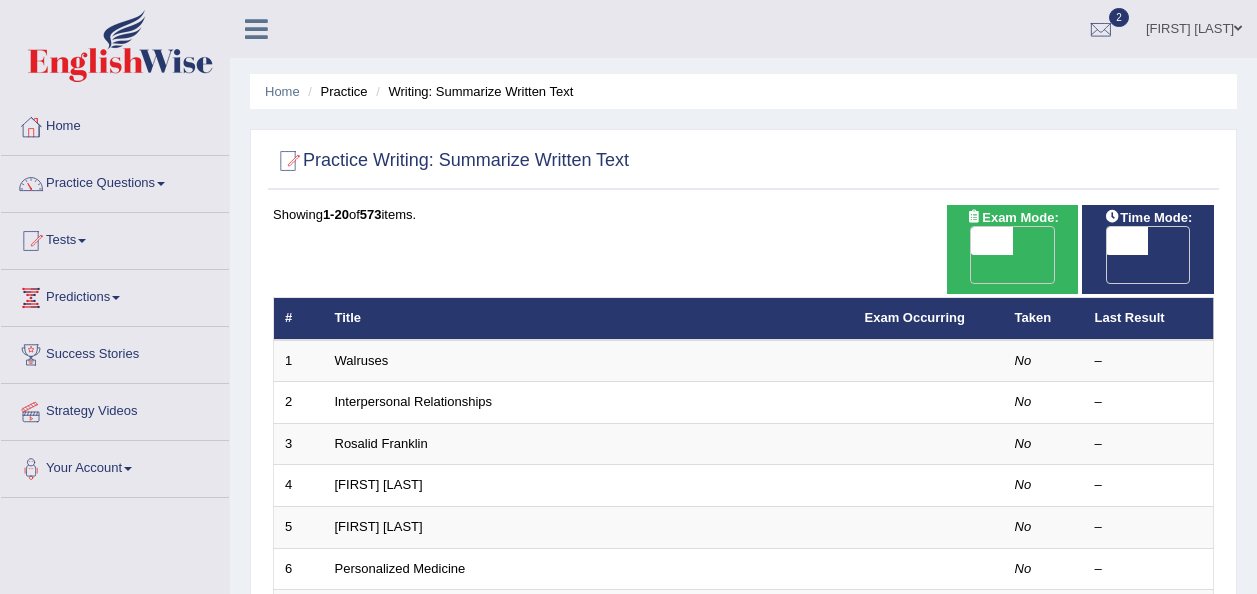 scroll, scrollTop: 0, scrollLeft: 0, axis: both 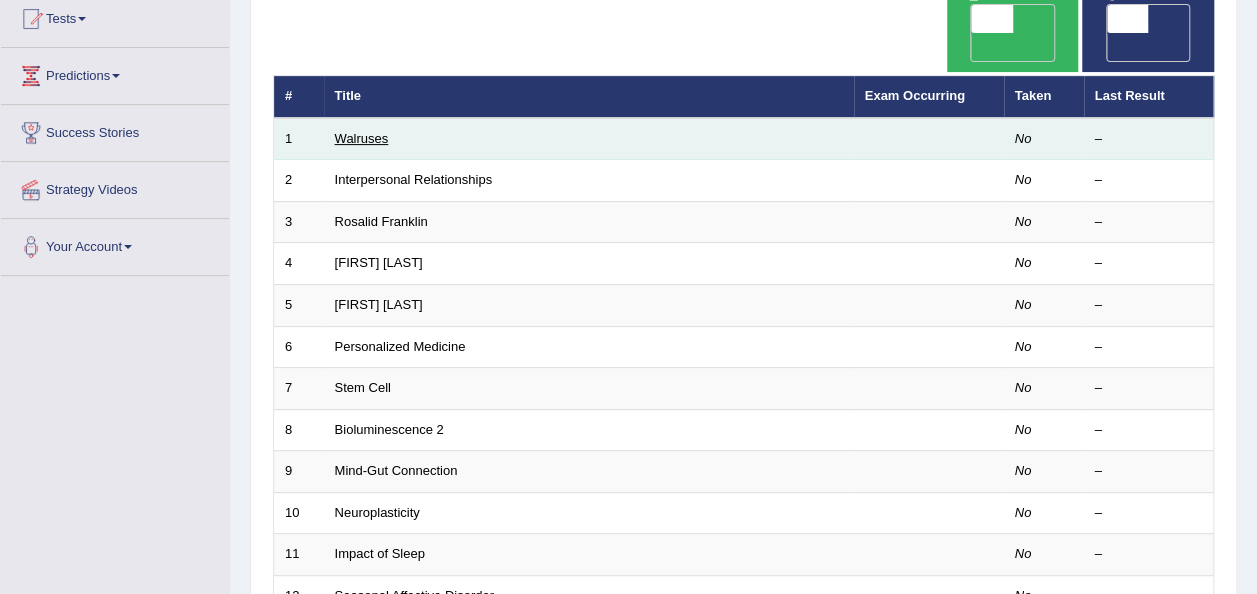click on "Walruses" at bounding box center (362, 138) 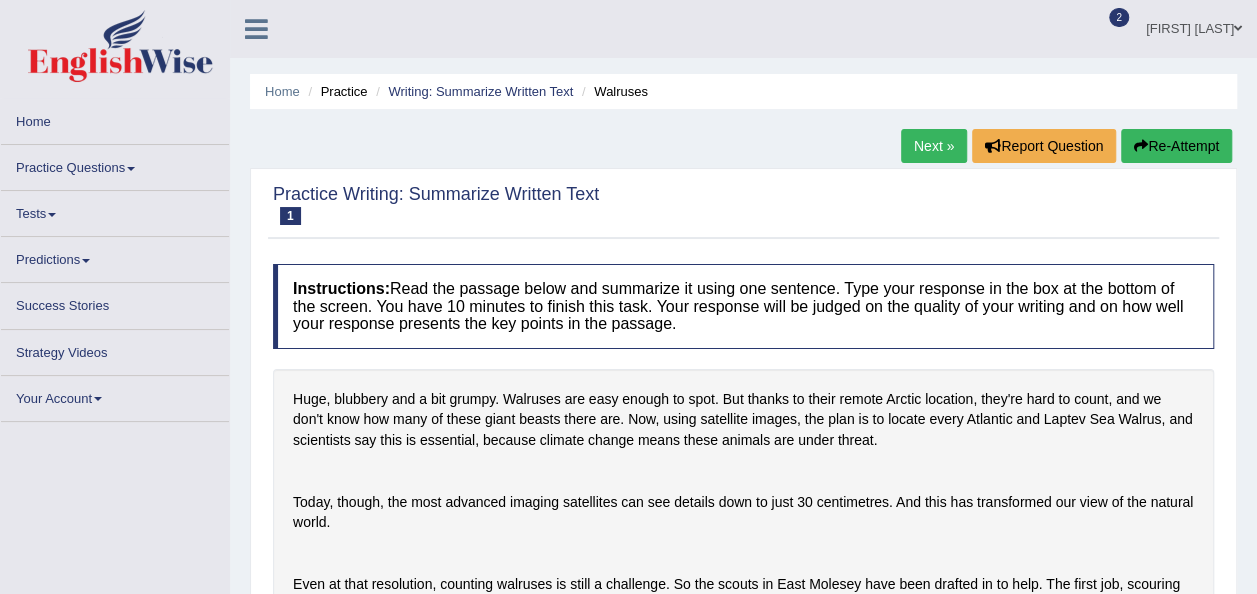 scroll, scrollTop: 26, scrollLeft: 0, axis: vertical 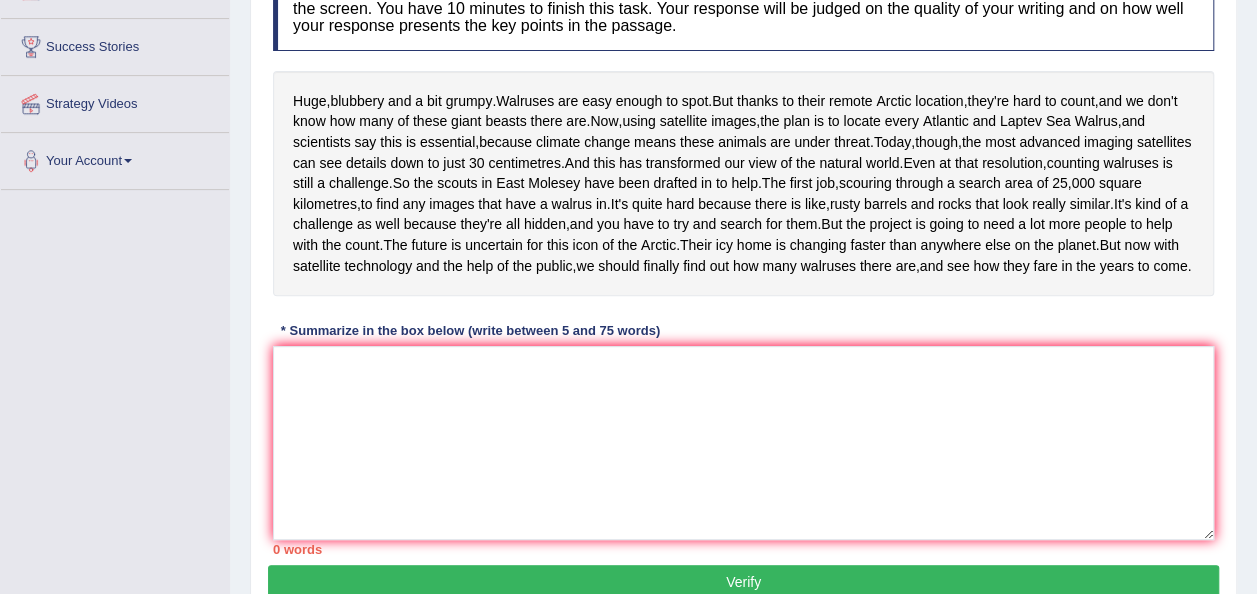 drag, startPoint x: 776, startPoint y: 118, endPoint x: 950, endPoint y: 136, distance: 174.92856 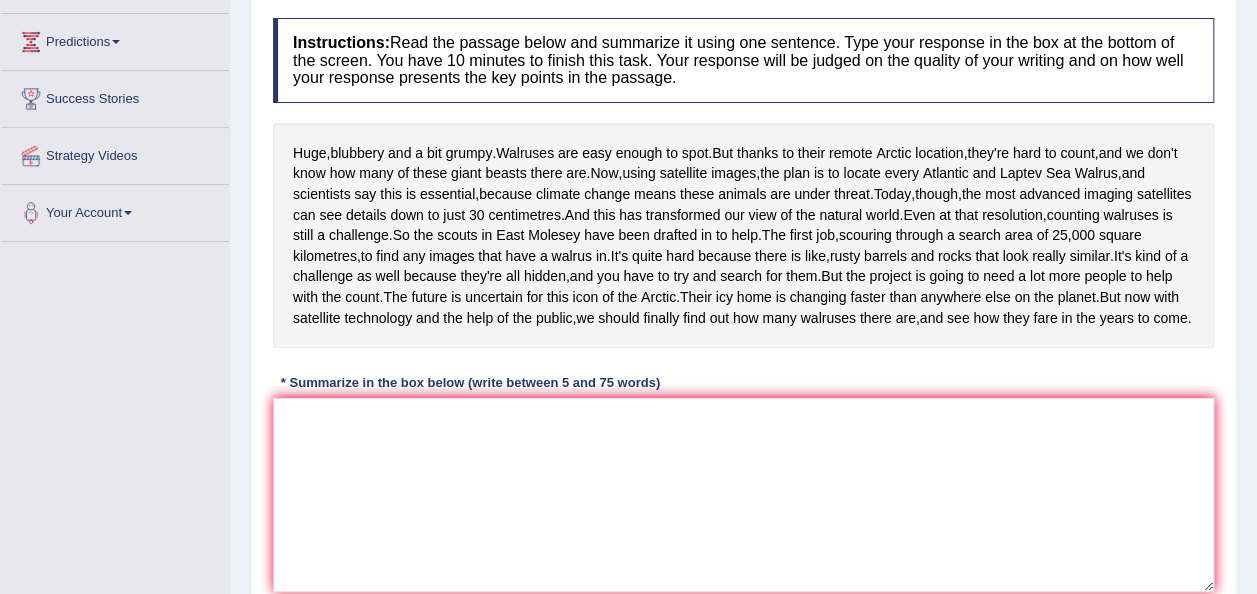 scroll, scrollTop: 299, scrollLeft: 0, axis: vertical 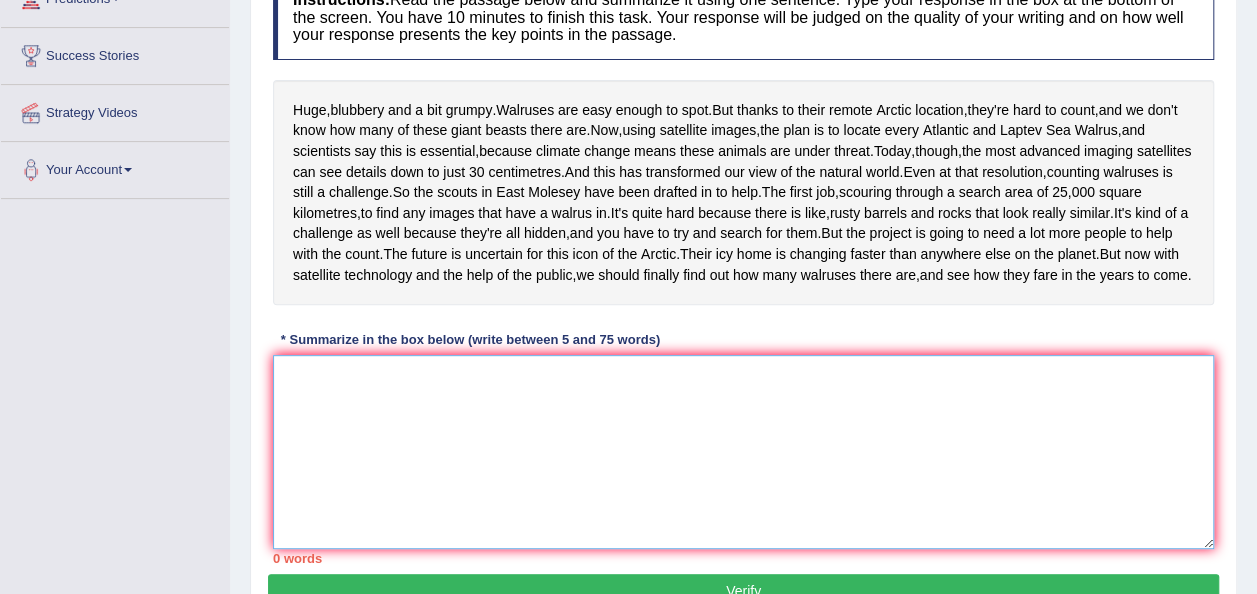 click at bounding box center [743, 452] 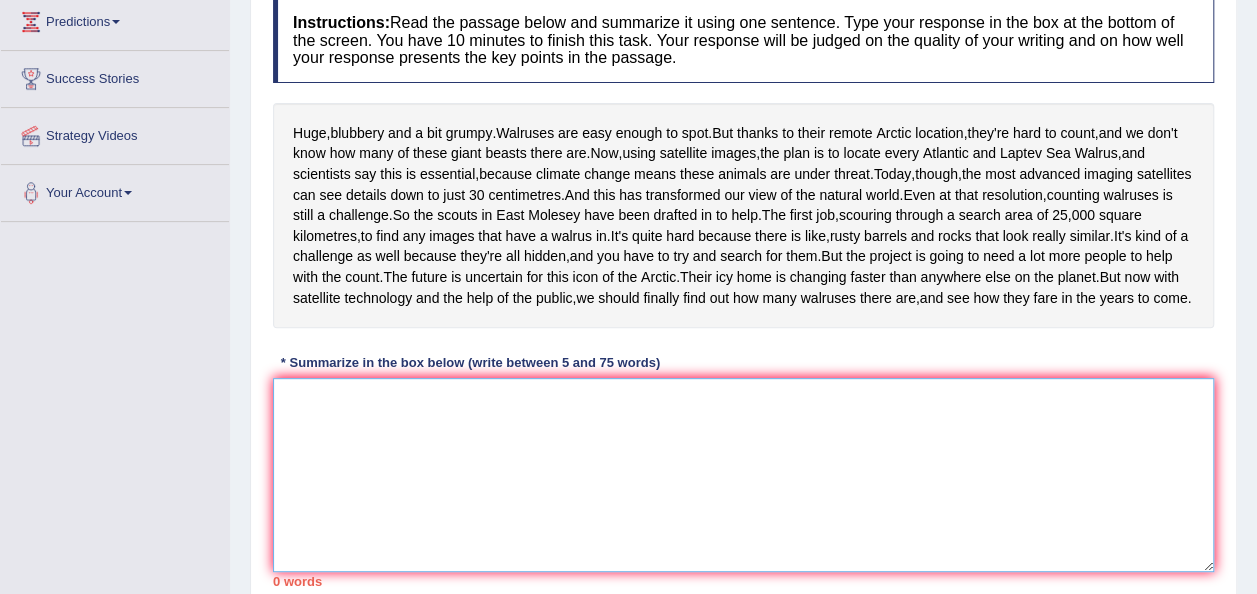 scroll, scrollTop: 274, scrollLeft: 0, axis: vertical 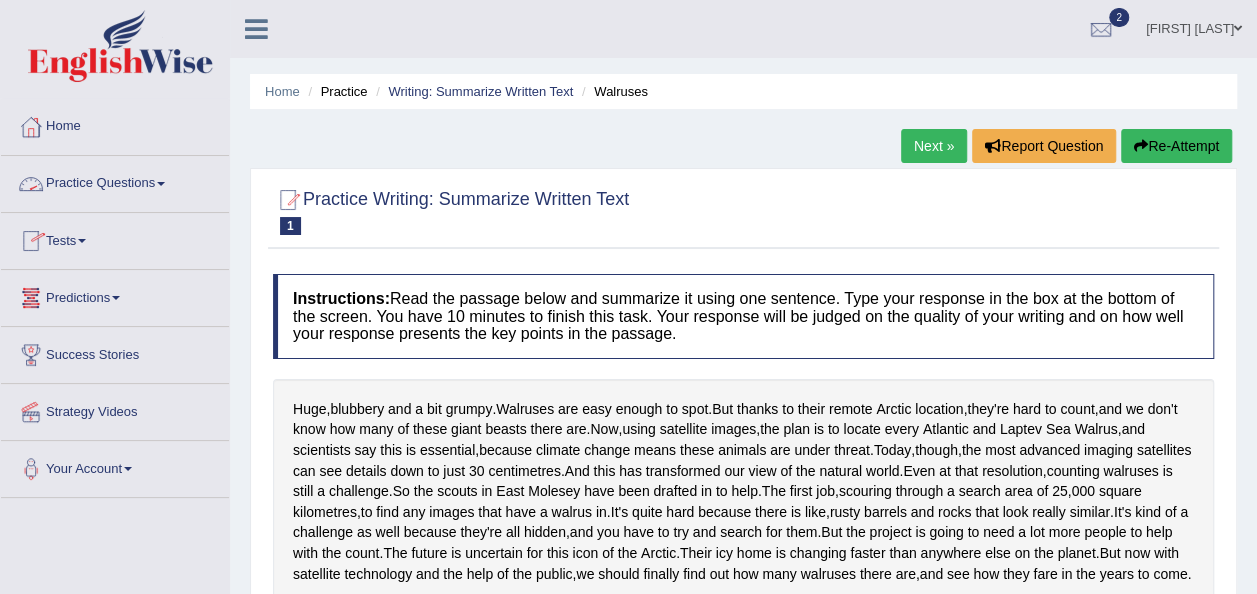 click on "Practice Questions" at bounding box center (115, 181) 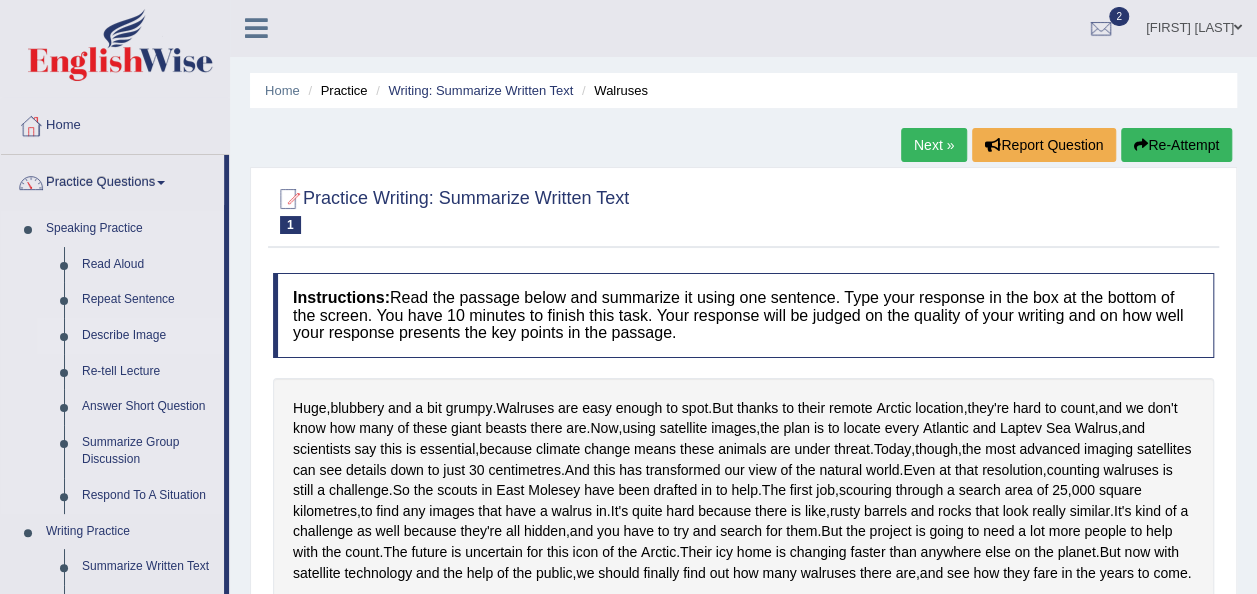 scroll, scrollTop: 0, scrollLeft: 0, axis: both 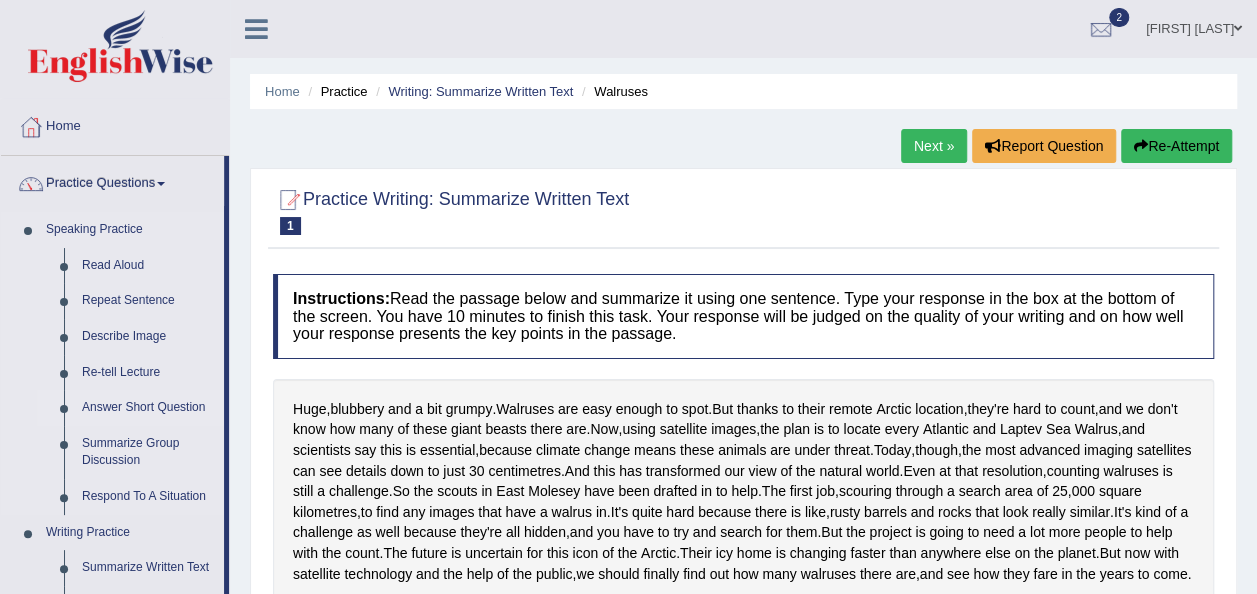 click on "Answer Short Question" at bounding box center [148, 408] 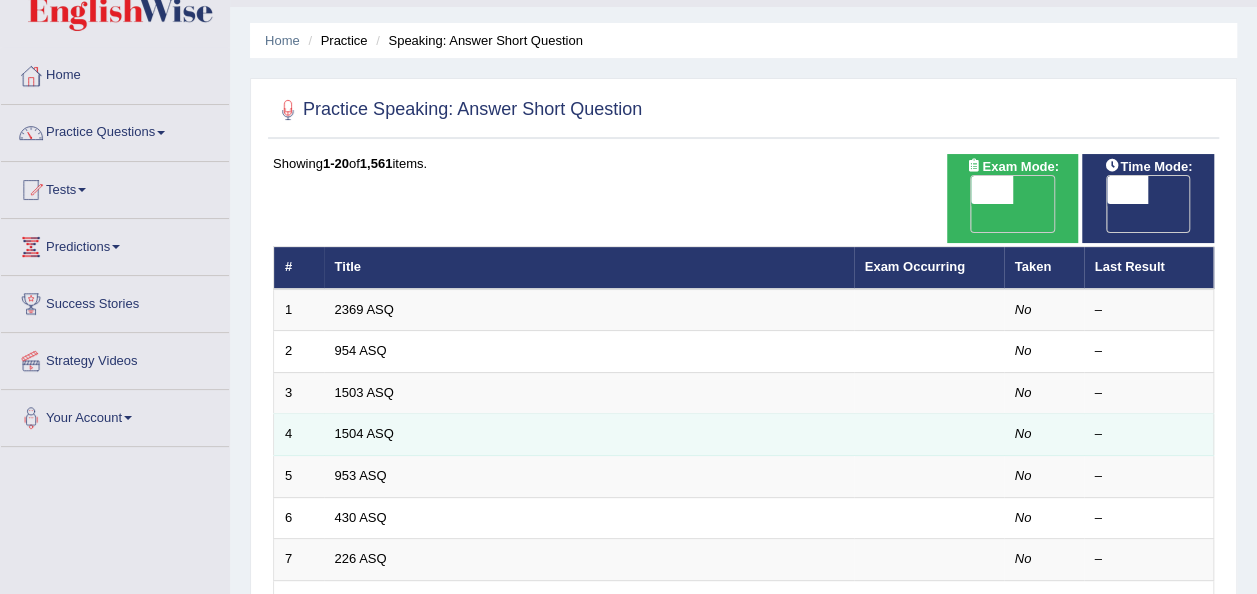scroll, scrollTop: 0, scrollLeft: 0, axis: both 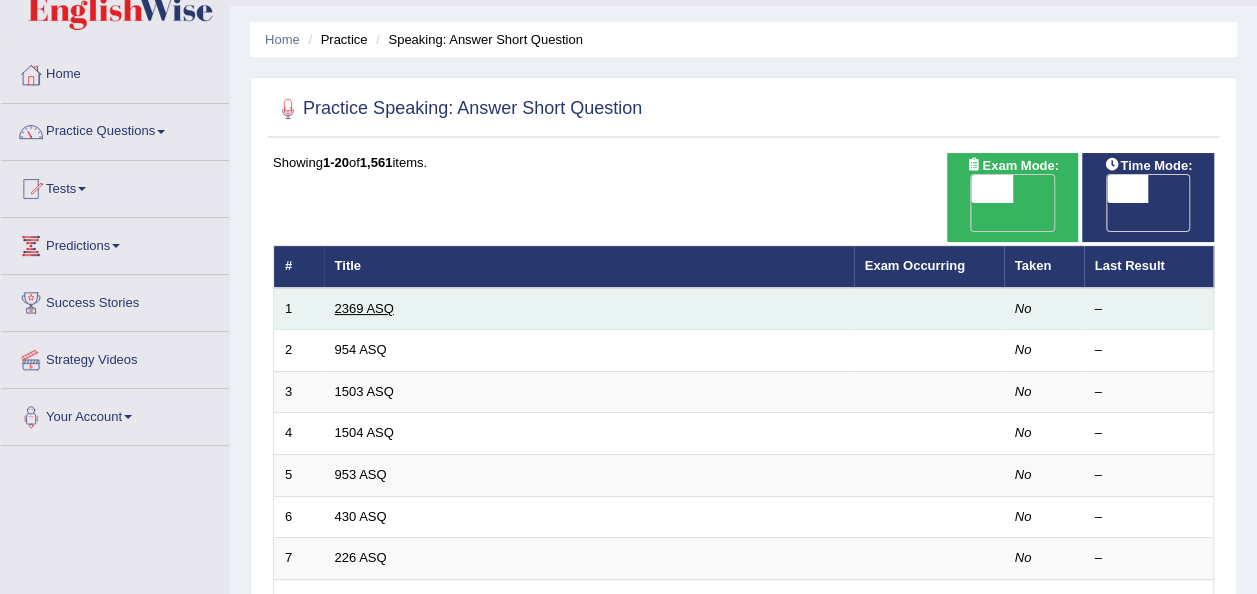 click on "2369 ASQ" at bounding box center (364, 308) 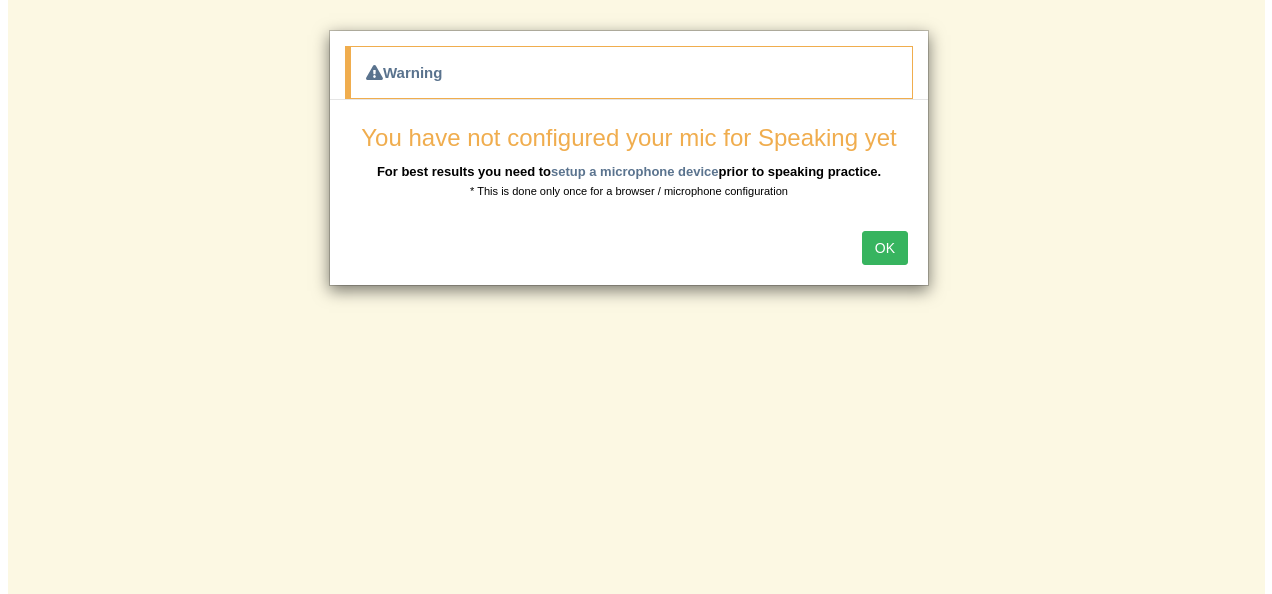 scroll, scrollTop: 0, scrollLeft: 0, axis: both 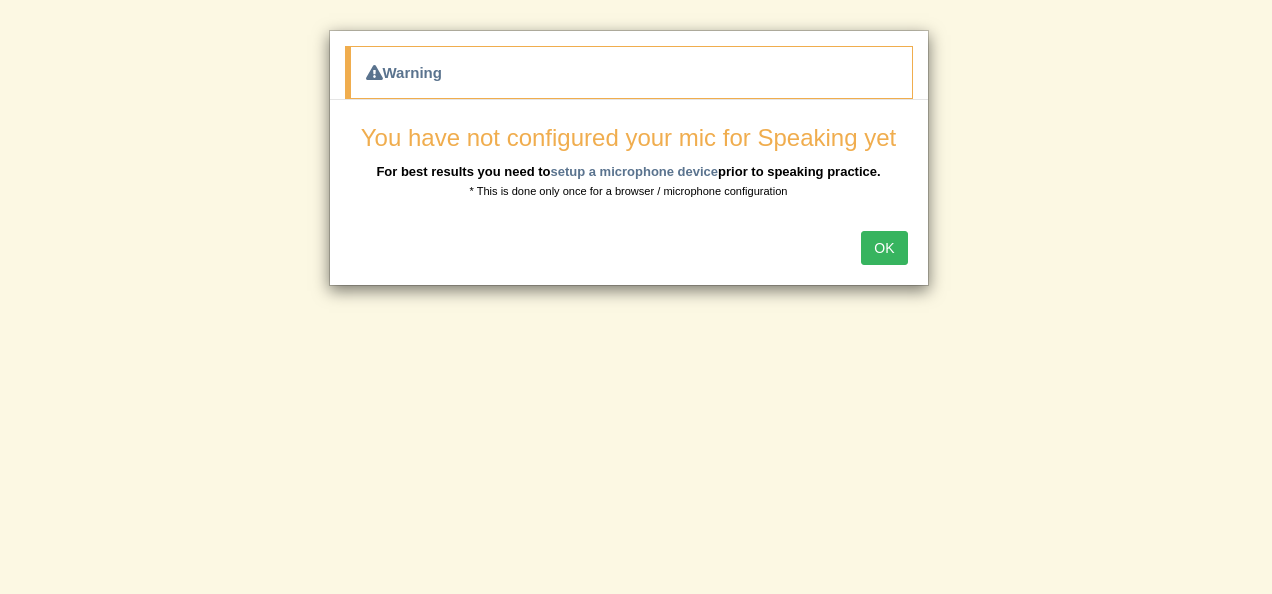 click on "OK" at bounding box center [884, 248] 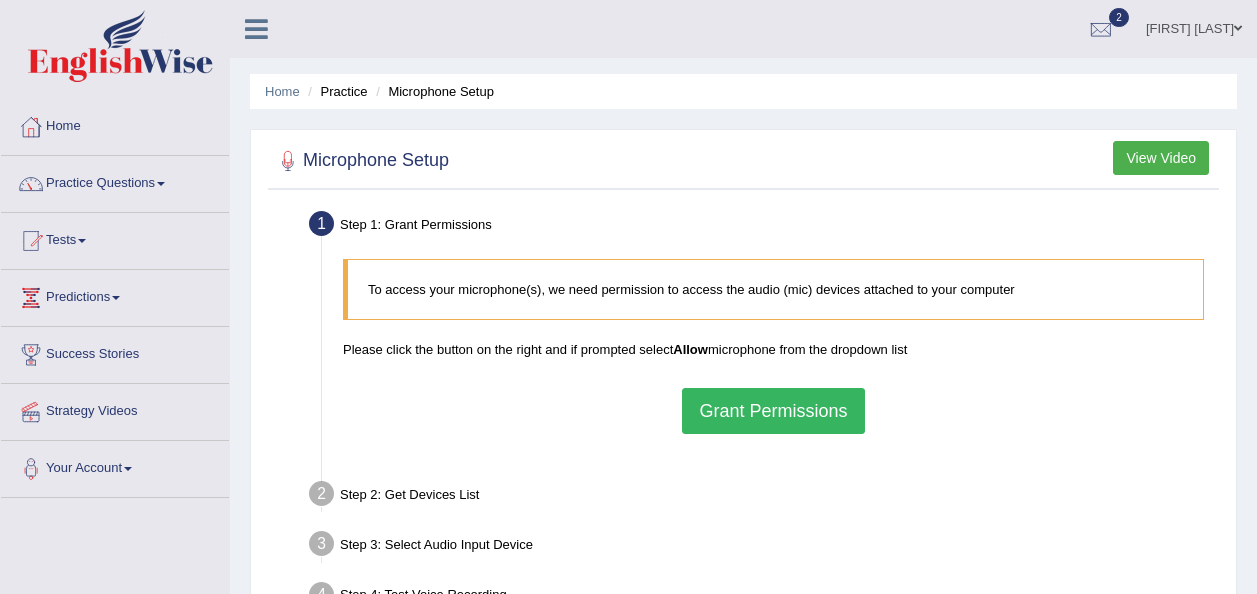 scroll, scrollTop: 0, scrollLeft: 0, axis: both 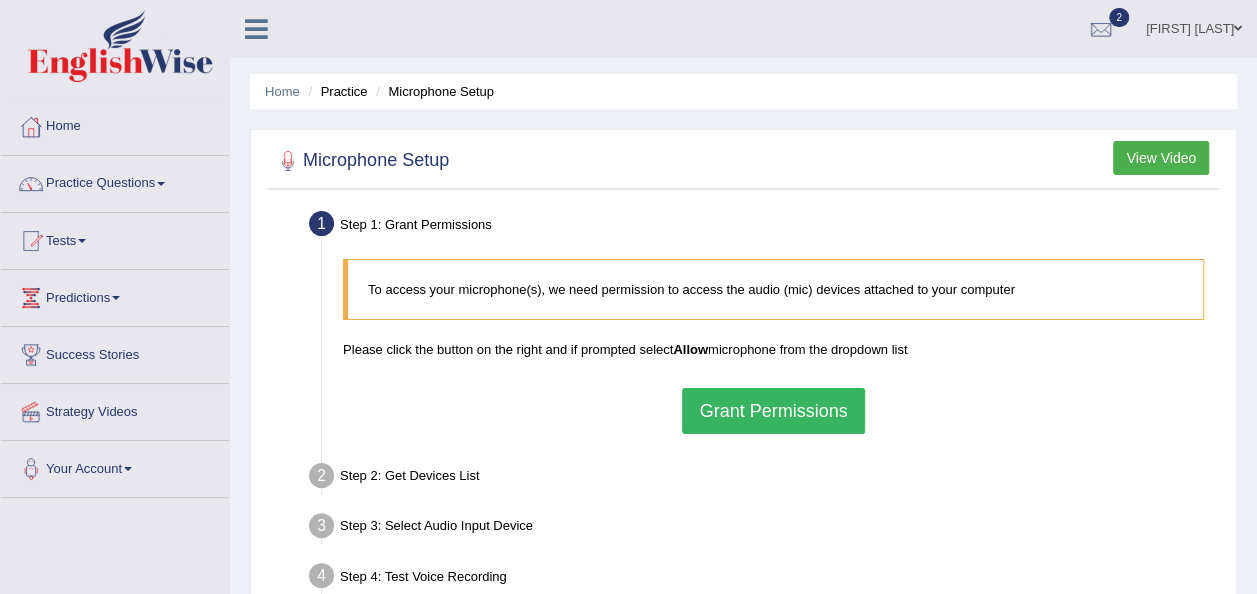 click on "Grant Permissions" at bounding box center [773, 411] 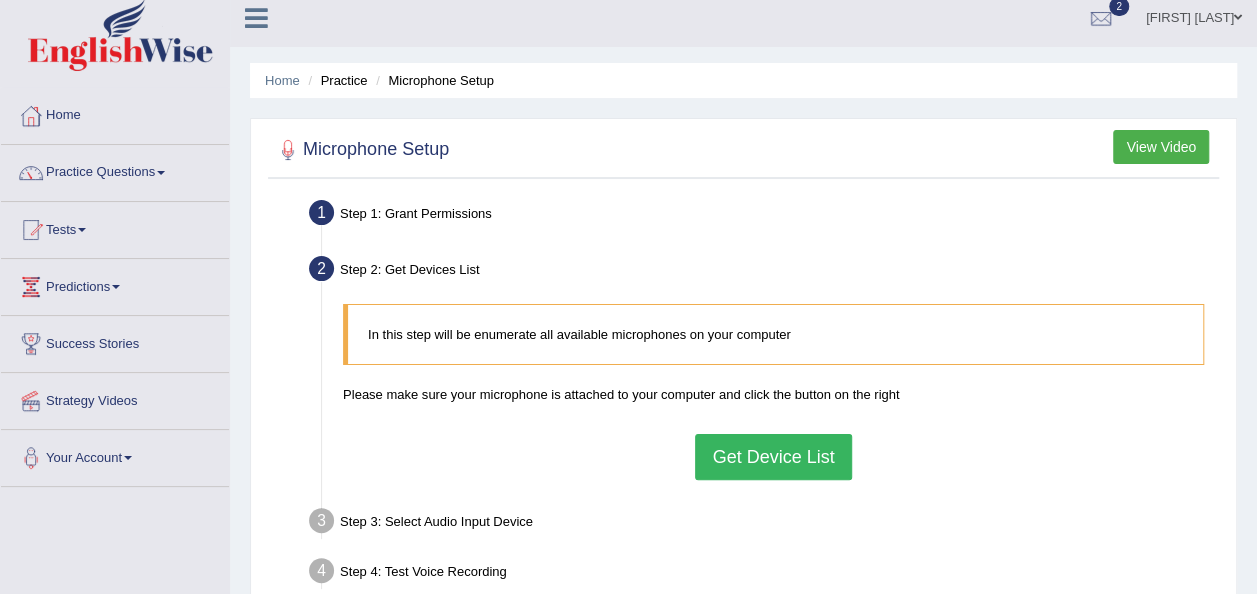 scroll, scrollTop: 0, scrollLeft: 0, axis: both 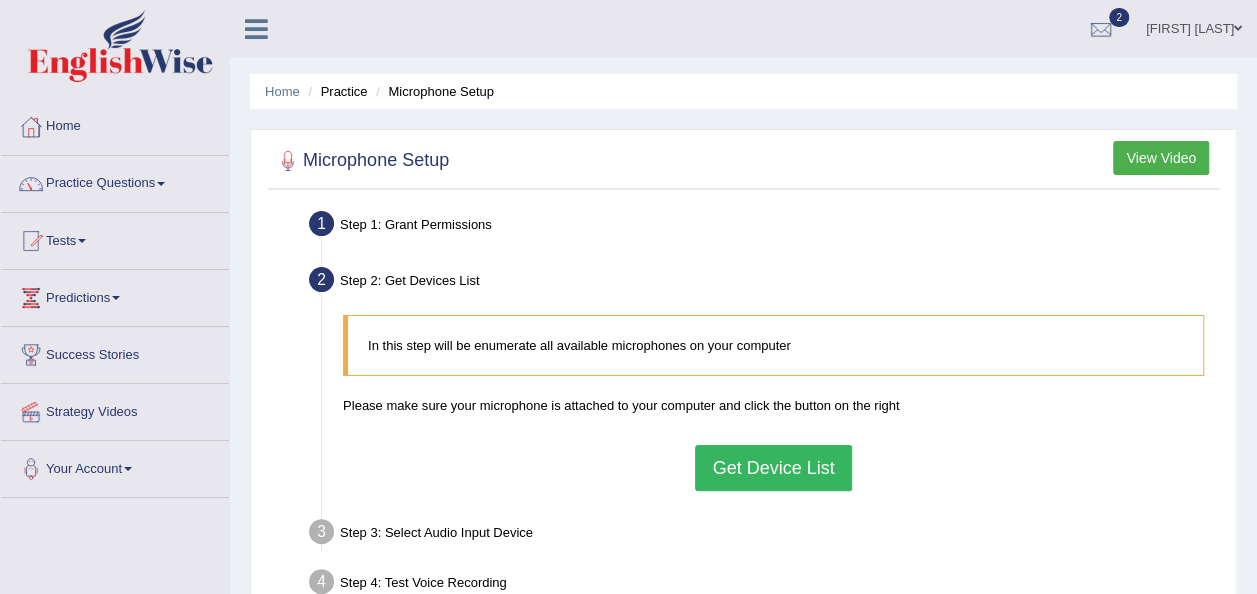 click on "Get Device List" at bounding box center [773, 468] 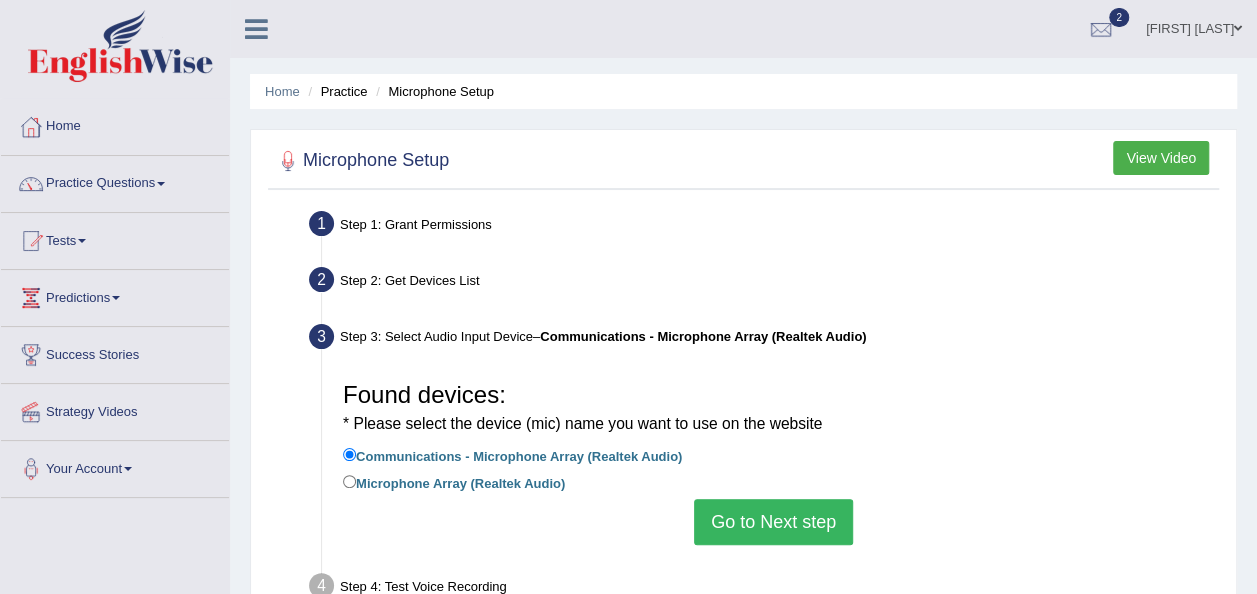scroll, scrollTop: 160, scrollLeft: 0, axis: vertical 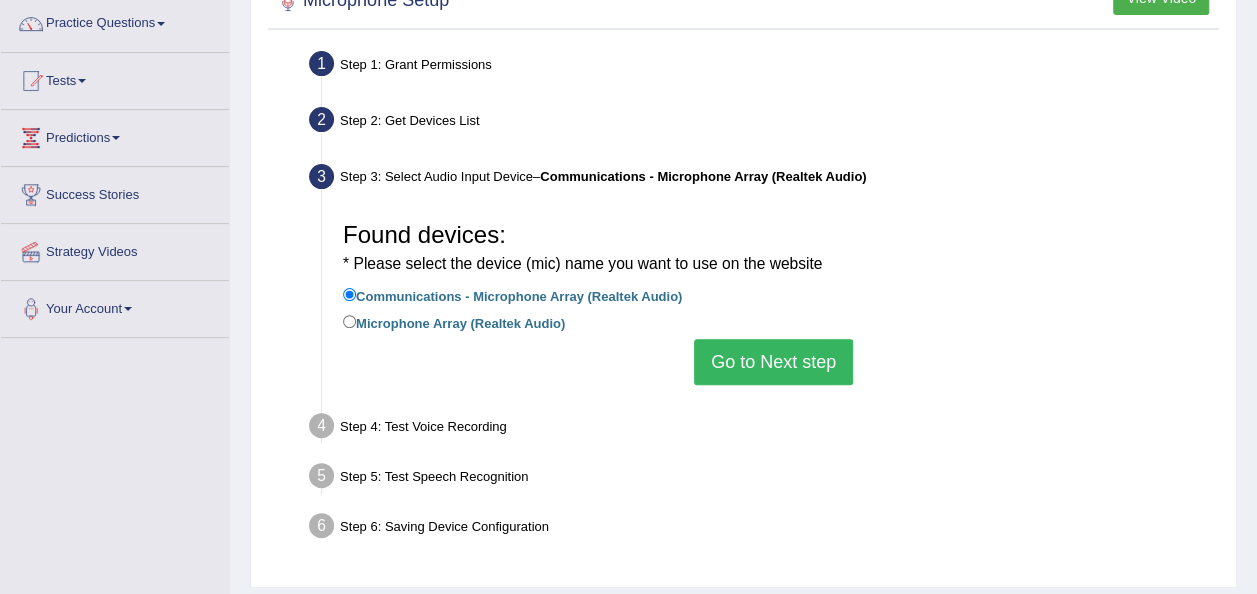 click on "Go to Next step" at bounding box center (773, 362) 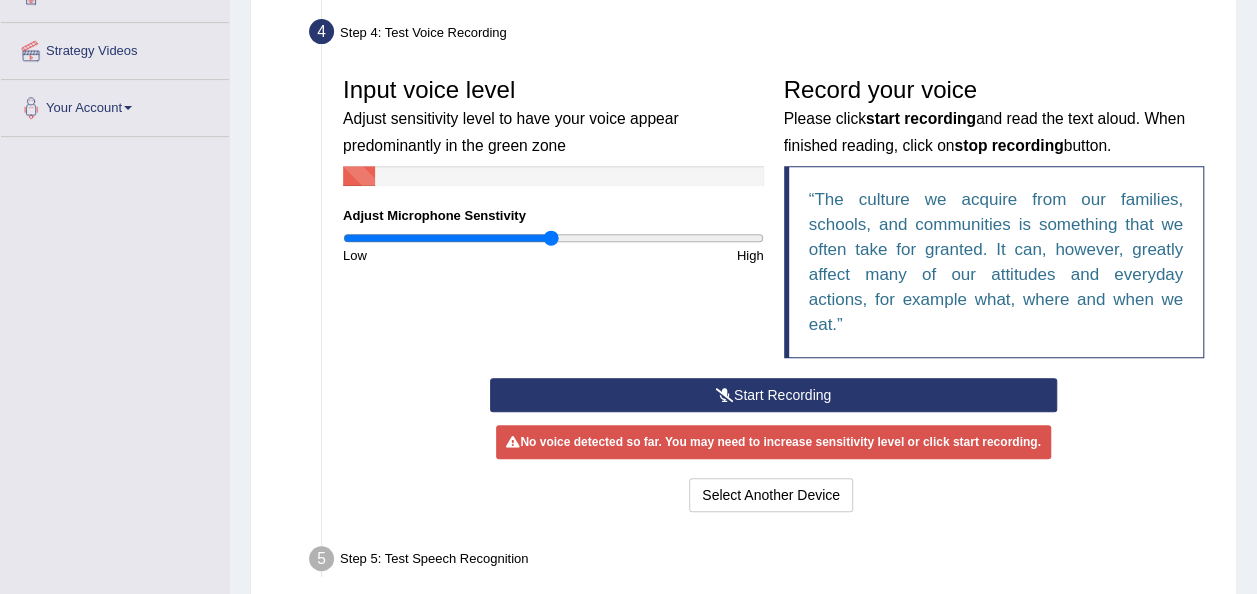 scroll, scrollTop: 362, scrollLeft: 0, axis: vertical 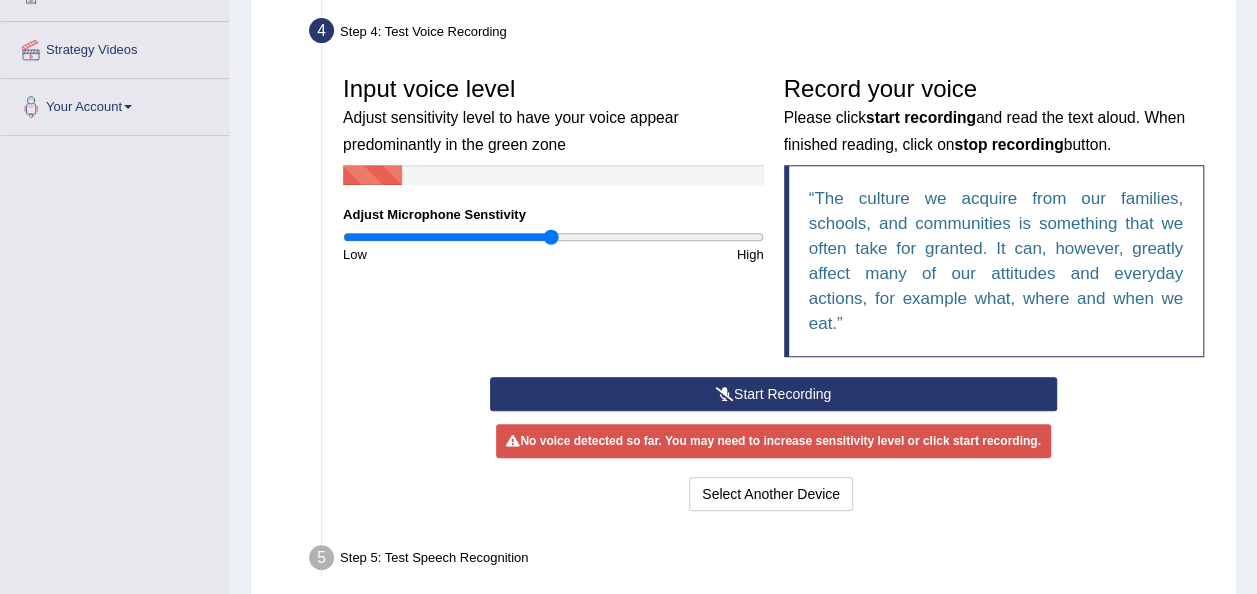 click on "Start Recording" at bounding box center [773, 394] 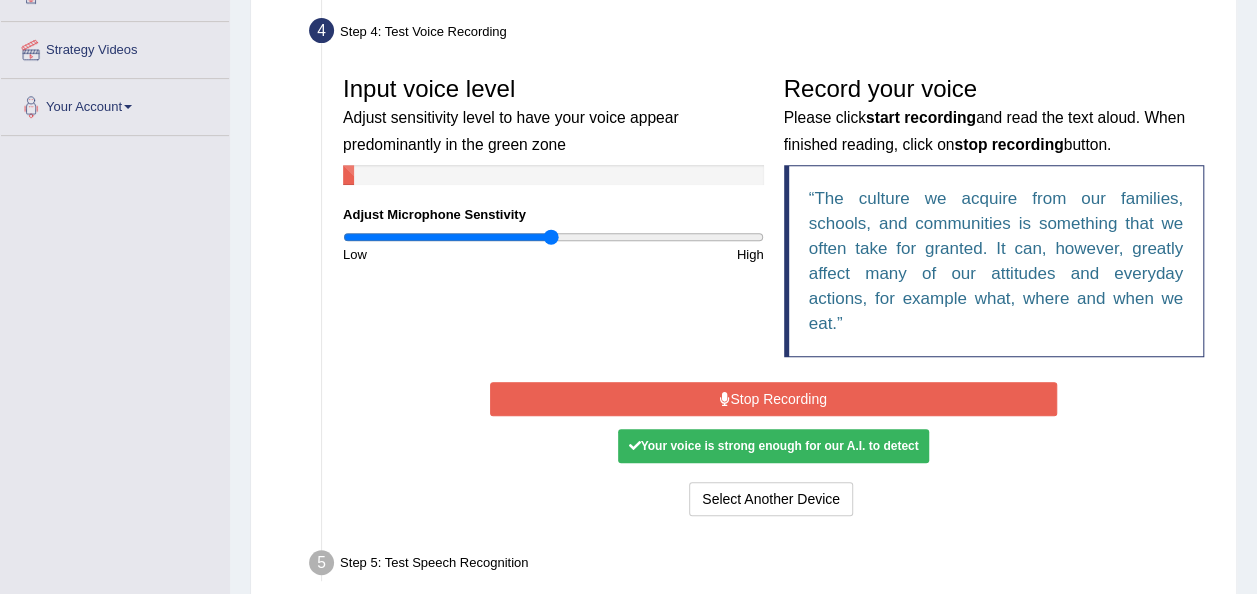 click on "Stop Recording" at bounding box center (773, 399) 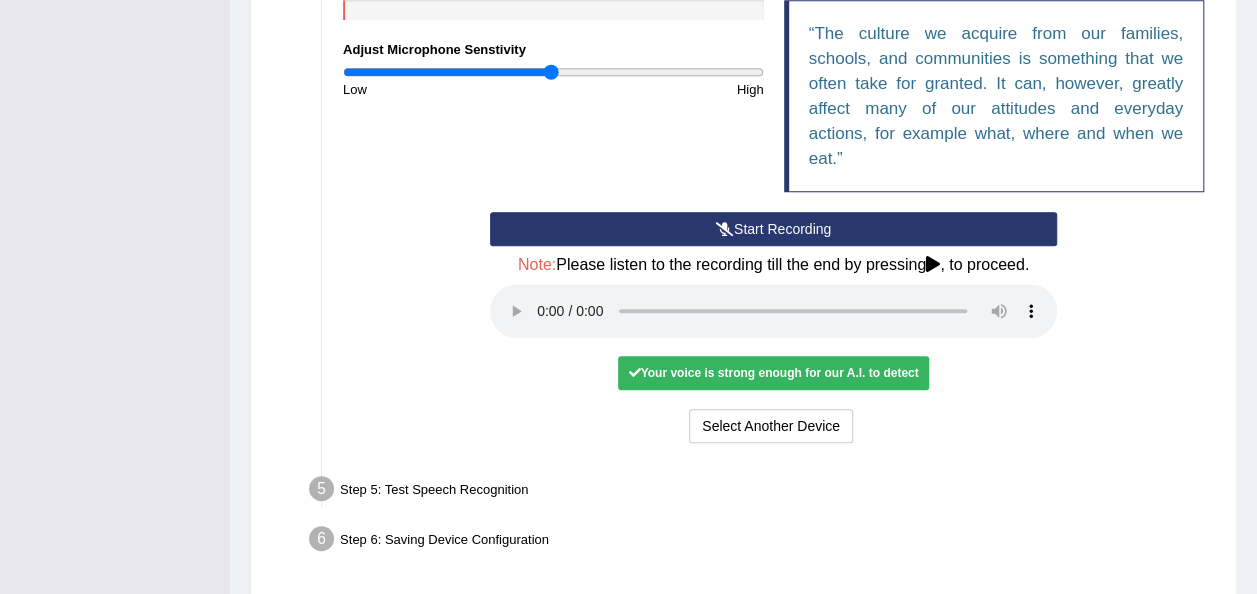 scroll, scrollTop: 596, scrollLeft: 0, axis: vertical 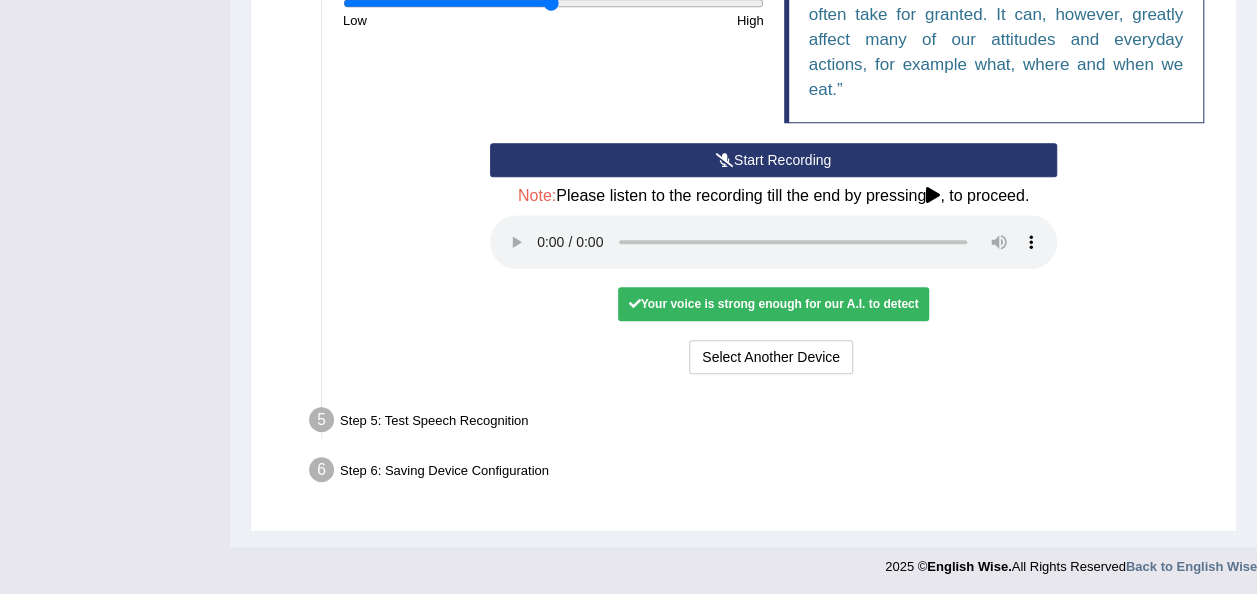 click on "Step 5: Test Speech Recognition" at bounding box center [763, 423] 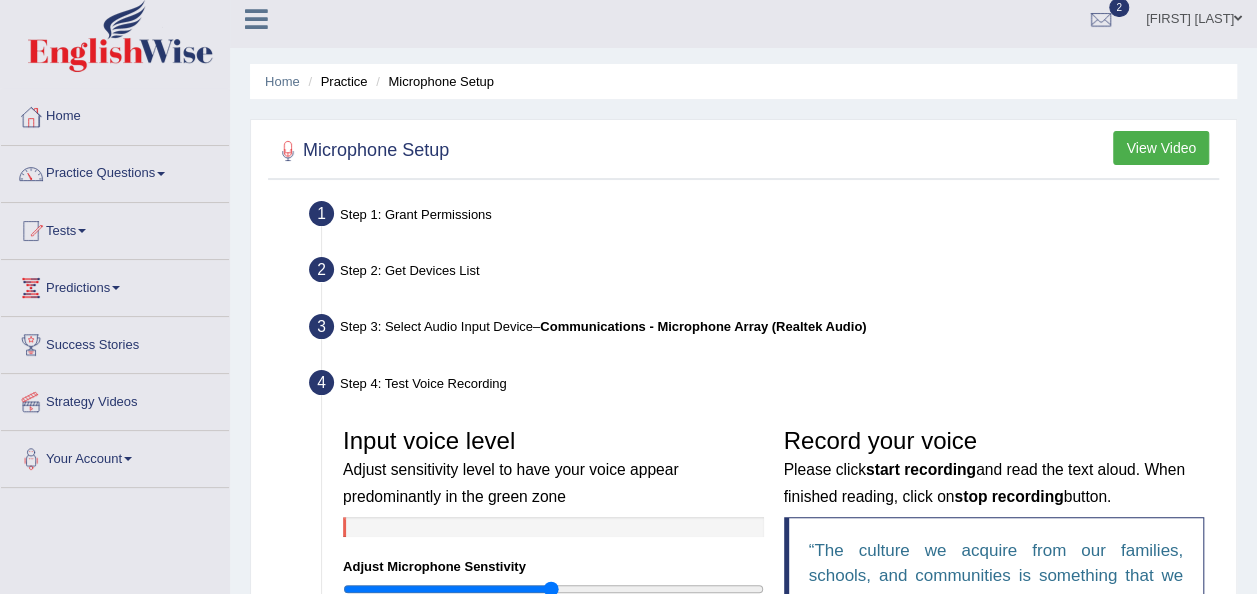scroll, scrollTop: 0, scrollLeft: 0, axis: both 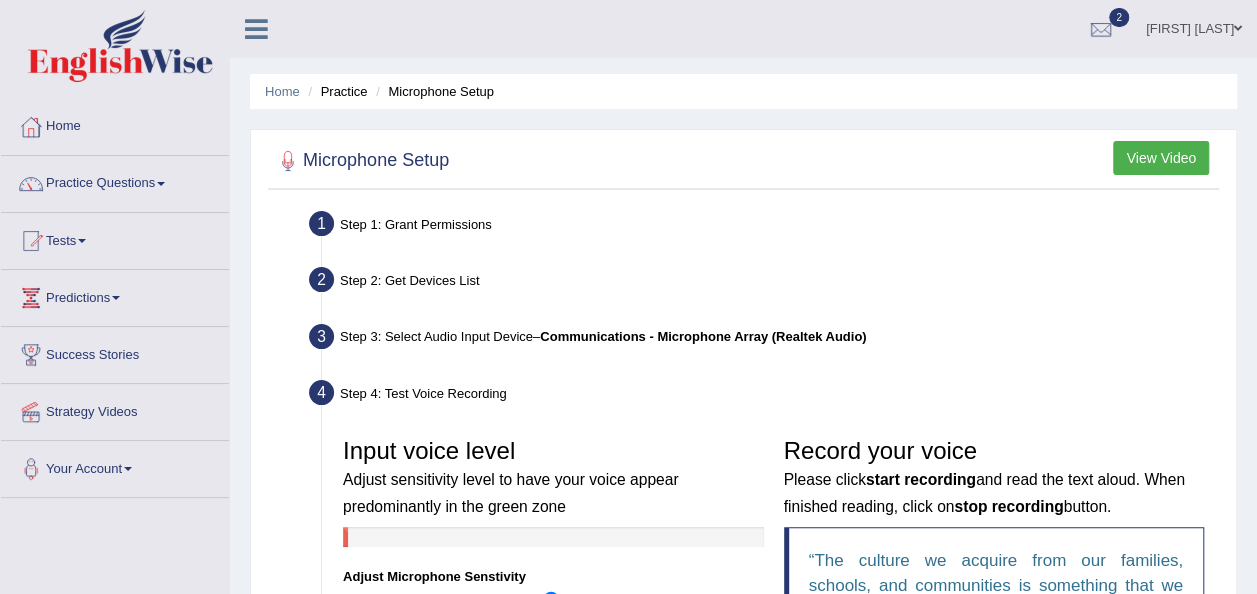 click on "View Video" at bounding box center [1161, 158] 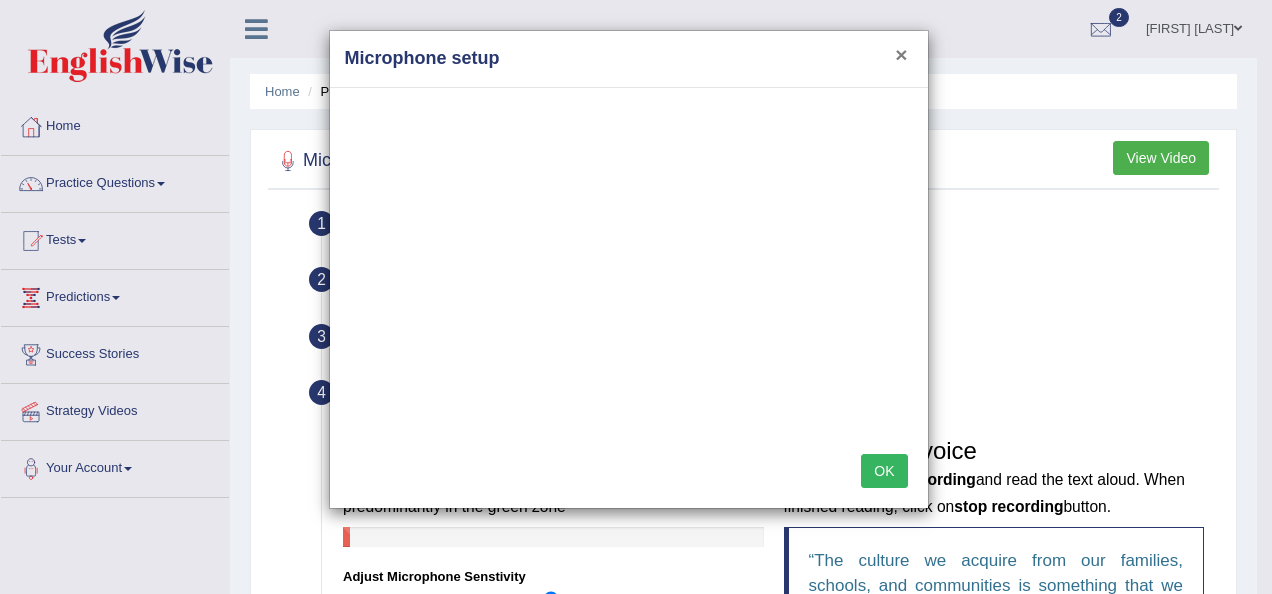 click on "×" at bounding box center (901, 54) 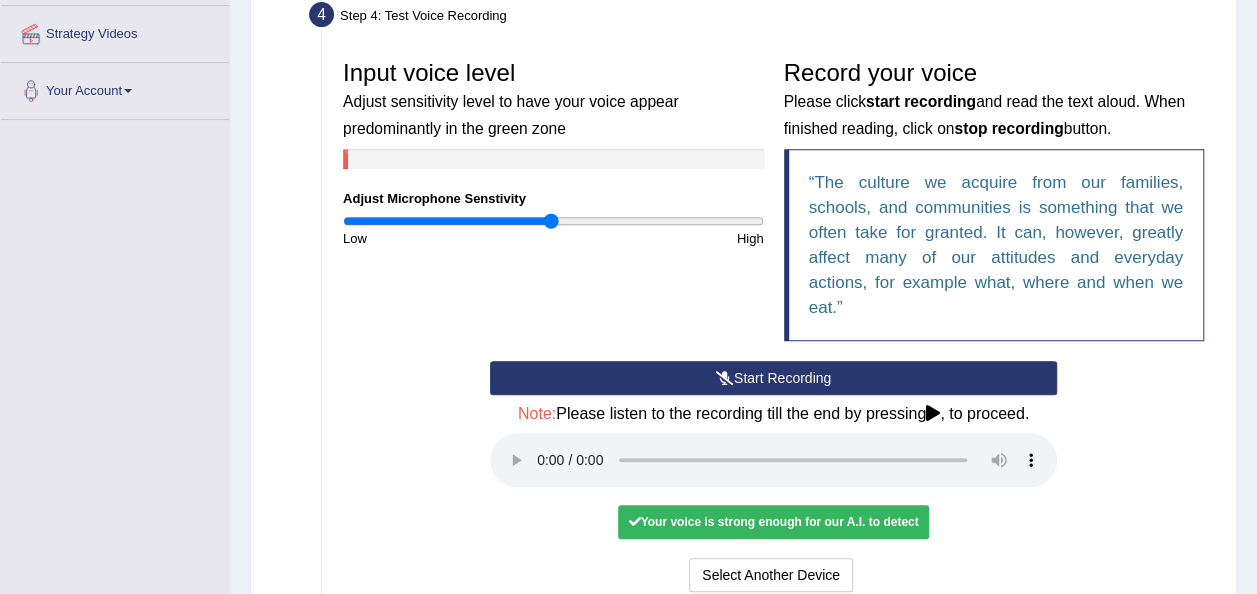 scroll, scrollTop: 481, scrollLeft: 0, axis: vertical 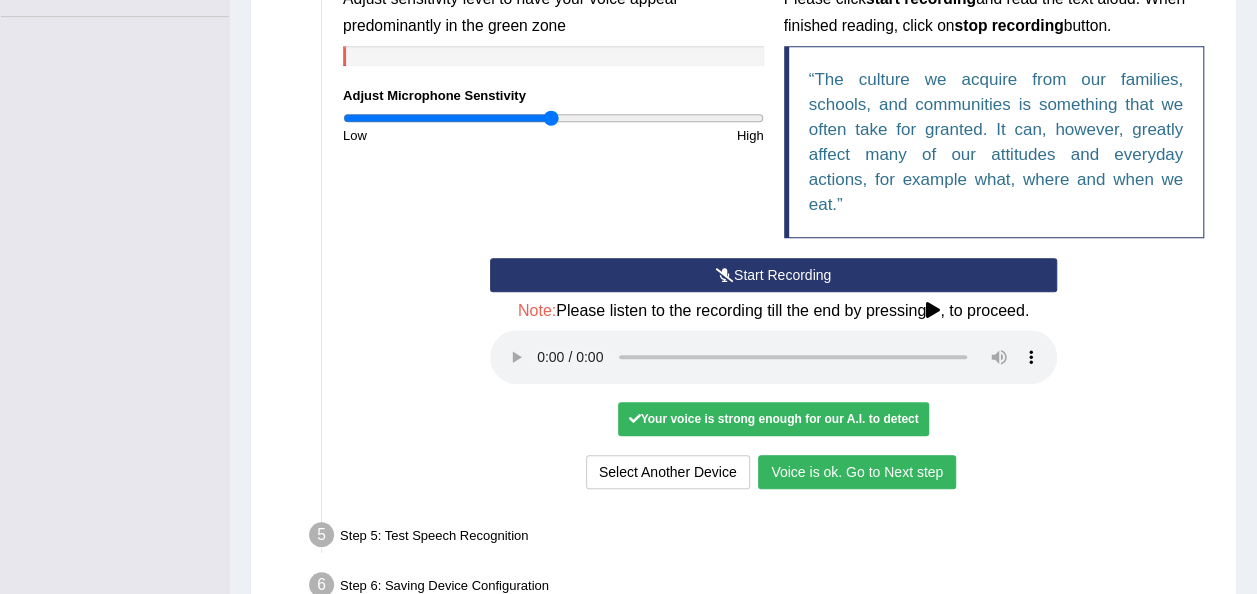 click on "Voice is ok. Go to Next step" at bounding box center [857, 472] 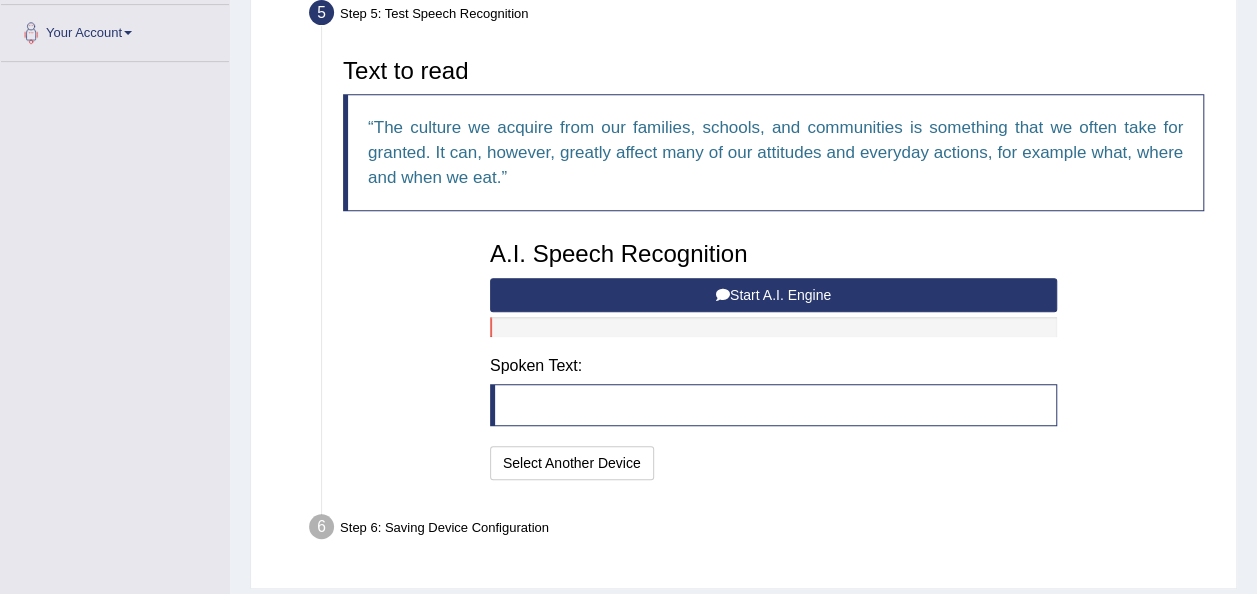 scroll, scrollTop: 434, scrollLeft: 0, axis: vertical 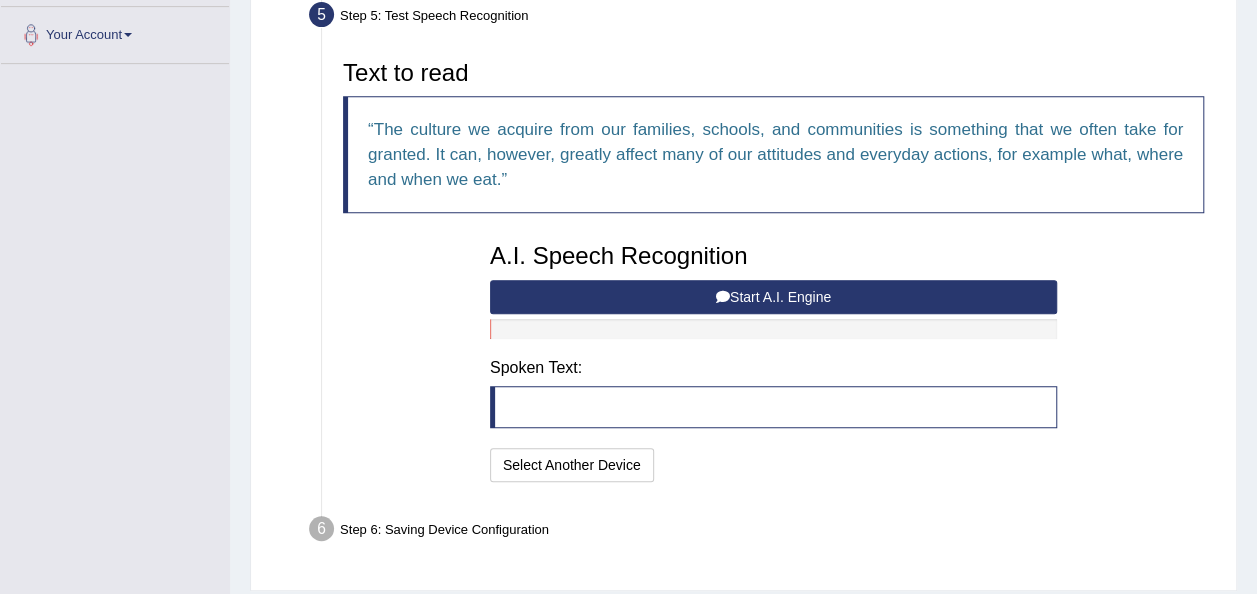 click on "Start A.I. Engine" at bounding box center [773, 297] 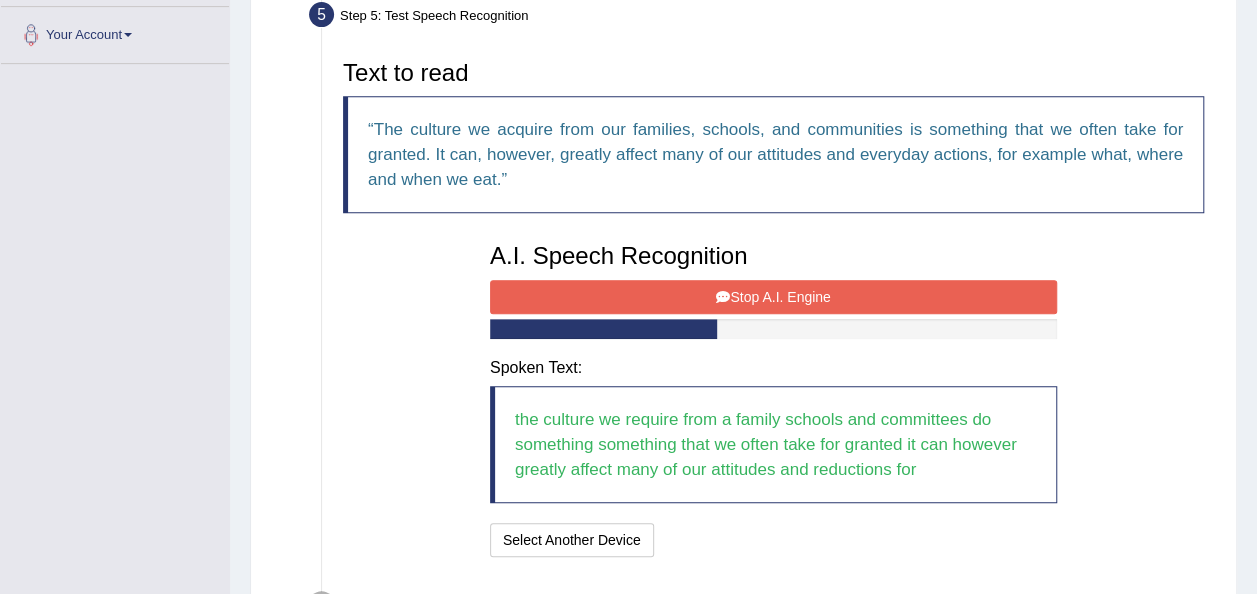 scroll, scrollTop: 567, scrollLeft: 0, axis: vertical 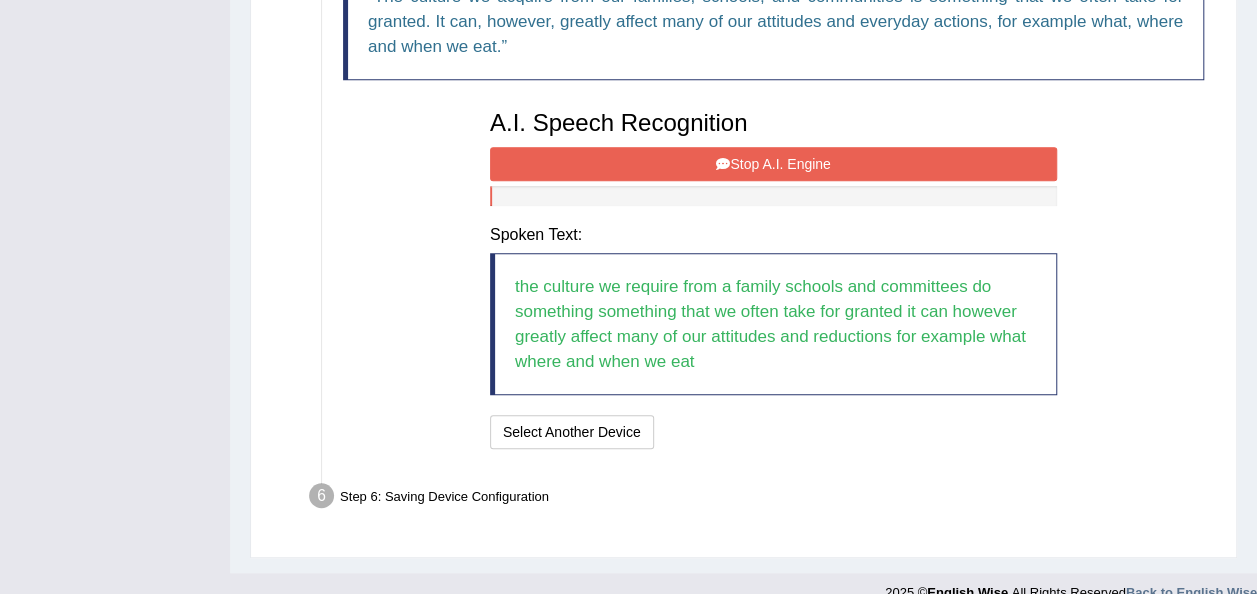 click on "Stop A.I. Engine" at bounding box center [773, 164] 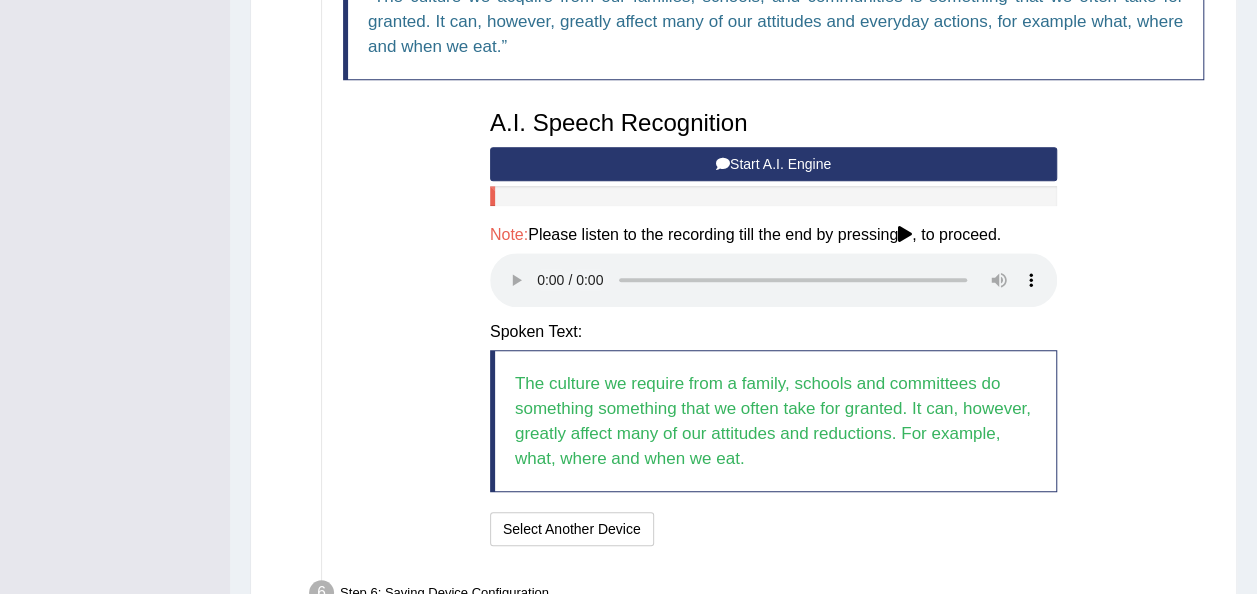 scroll, scrollTop: 689, scrollLeft: 0, axis: vertical 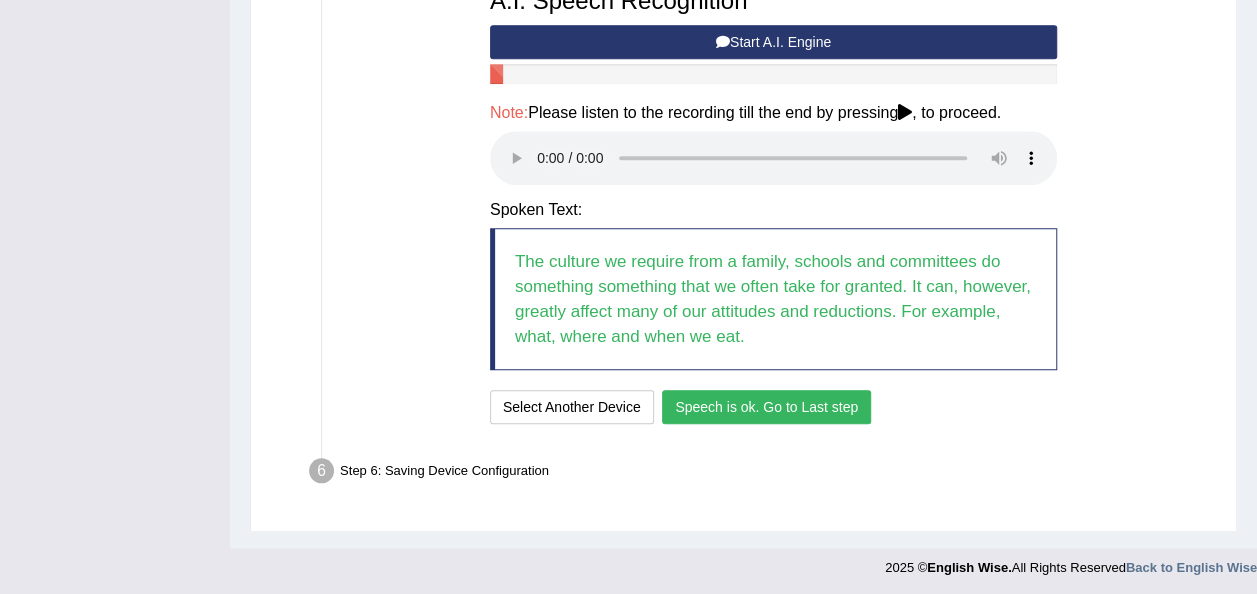click on "Speech is ok. Go to Last step" at bounding box center (766, 407) 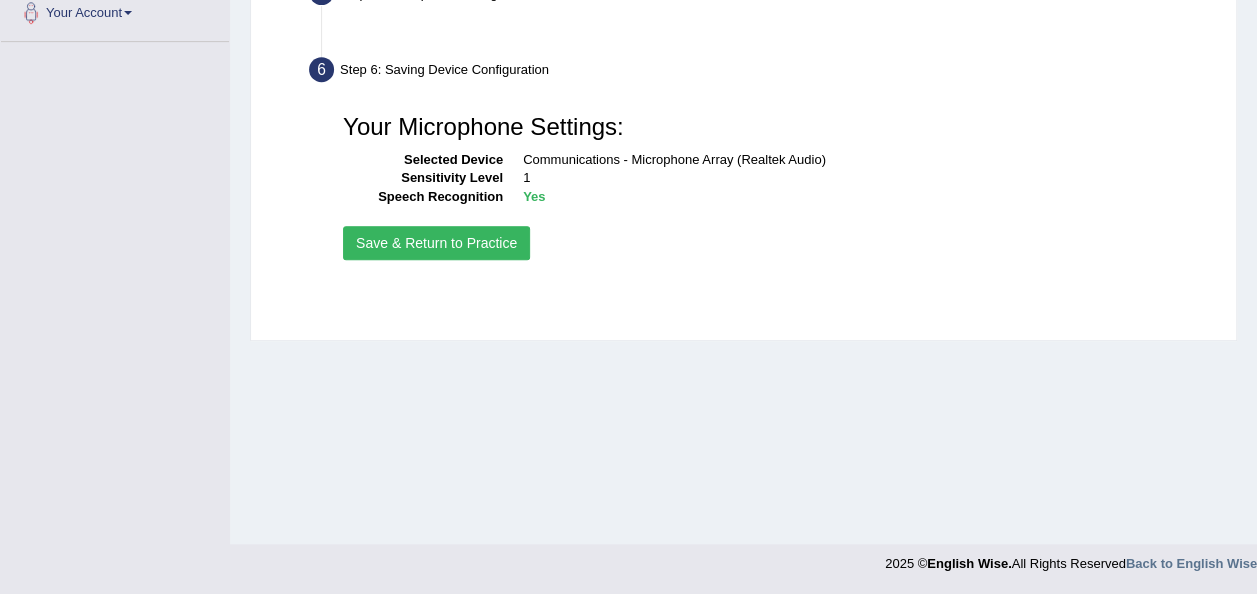 scroll, scrollTop: 456, scrollLeft: 0, axis: vertical 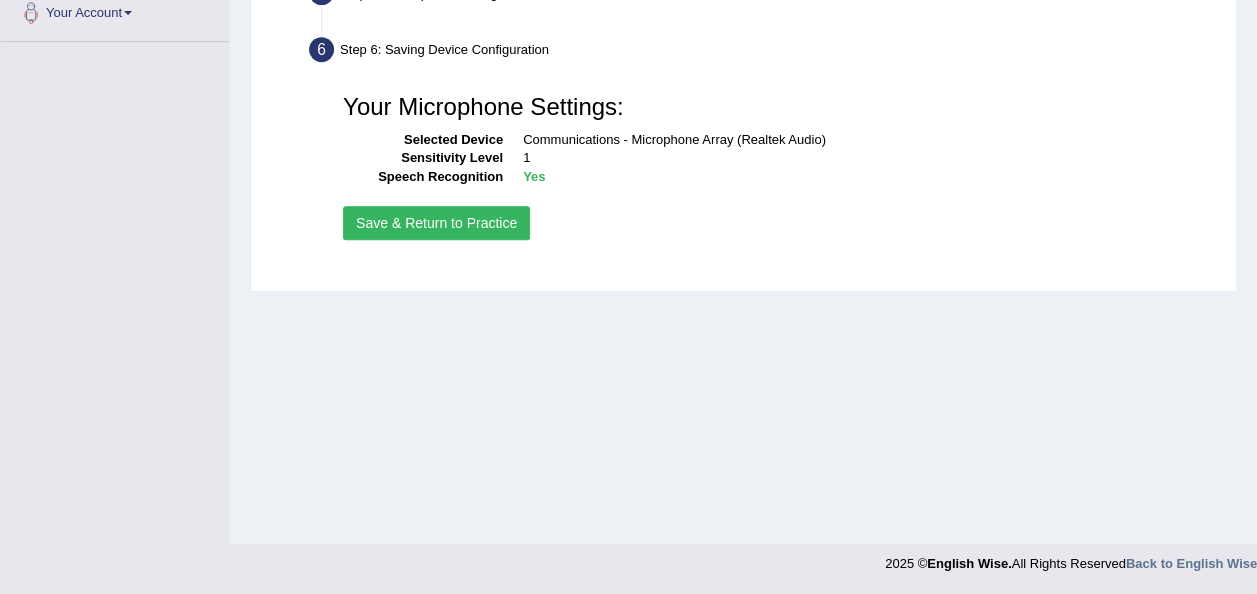 click on "Save & Return to Practice" at bounding box center [436, 223] 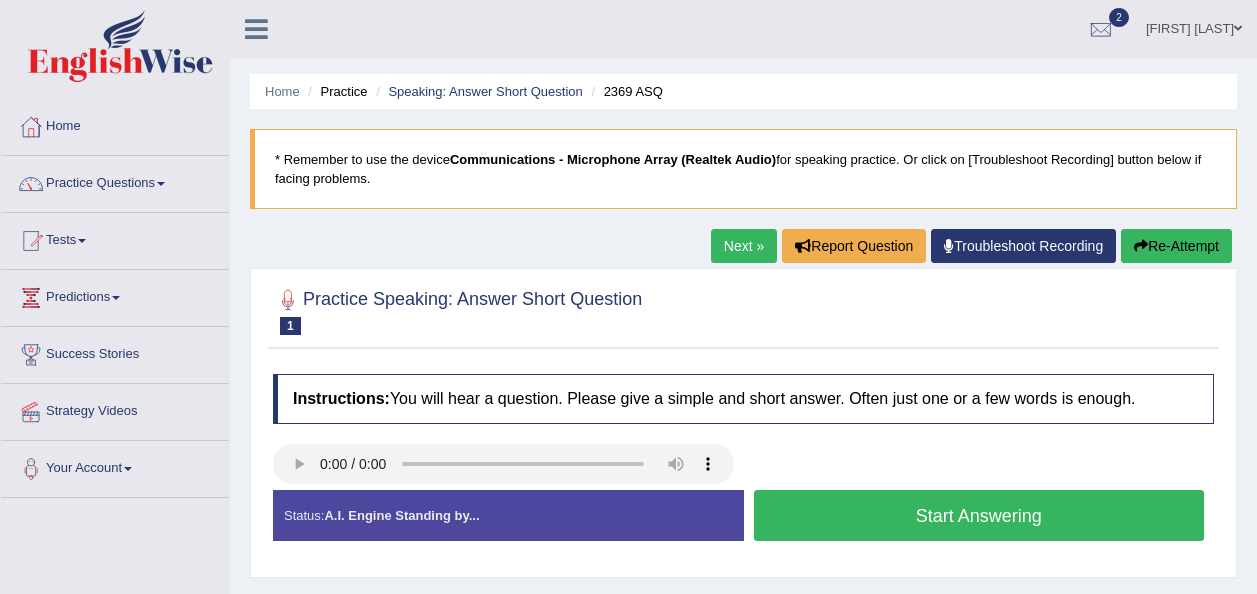 scroll, scrollTop: 0, scrollLeft: 0, axis: both 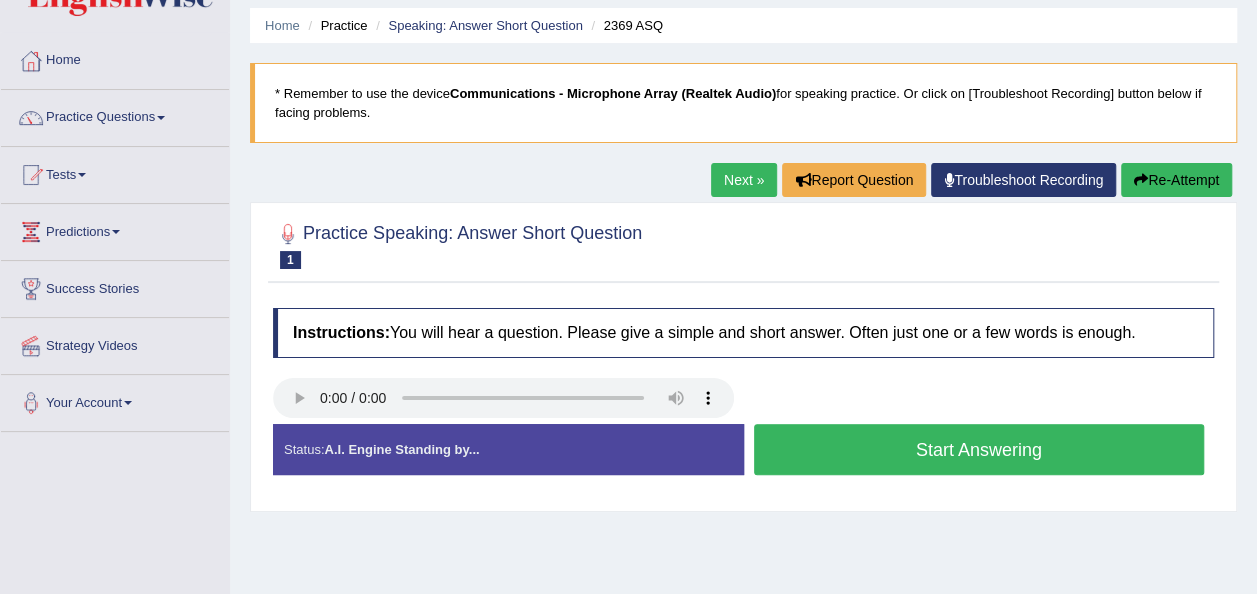 click on "Start Answering" at bounding box center (979, 449) 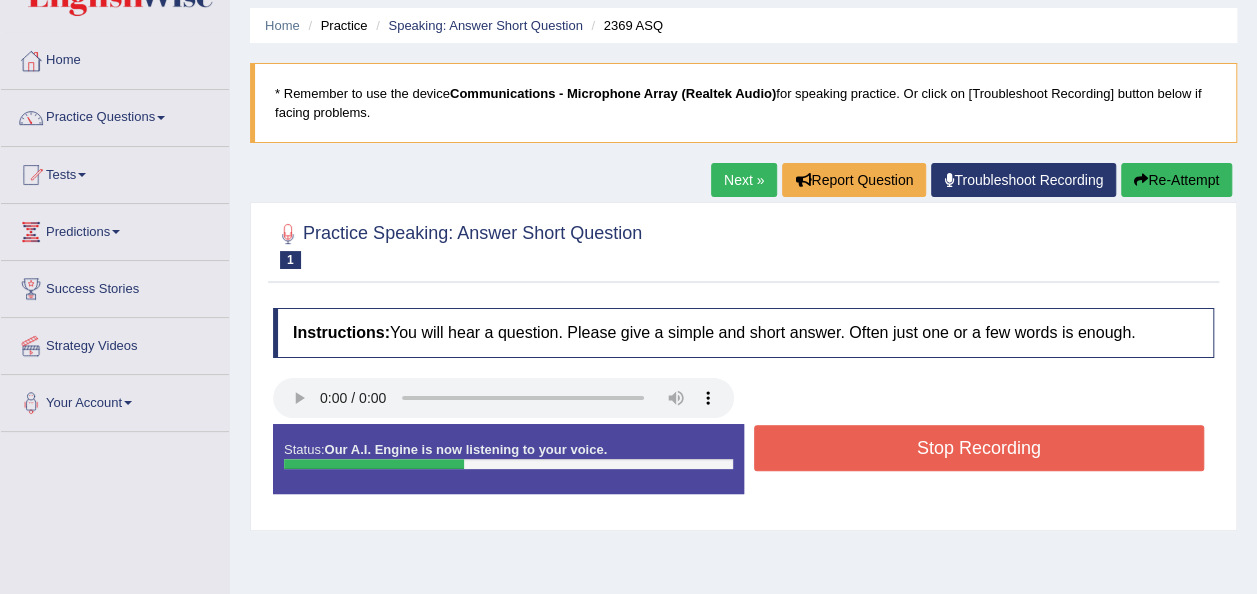 scroll, scrollTop: 203, scrollLeft: 0, axis: vertical 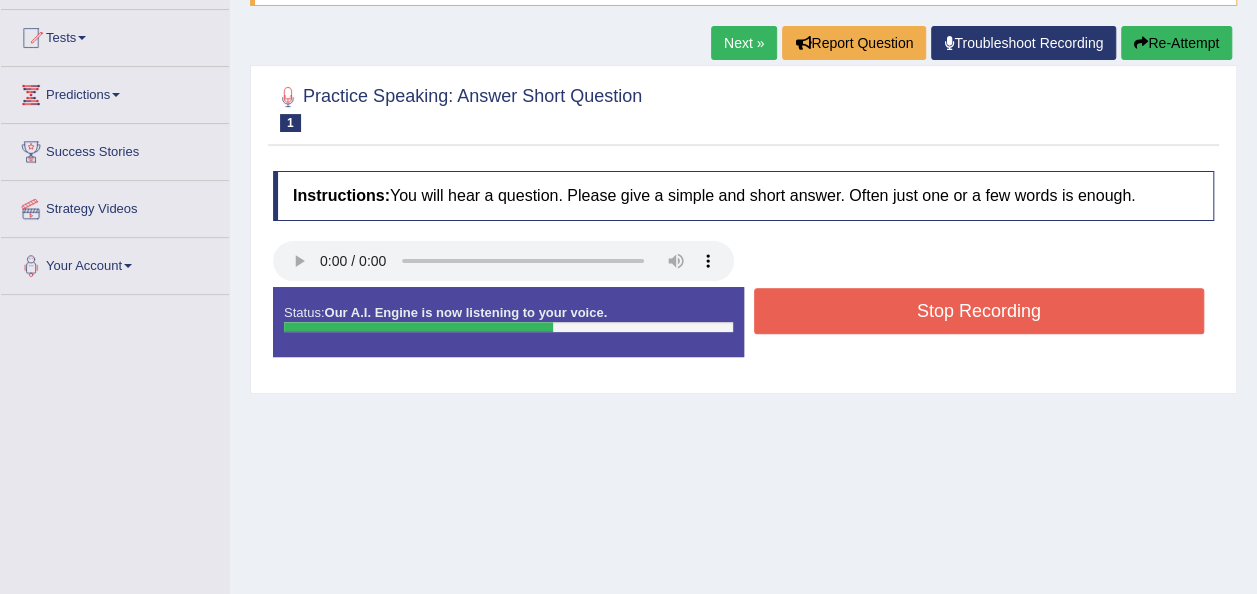 click on "Stop Recording" at bounding box center (979, 311) 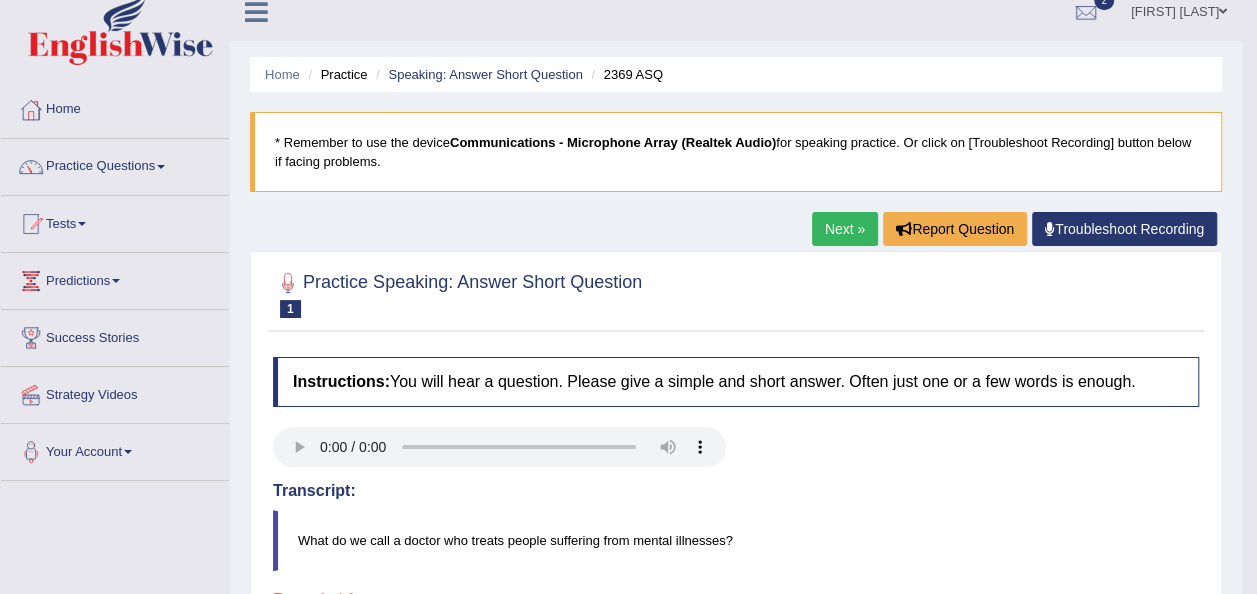 scroll, scrollTop: 0, scrollLeft: 0, axis: both 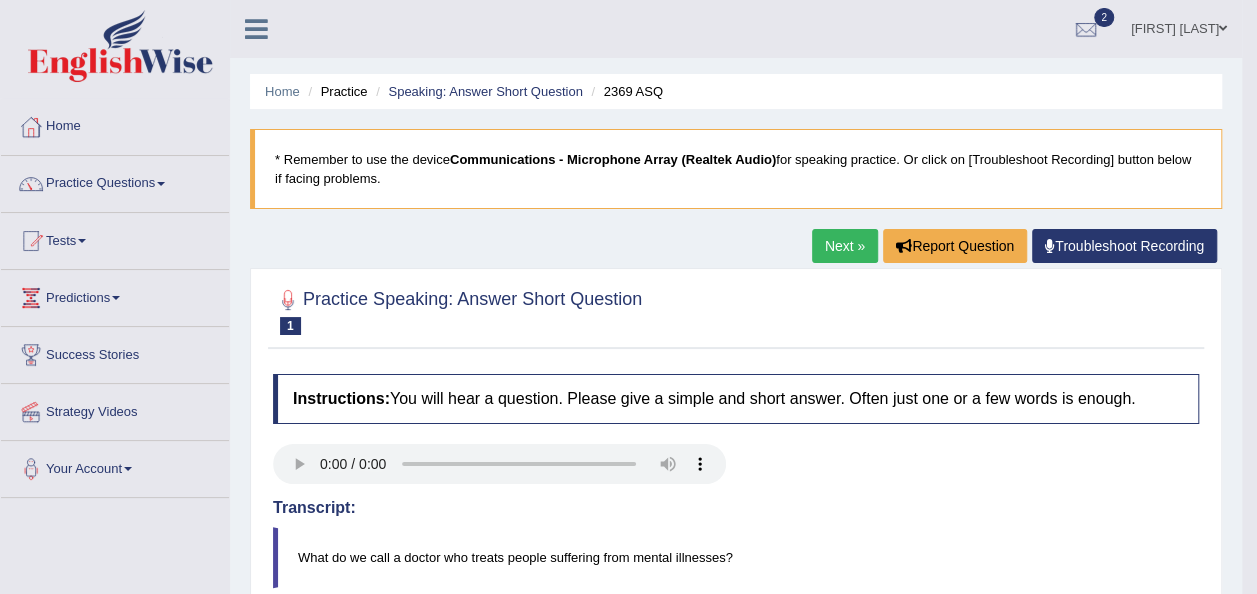 click on "Next »" at bounding box center (845, 246) 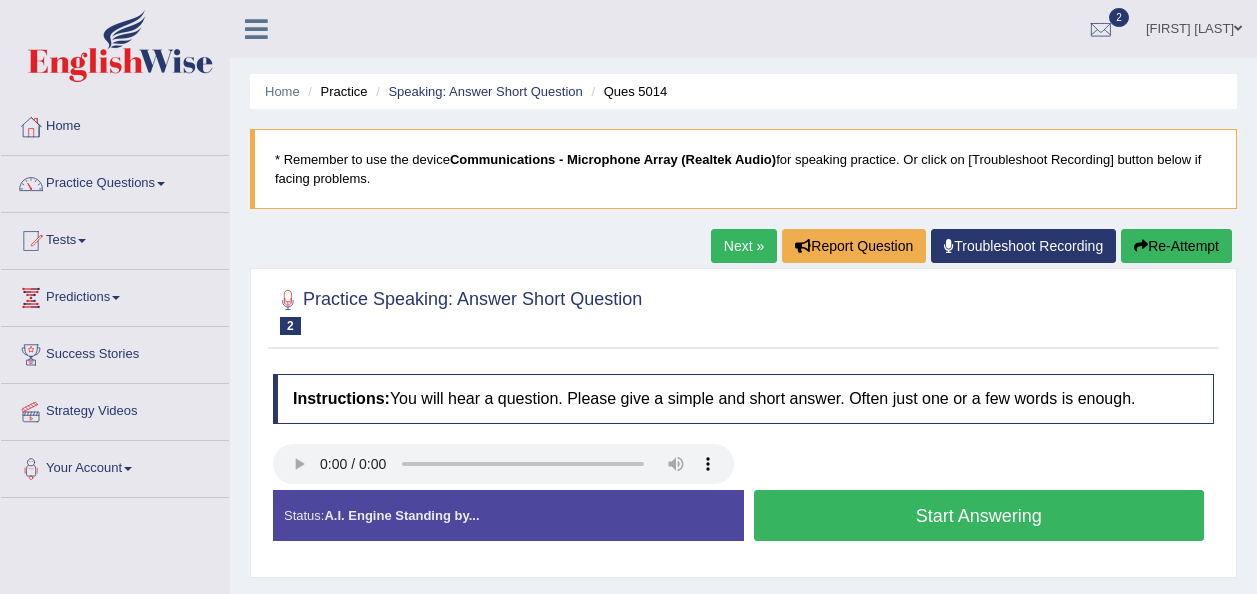 scroll, scrollTop: 198, scrollLeft: 0, axis: vertical 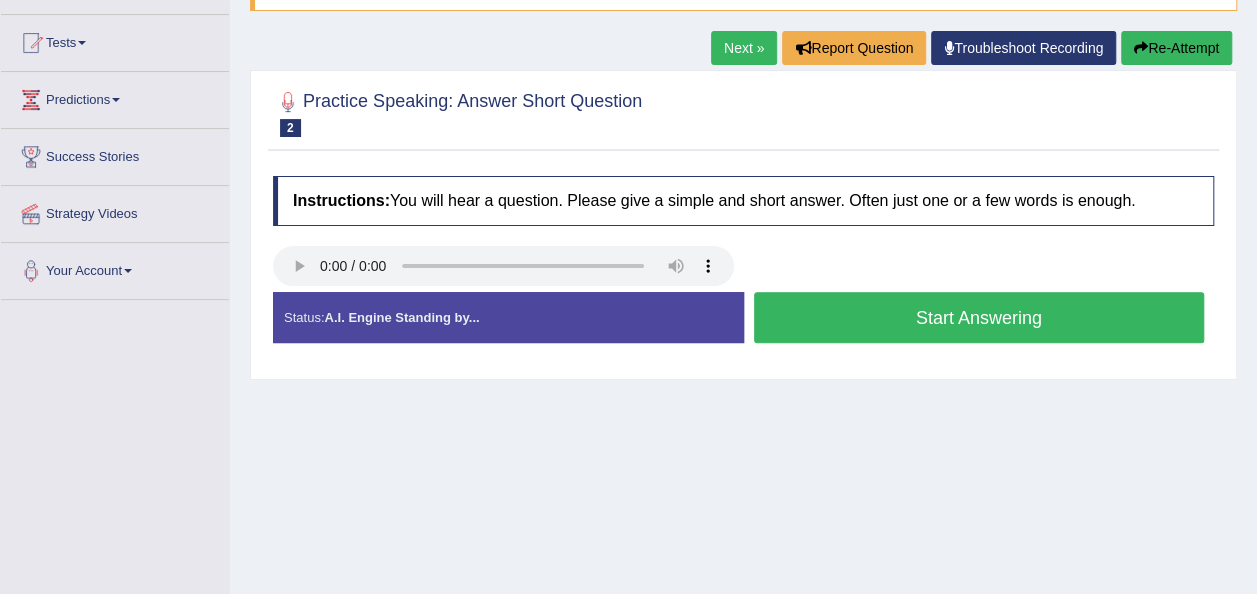 click on "Start Answering" at bounding box center (979, 317) 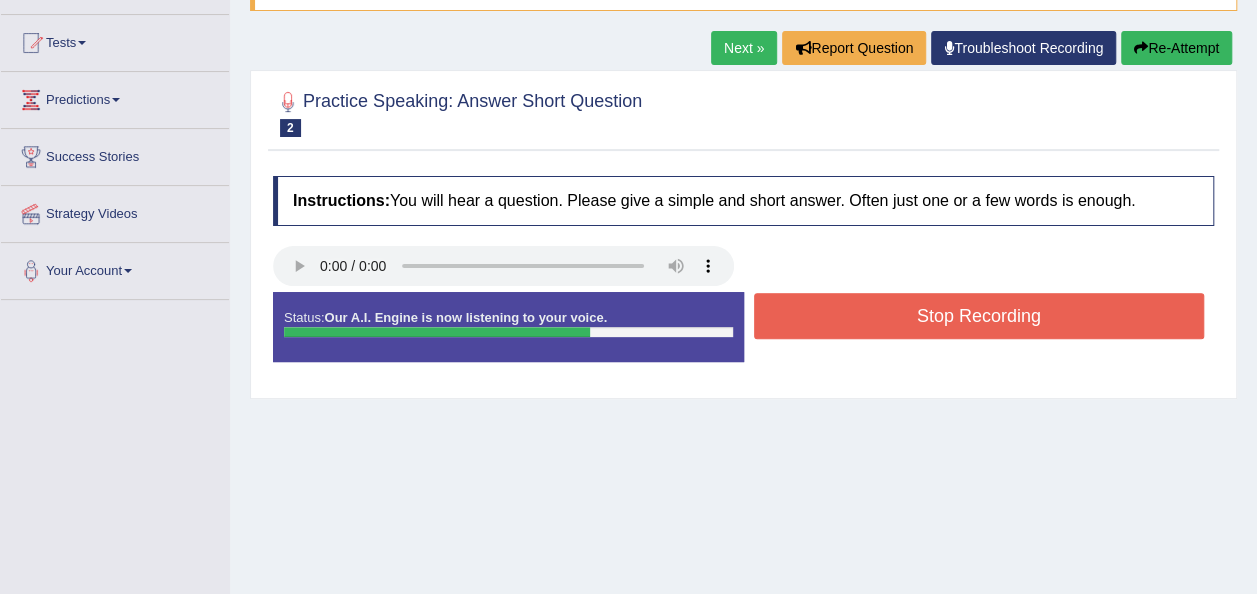 click on "Stop Recording" at bounding box center [979, 316] 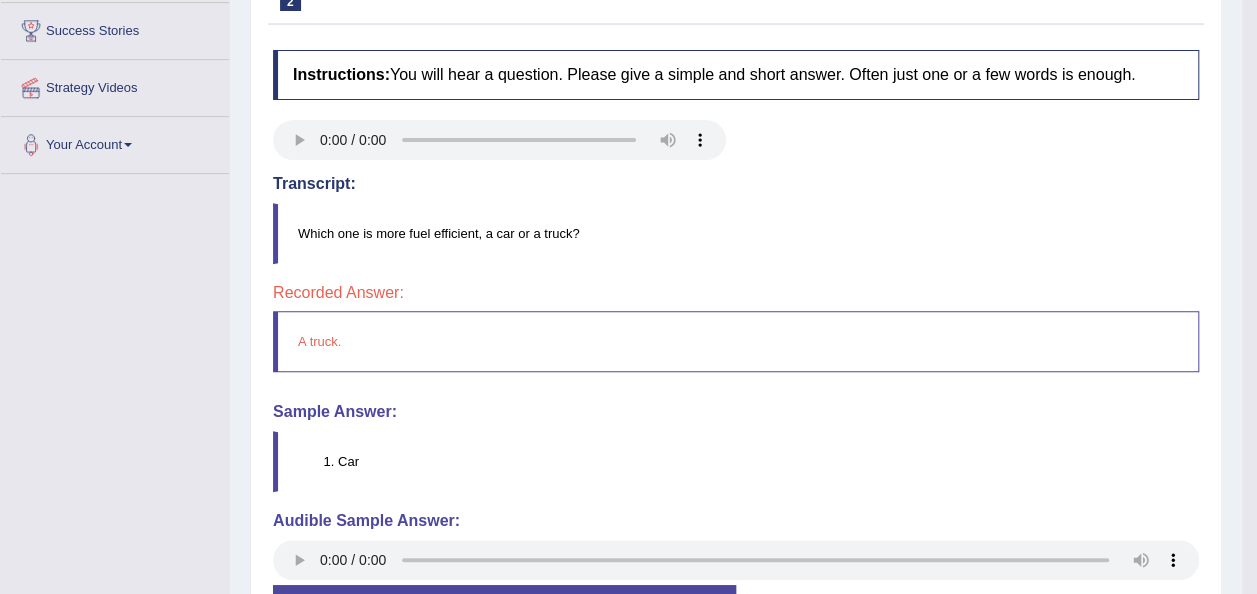 scroll, scrollTop: 0, scrollLeft: 0, axis: both 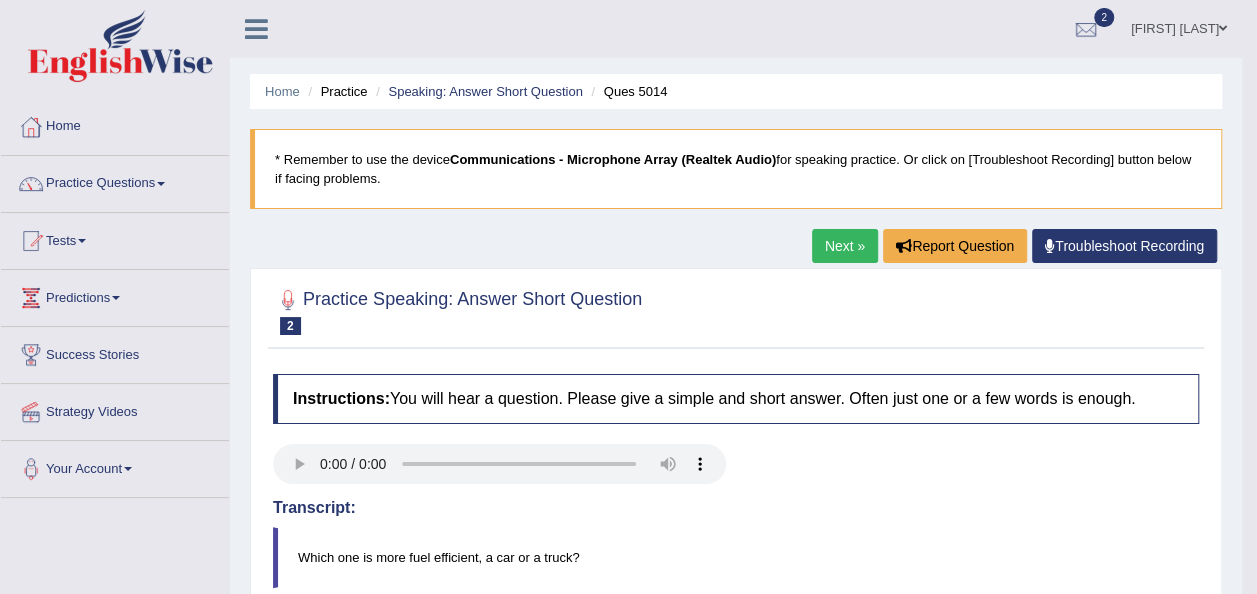 click on "Next »" at bounding box center (845, 246) 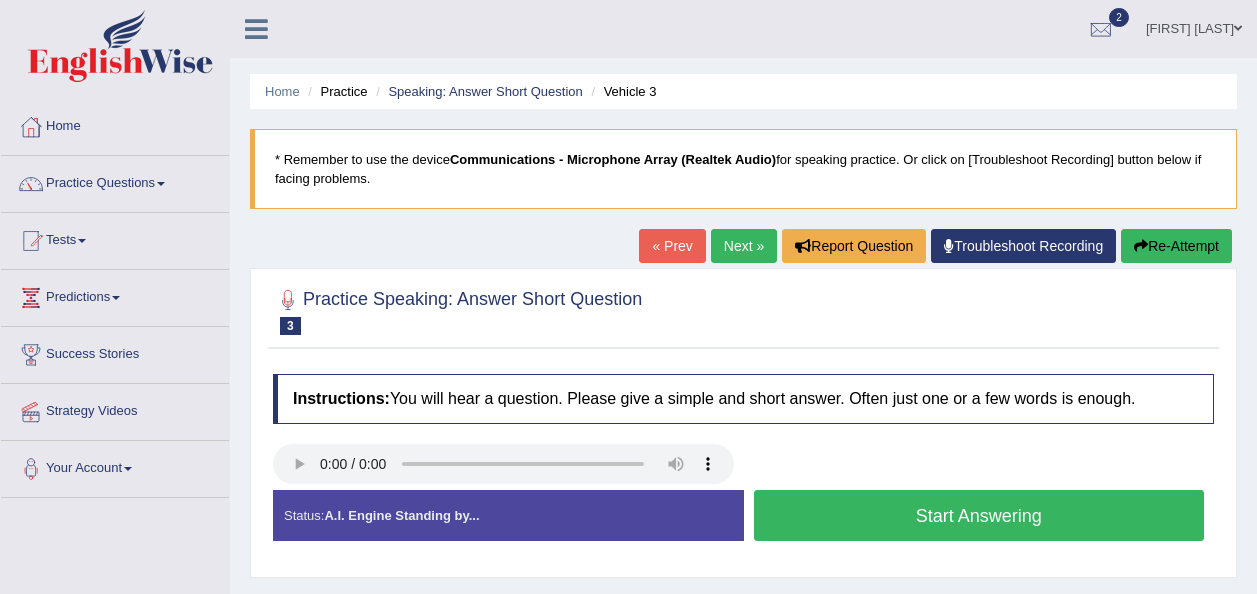 scroll, scrollTop: 0, scrollLeft: 0, axis: both 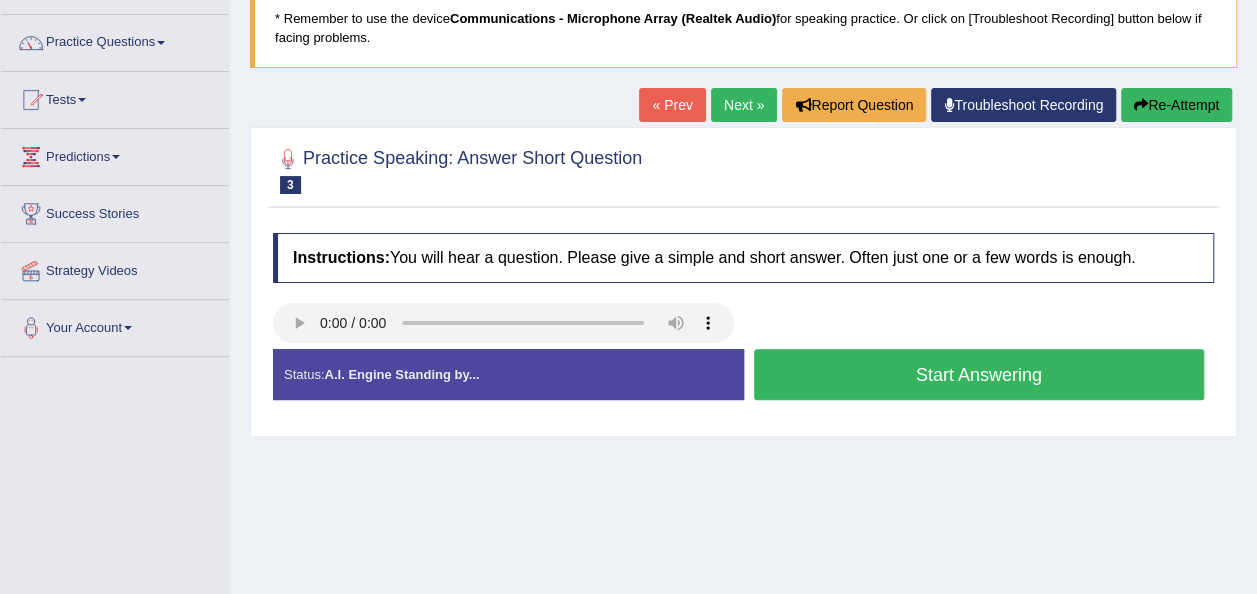 click on "Start Answering" at bounding box center (979, 374) 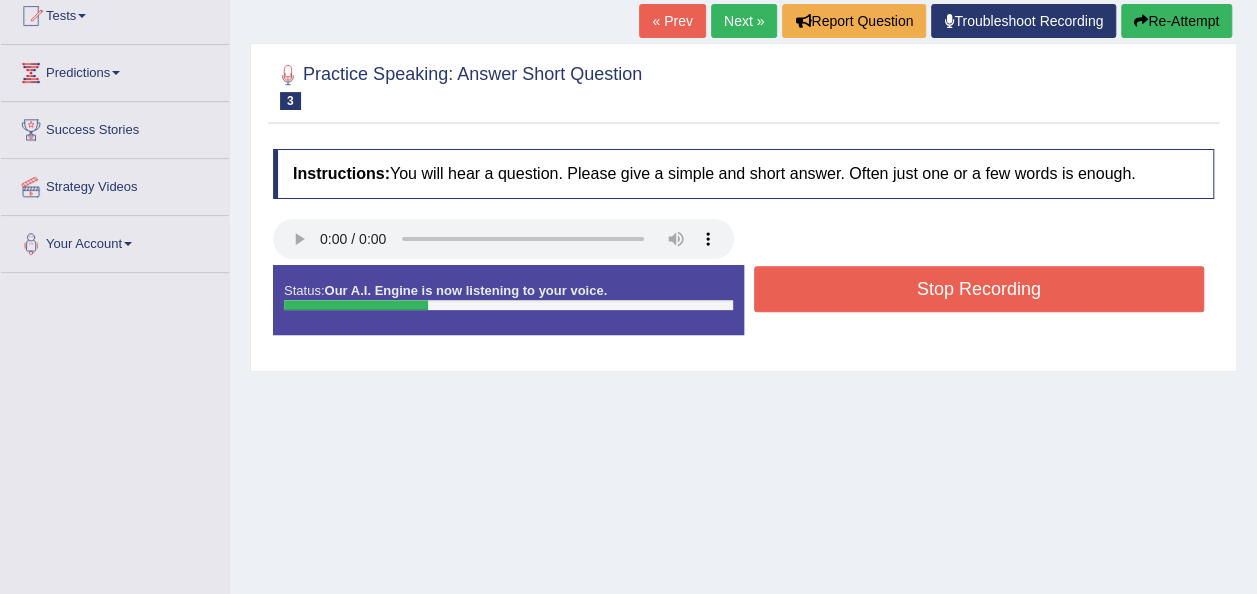 scroll, scrollTop: 227, scrollLeft: 0, axis: vertical 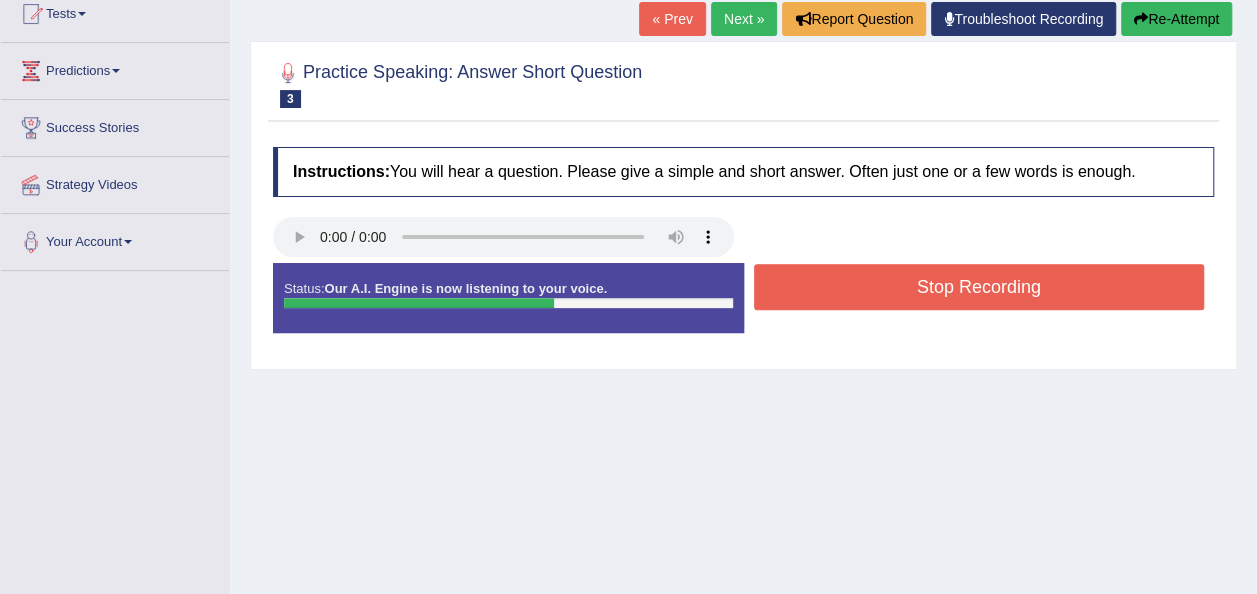 click on "Stop Recording" at bounding box center (979, 287) 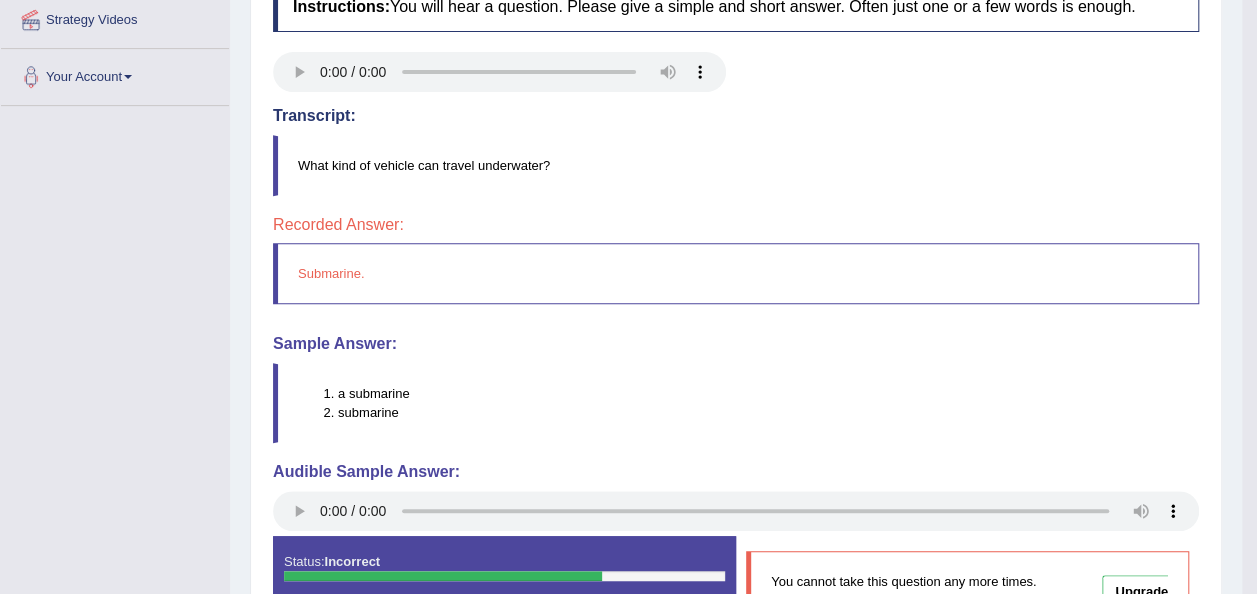 scroll, scrollTop: 547, scrollLeft: 0, axis: vertical 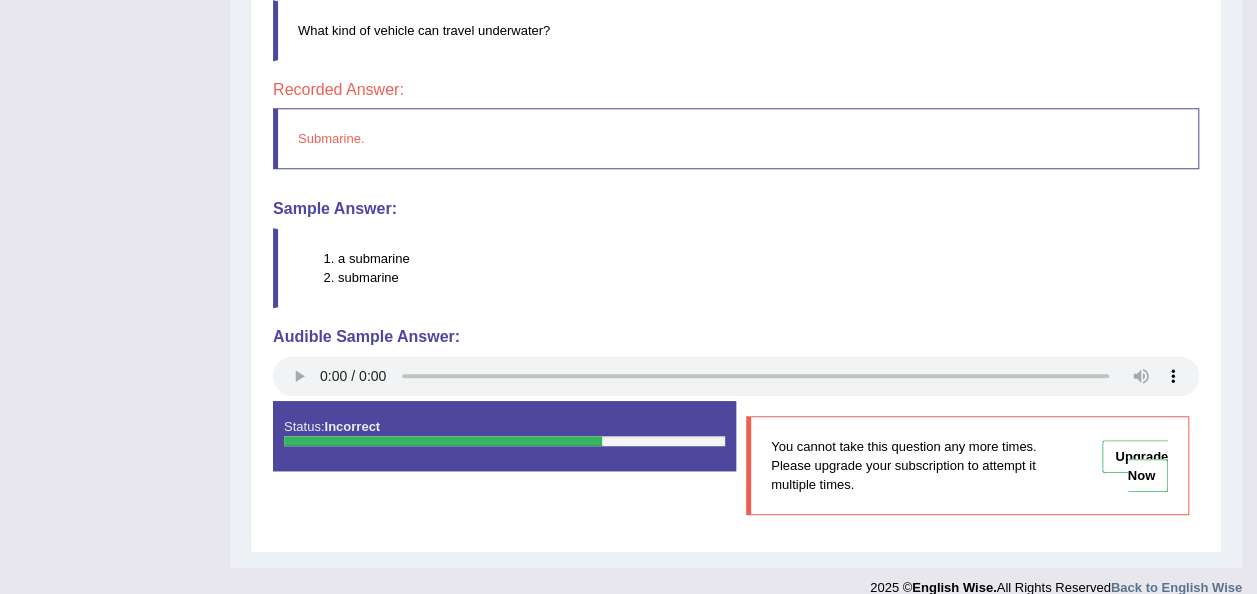 click on "Submarine." at bounding box center (736, 138) 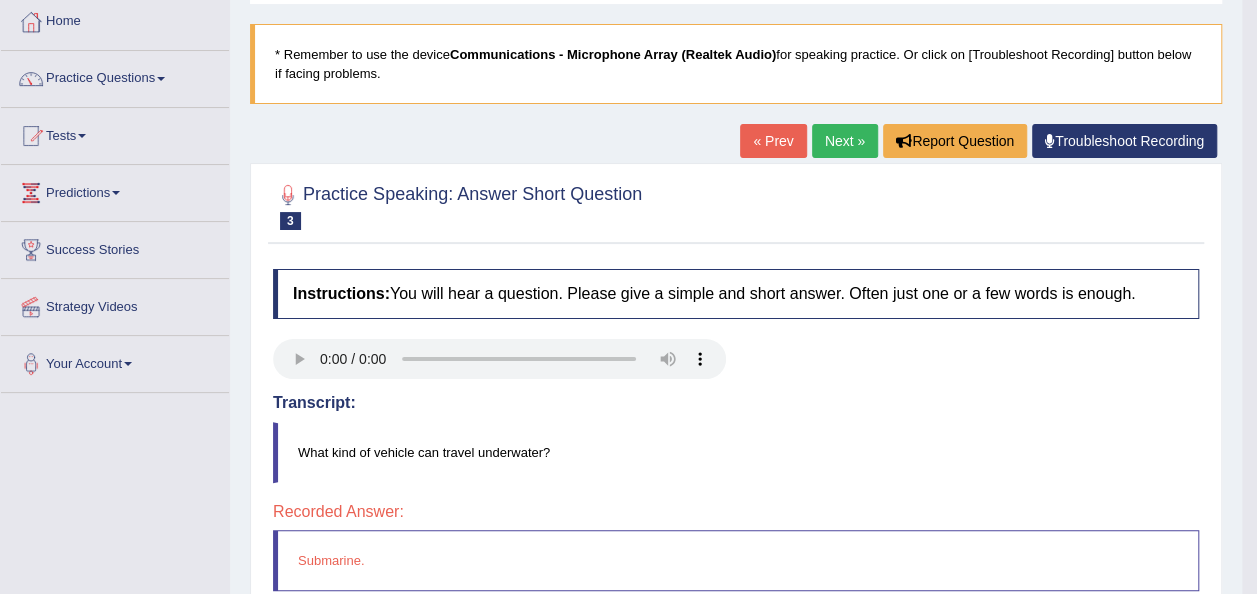 scroll, scrollTop: 101, scrollLeft: 0, axis: vertical 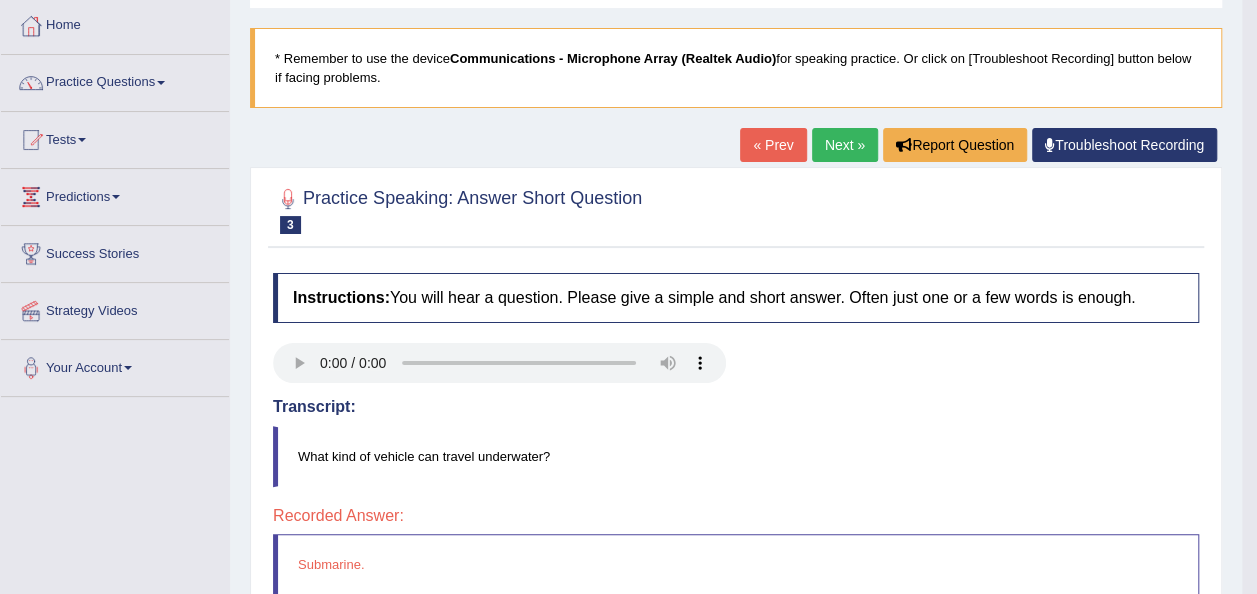 click on "Next »" at bounding box center (845, 145) 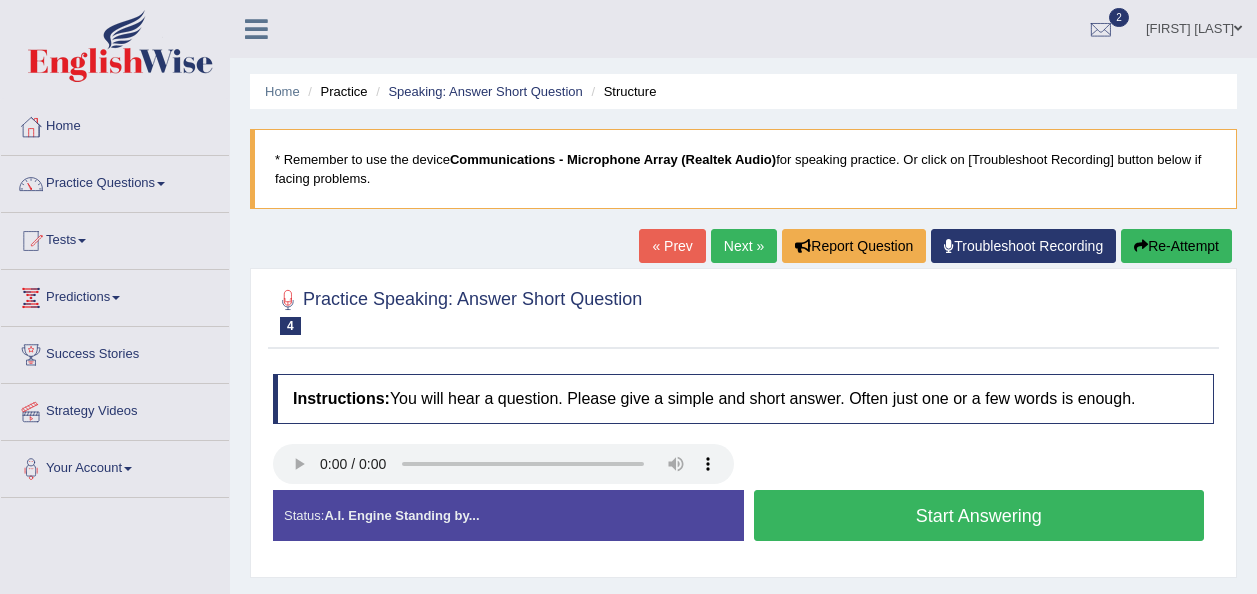 scroll, scrollTop: 146, scrollLeft: 0, axis: vertical 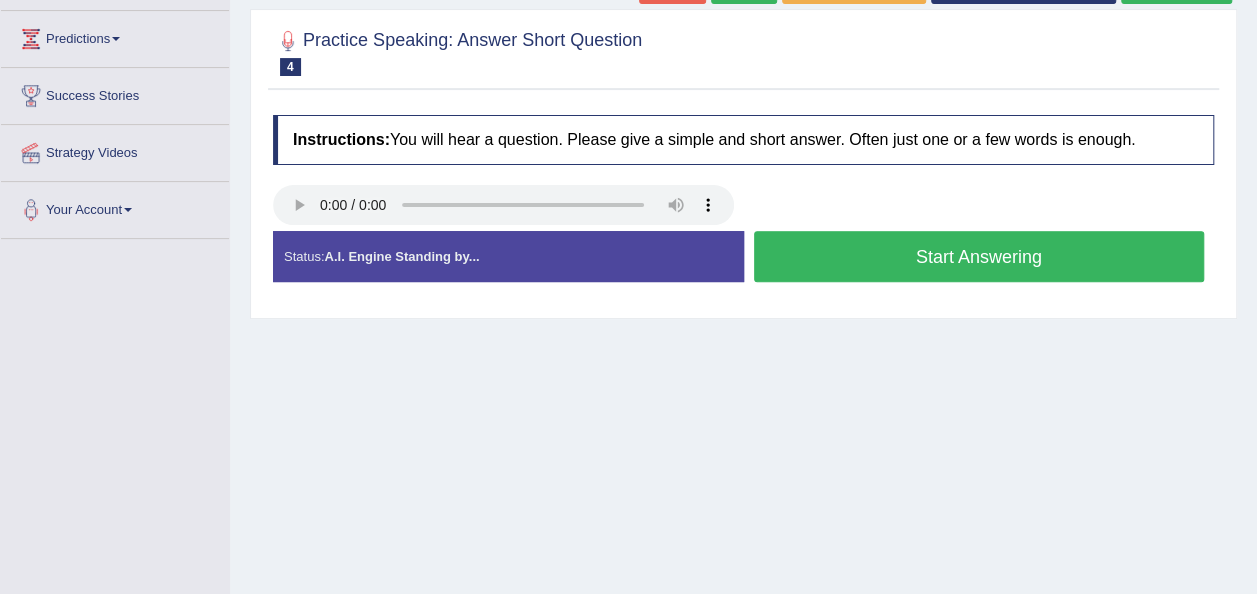 click on "Start Answering" at bounding box center (979, 256) 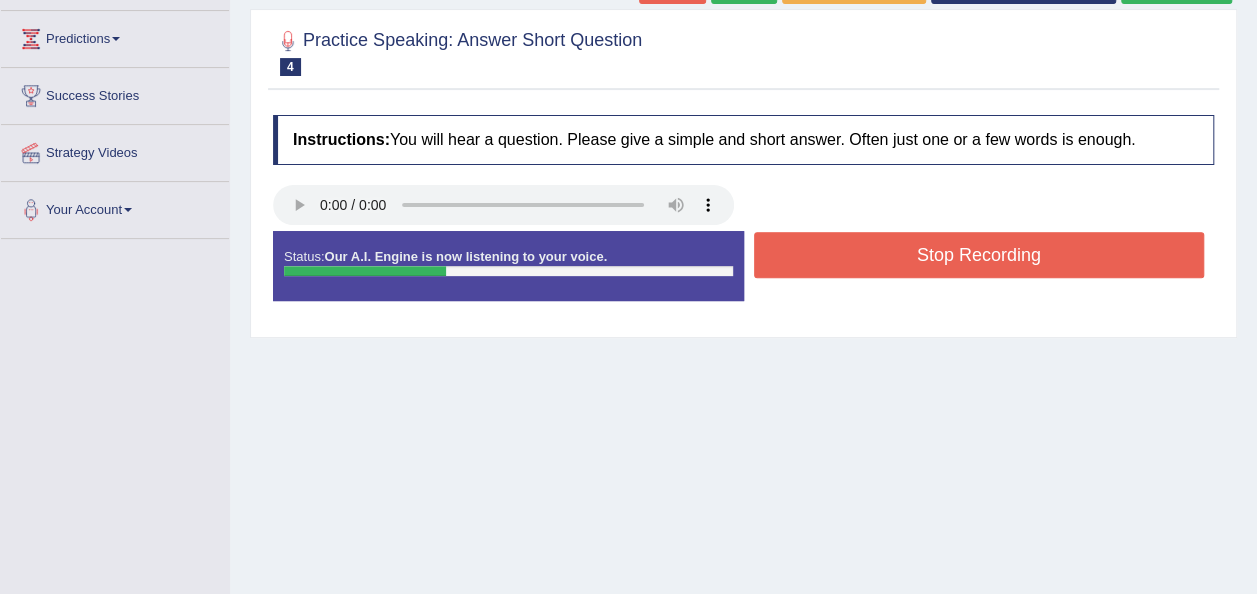 click on "Stop Recording" at bounding box center (979, 255) 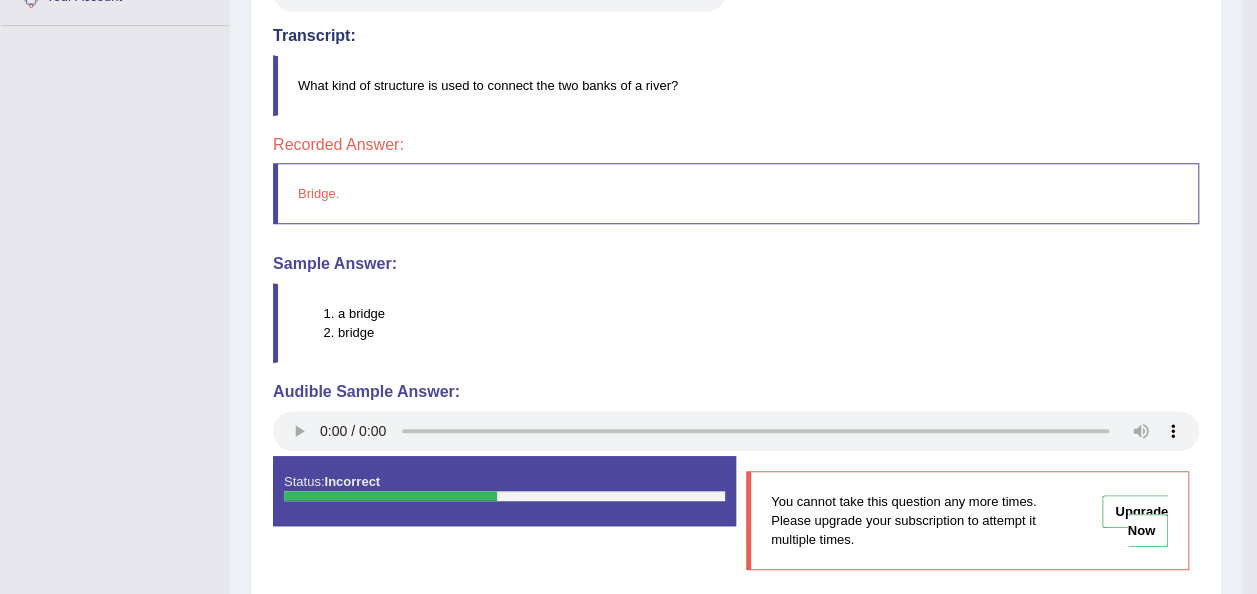 scroll, scrollTop: 465, scrollLeft: 0, axis: vertical 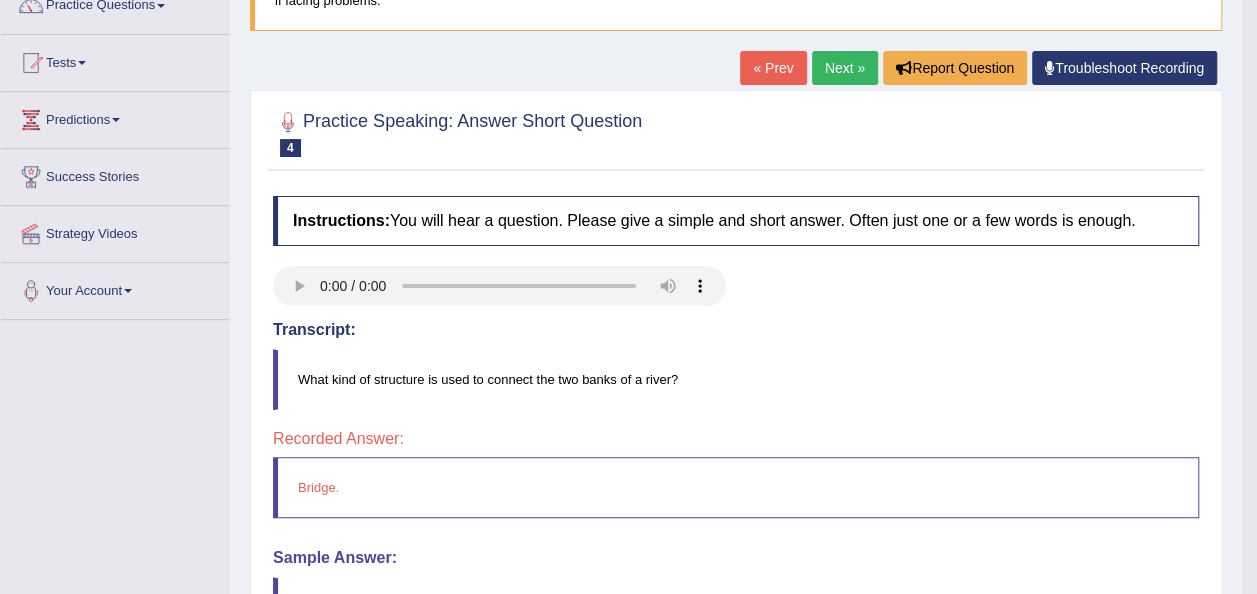 click on "Next »" at bounding box center [845, 68] 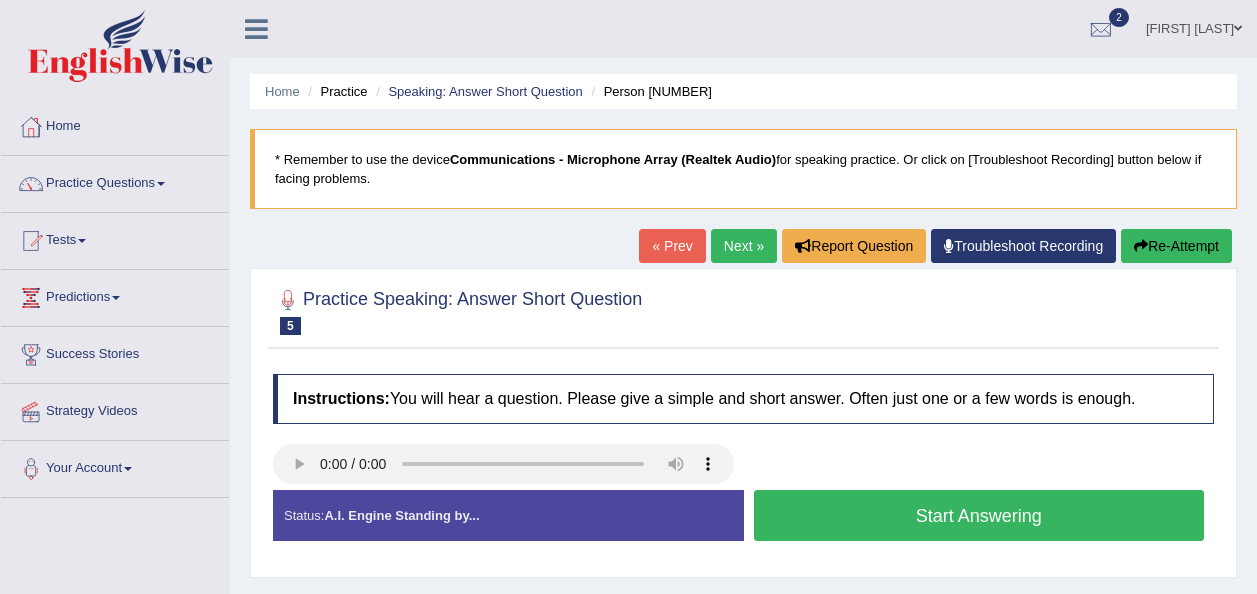 scroll, scrollTop: 118, scrollLeft: 0, axis: vertical 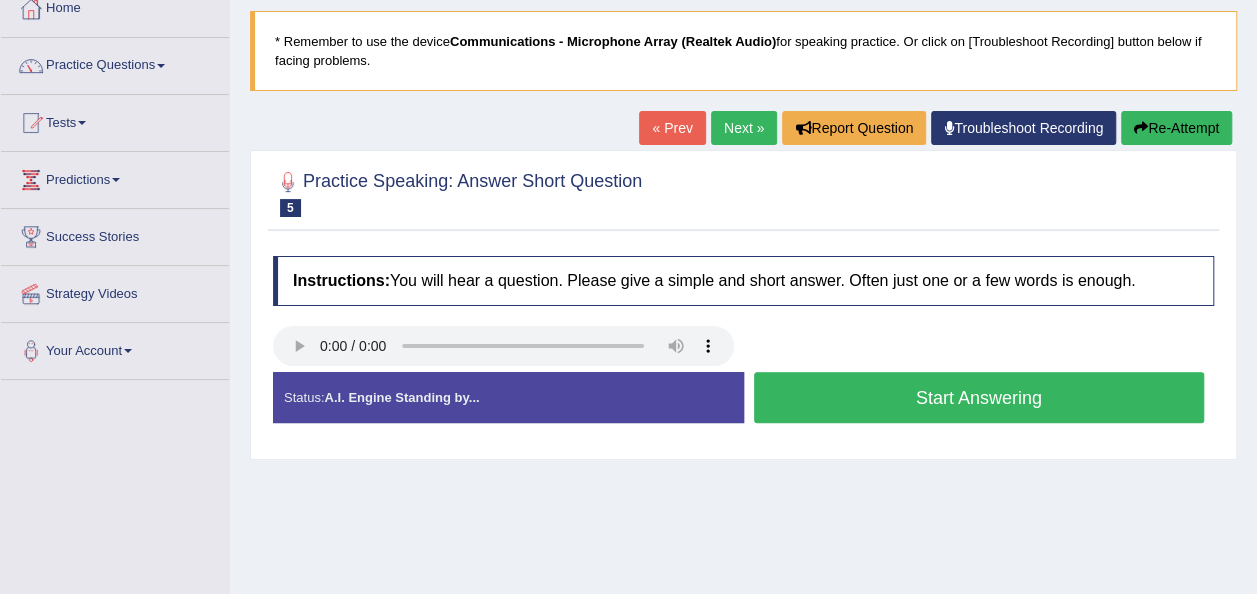 click on "Start Answering" at bounding box center [979, 397] 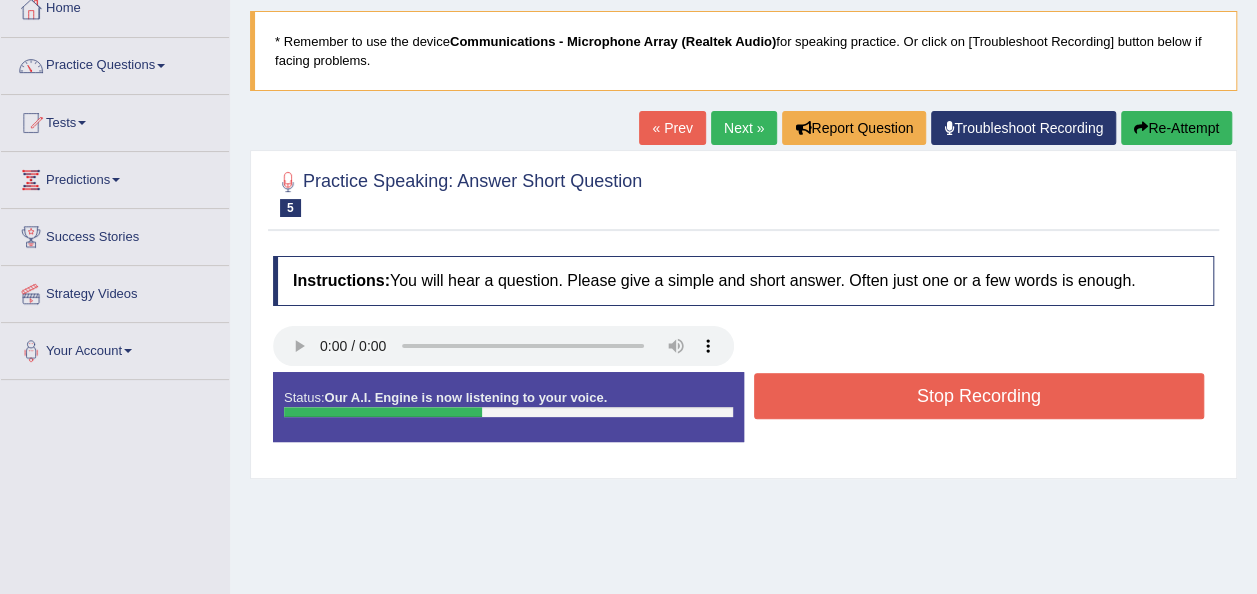 click on "Stop Recording" at bounding box center [979, 396] 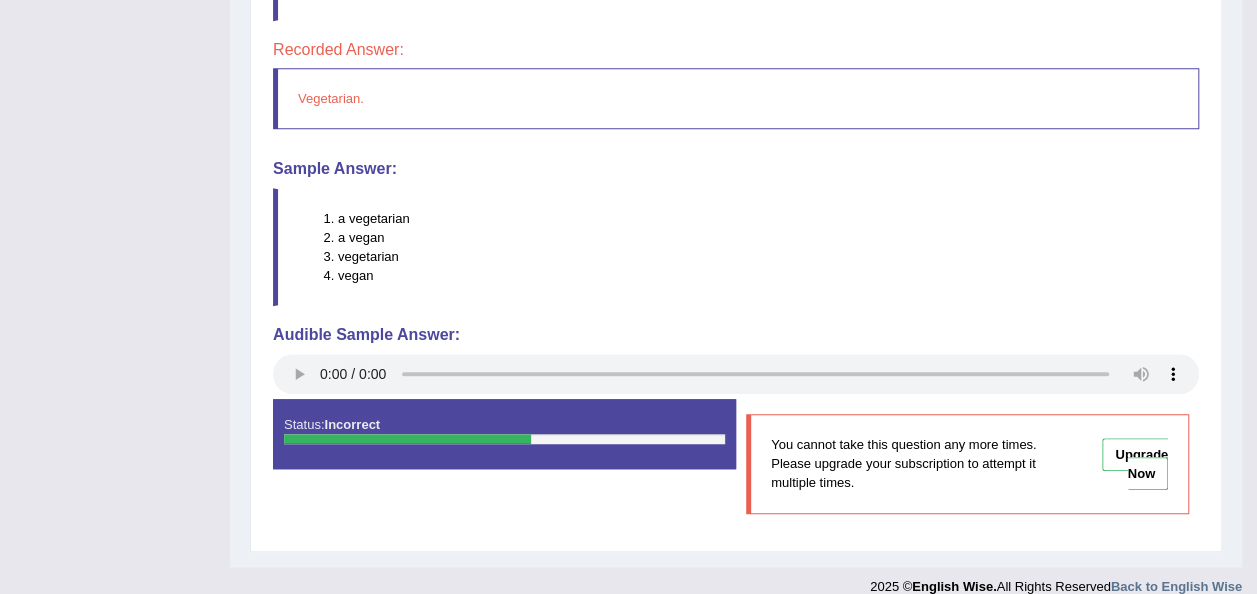 scroll, scrollTop: 585, scrollLeft: 0, axis: vertical 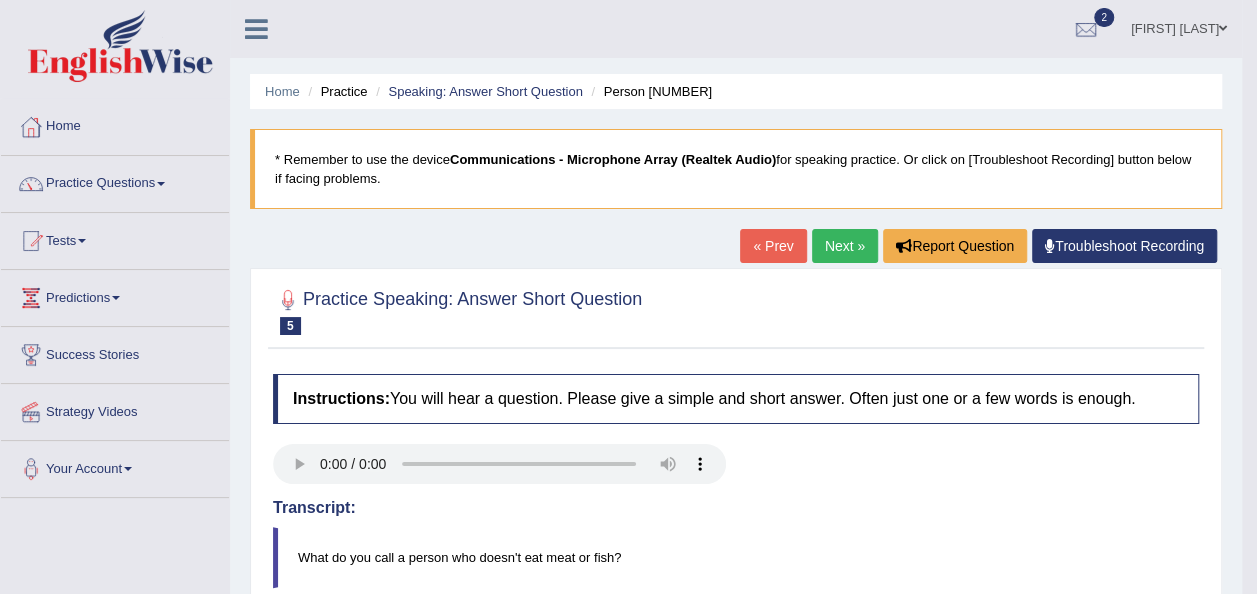 click on "Home
Practice
Speaking: Answer Short Question
Person 3
* Remember to use the device  Communications - Microphone Array (Realtek Audio)  for speaking practice. Or click on [Troubleshoot Recording] button below if facing problems.
« Prev Next »  Report Question  Troubleshoot Recording
Practice Speaking: Answer Short Question
5
Person 3
Instructions:  You will hear a question. Please give a simple and short answer. Often just one or a few words is enough.
Transcript: What do you call a person who doesn't eat meat or fish? Recorded Answer: Vegetarian. Created with Highcharts 7.1.2 Too low Too high Time Pitch meter: 0 1 2 3 4 5 Sample Answer: a vegetarian
a vegan
vegetarian
vegan Audible Sample Answer: Status:  Incorrect Start Answering Upgrade Now Stop Recording" at bounding box center (736, 567) 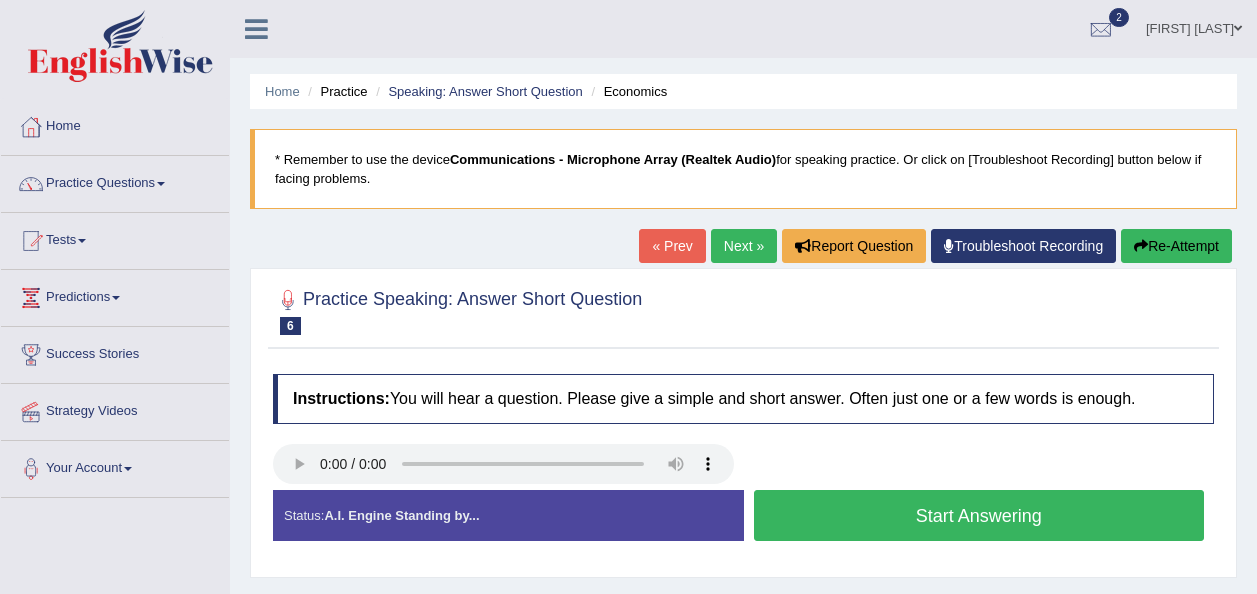 scroll, scrollTop: 95, scrollLeft: 0, axis: vertical 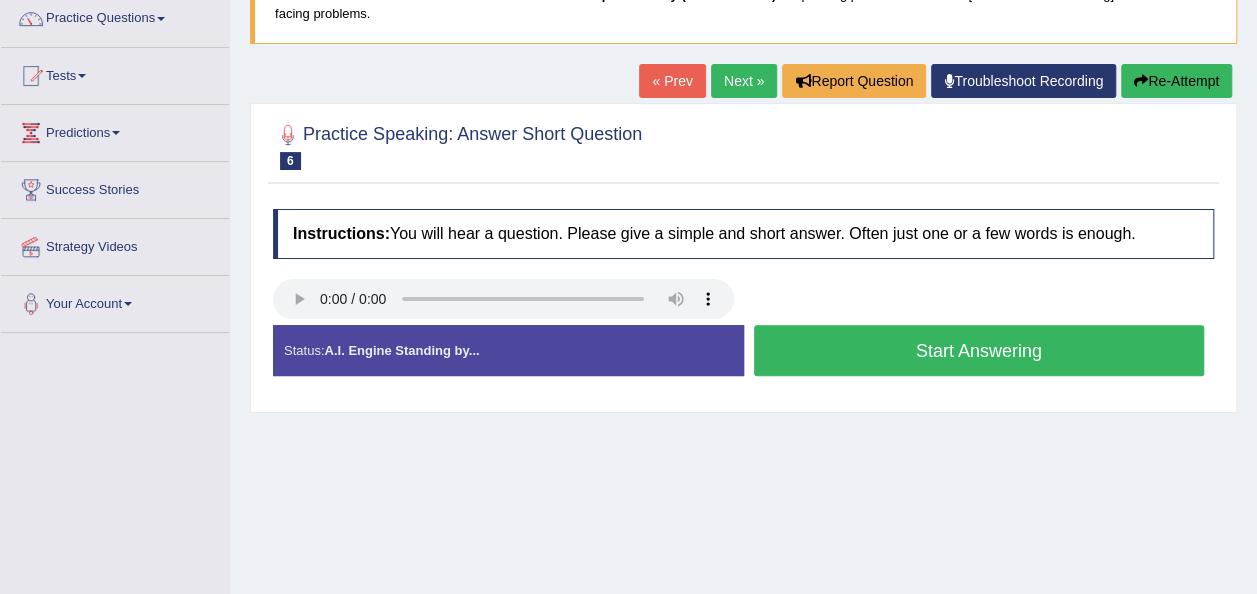 click on "Start Answering" at bounding box center (979, 350) 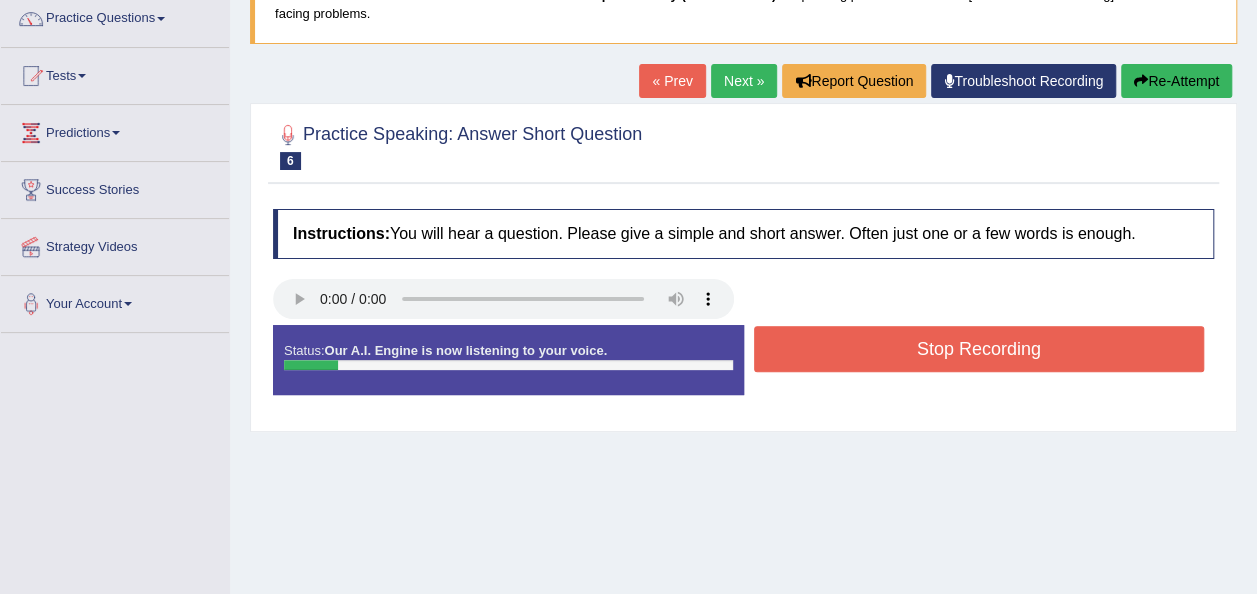 click on "Stop Recording" at bounding box center [979, 349] 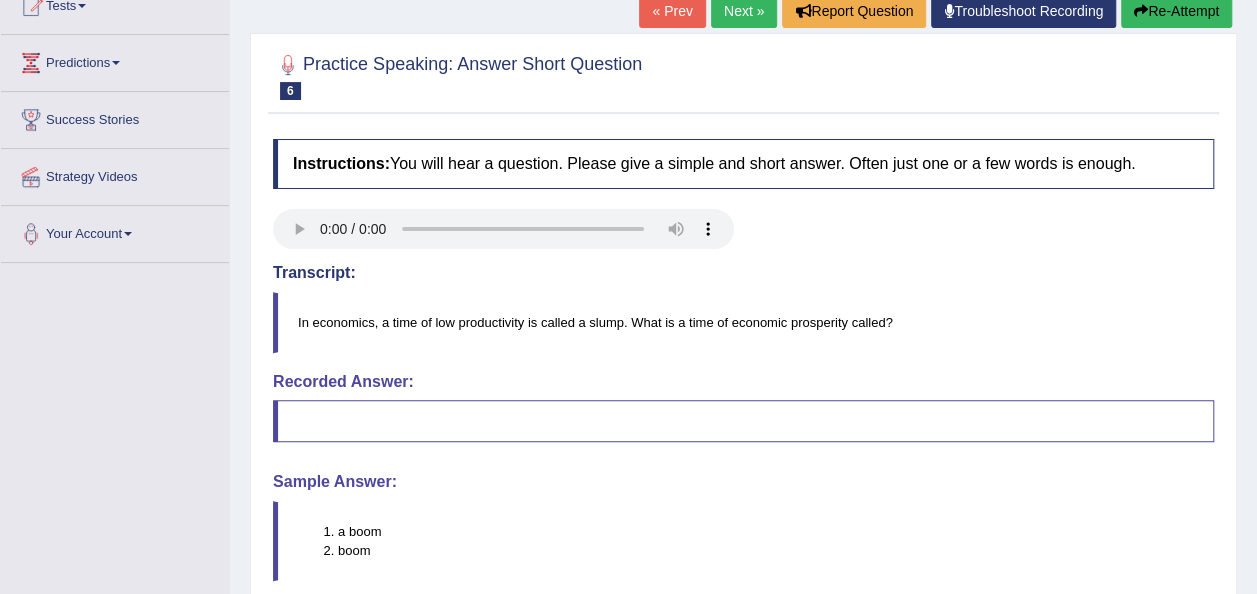 scroll, scrollTop: 0, scrollLeft: 0, axis: both 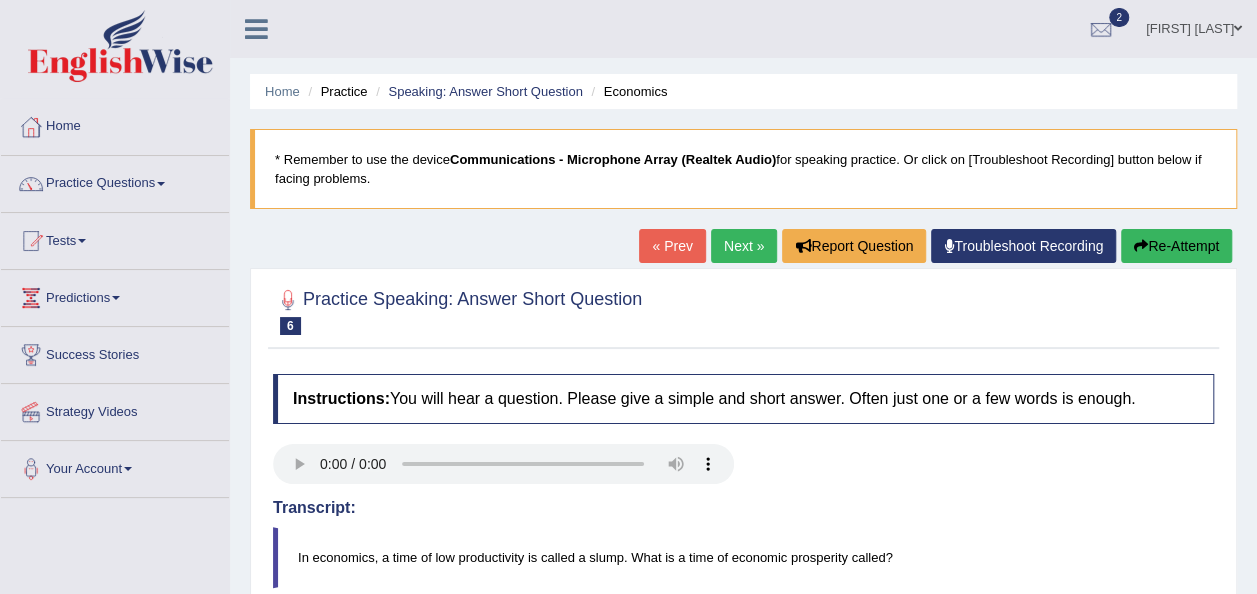 click on "Next »" at bounding box center (744, 246) 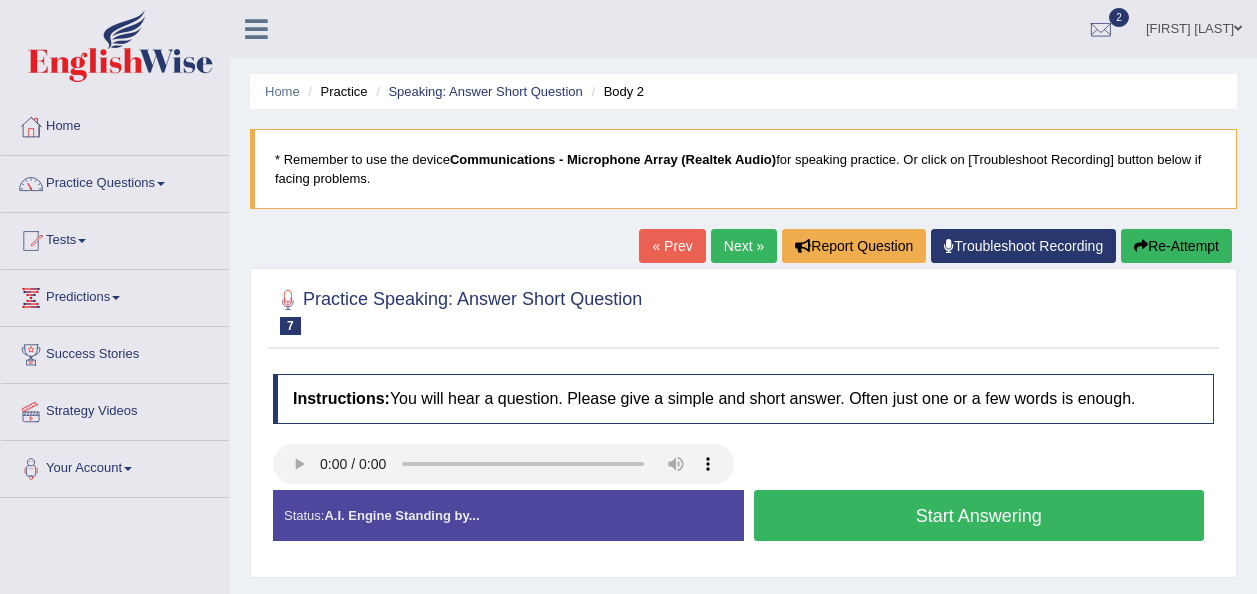 scroll, scrollTop: 0, scrollLeft: 0, axis: both 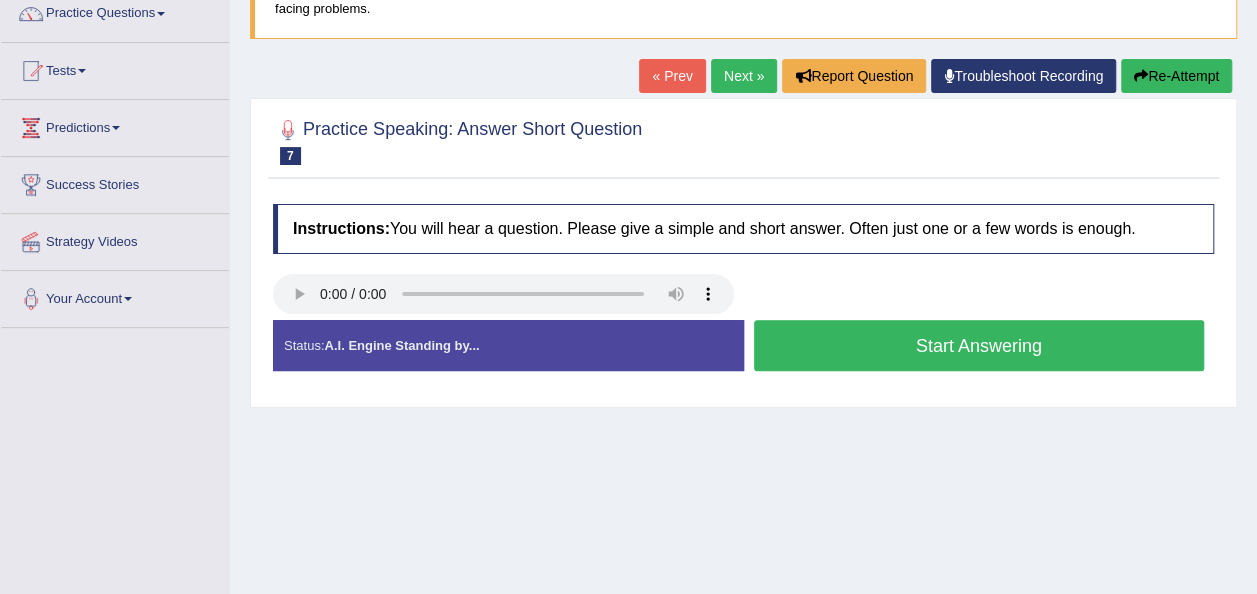 click on "Start Answering" at bounding box center (979, 345) 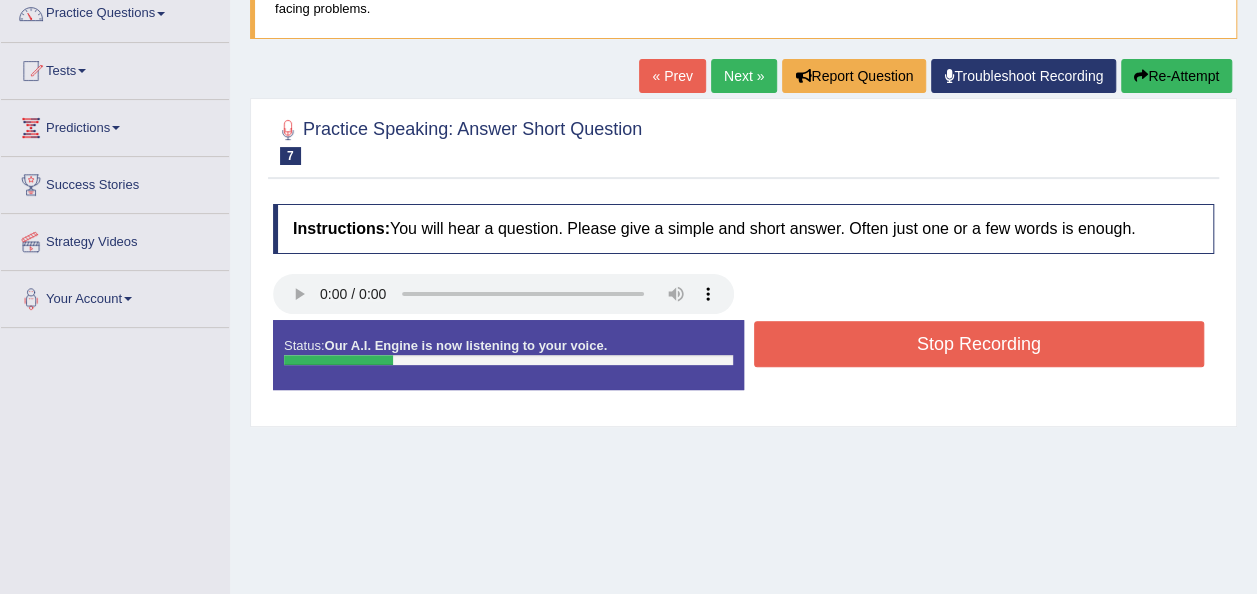 click on "Stop Recording" at bounding box center [979, 344] 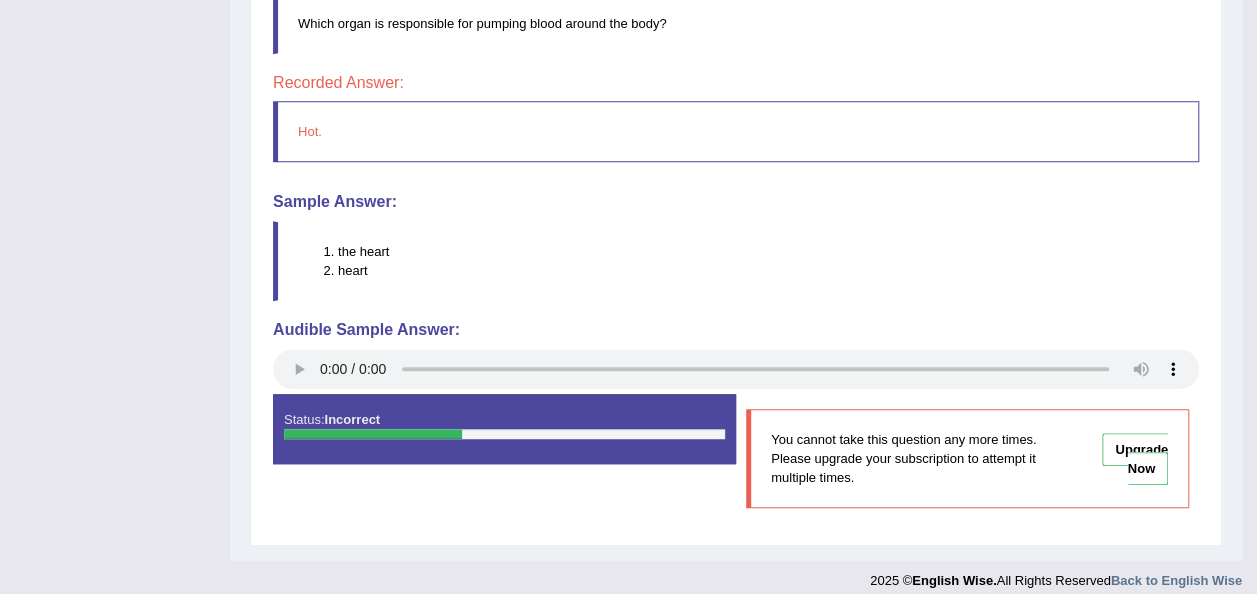 scroll, scrollTop: 520, scrollLeft: 0, axis: vertical 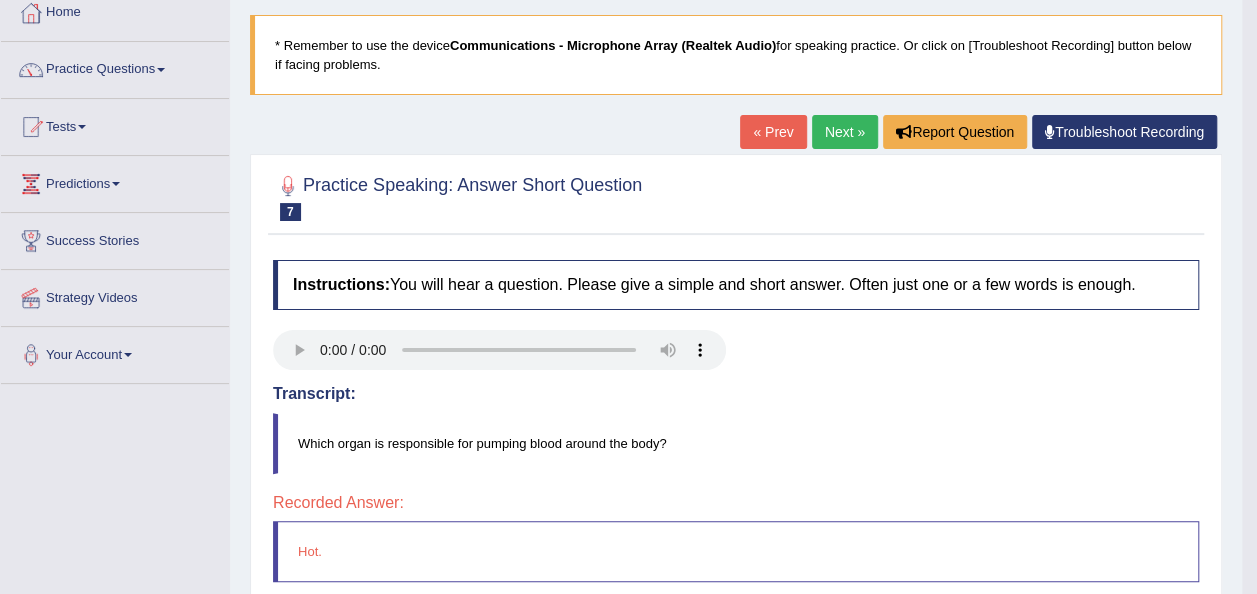 click on "Next »" at bounding box center [845, 132] 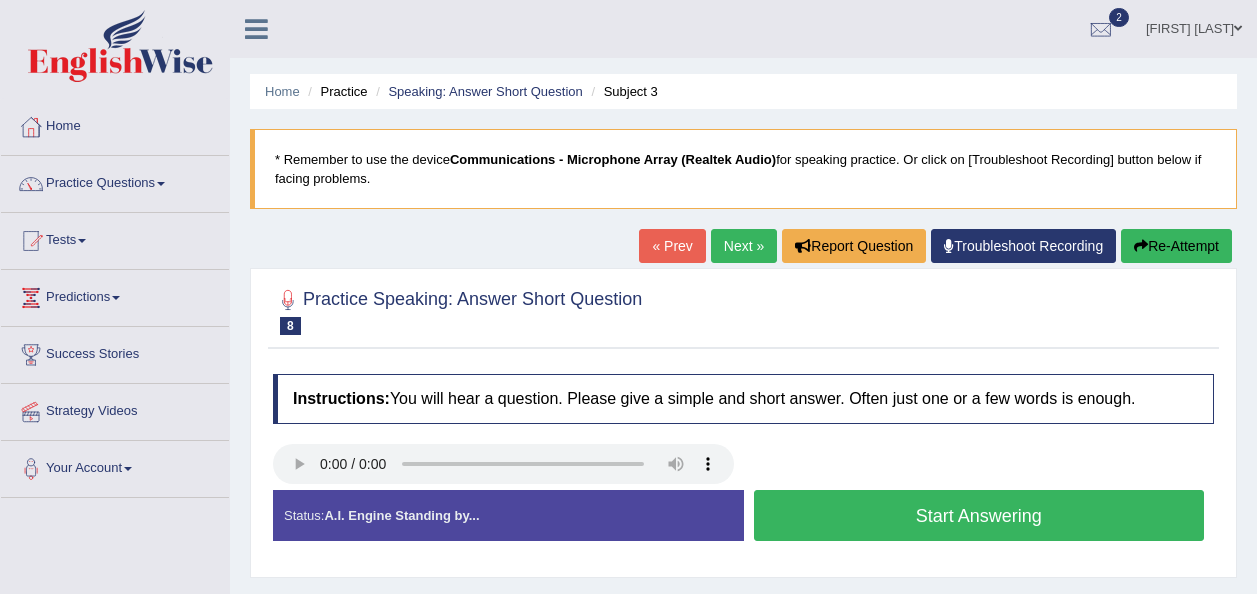 scroll, scrollTop: 0, scrollLeft: 0, axis: both 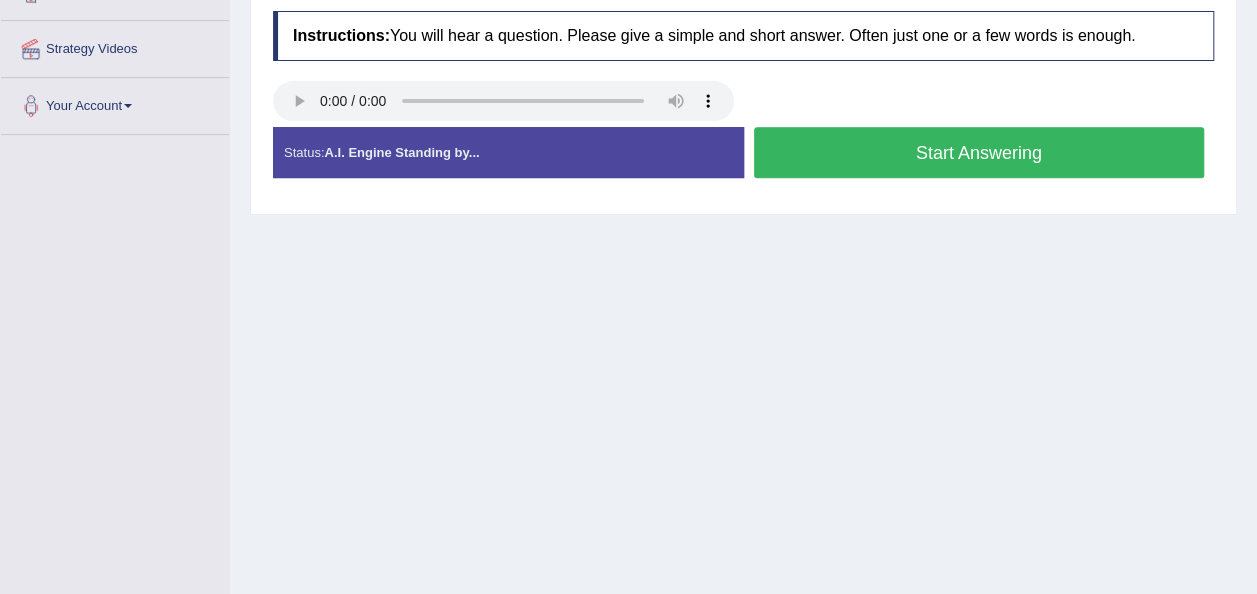 click on "Home
Practice
Speaking: Answer Short Question
Subject 3
* Remember to use the device  Communications - Microphone Array (Realtek Audio)  for speaking practice. Or click on [Troubleshoot Recording] button below if facing problems.
« Prev Next »  Report Question  Troubleshoot Recording  Re-Attempt
Practice Speaking: Answer Short Question
8
Subject 3
Instructions:  You will hear a question. Please give a simple and short answer. Often just one or a few words is enough.
Transcript: If a novice is a beginner at a particular subject, what is a specialist at a particular subject? Recorded Answer: Created with Highcharts 7.1.2 Too low Too high Time Pitch meter: 0 1 2 3 4 5 Sample Answer: expert Audible Sample Answer: Status:  A.I. Engine Standing by... Start Answering Stop Recording" at bounding box center [743, 137] 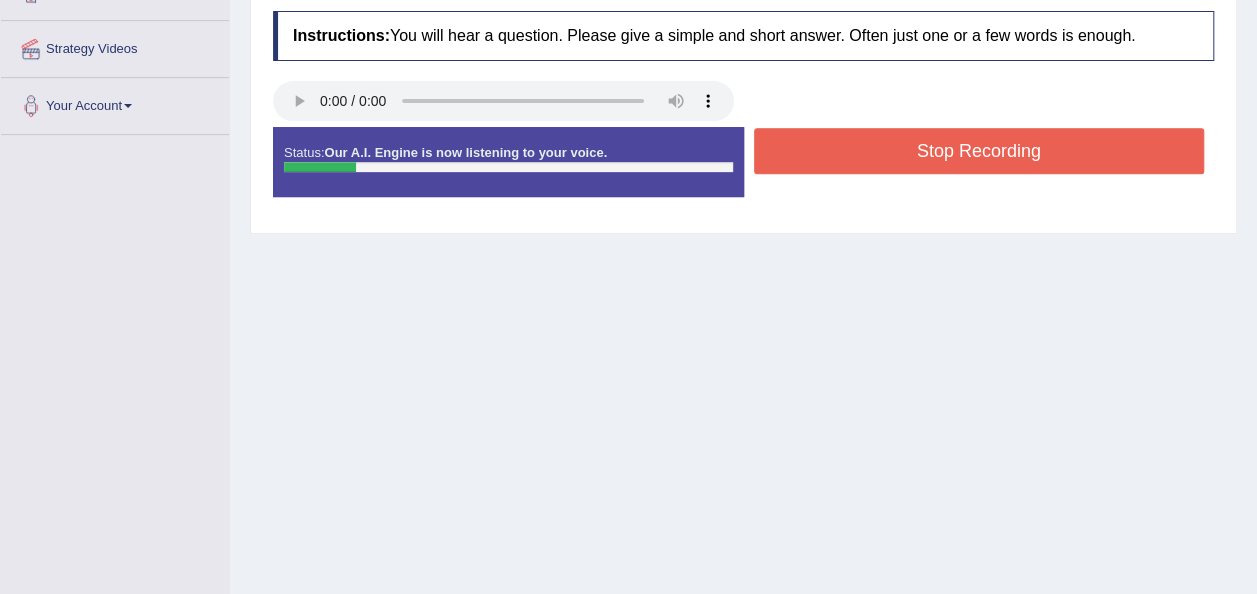 click on "Stop Recording" at bounding box center [979, 151] 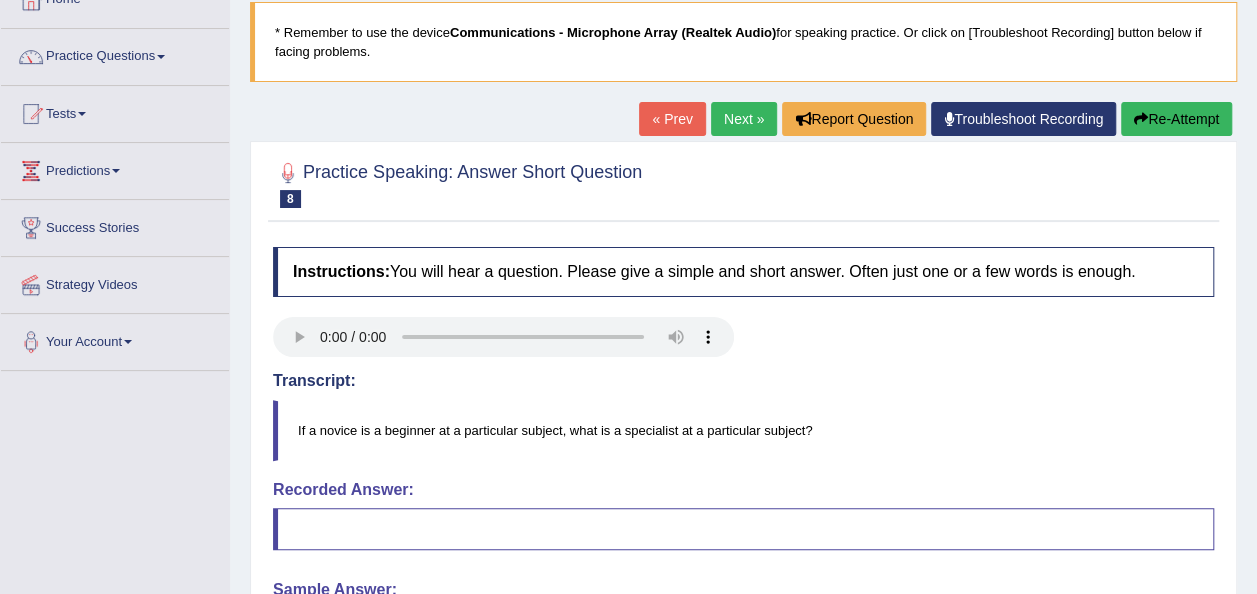 scroll, scrollTop: 79, scrollLeft: 0, axis: vertical 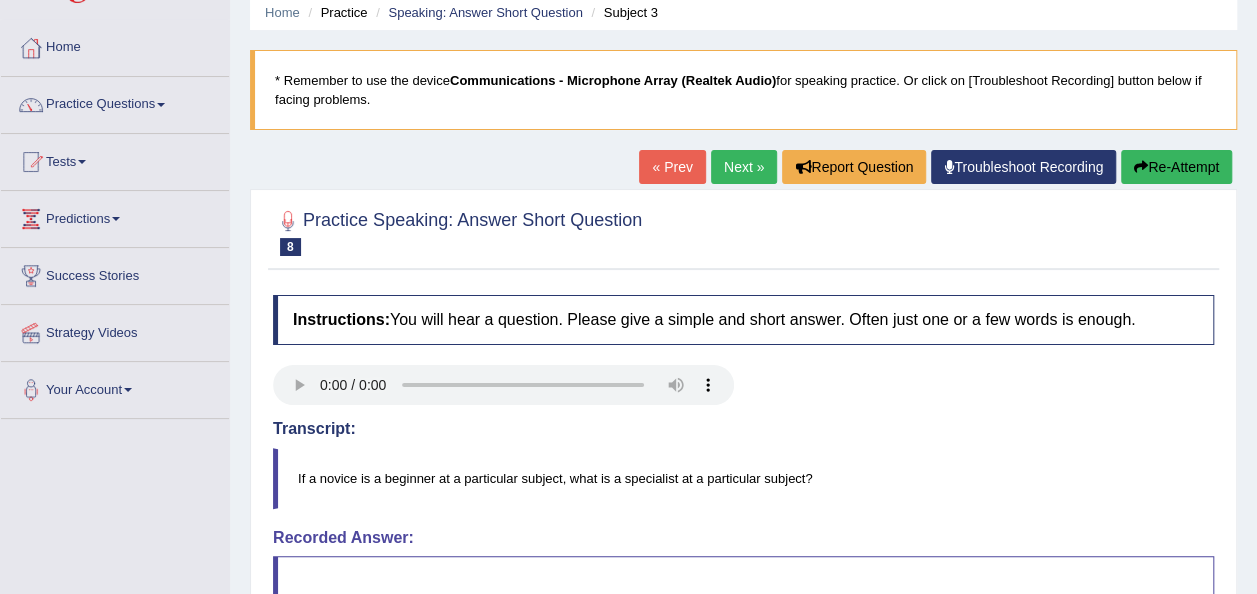 click on "Next »" at bounding box center [744, 167] 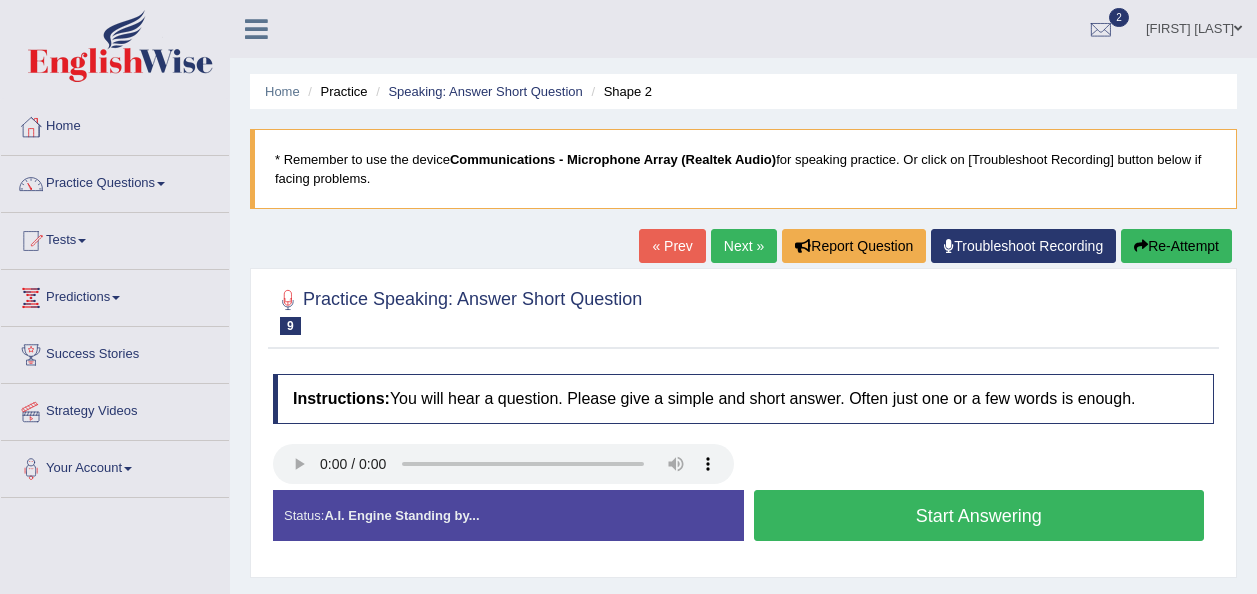 scroll, scrollTop: 0, scrollLeft: 0, axis: both 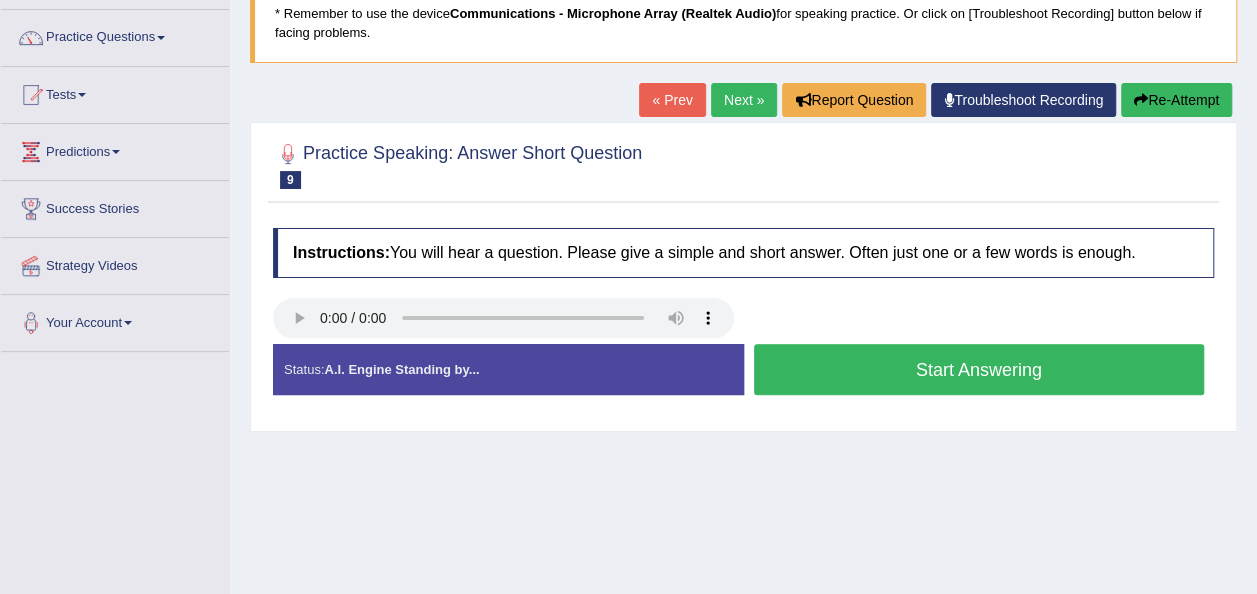 click on "Start Answering" at bounding box center [979, 369] 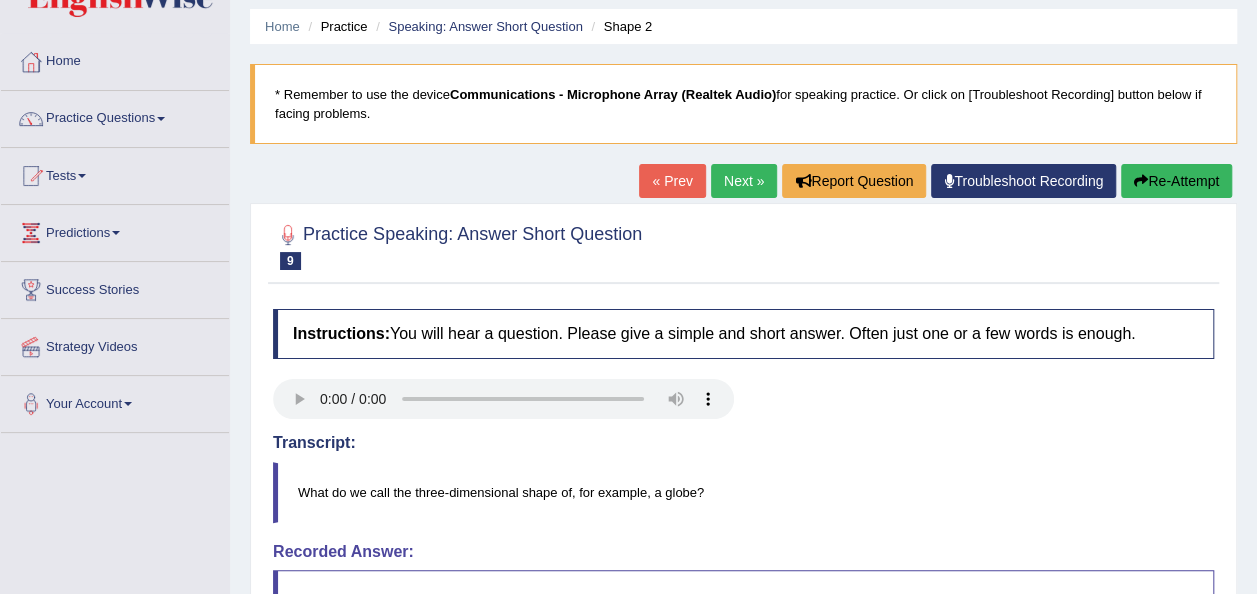 scroll, scrollTop: 54, scrollLeft: 0, axis: vertical 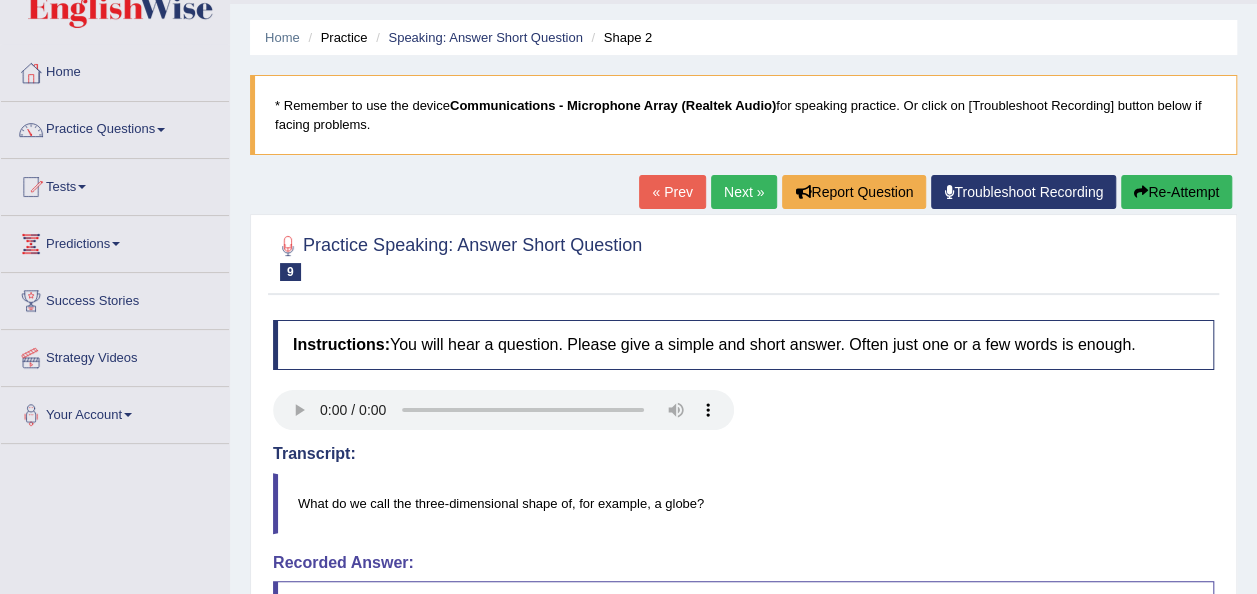 click on "Next »" at bounding box center (744, 192) 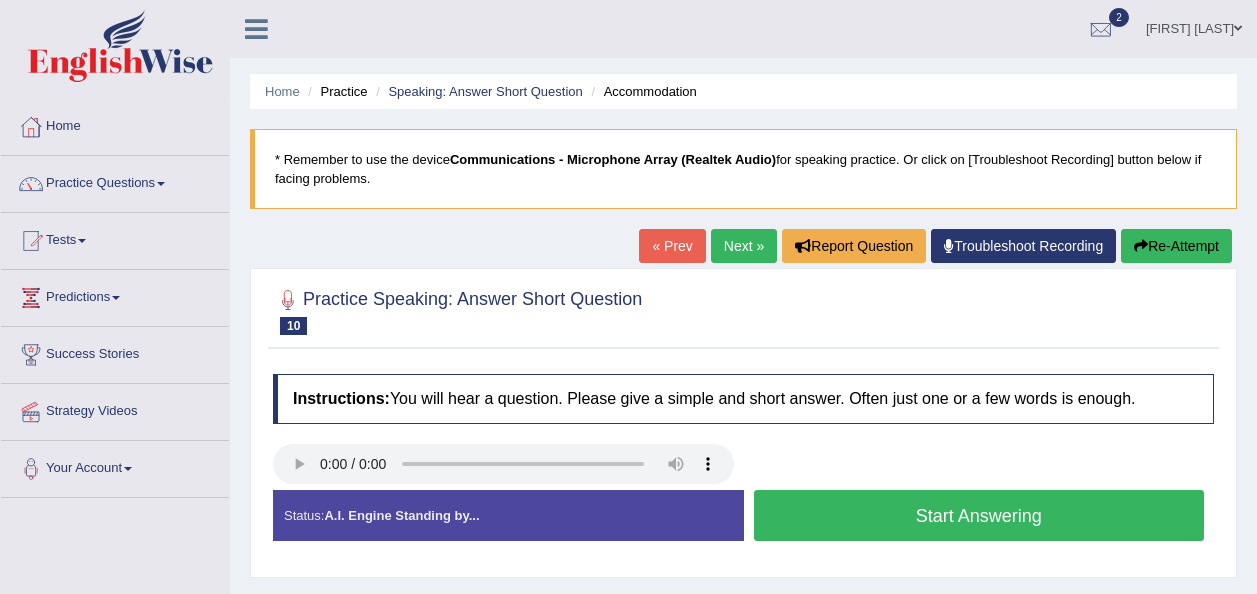scroll, scrollTop: 0, scrollLeft: 0, axis: both 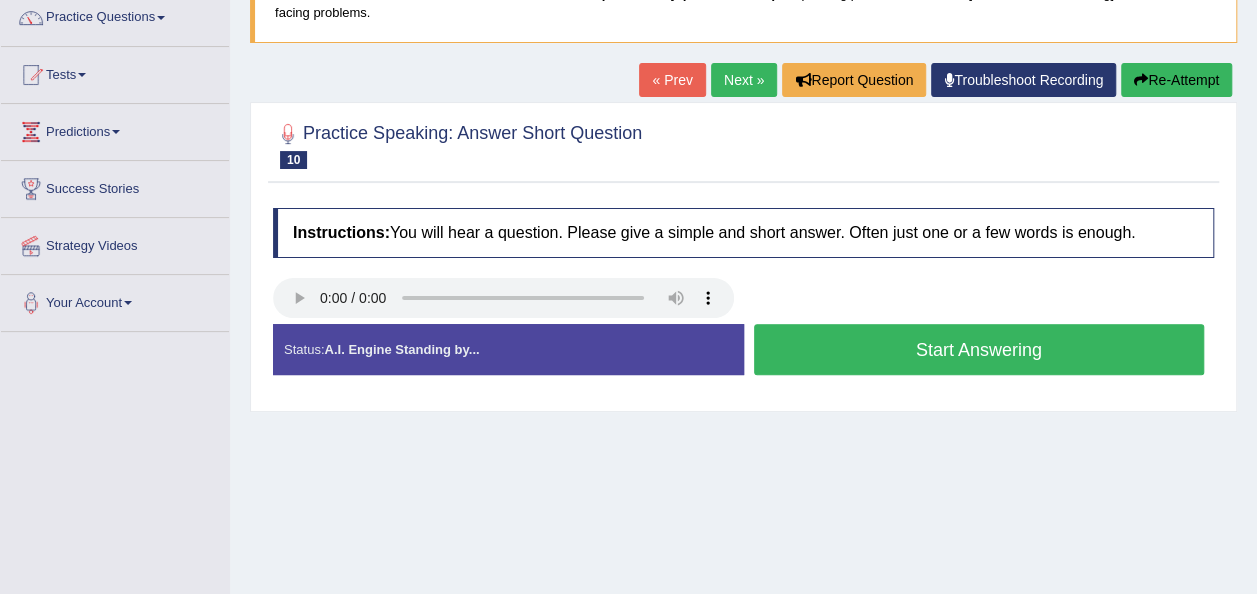 click on "Start Answering" at bounding box center [979, 349] 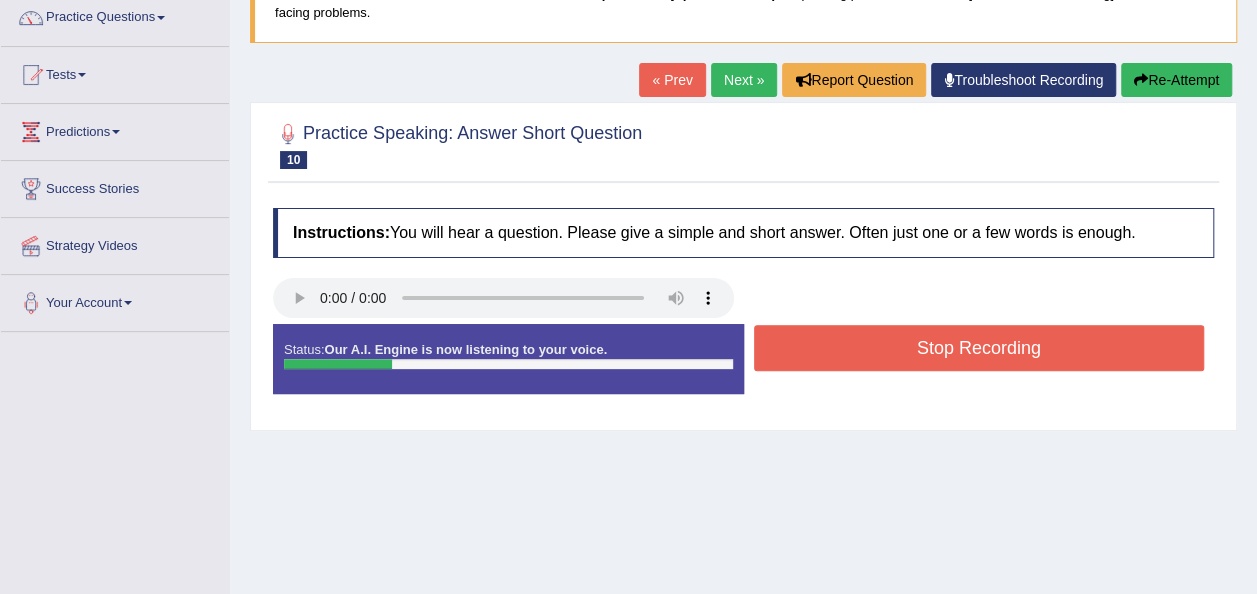 click on "Stop Recording" at bounding box center [979, 348] 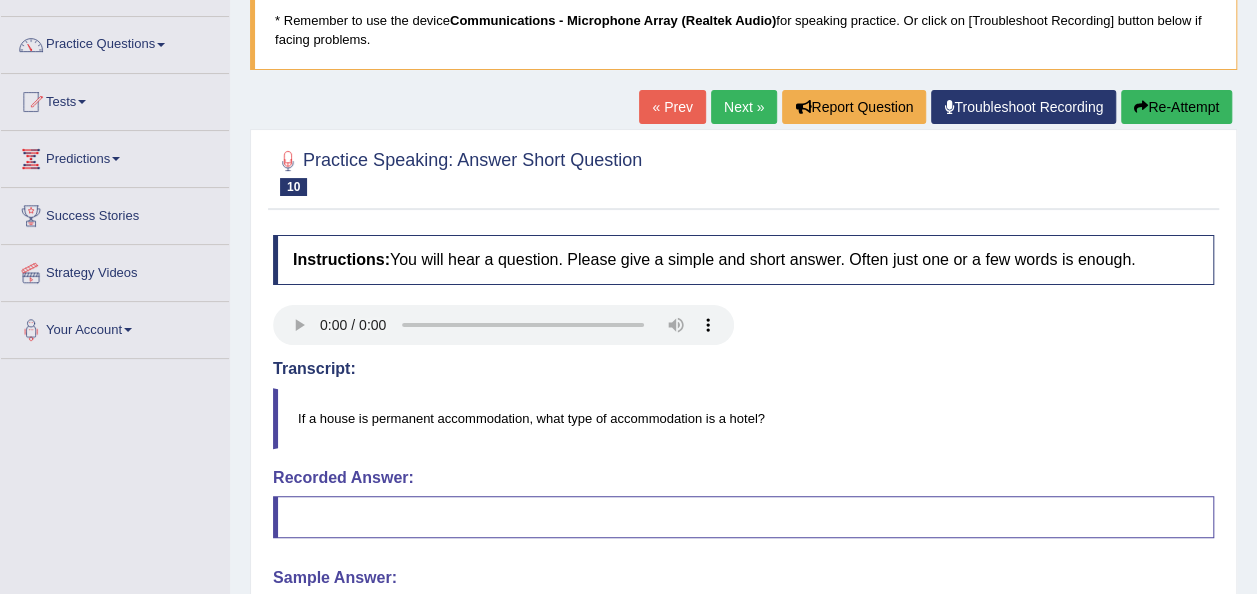 scroll, scrollTop: 137, scrollLeft: 0, axis: vertical 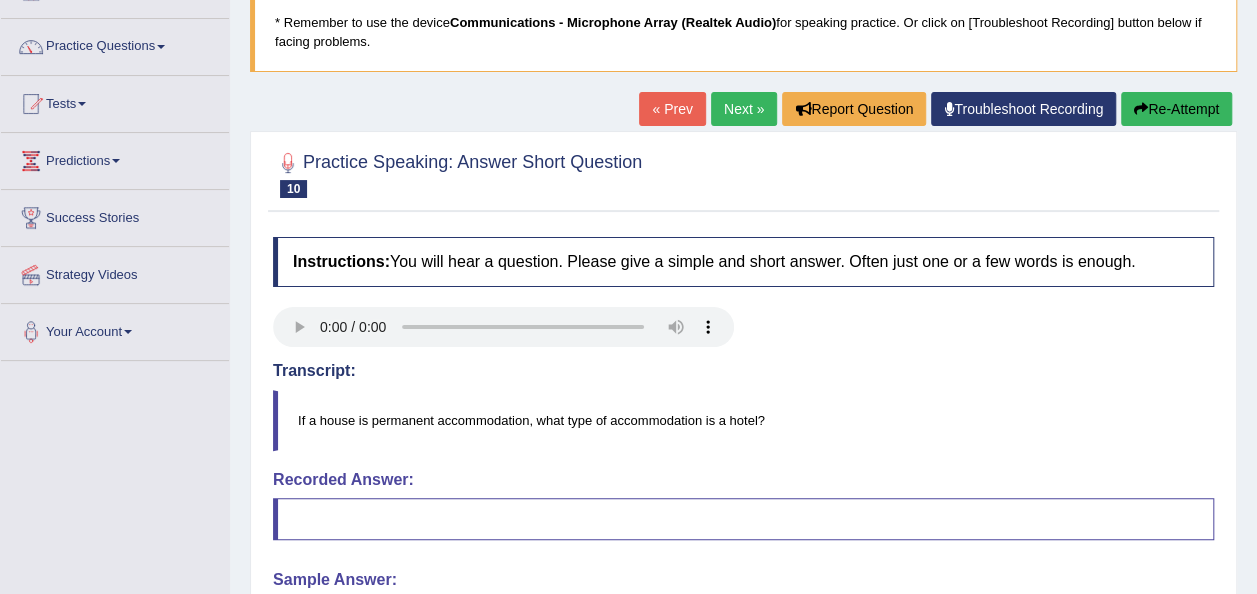 click on "Next »" at bounding box center (744, 109) 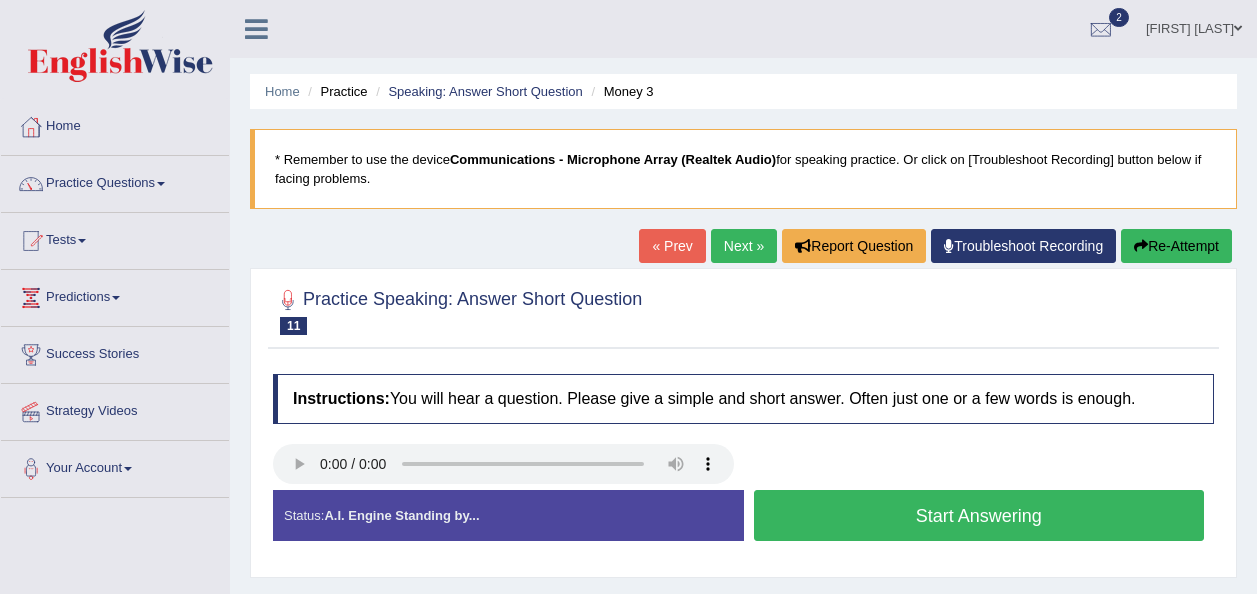 scroll, scrollTop: 163, scrollLeft: 0, axis: vertical 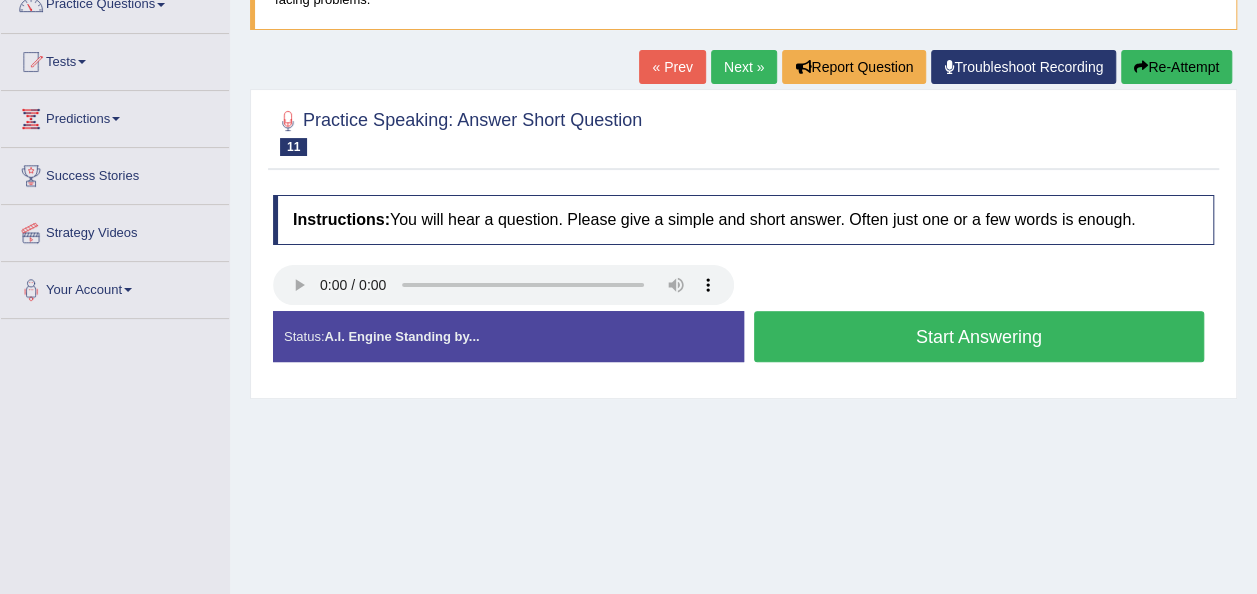 click on "Start Answering" at bounding box center [979, 336] 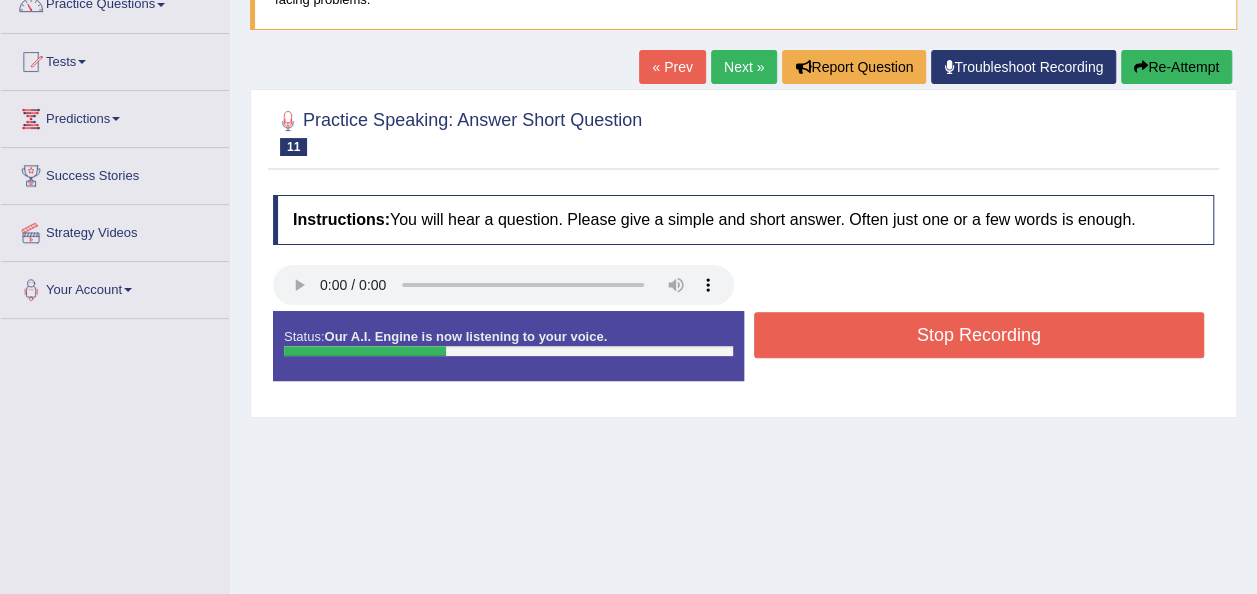 click on "Stop Recording" at bounding box center (979, 335) 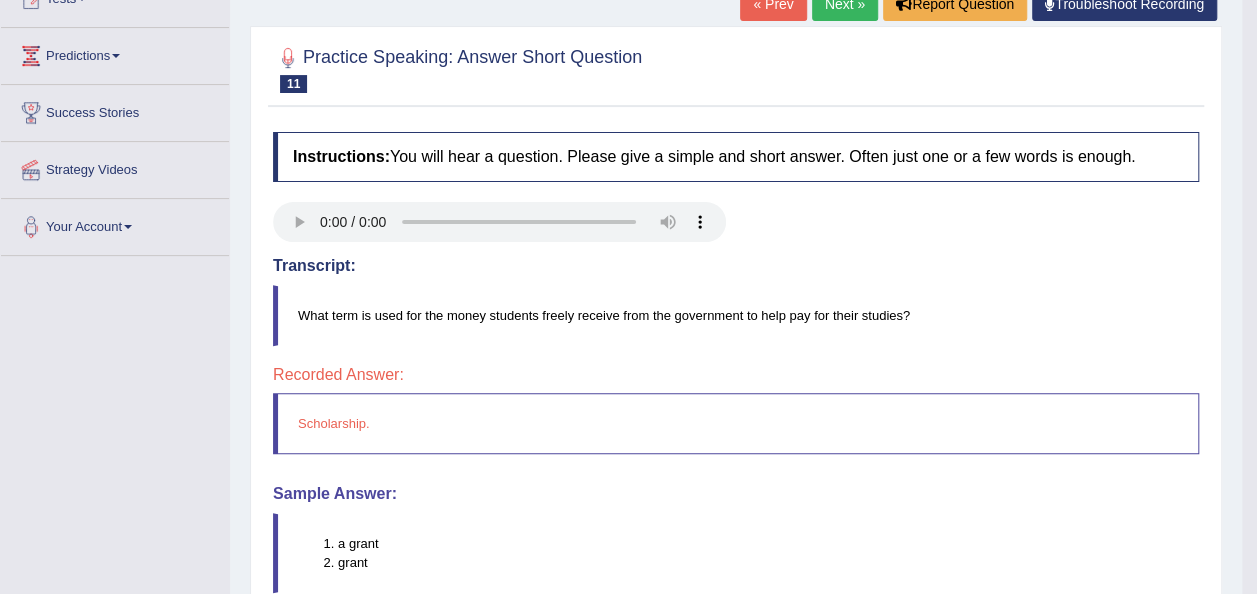 scroll, scrollTop: 241, scrollLeft: 0, axis: vertical 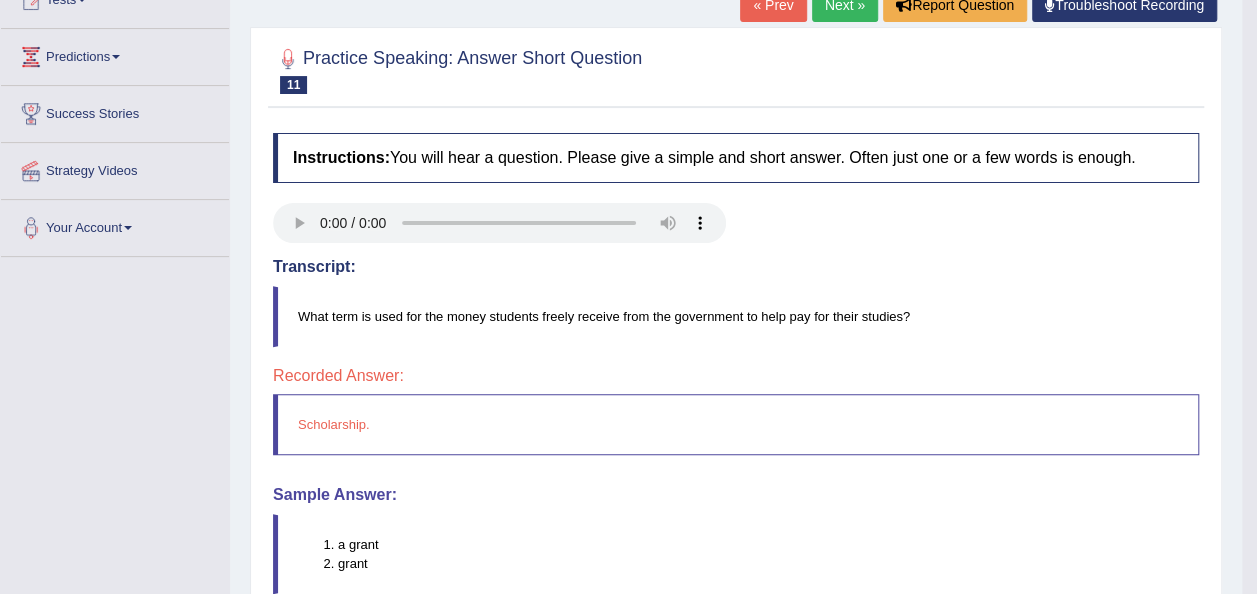 click on "Next »" at bounding box center (845, 5) 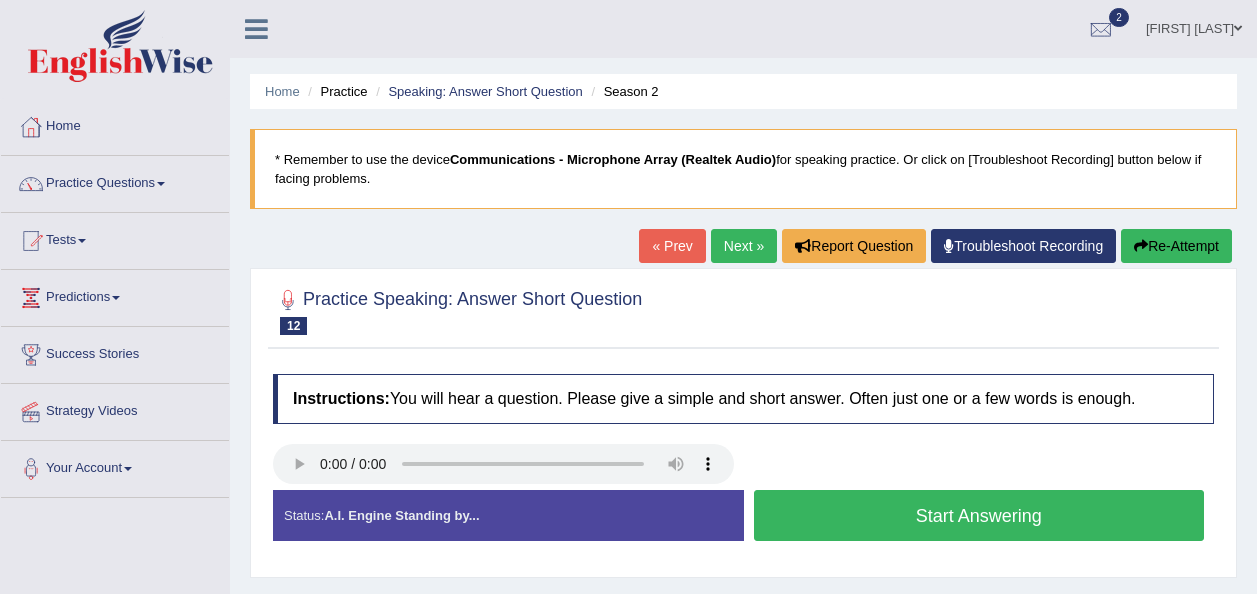 scroll, scrollTop: 0, scrollLeft: 0, axis: both 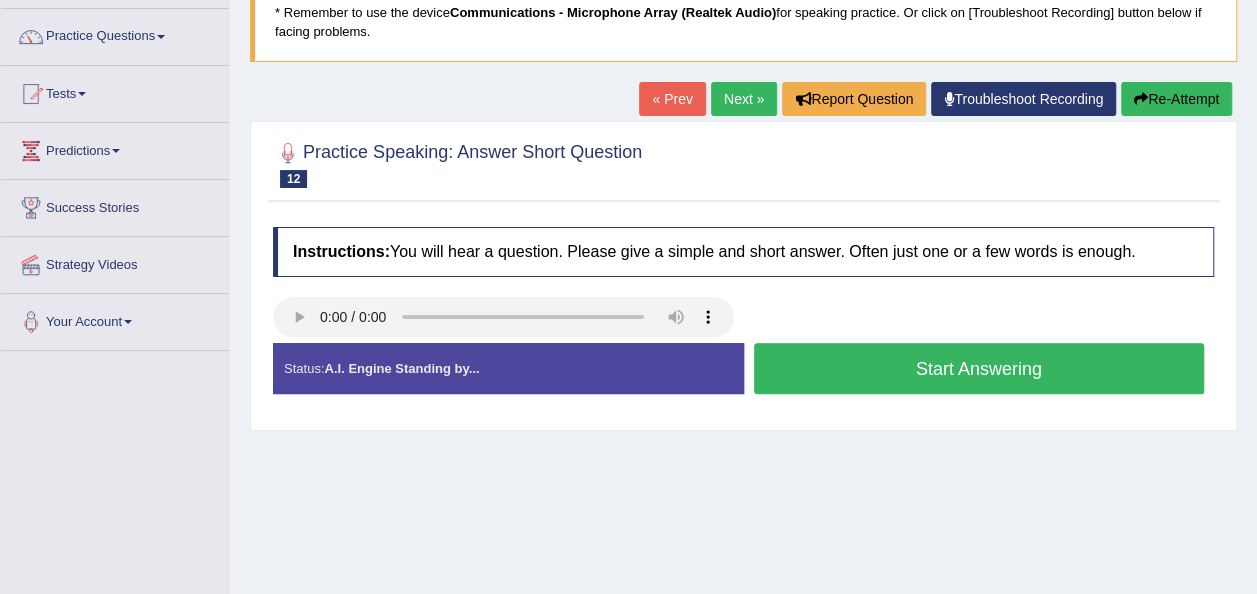 click on "Start Answering" at bounding box center (979, 368) 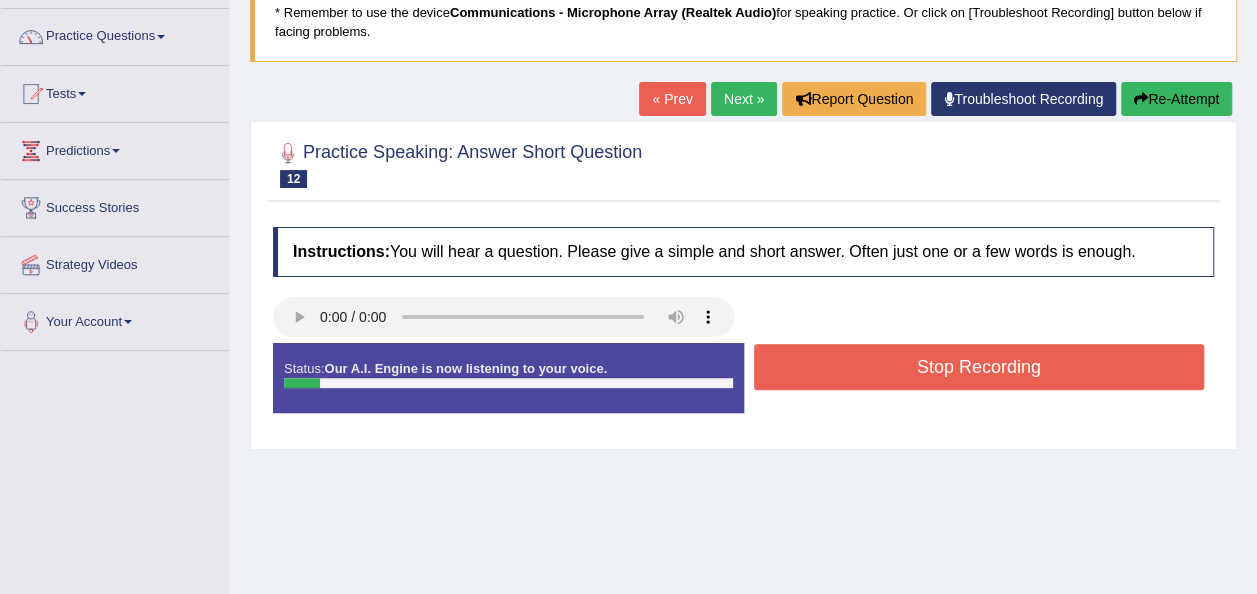 click on "Stop Recording" at bounding box center [979, 367] 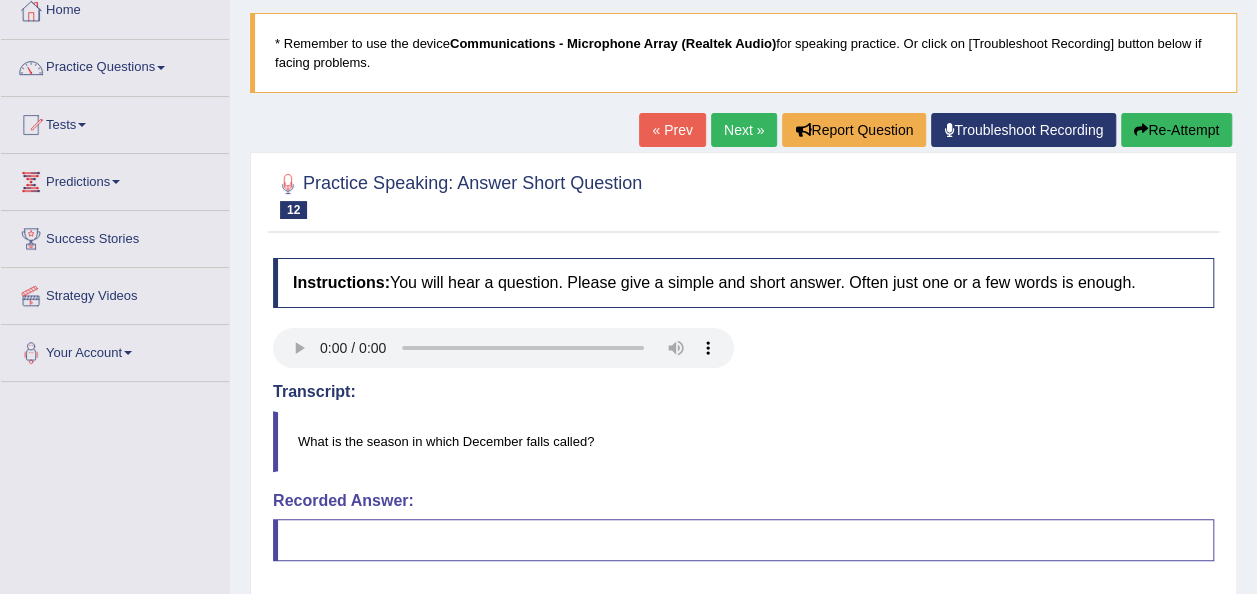 scroll, scrollTop: 109, scrollLeft: 0, axis: vertical 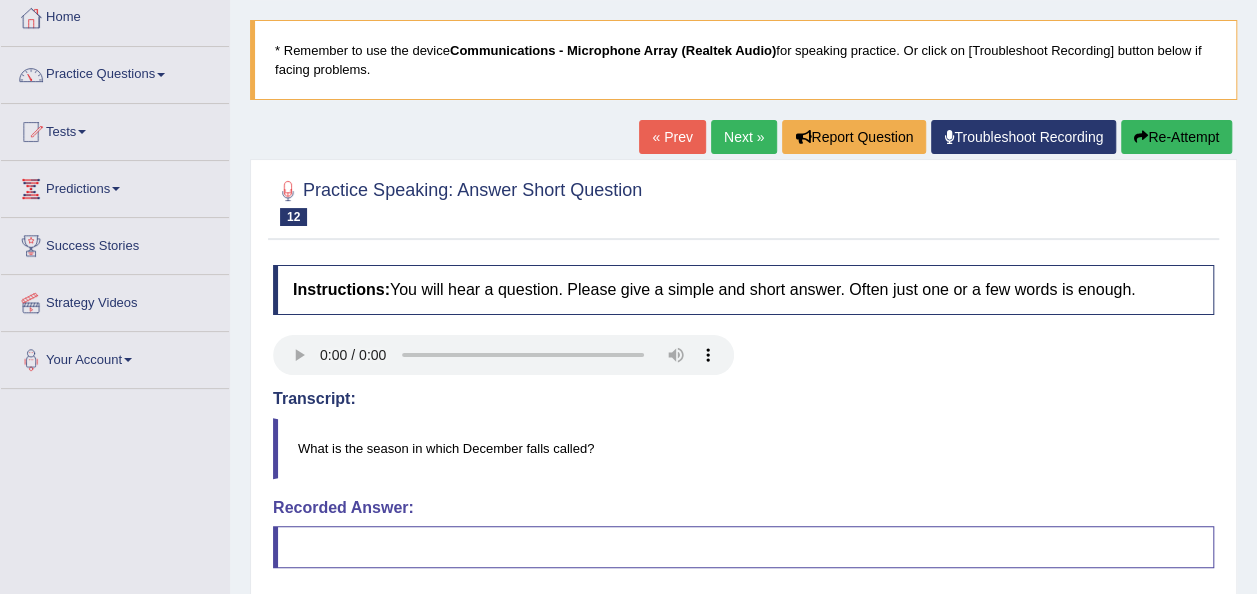 click on "Next »" at bounding box center [744, 137] 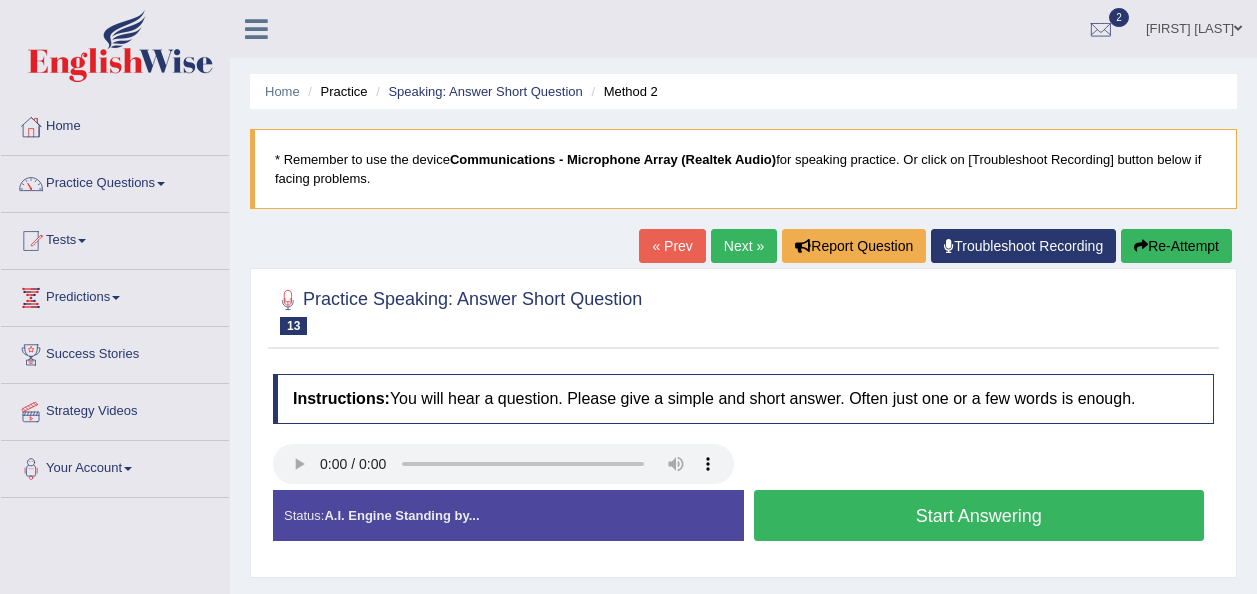 scroll, scrollTop: 0, scrollLeft: 0, axis: both 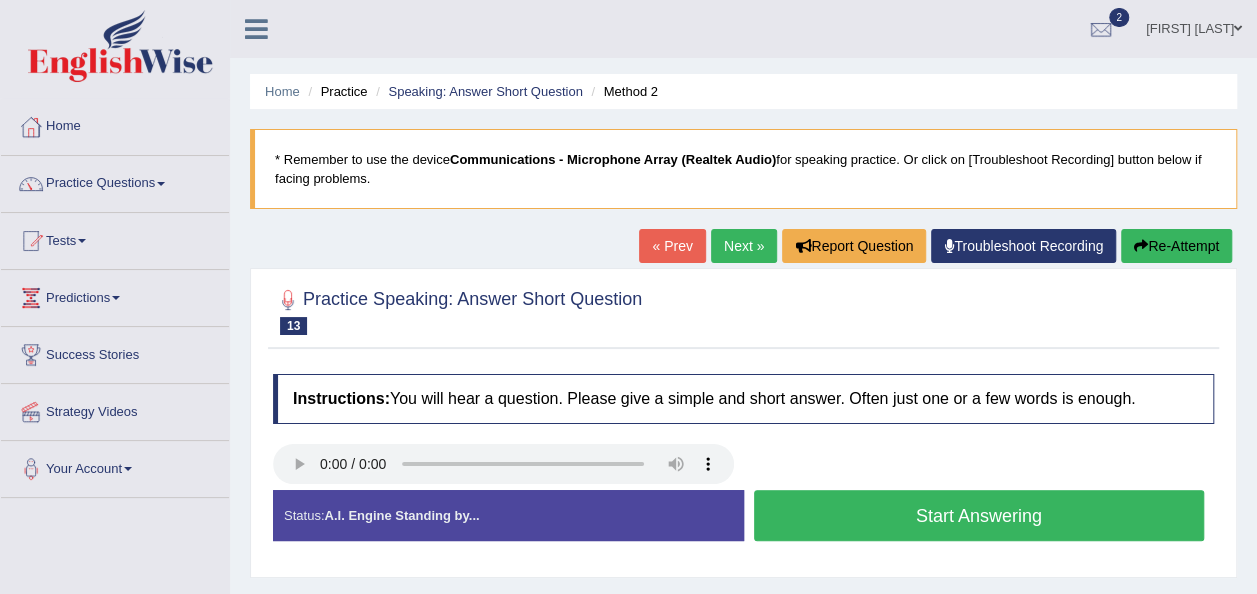 click on "Start Answering" at bounding box center (979, 515) 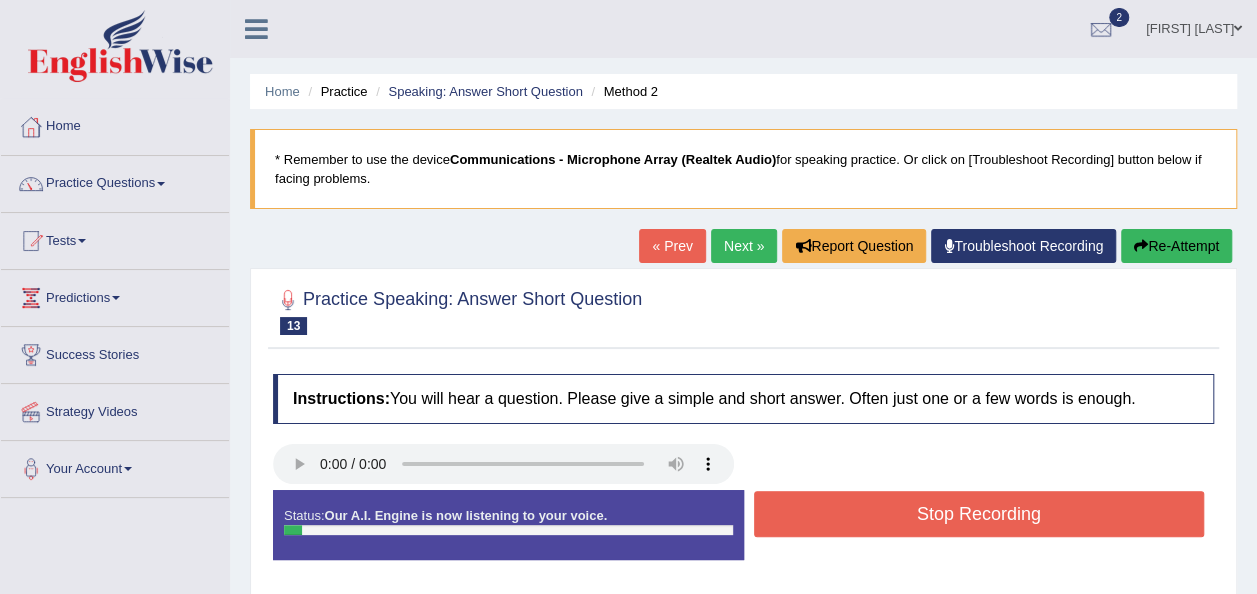 click on "Stop Recording" at bounding box center (979, 516) 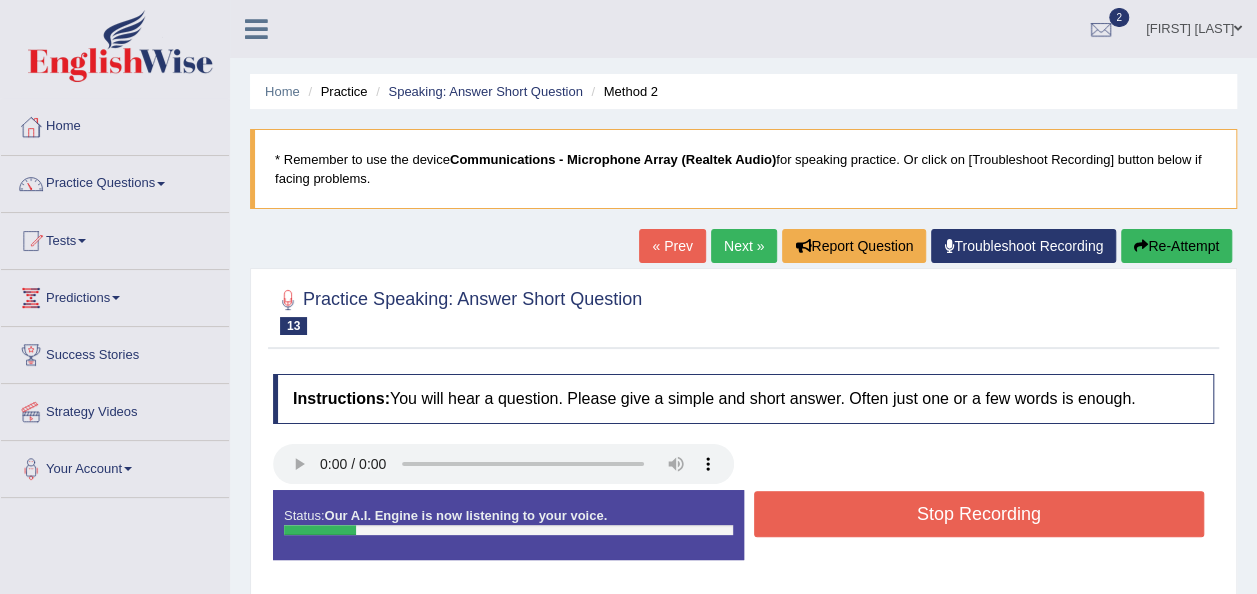 click on "Stop Recording" at bounding box center [979, 514] 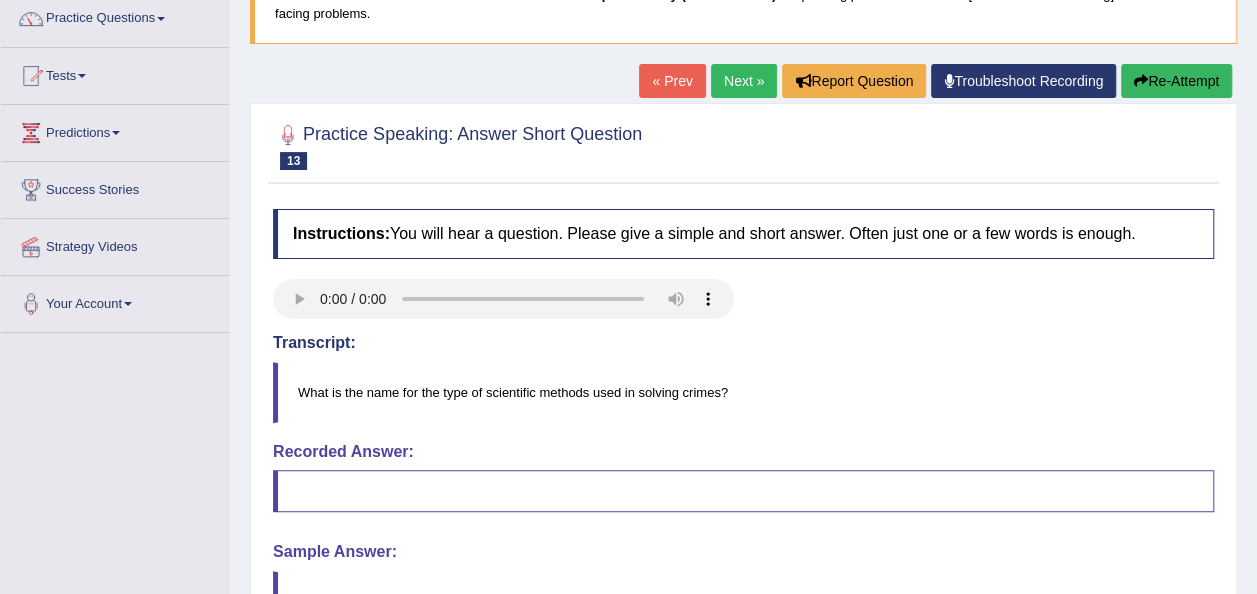 scroll, scrollTop: 148, scrollLeft: 0, axis: vertical 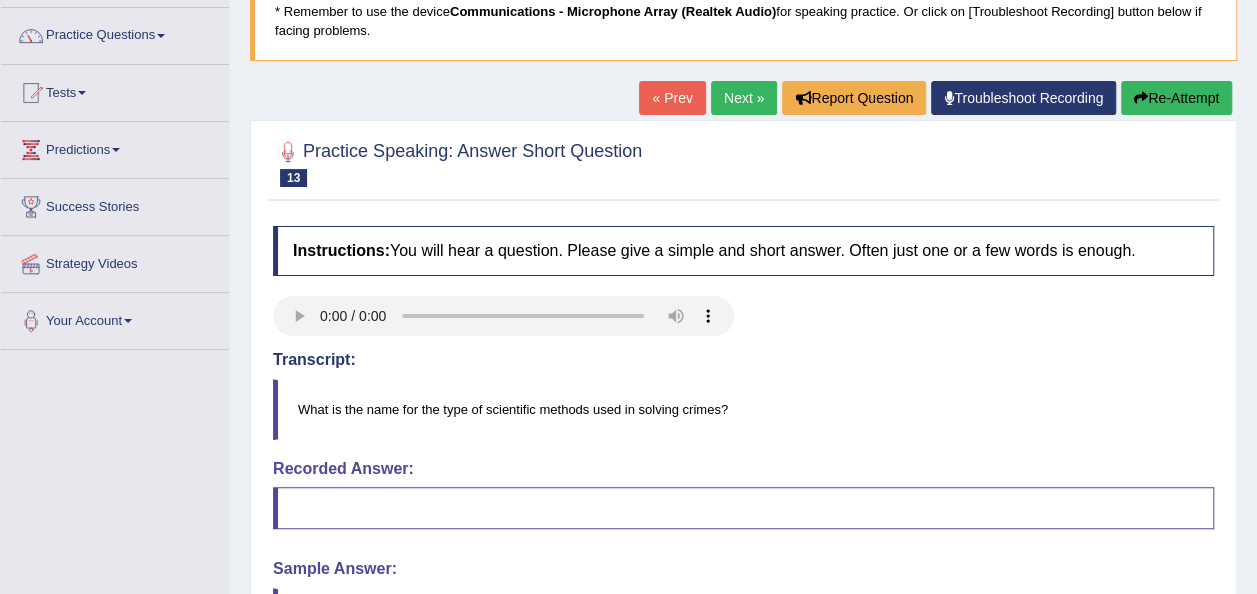 click on "Next »" at bounding box center [744, 98] 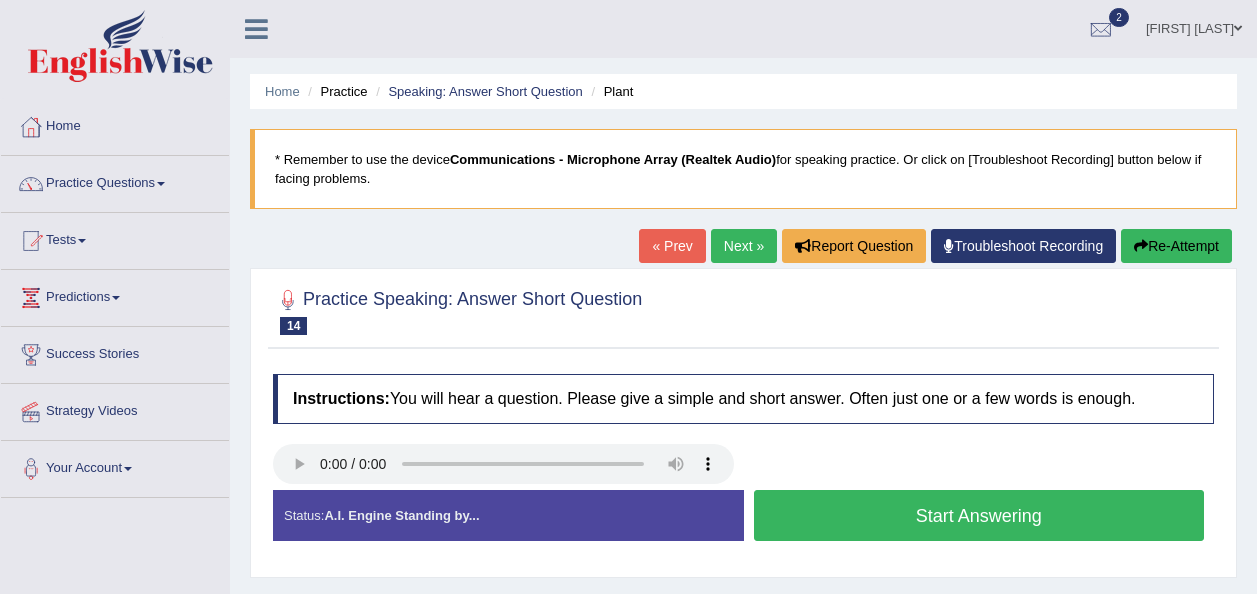 scroll, scrollTop: 0, scrollLeft: 0, axis: both 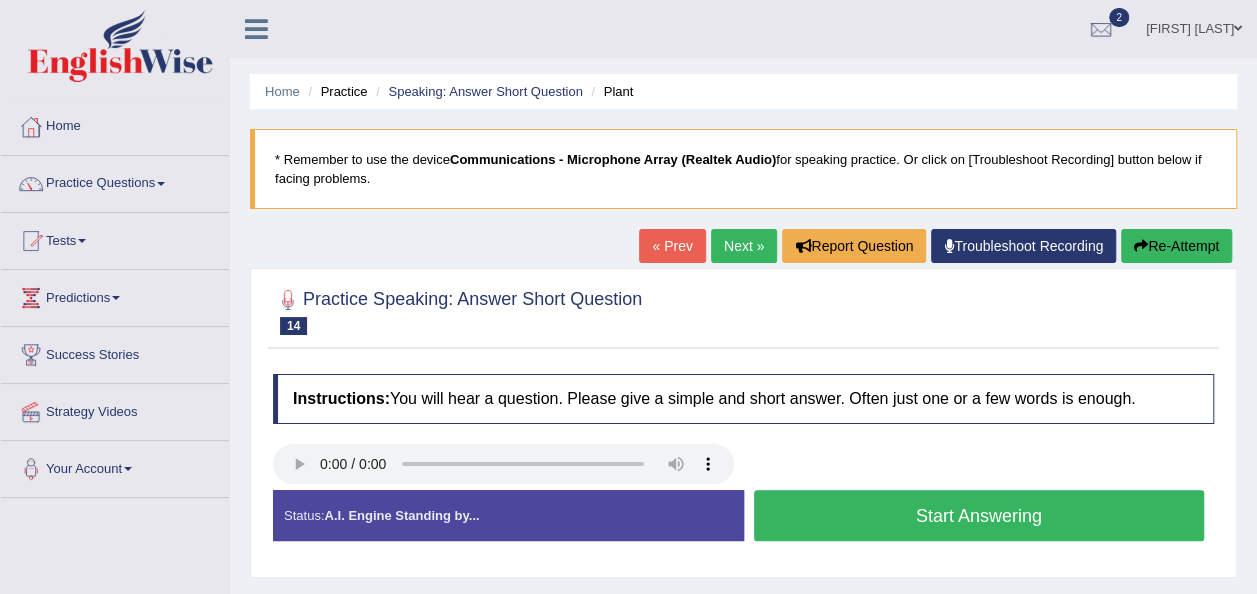 click on "Start Answering" at bounding box center [979, 515] 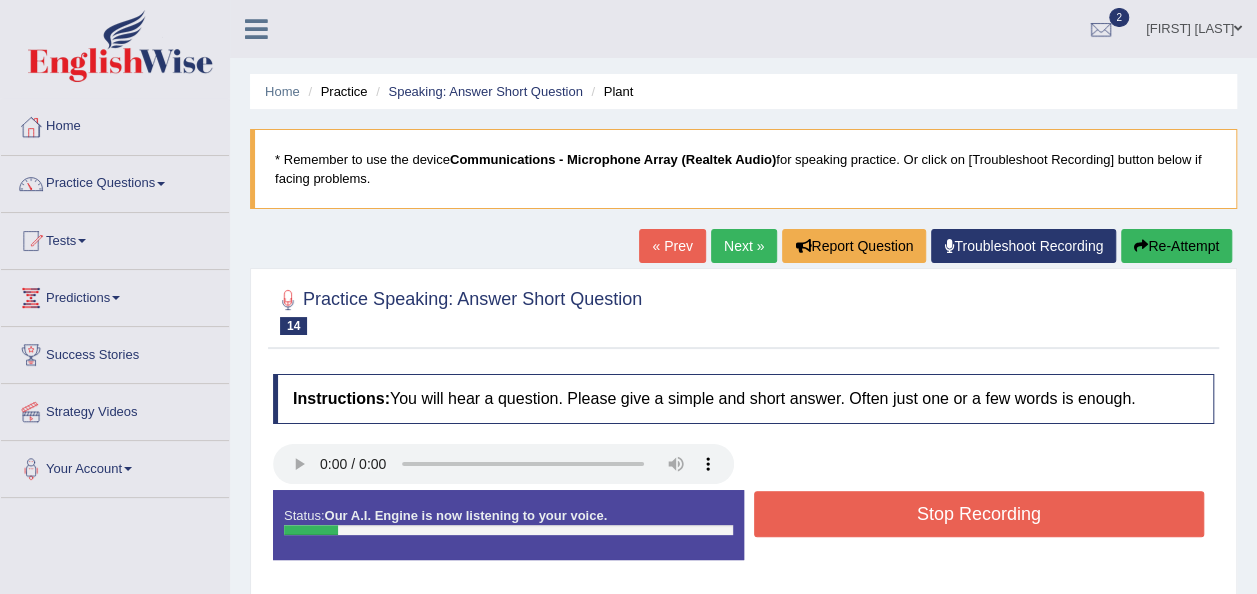 click on "Stop Recording" at bounding box center [979, 514] 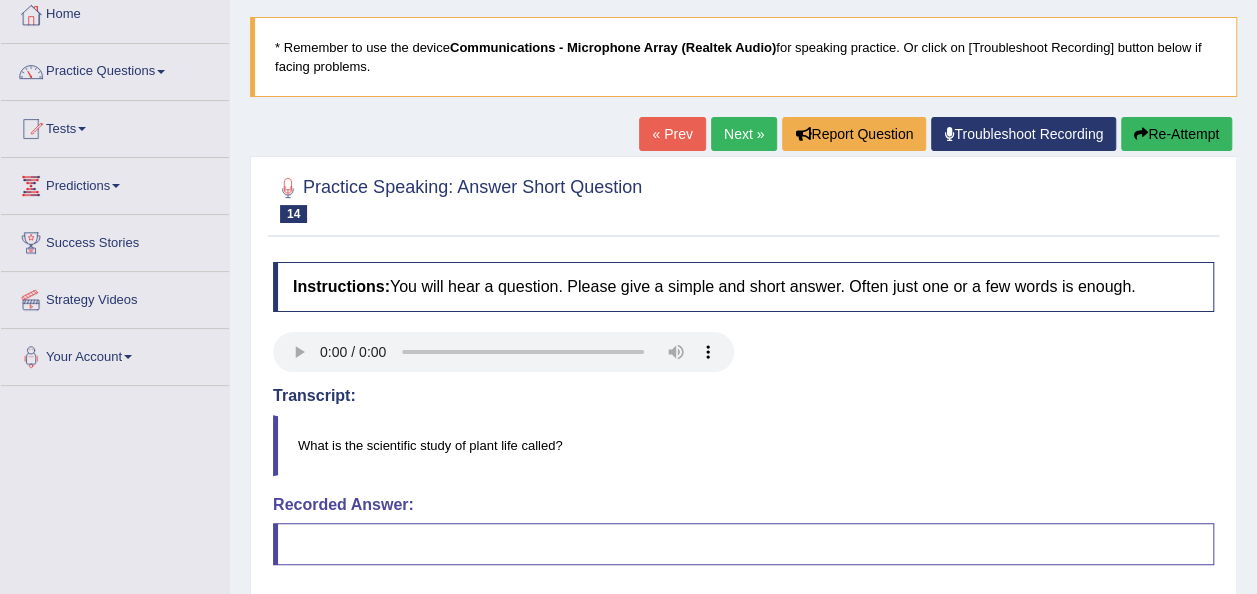 scroll, scrollTop: 102, scrollLeft: 0, axis: vertical 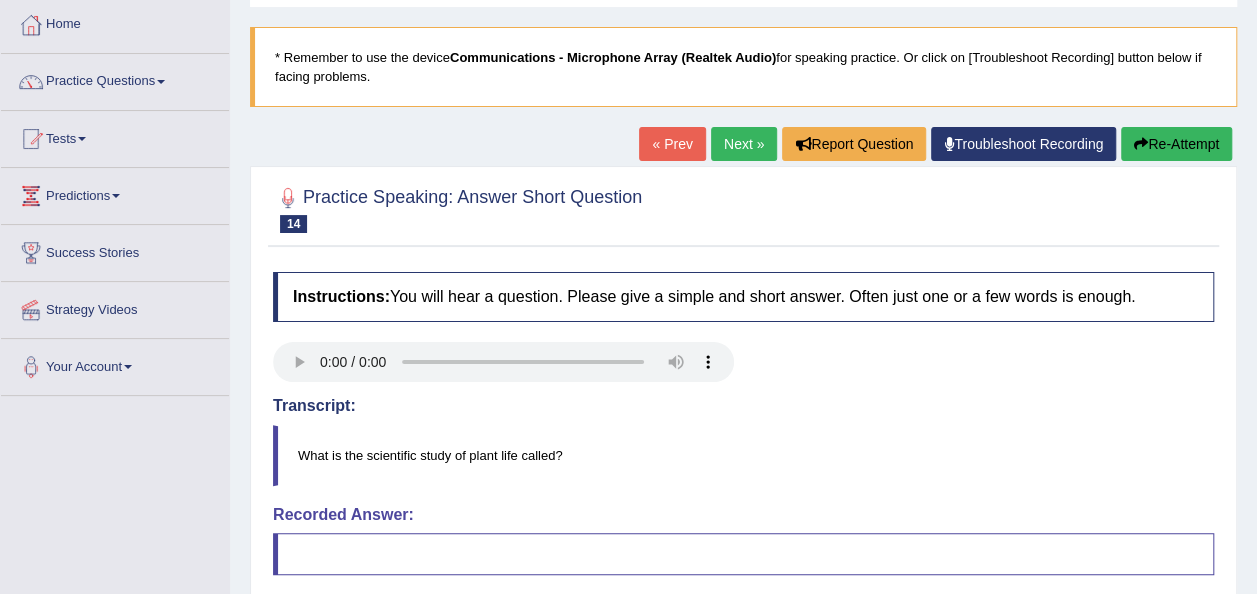 click on "Next »" at bounding box center (744, 144) 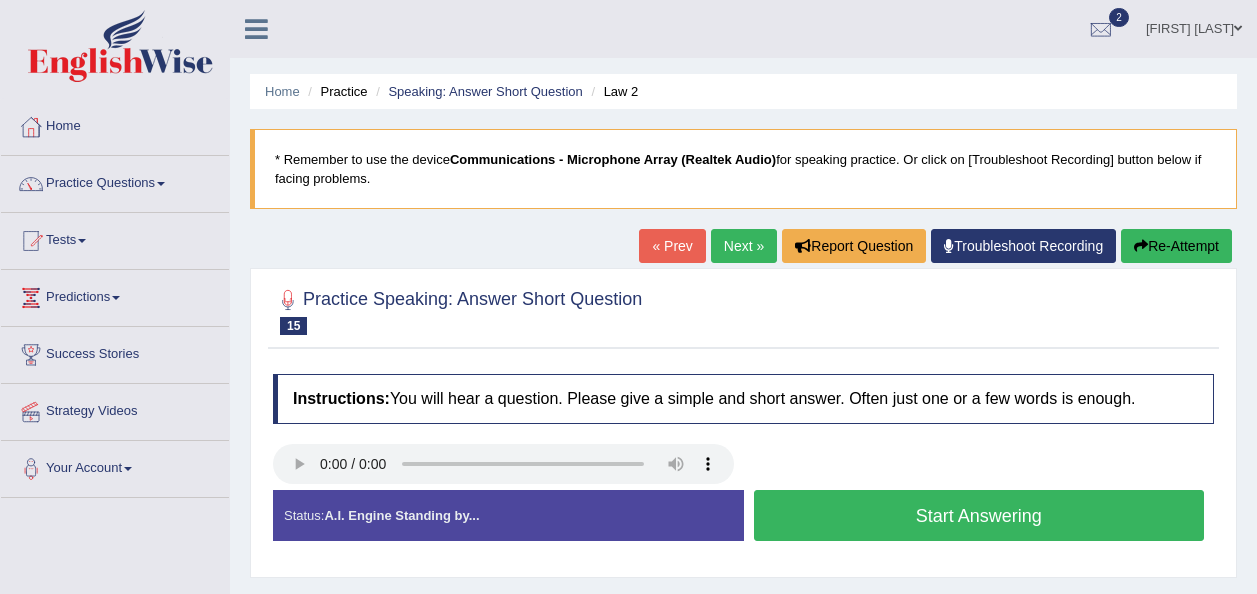 scroll, scrollTop: 0, scrollLeft: 0, axis: both 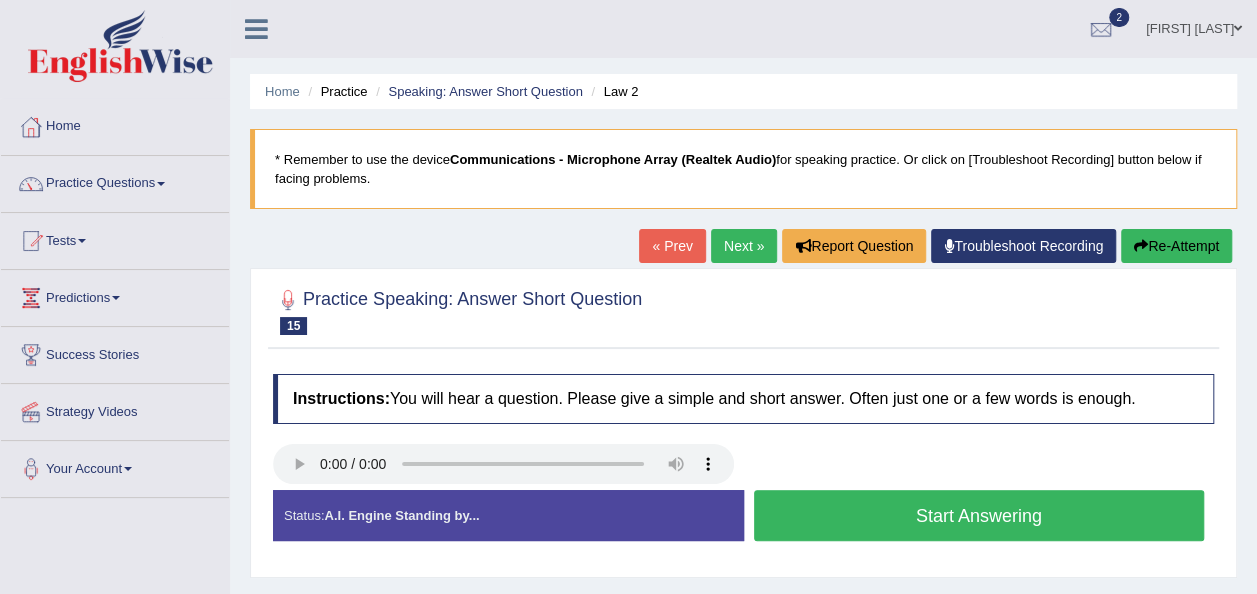 click on "Start Answering" at bounding box center (979, 515) 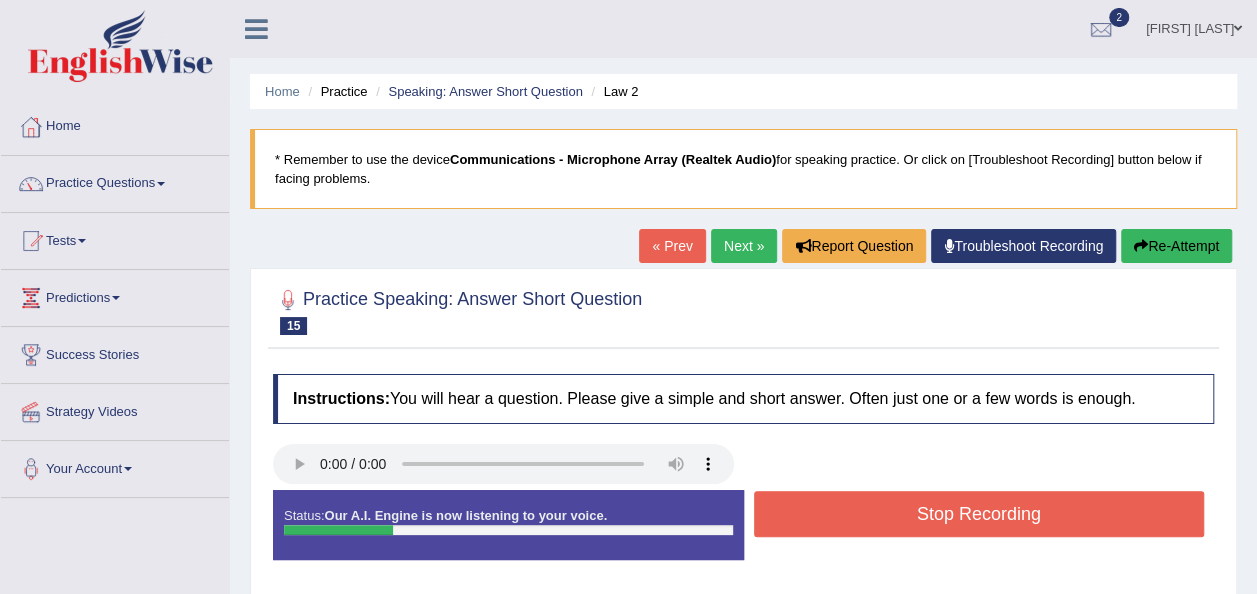 click on "Stop Recording" at bounding box center (979, 514) 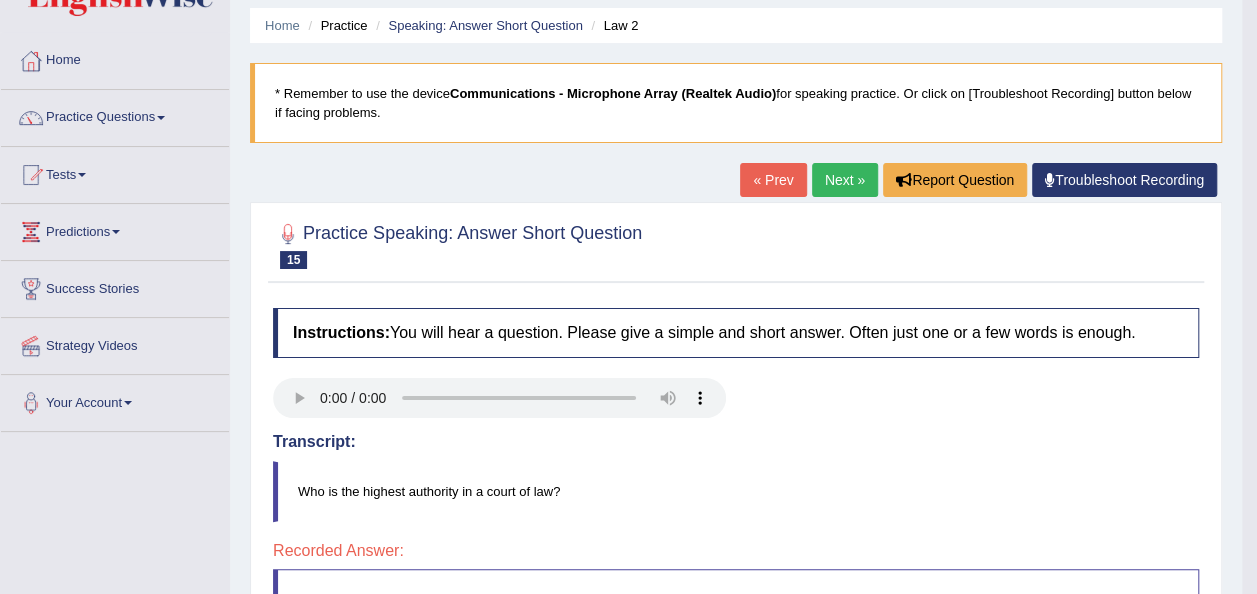 scroll, scrollTop: 51, scrollLeft: 0, axis: vertical 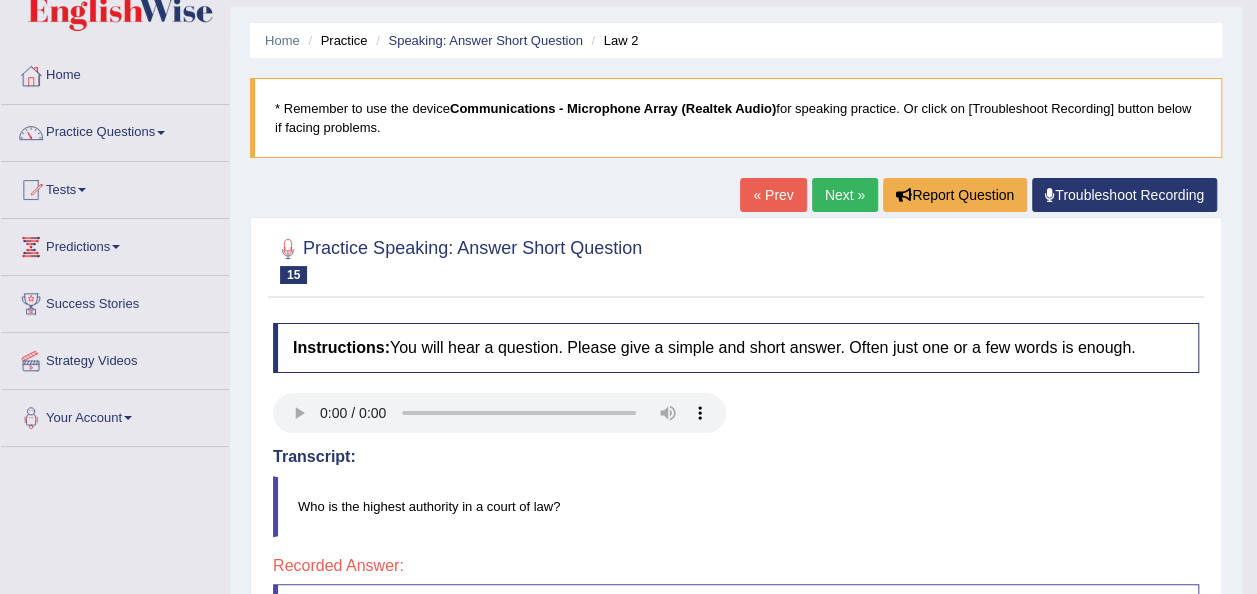 click on "Next »" at bounding box center [845, 195] 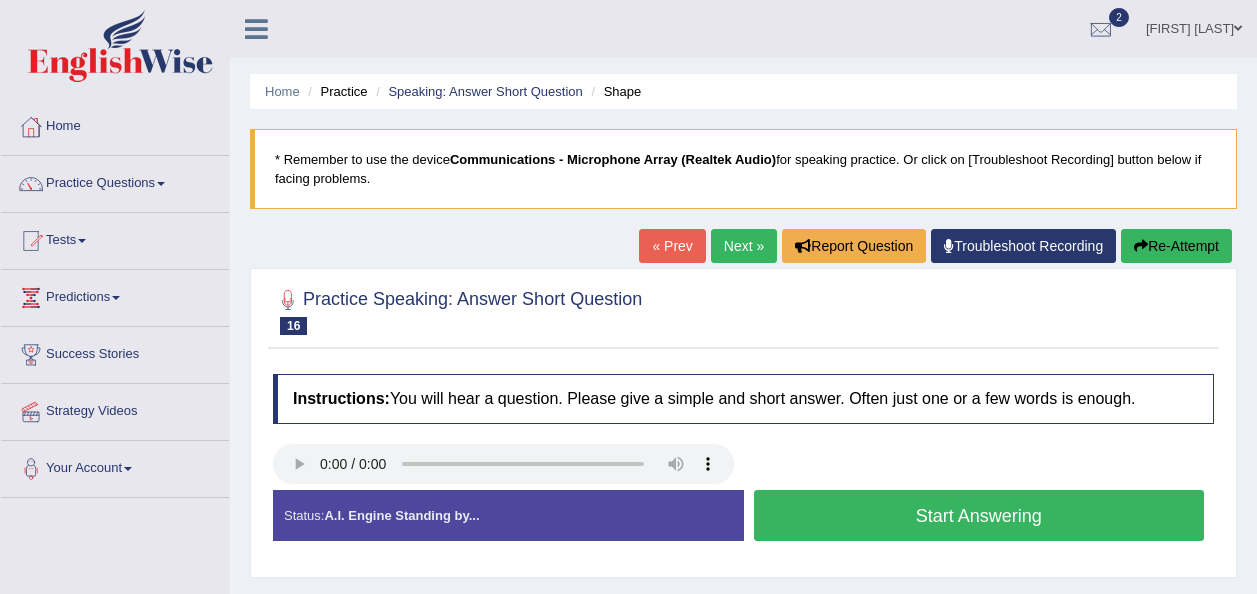 scroll, scrollTop: 0, scrollLeft: 0, axis: both 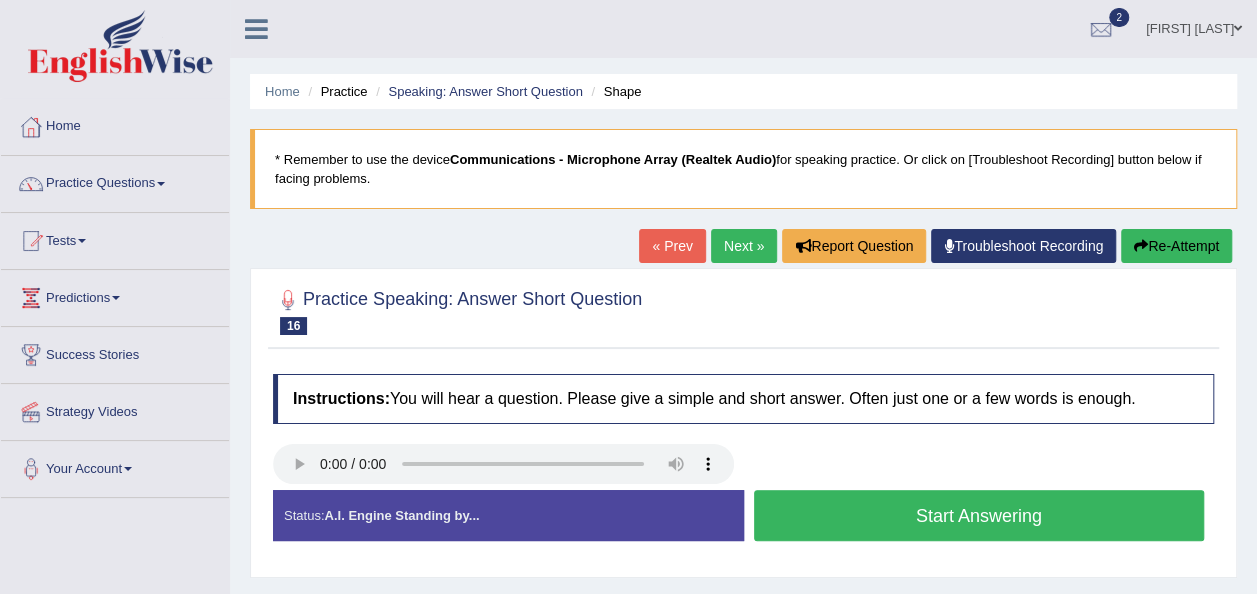 click on "Start Answering" at bounding box center (979, 515) 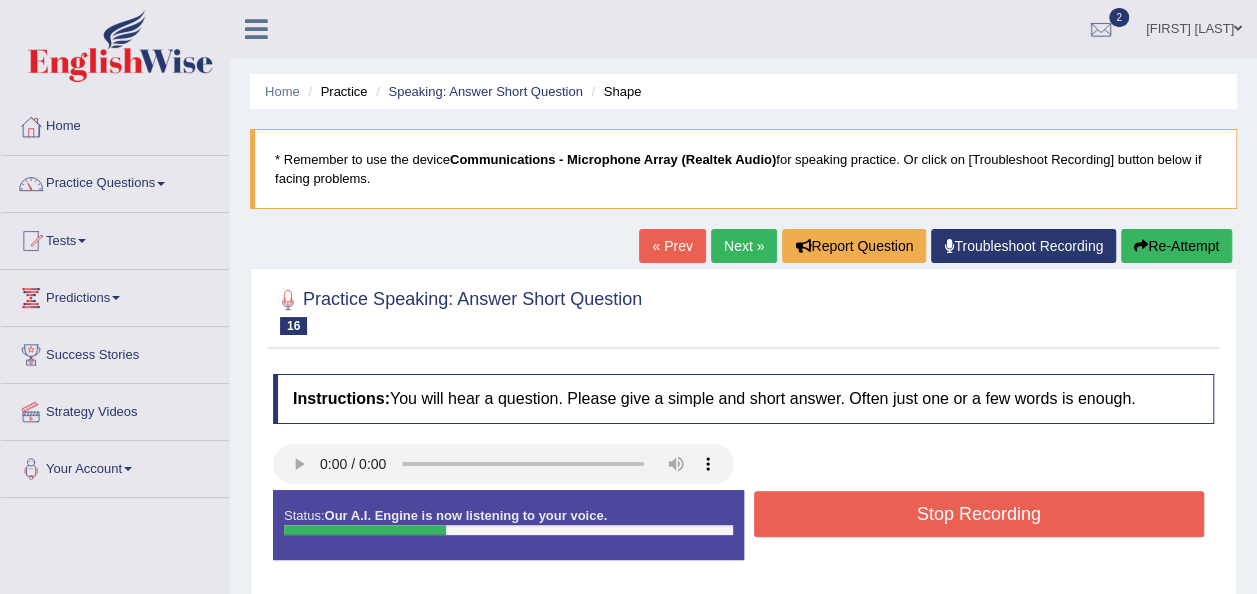 click on "Stop Recording" at bounding box center [979, 514] 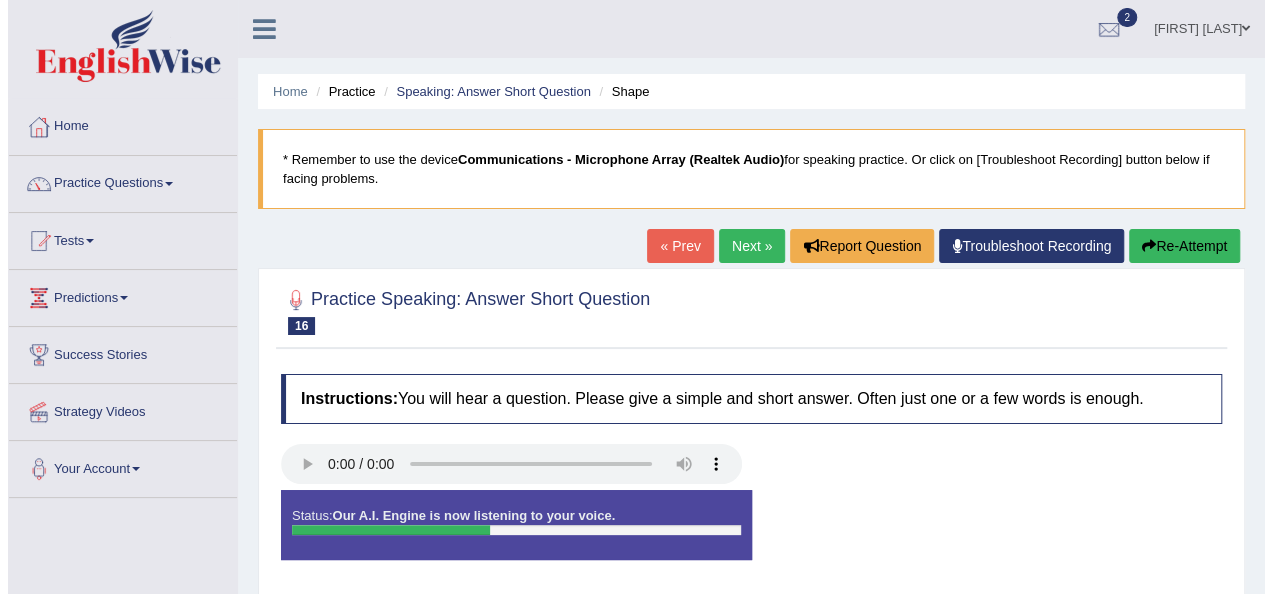 scroll, scrollTop: 167, scrollLeft: 0, axis: vertical 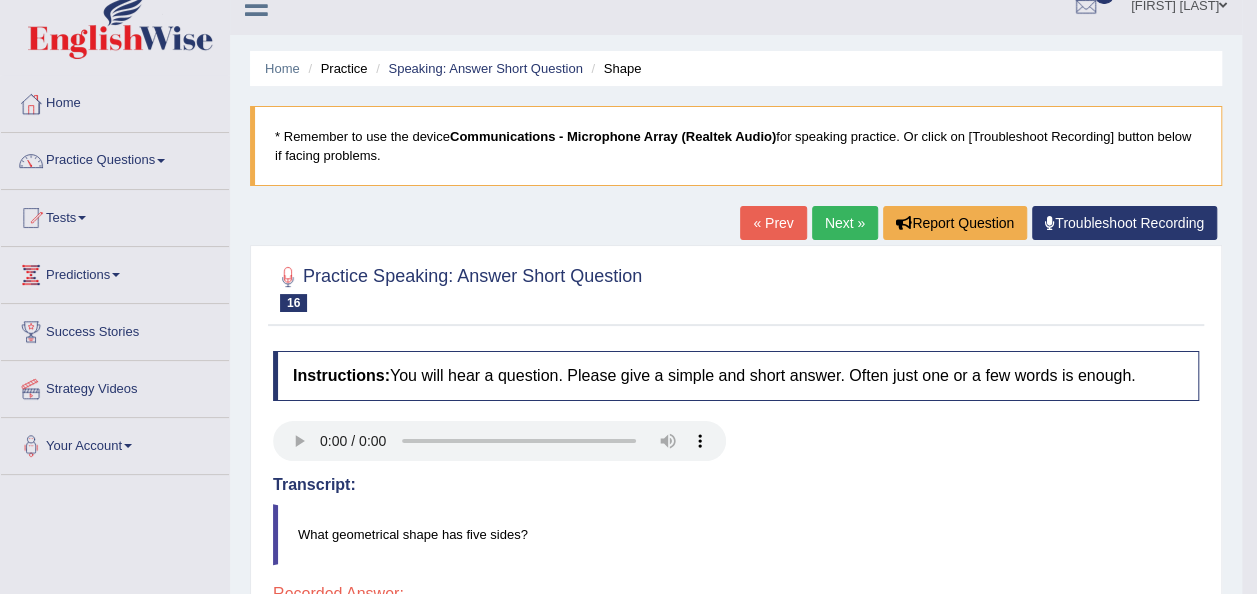 click on "Next »" at bounding box center (845, 223) 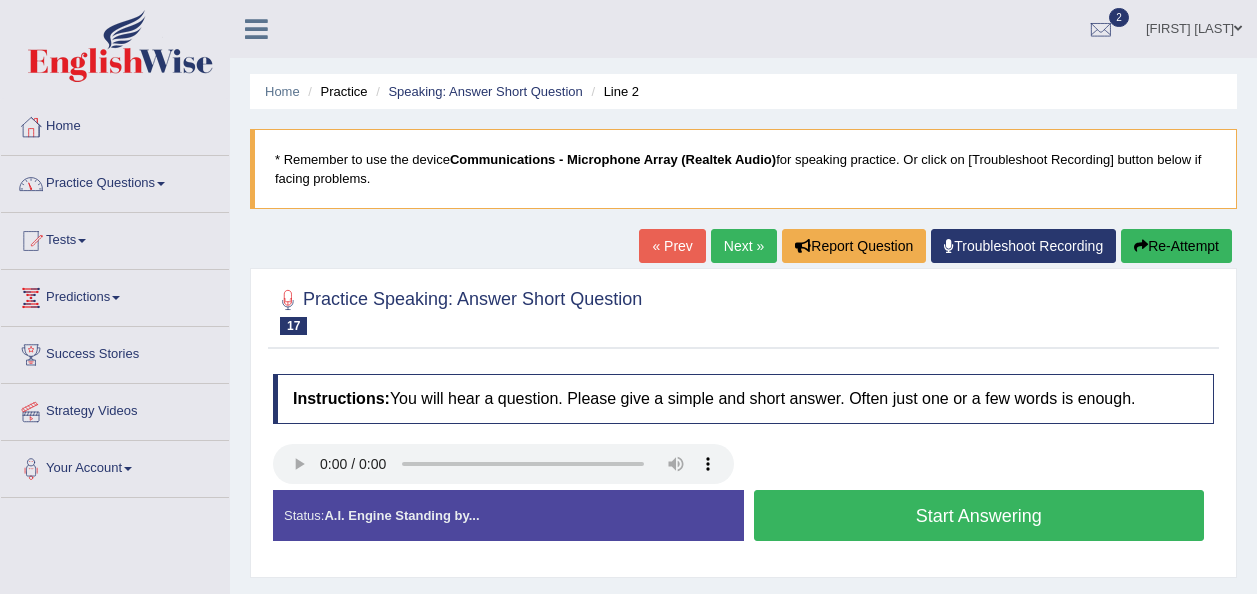 scroll, scrollTop: 0, scrollLeft: 0, axis: both 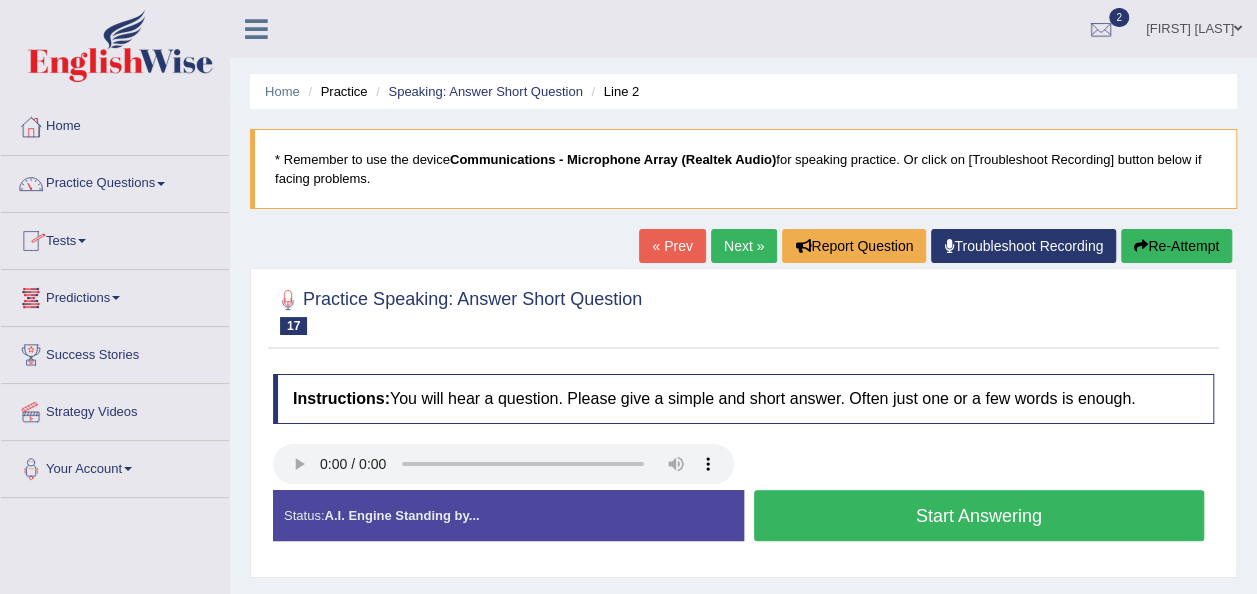 click on "Practice Questions" at bounding box center (115, 181) 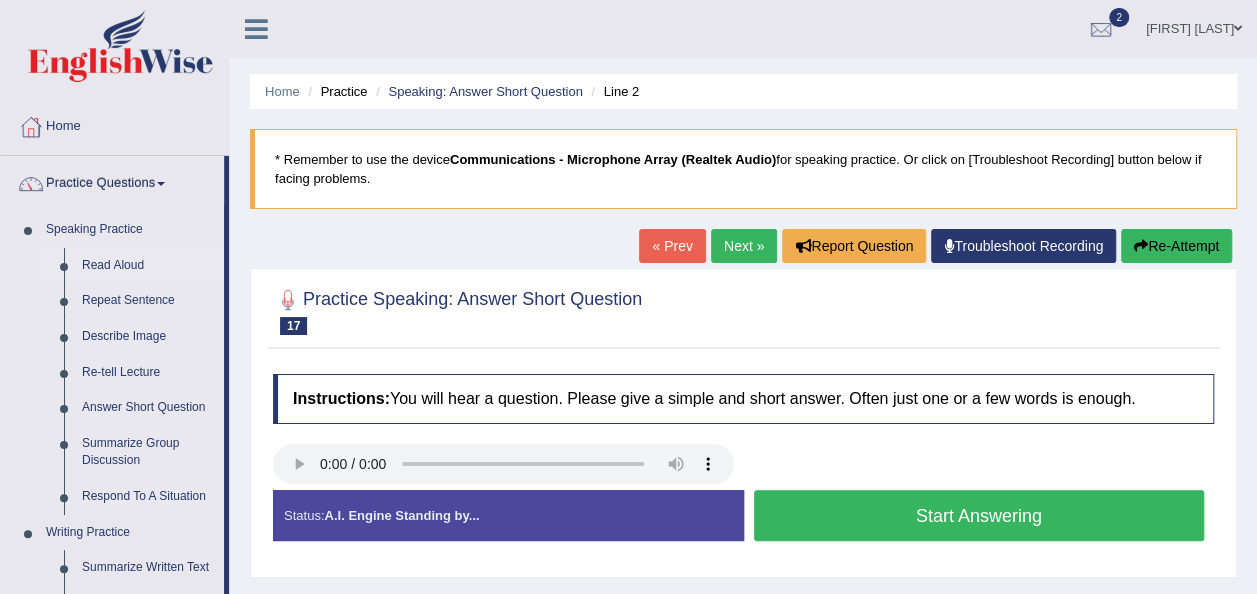 click on "Read Aloud" at bounding box center [148, 266] 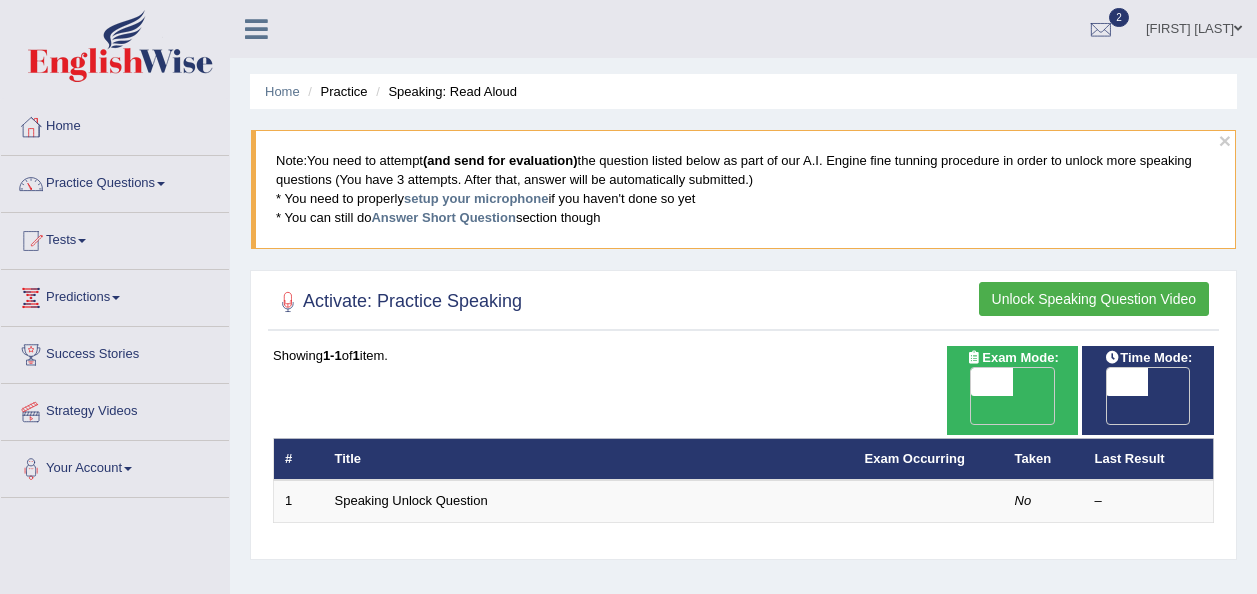 scroll, scrollTop: 0, scrollLeft: 0, axis: both 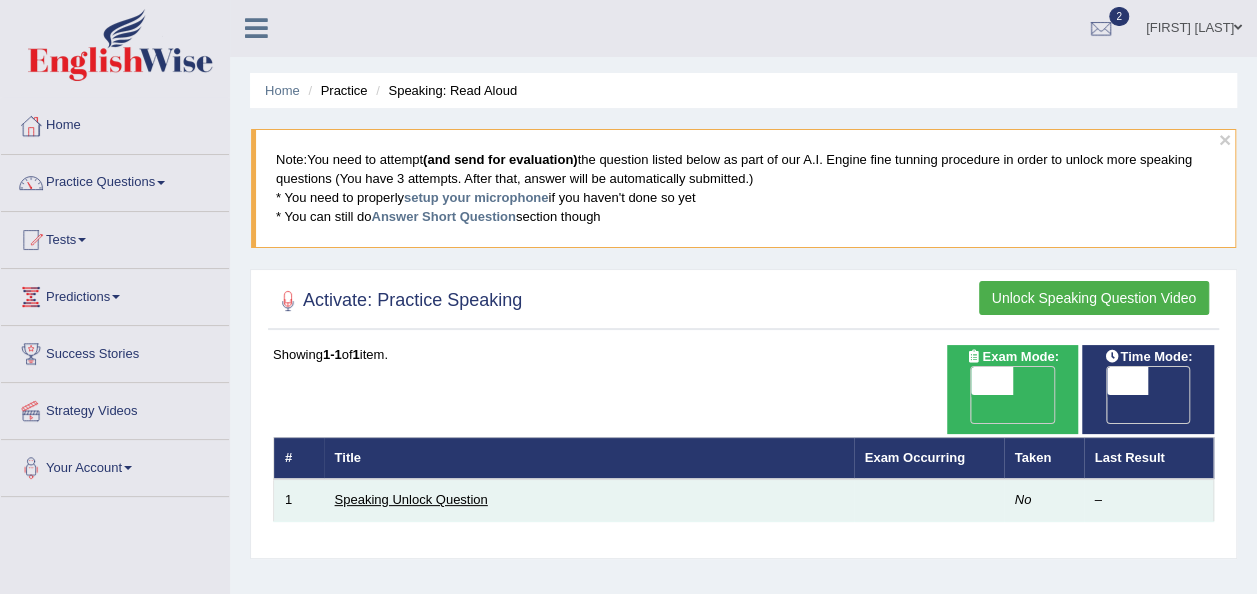 click on "Speaking Unlock Question" at bounding box center [411, 499] 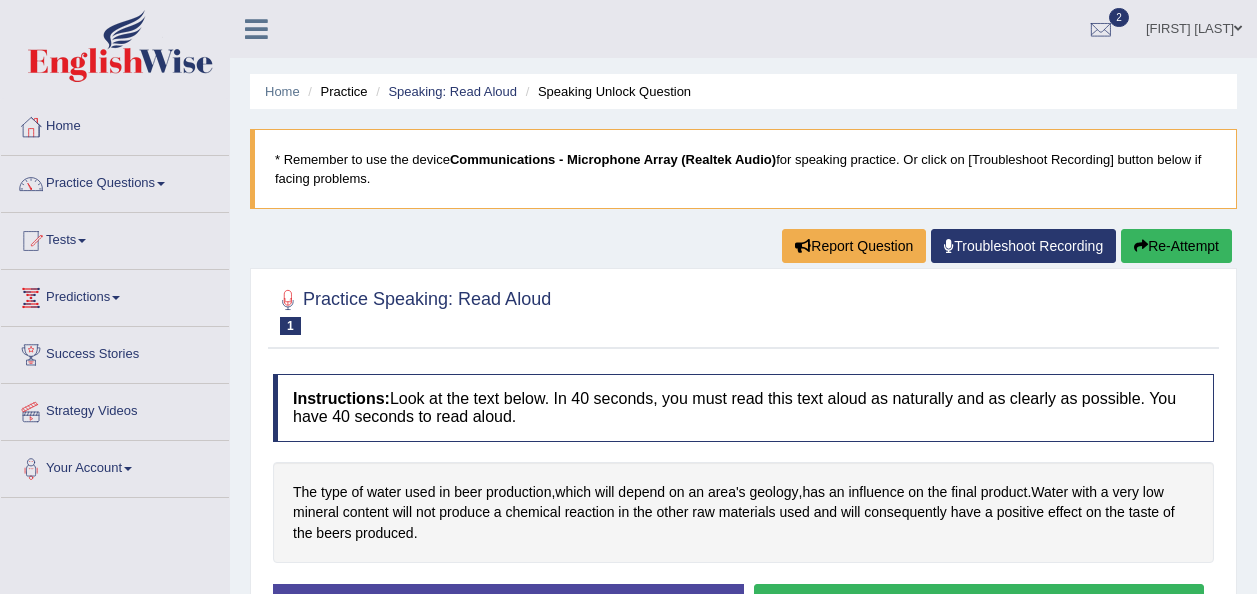 scroll, scrollTop: 0, scrollLeft: 0, axis: both 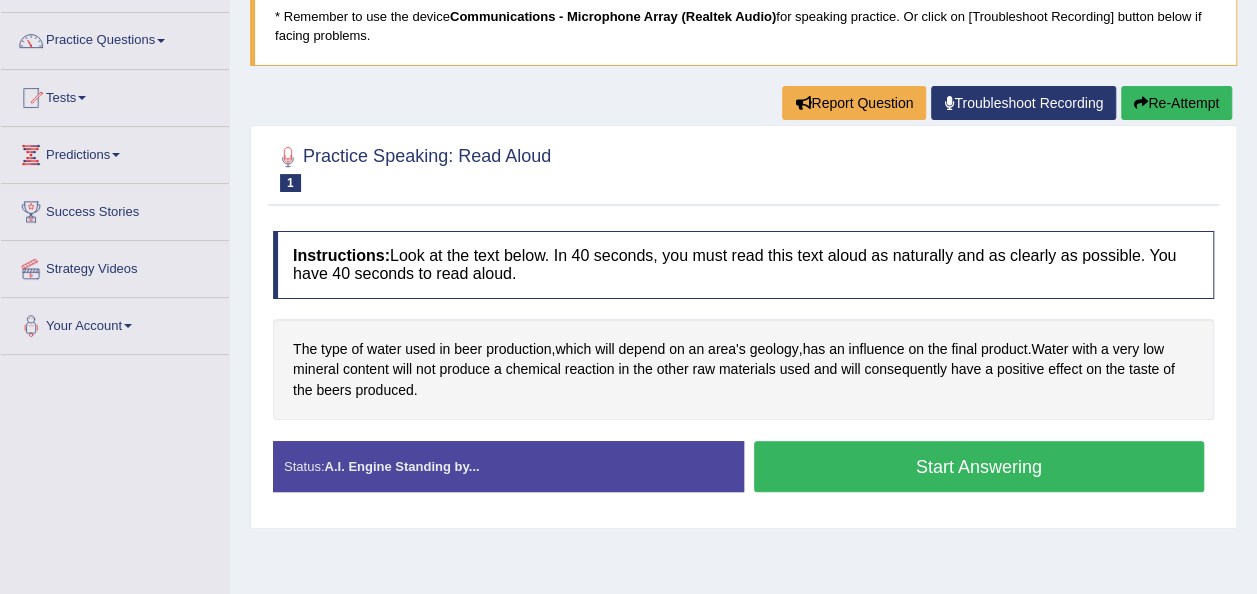 click on "Start Answering" at bounding box center [979, 466] 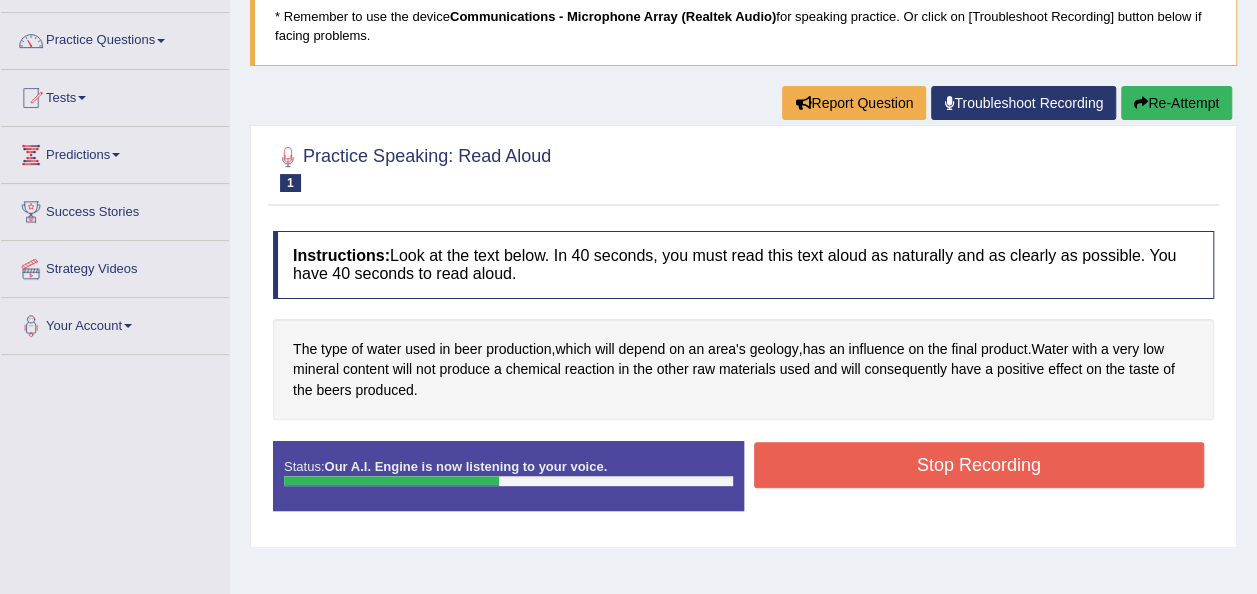 click on "Stop Recording" at bounding box center [979, 465] 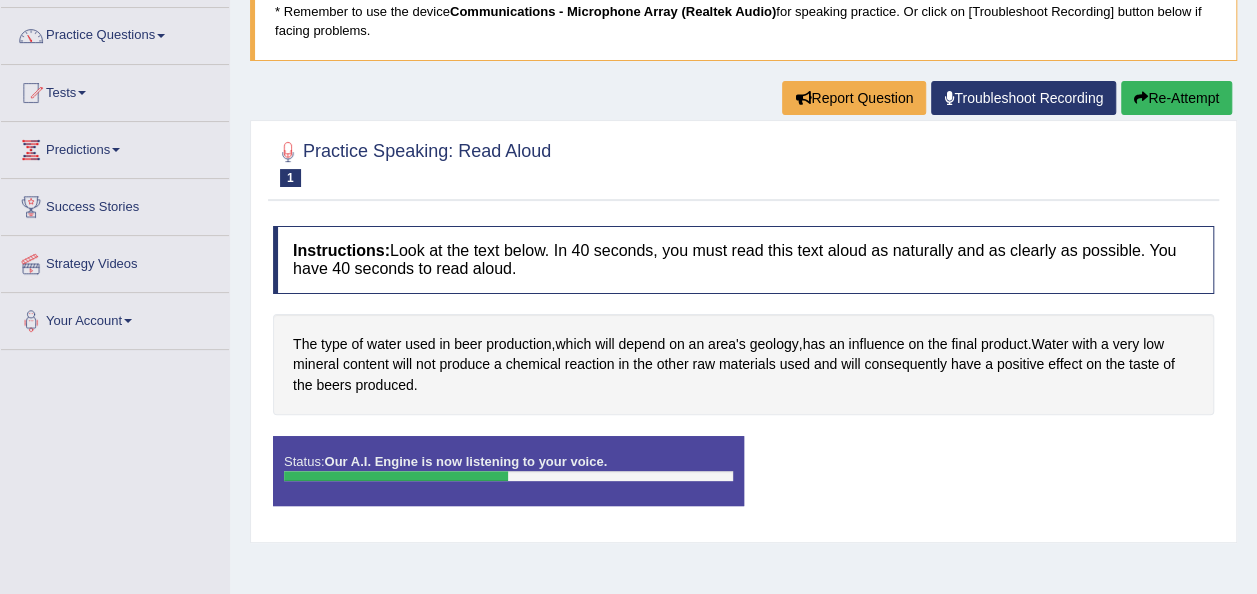 scroll, scrollTop: 324, scrollLeft: 0, axis: vertical 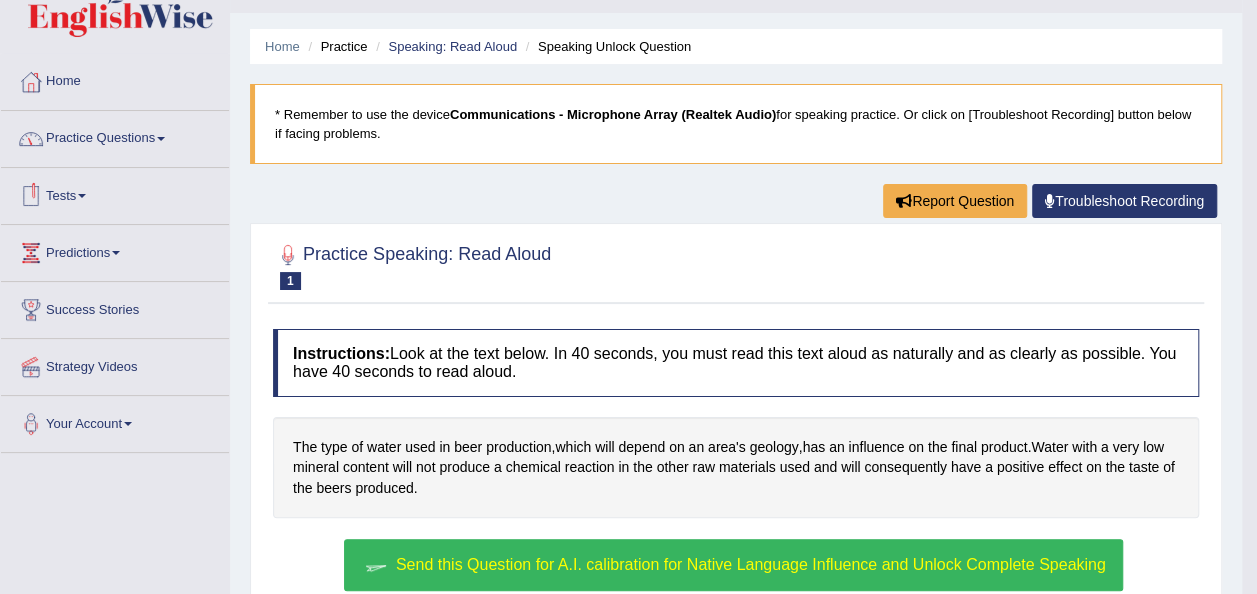 click on "Tests" at bounding box center (115, 193) 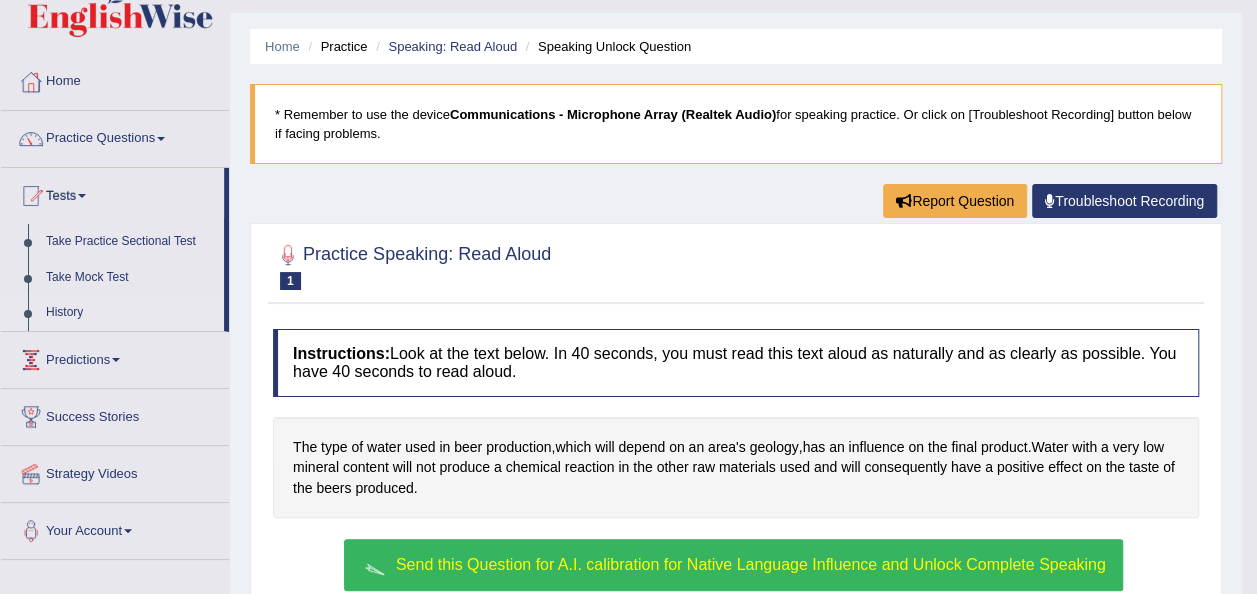 click on "History" at bounding box center [130, 313] 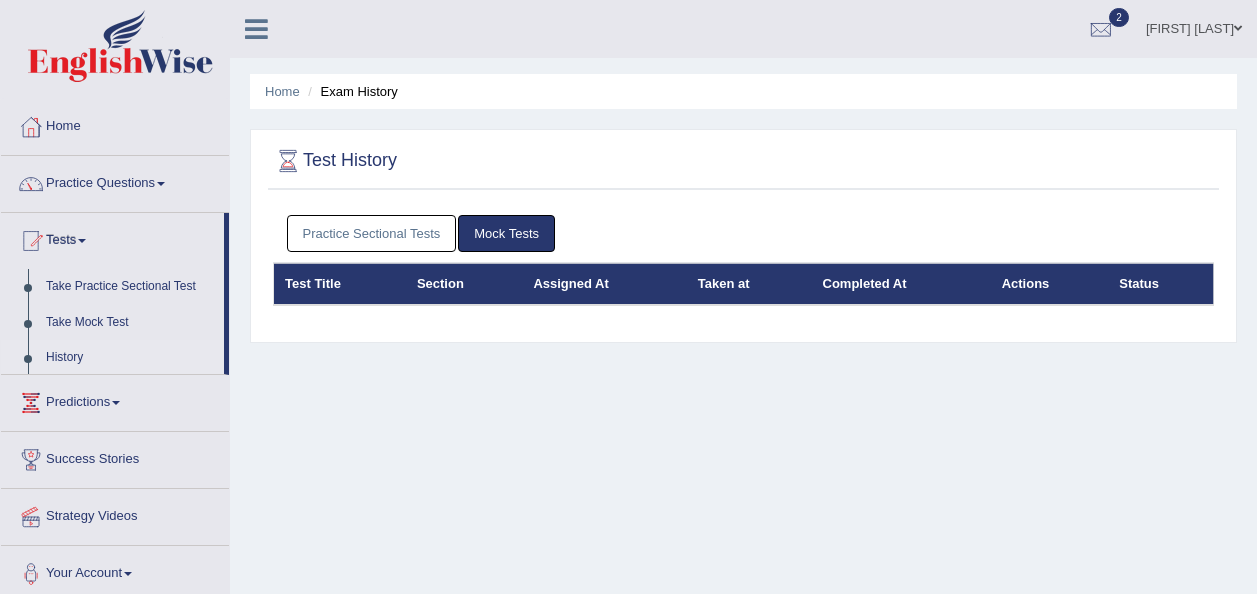scroll, scrollTop: 0, scrollLeft: 0, axis: both 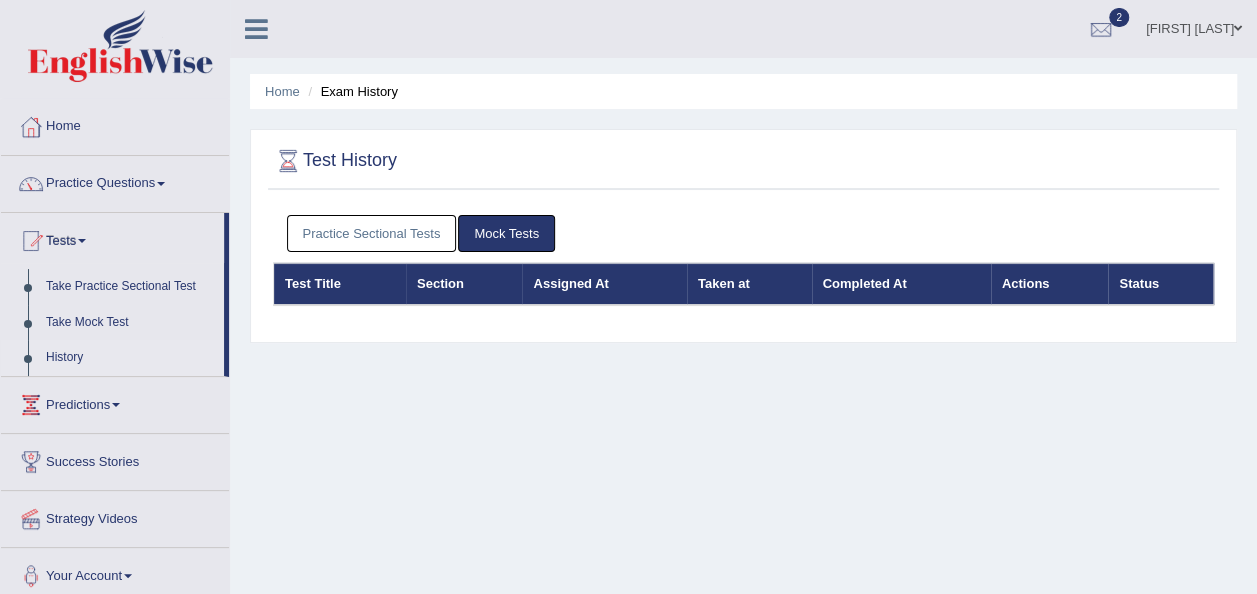 click on "Practice Sectional Tests" at bounding box center (372, 233) 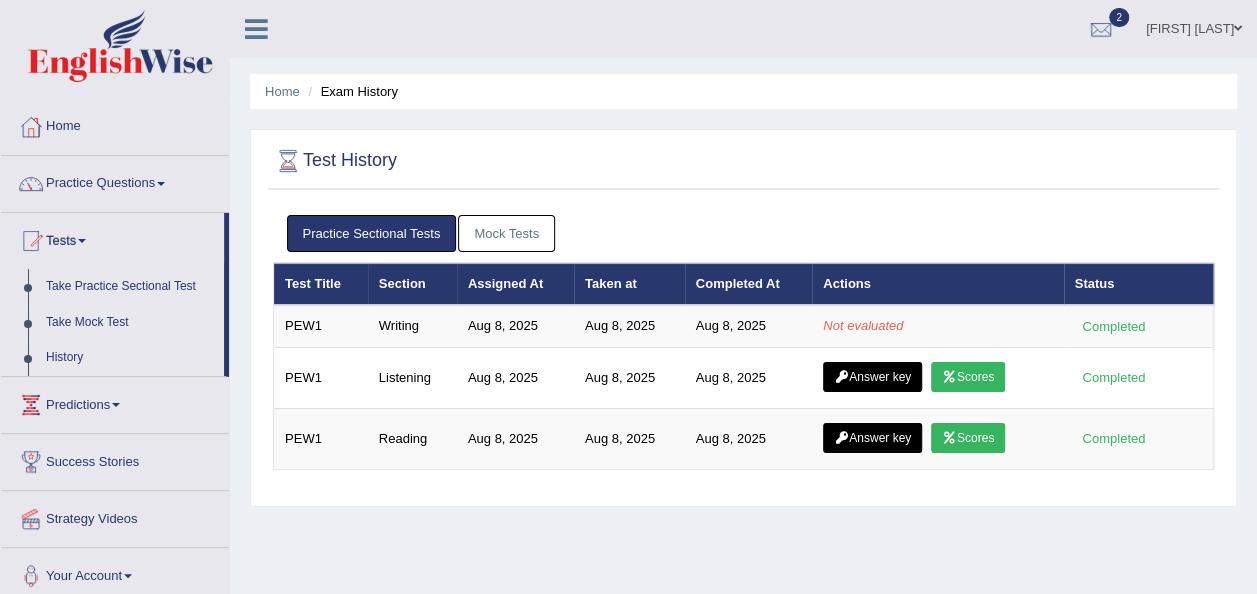 click on "Take Mock Test" at bounding box center (130, 323) 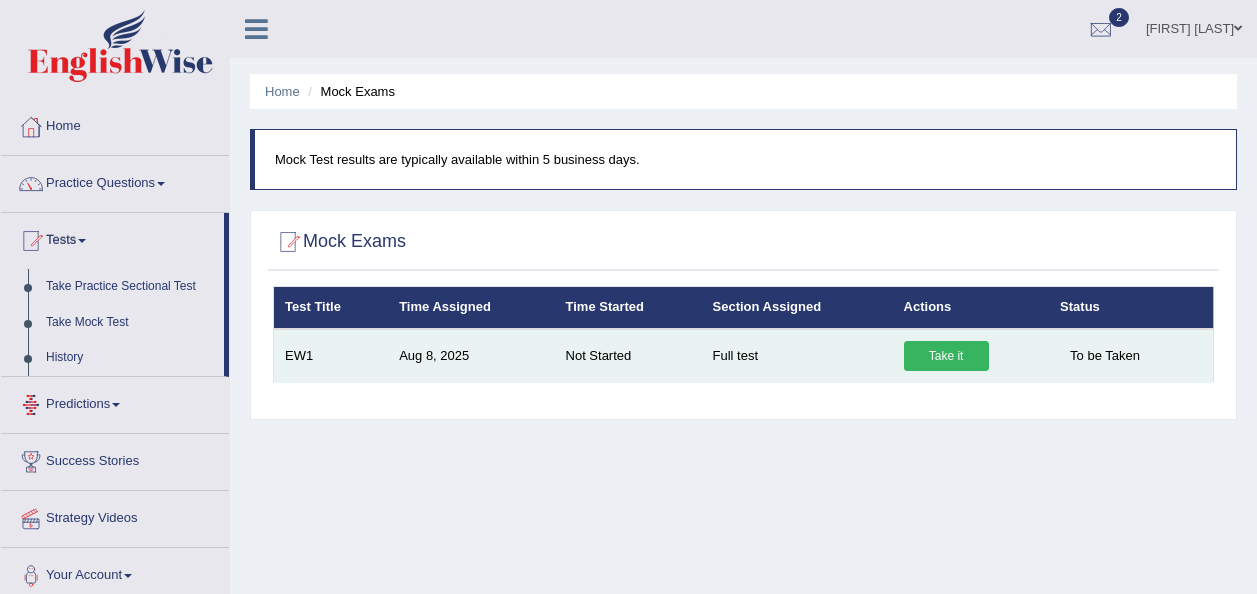 scroll, scrollTop: 0, scrollLeft: 0, axis: both 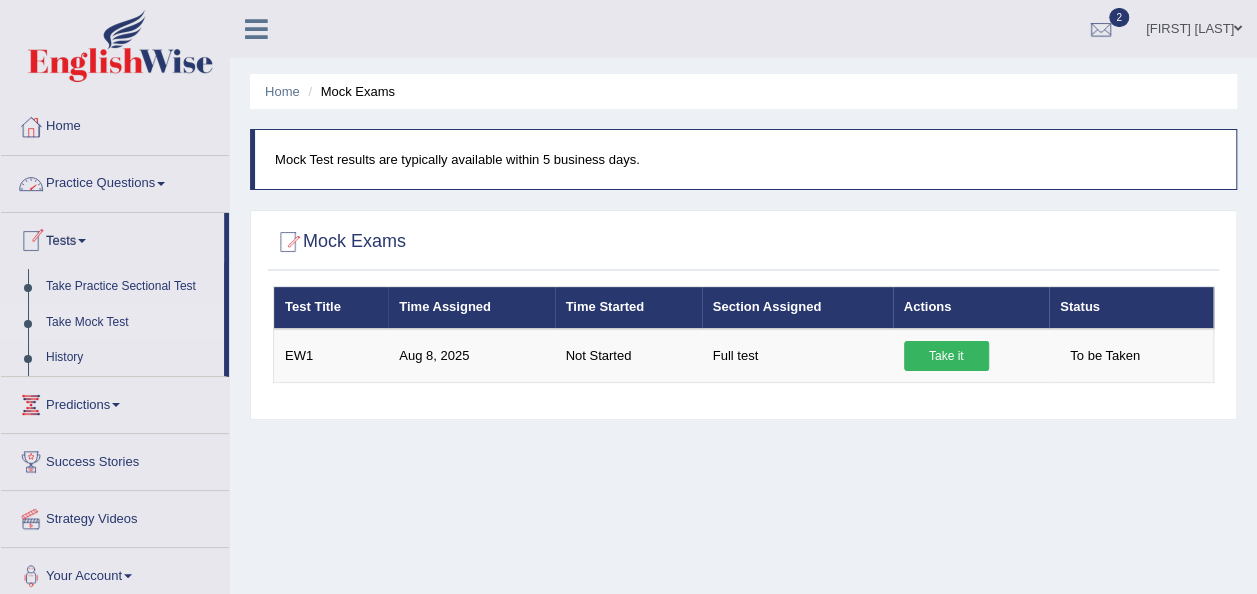 click on "Practice Questions" at bounding box center [115, 181] 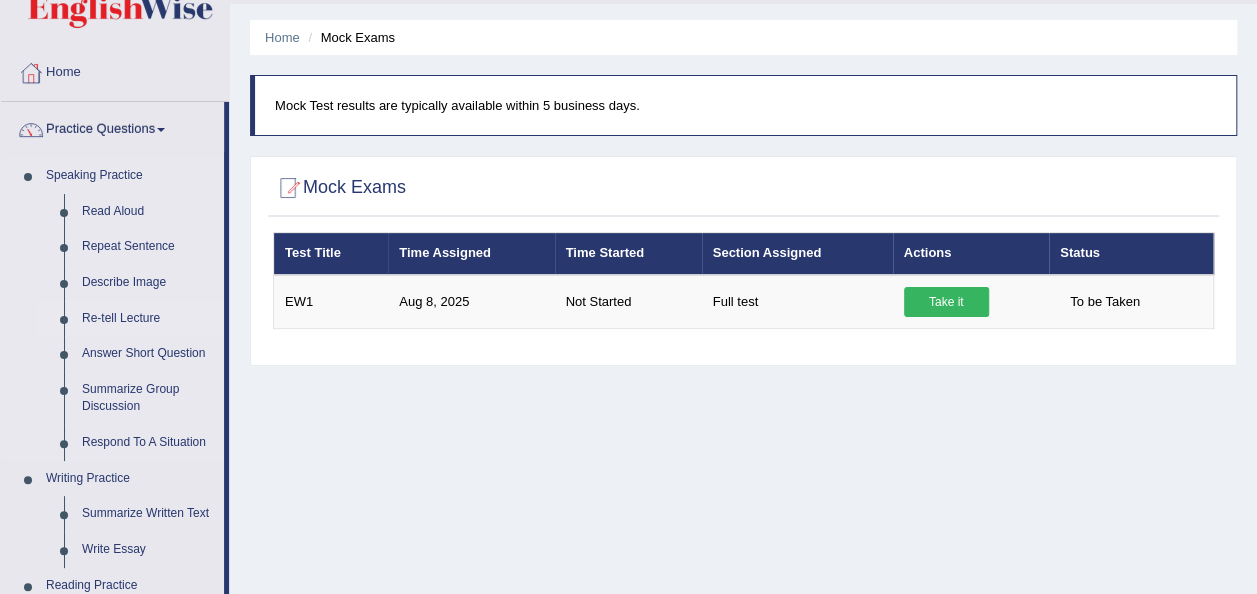 scroll, scrollTop: 135, scrollLeft: 0, axis: vertical 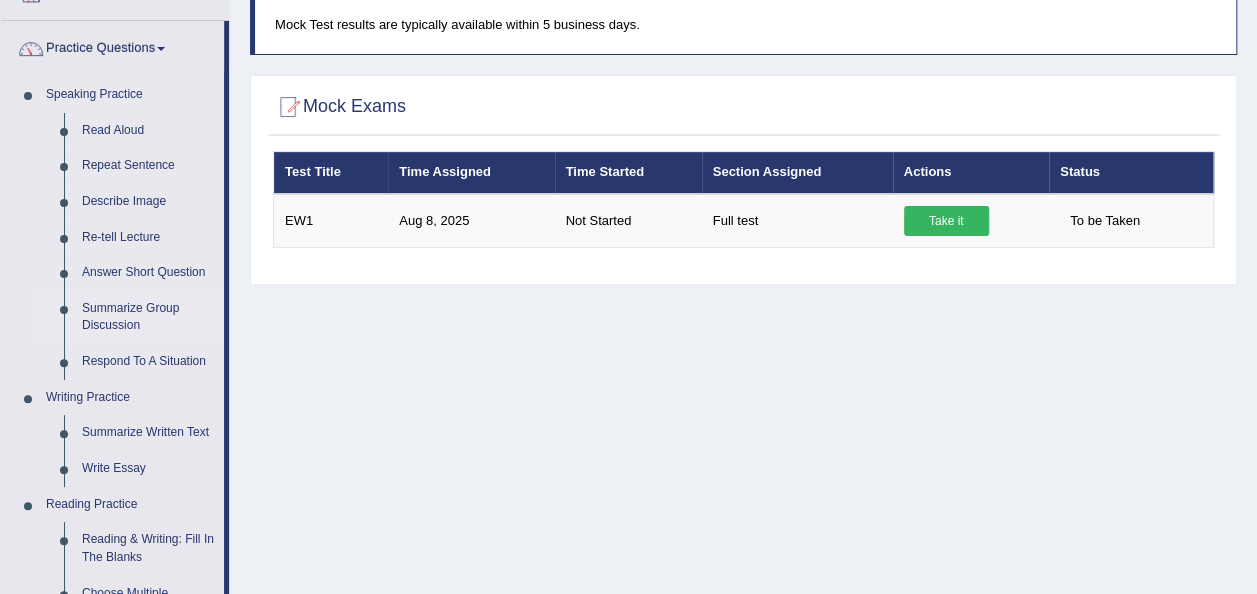 click on "Summarize Group Discussion" at bounding box center (148, 317) 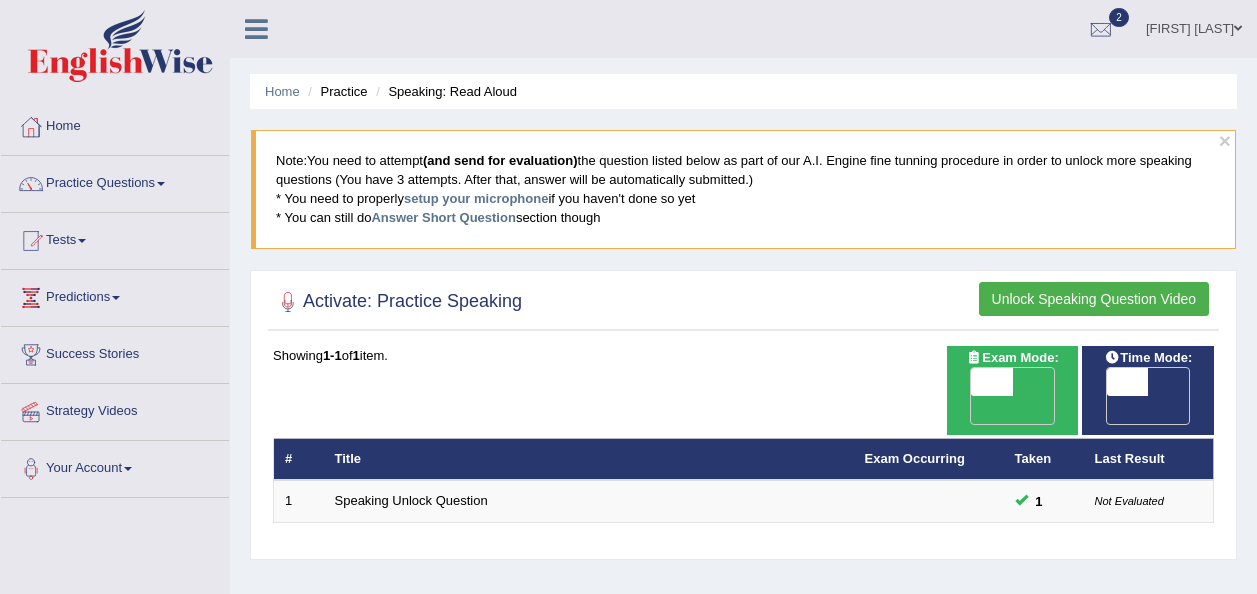 scroll, scrollTop: 0, scrollLeft: 0, axis: both 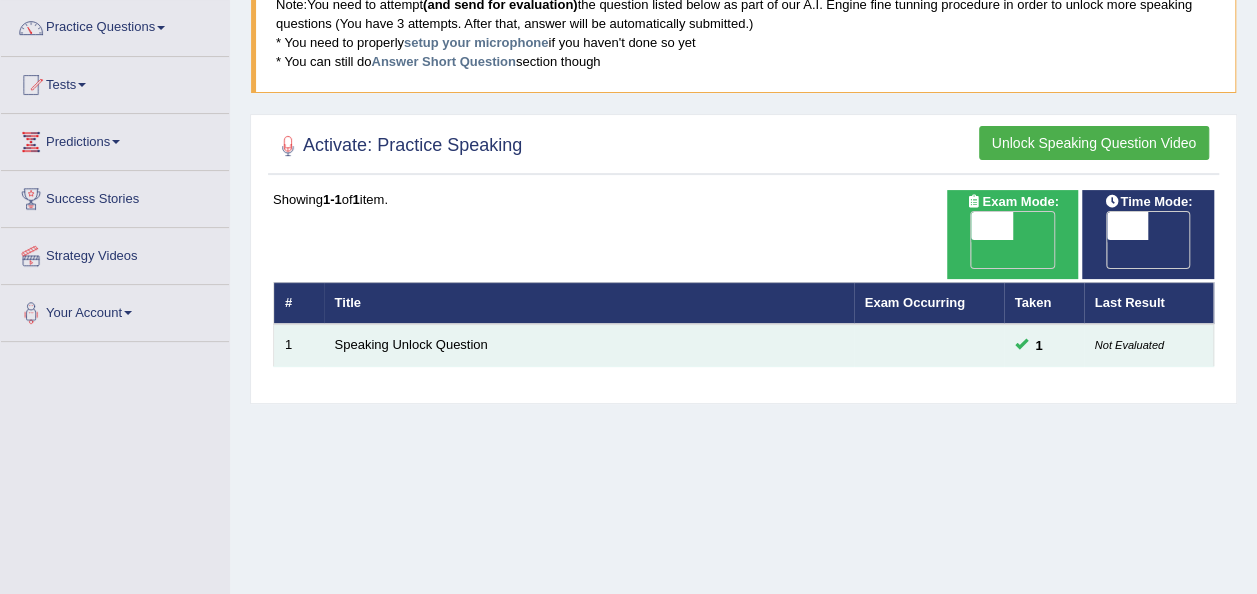 click on "Speaking Unlock Question" at bounding box center [589, 345] 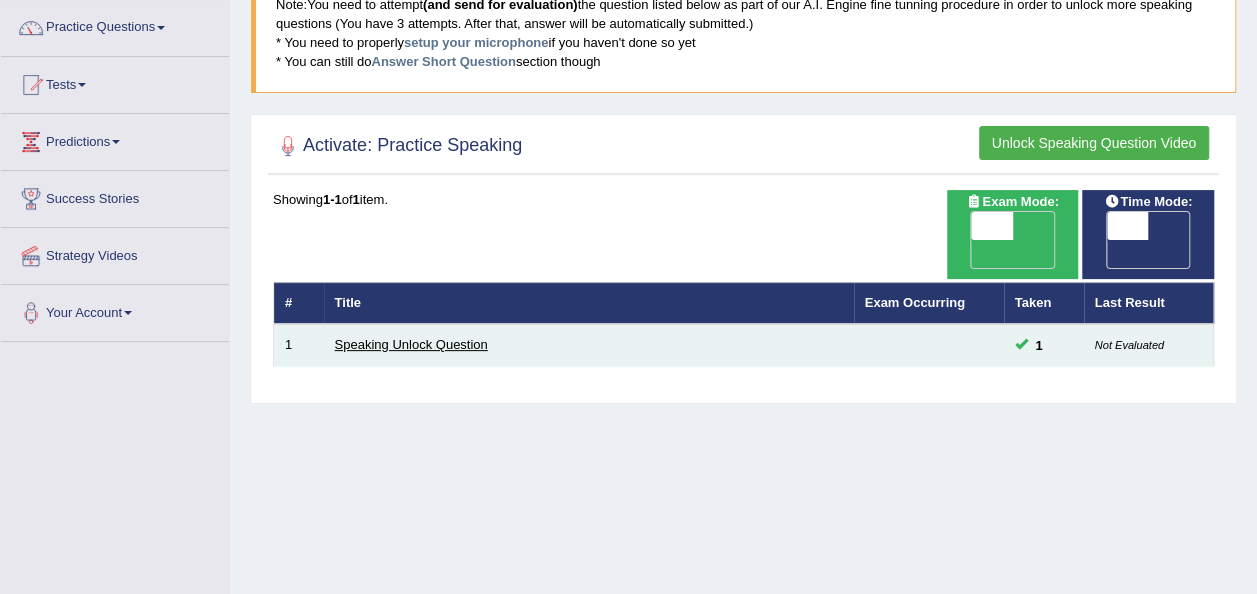 click on "Speaking Unlock Question" at bounding box center [411, 344] 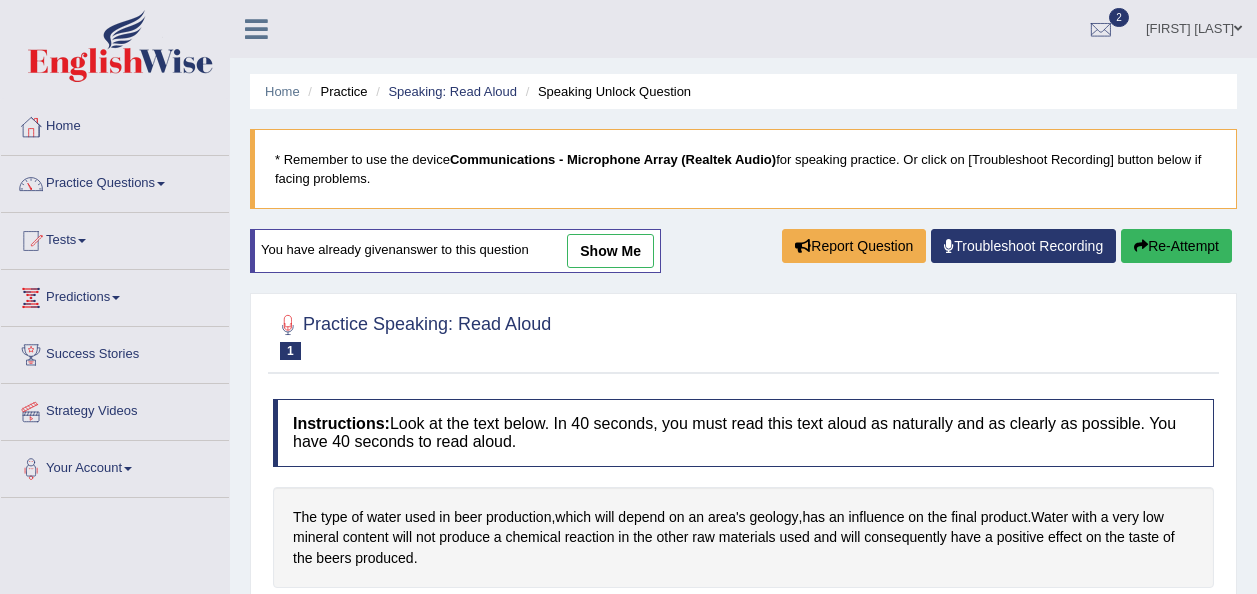 scroll, scrollTop: 0, scrollLeft: 0, axis: both 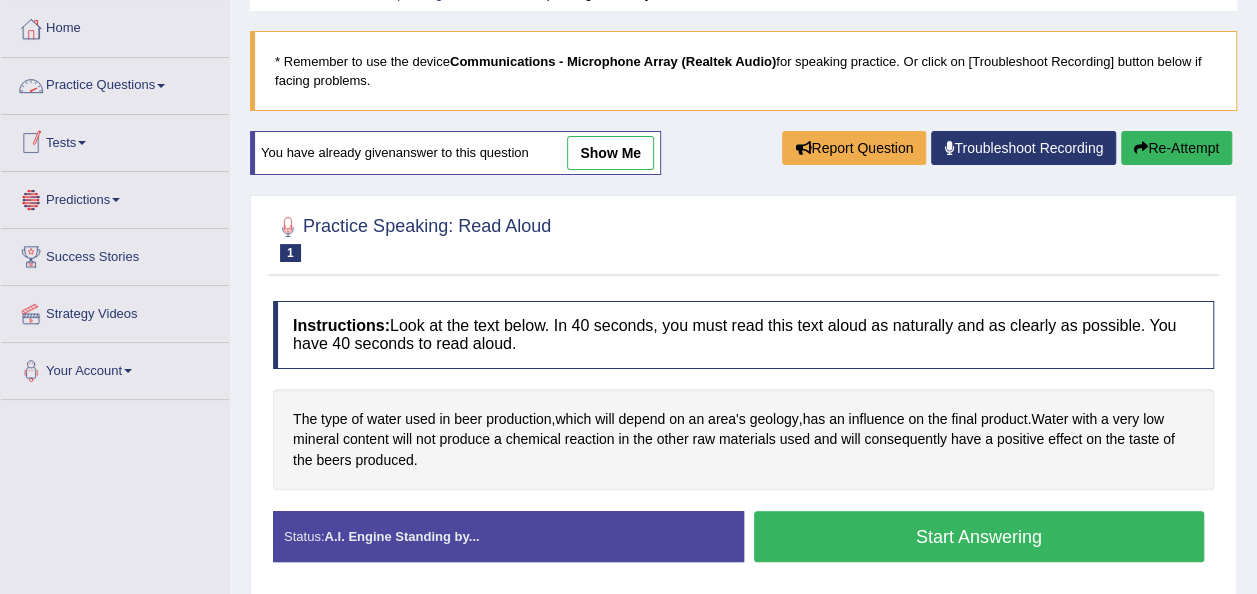 click on "Practice Questions" at bounding box center (115, 83) 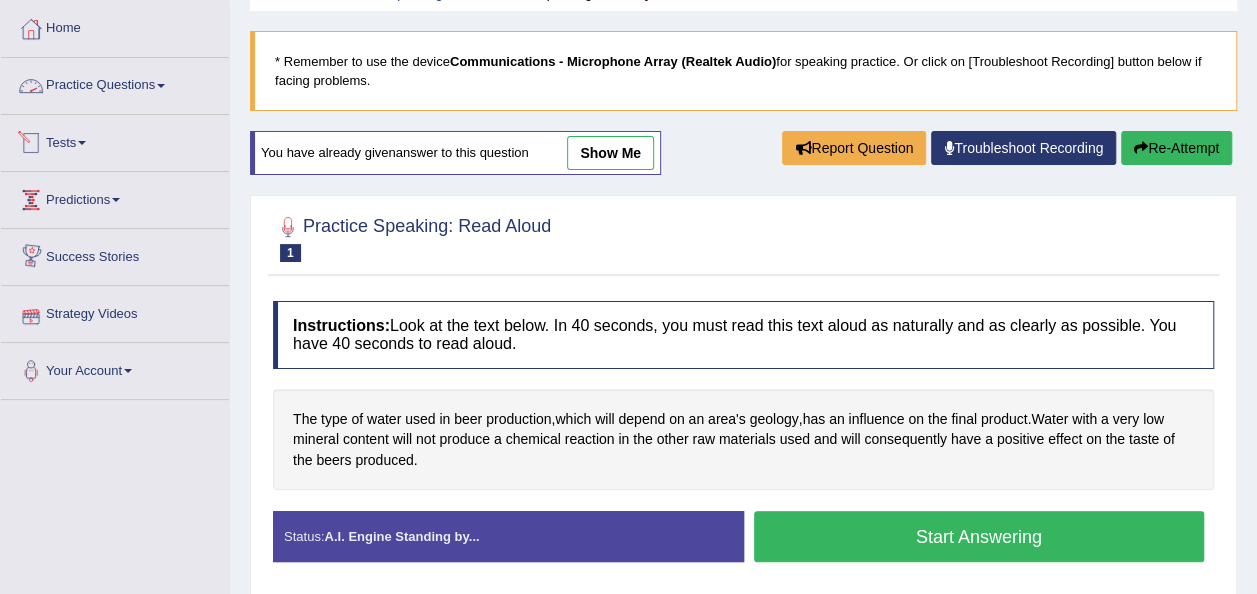 click on "Practice Questions" at bounding box center (115, 83) 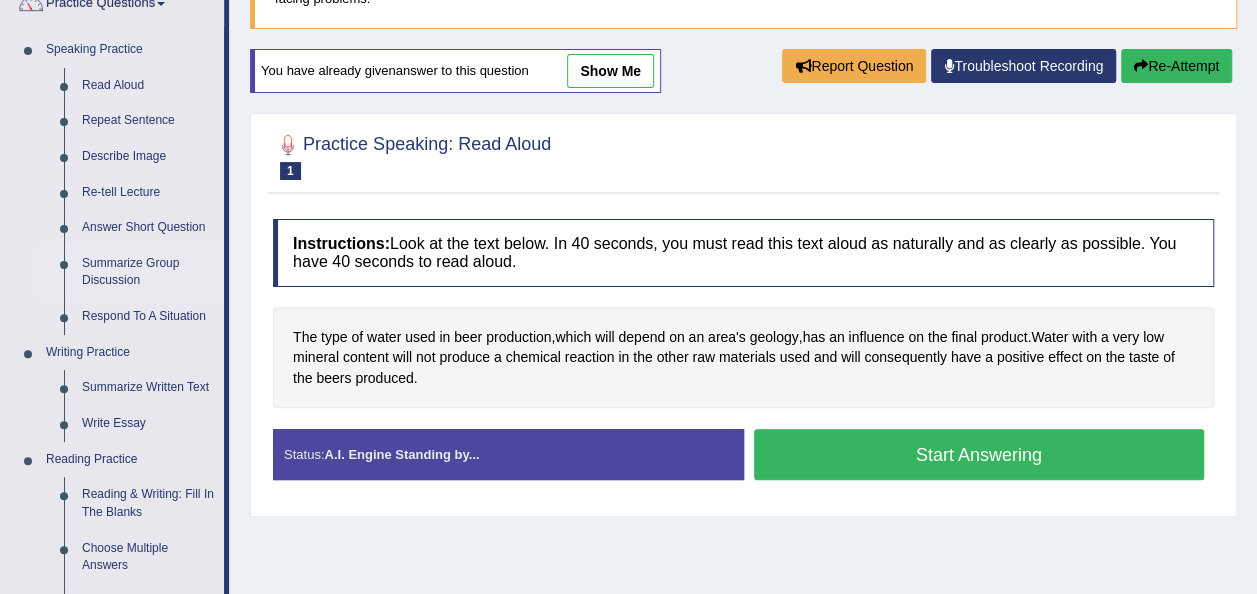 scroll, scrollTop: 186, scrollLeft: 0, axis: vertical 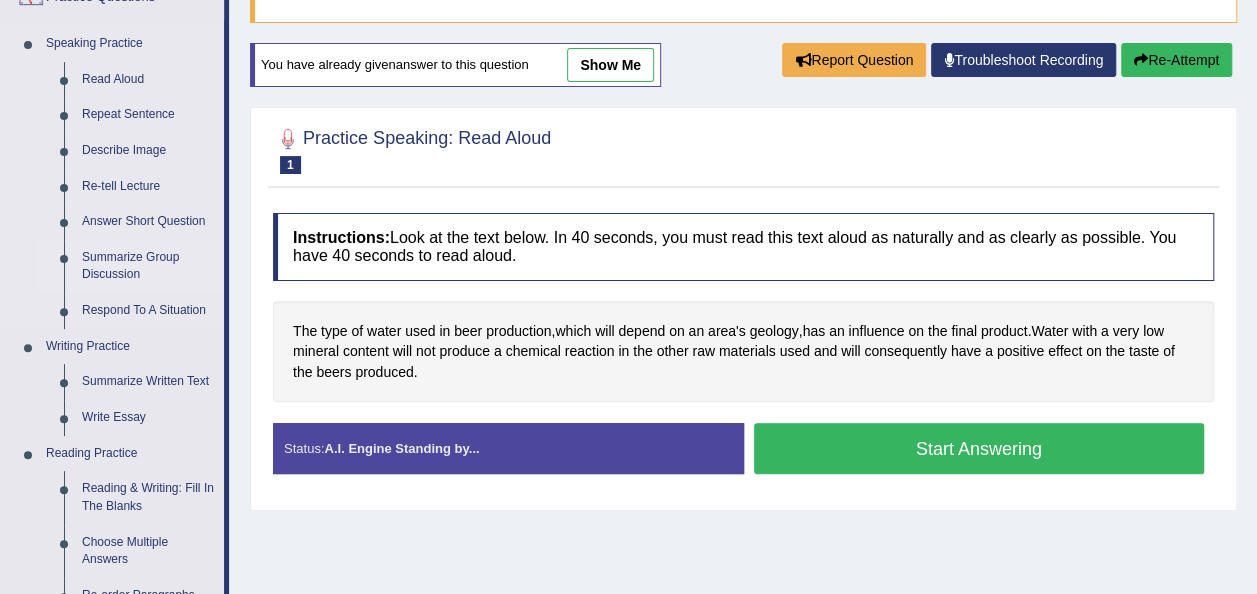 click on "Summarize Group Discussion" at bounding box center (148, 266) 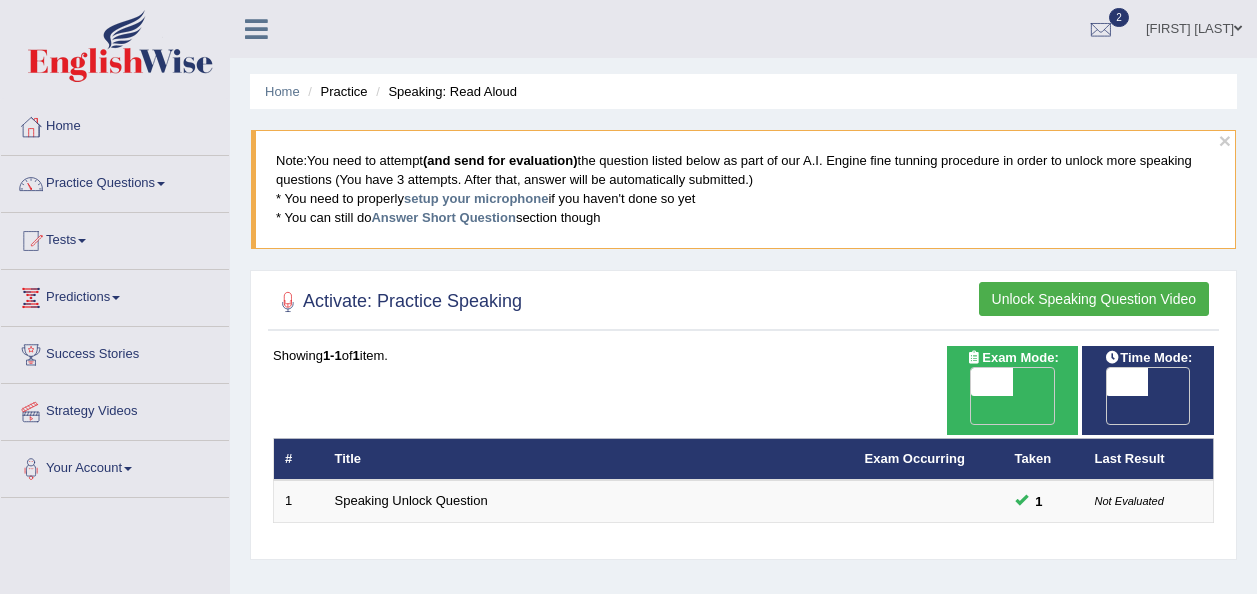 scroll, scrollTop: 0, scrollLeft: 0, axis: both 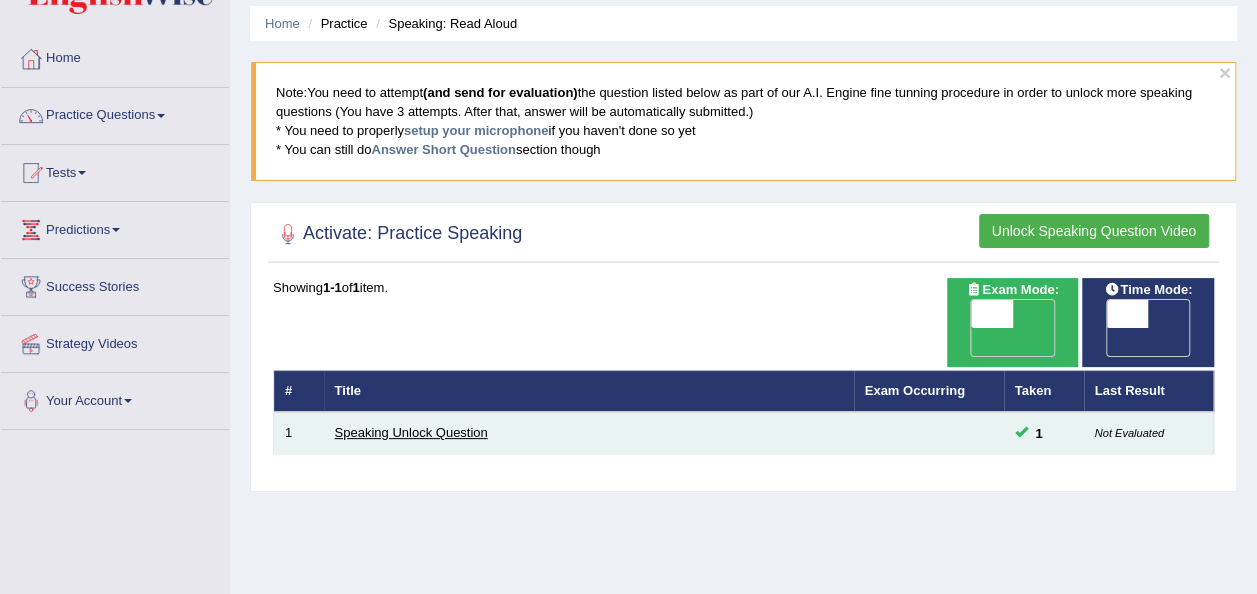 click on "Speaking Unlock Question" at bounding box center (411, 432) 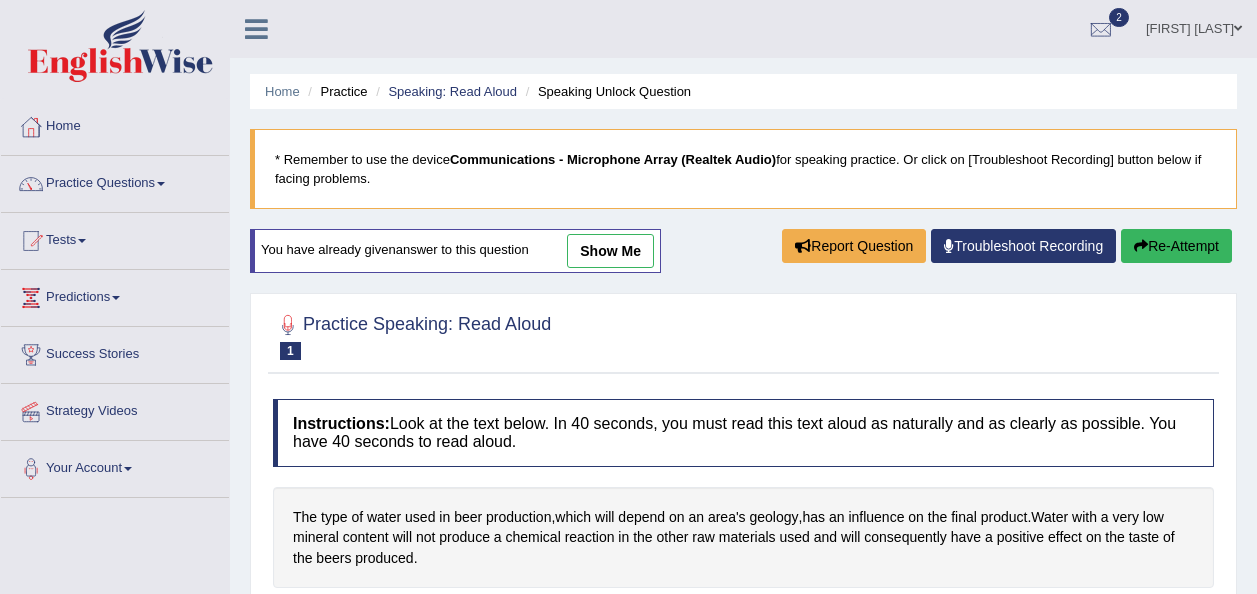 scroll, scrollTop: 0, scrollLeft: 0, axis: both 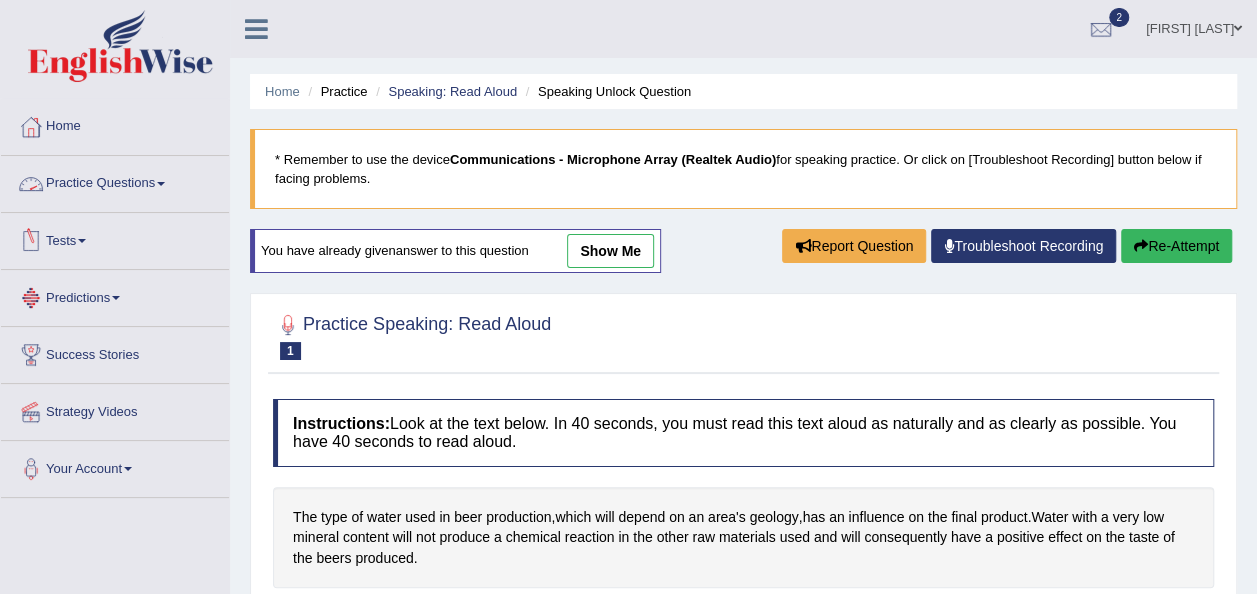 click on "Practice Questions" at bounding box center (115, 181) 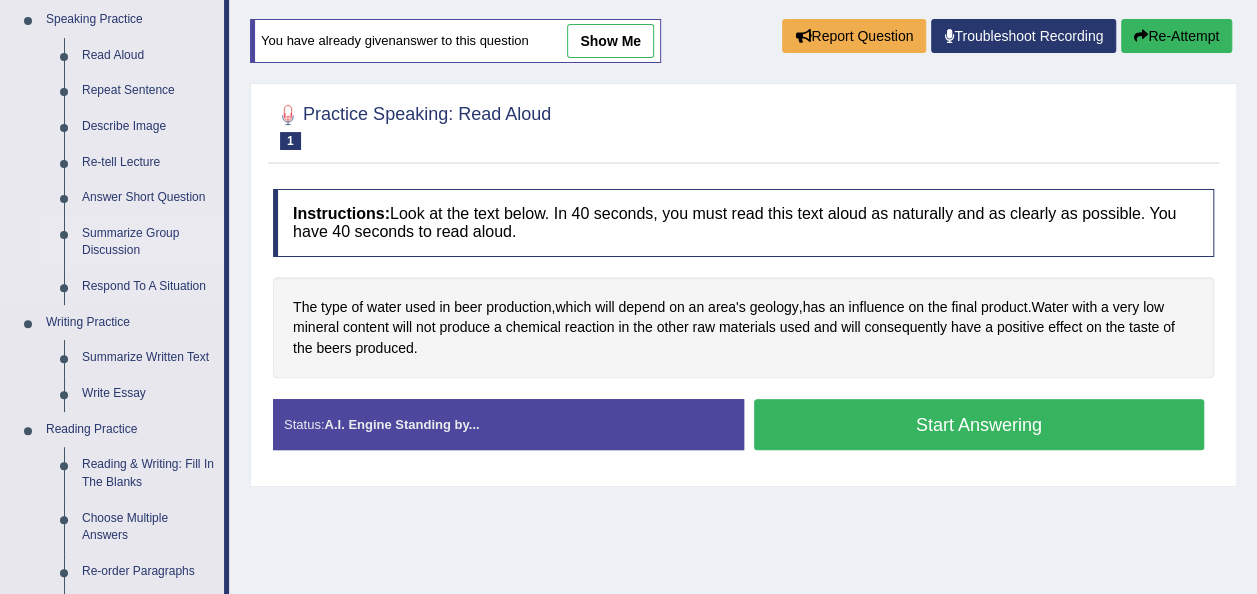 scroll, scrollTop: 220, scrollLeft: 0, axis: vertical 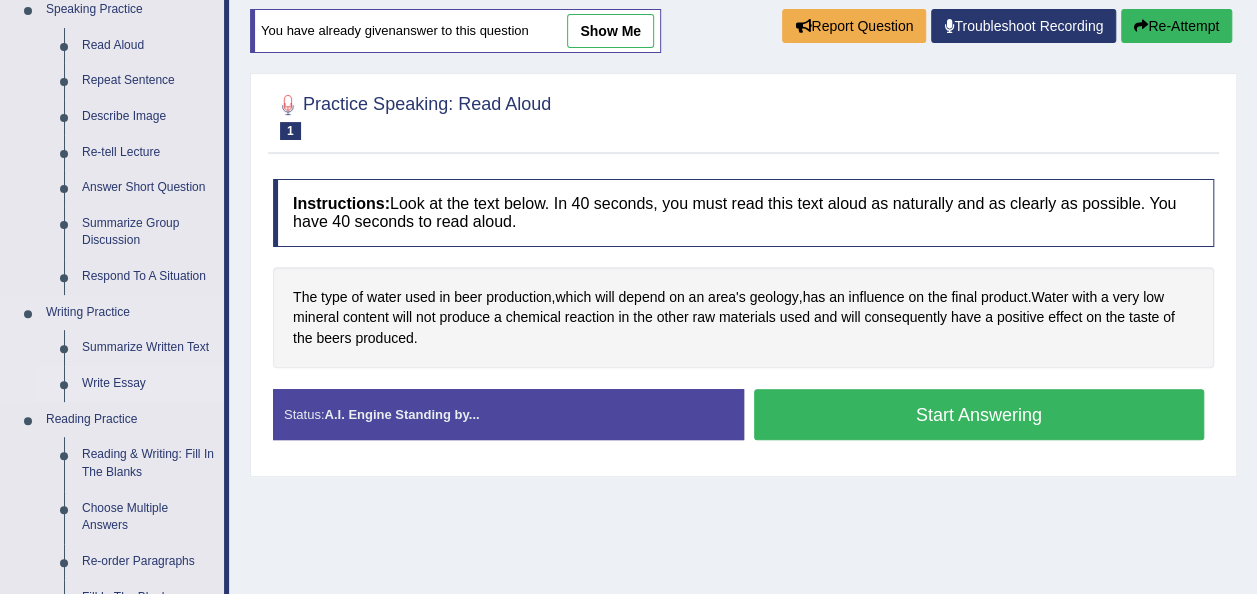 click on "Write Essay" at bounding box center [148, 384] 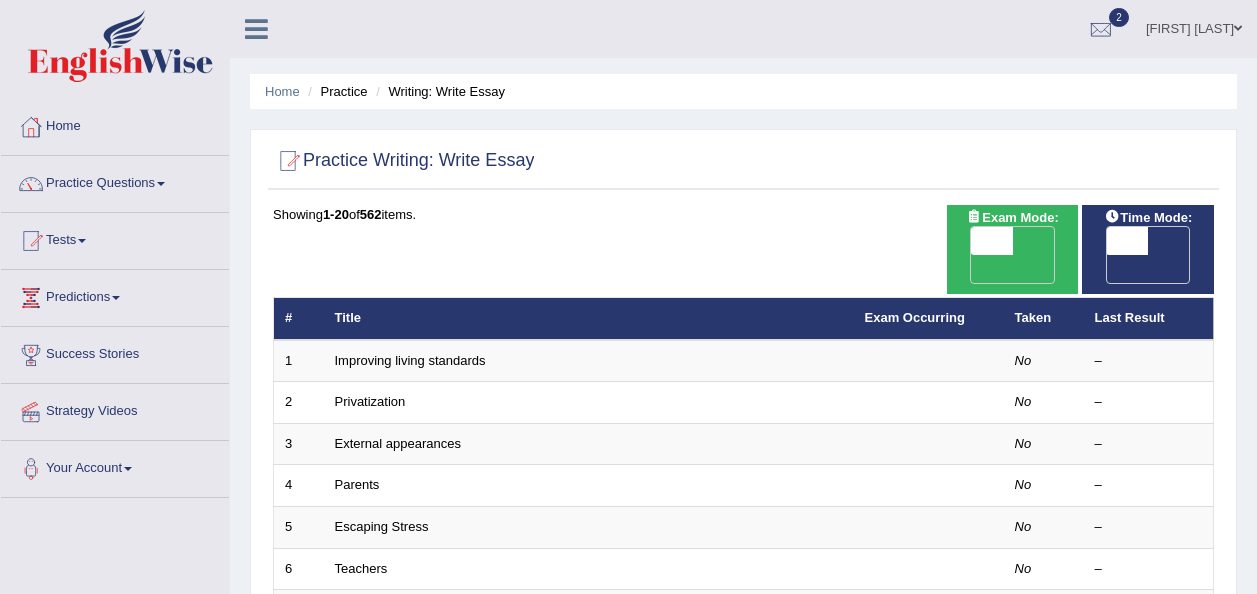 scroll, scrollTop: 0, scrollLeft: 0, axis: both 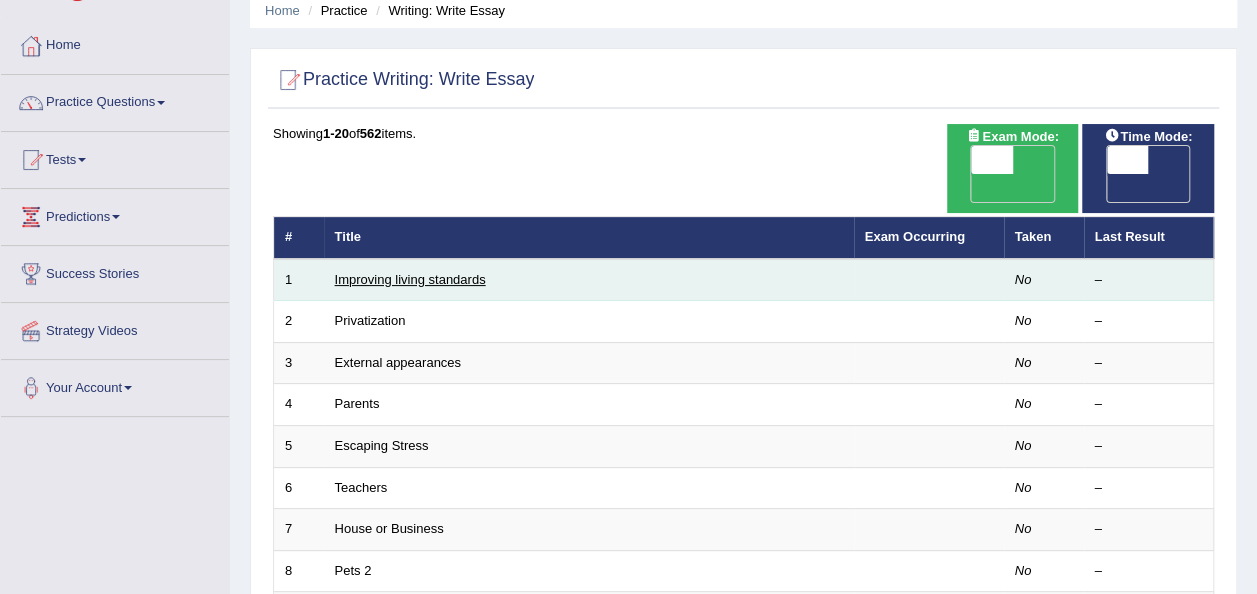 click on "Improving living standards" at bounding box center (410, 279) 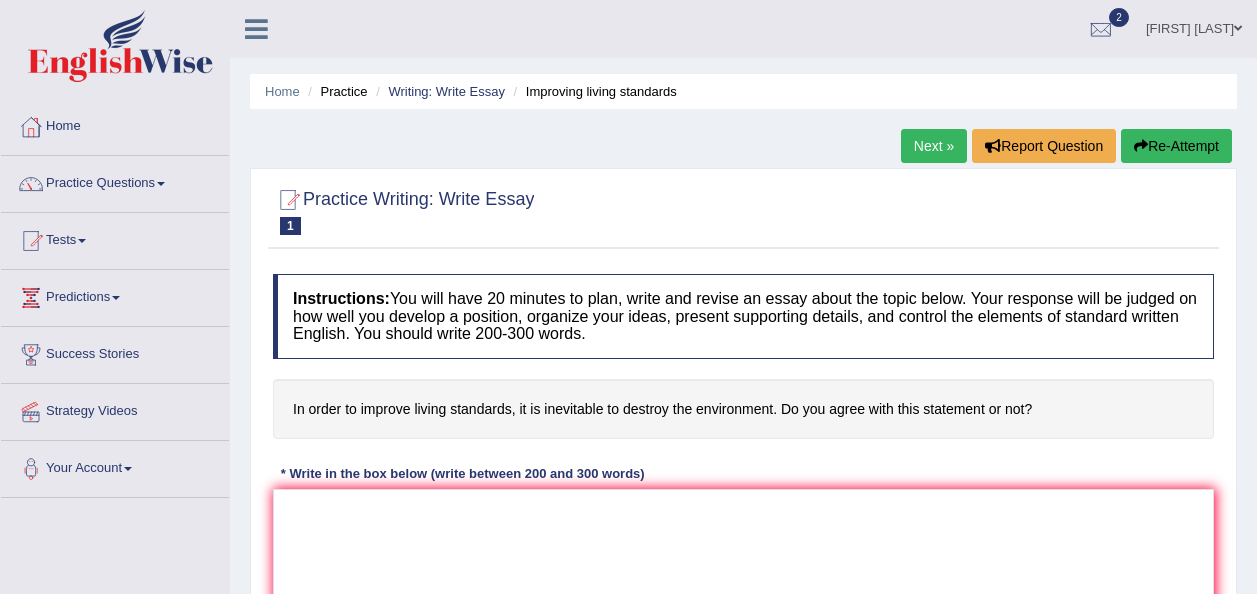 scroll, scrollTop: 0, scrollLeft: 0, axis: both 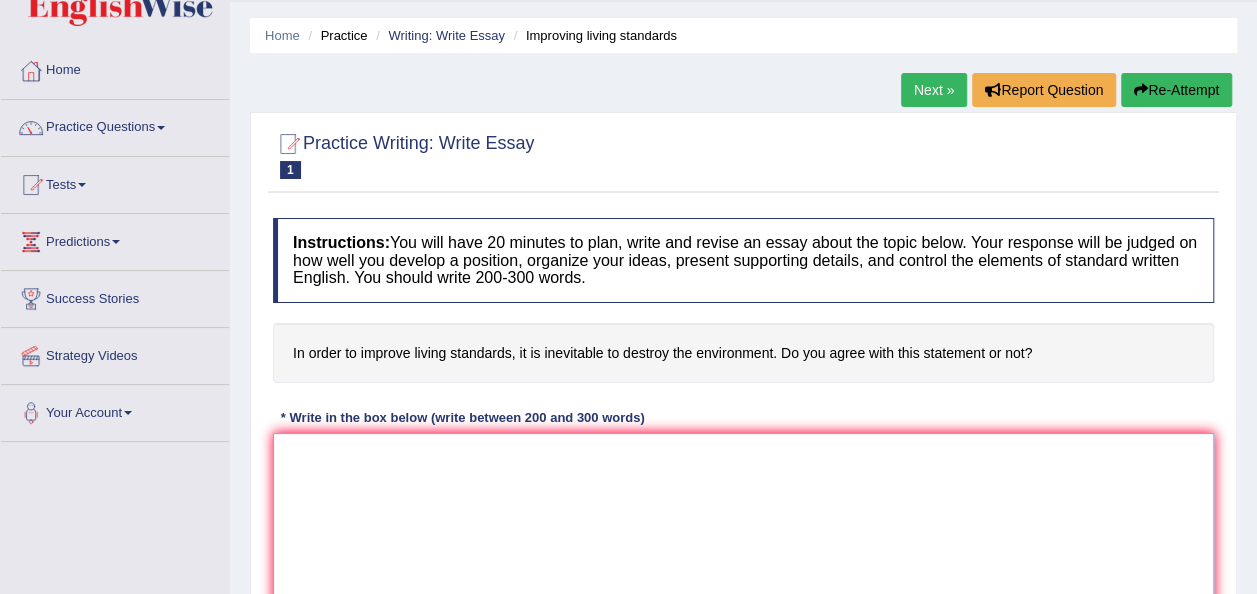 click at bounding box center (743, 530) 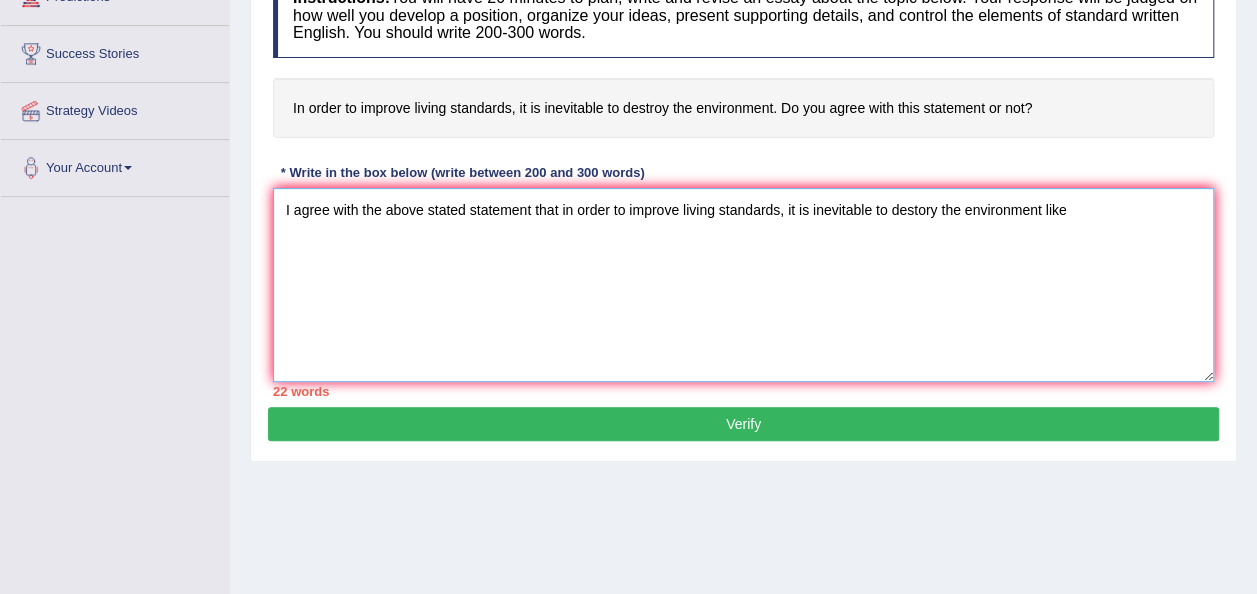 scroll, scrollTop: 289, scrollLeft: 0, axis: vertical 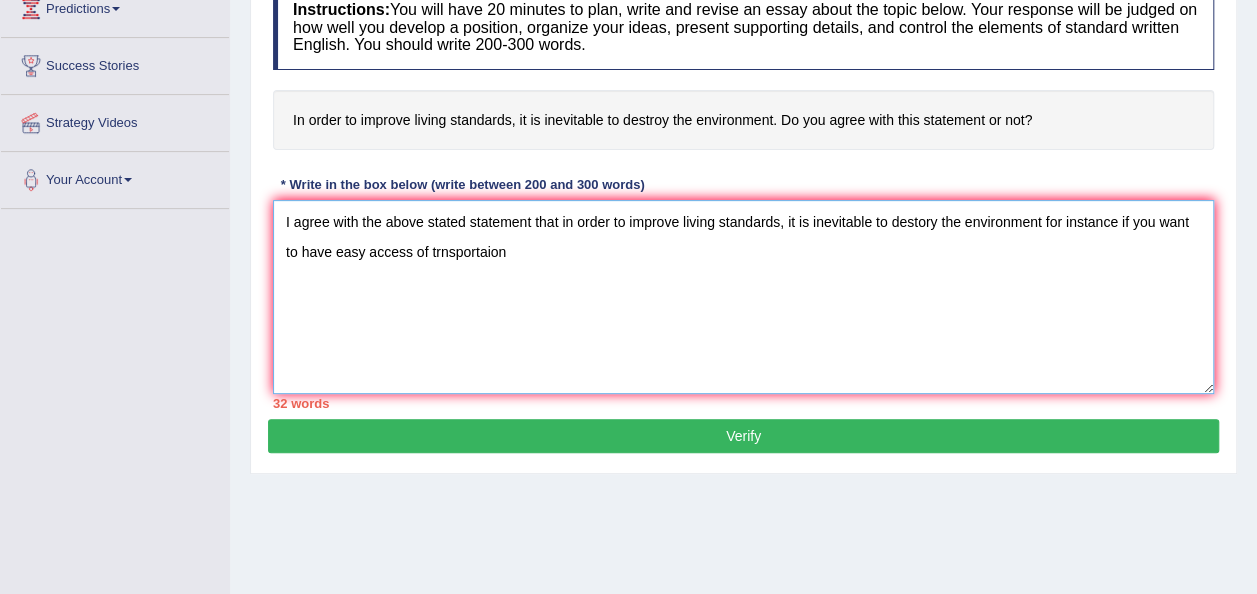 click on "I agree with the above stated statement that in order to improve living standards, it is inevitable to destory the environment for instance if you want to have easy access of trnsportaion" at bounding box center [743, 297] 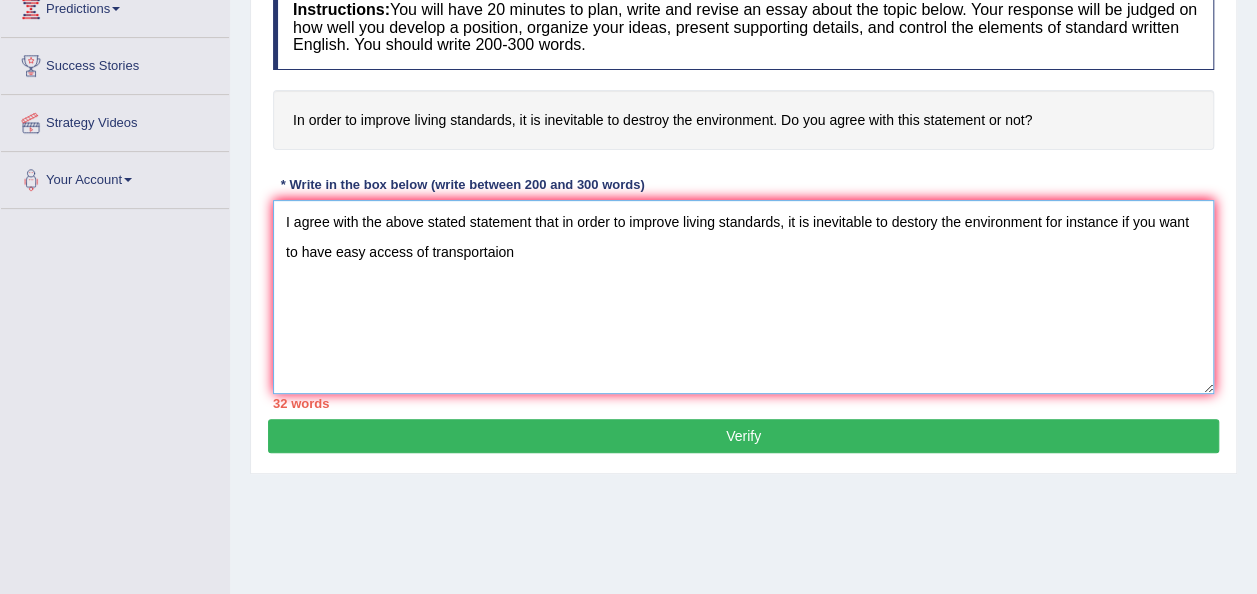 click on "I agree with the above stated statement that in order to improve living standards, it is inevitable to destory the environment for instance if you want to have easy access of transportaion" at bounding box center [743, 297] 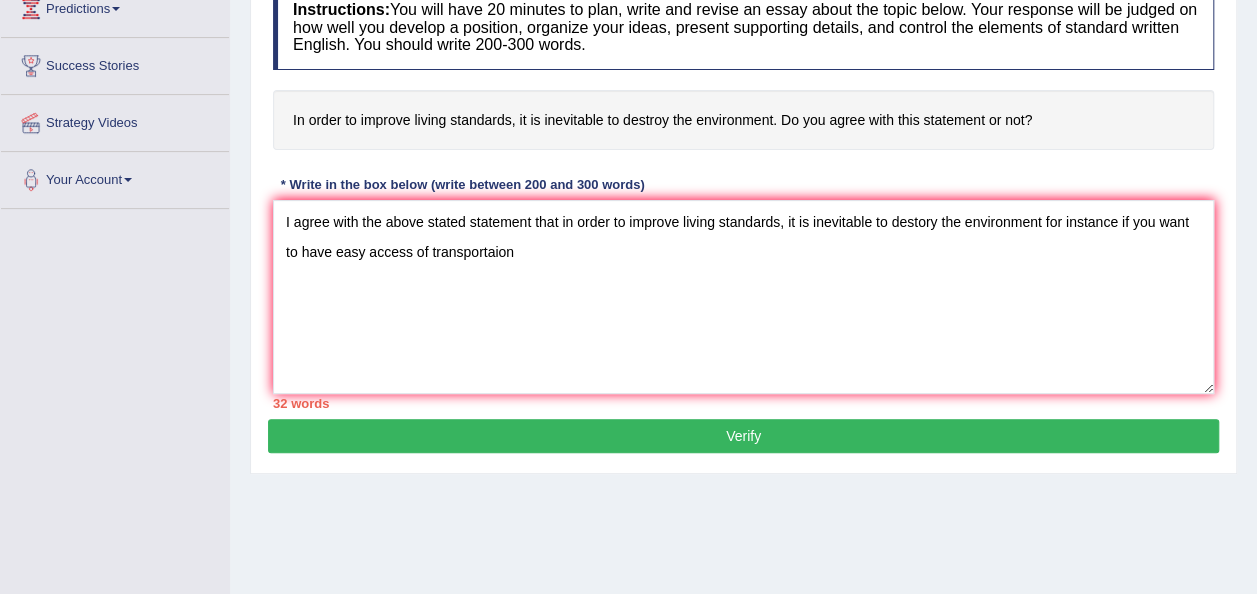 drag, startPoint x: 292, startPoint y: 113, endPoint x: 623, endPoint y: 106, distance: 331.074 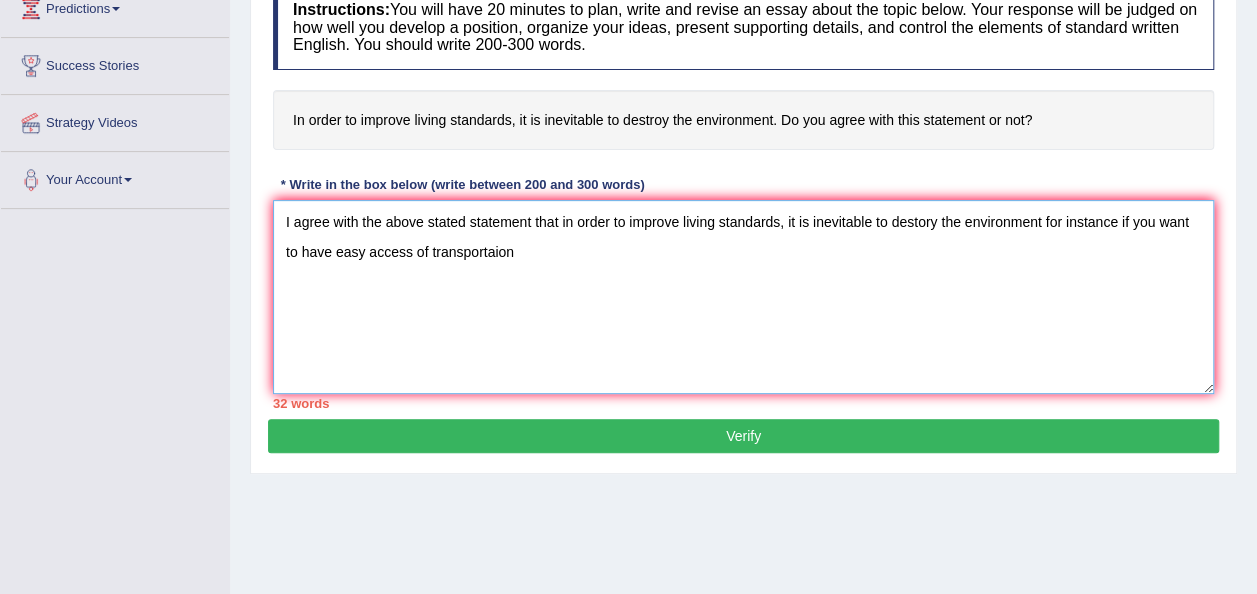 drag, startPoint x: 564, startPoint y: 222, endPoint x: 1042, endPoint y: 231, distance: 478.08472 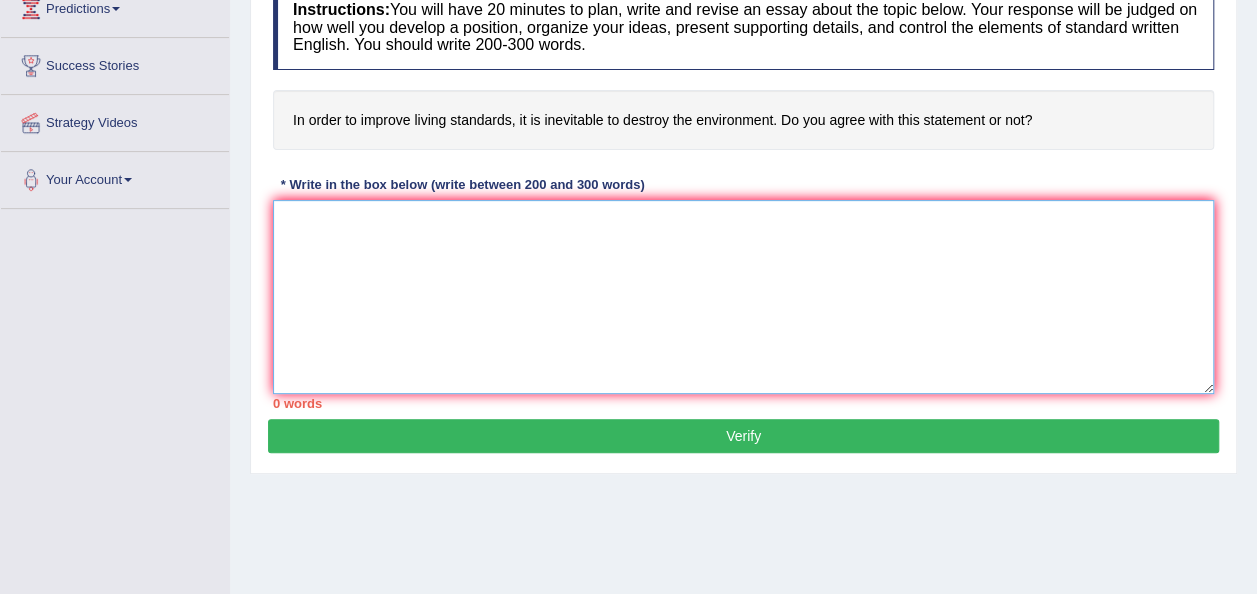 paste on "The relationship between human progress and environmental degradation has been a subject of intense debate. While economic growth, industrialisation, and technological advancement have undeniably improved living standards by increasing income, providing better healthcare, and expanding access to goods and services, these benefits often come at the cost of environmental damage.
Historically, rapid industrial development has relied on the extraction of natural resources, deforestation, and the burning of fossil fuels, leading to pollution, climate change, and biodiversity loss. For example, urban expansion creates housing and infrastructure but also replaces forests and agricultural land with concrete, disrupting ecosystems. Similarly, modern agriculture uses chemical fertilisers and pesticides to increase yields, but these can degrade soil quality and pollute waterways.
However, environmental destruction is not an unavoidable consequence of improving living standards. With sustainable development strategi..." 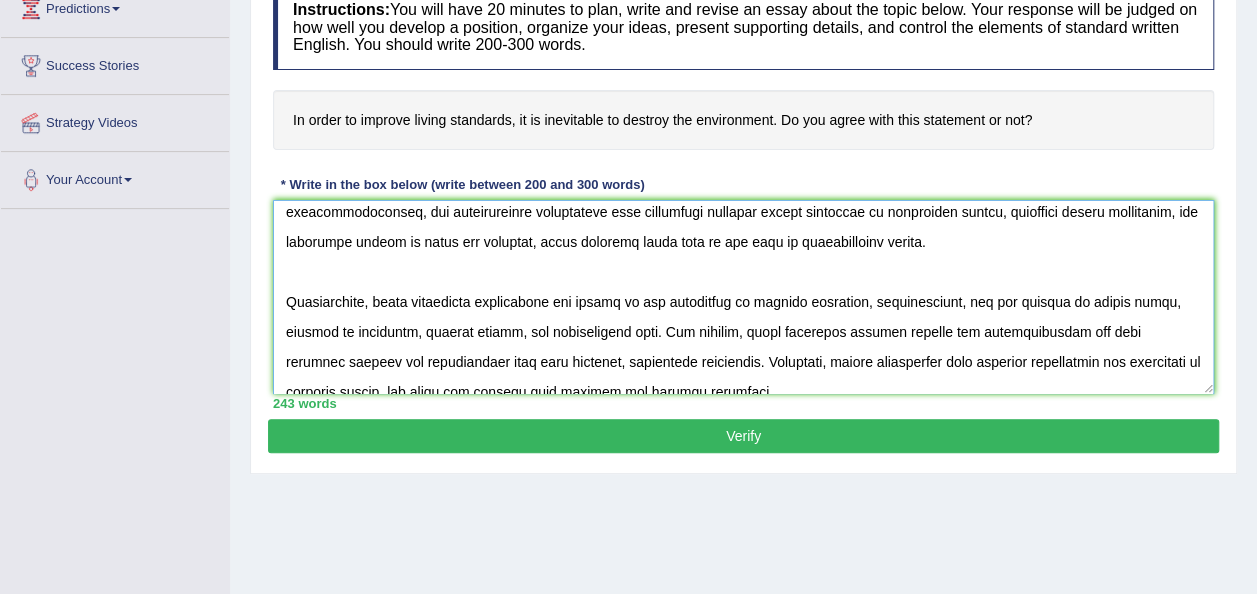 scroll, scrollTop: 0, scrollLeft: 0, axis: both 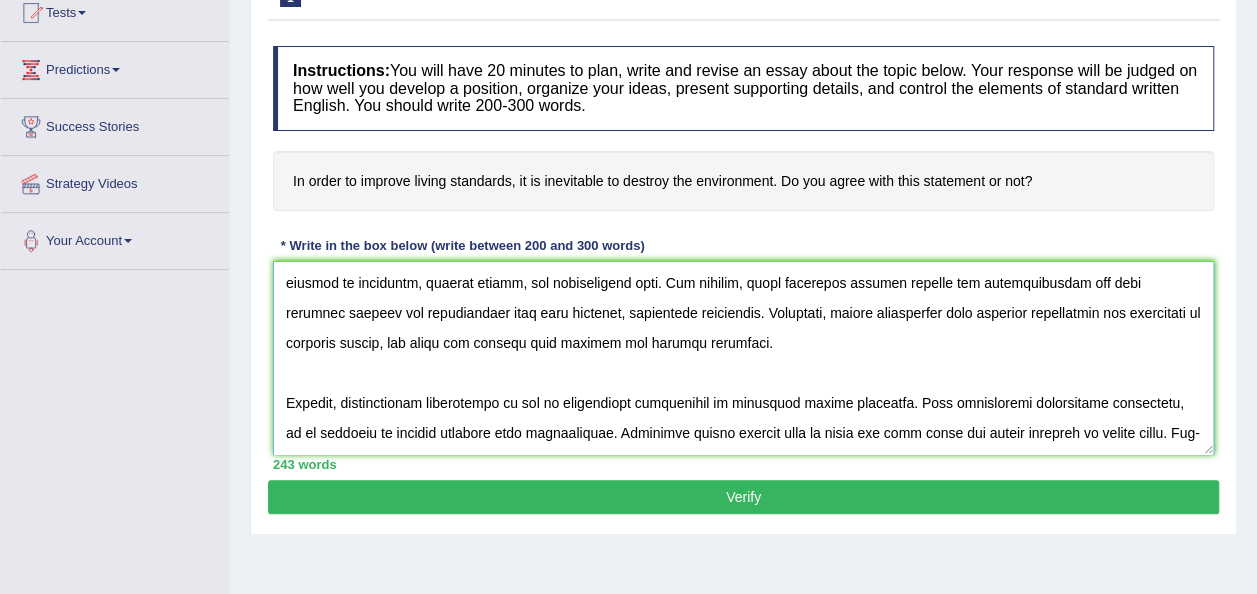 click at bounding box center (743, 358) 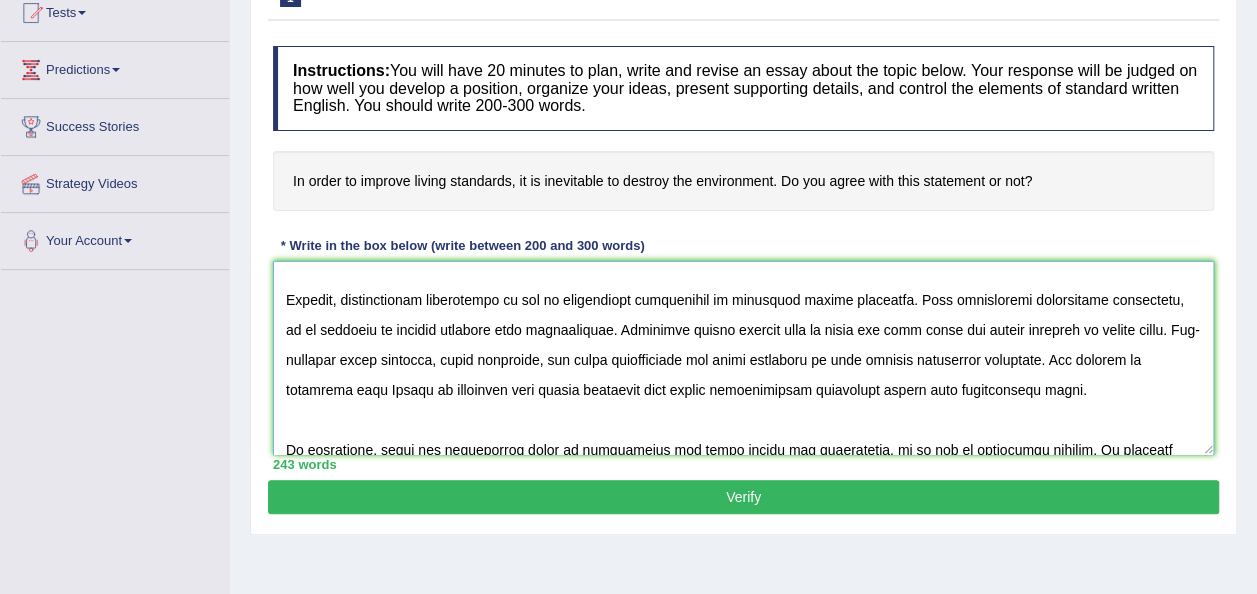 scroll, scrollTop: 257, scrollLeft: 0, axis: vertical 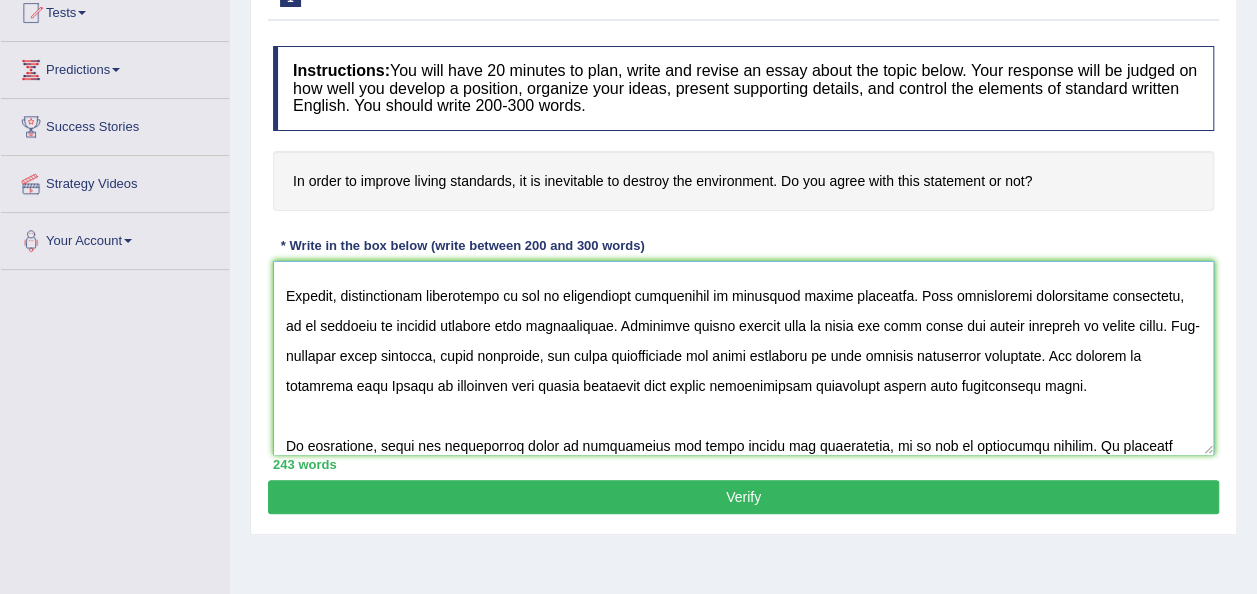 type on "The relationship between human progress and environmental degradation has been a subject of intense debate. While economic growth, industrialisation, and technological advancement have undeniably improved living standards by increasing income, providing better healthcare, and expanding access to goods and services, these benefits often come at the cost of environmental damage.
Historically, rapid industrial development has relied on the extraction of natural resources, deforestation, and the burning of fossil fuels, leading to pollution, climate change, and biodiversity loss. For example, urban expansion creates housing and infrastructure but also replaces forests and agricultural land with concrete, disrupting ecosystems. Similarly, modern agriculture uses chemical fertilisers and pesticides to increase yields, but these can degrade soil quality and pollute waterways.
However, environmental destruction is not an unavoidable consequence of improving living standards. With sustainable development strategi..." 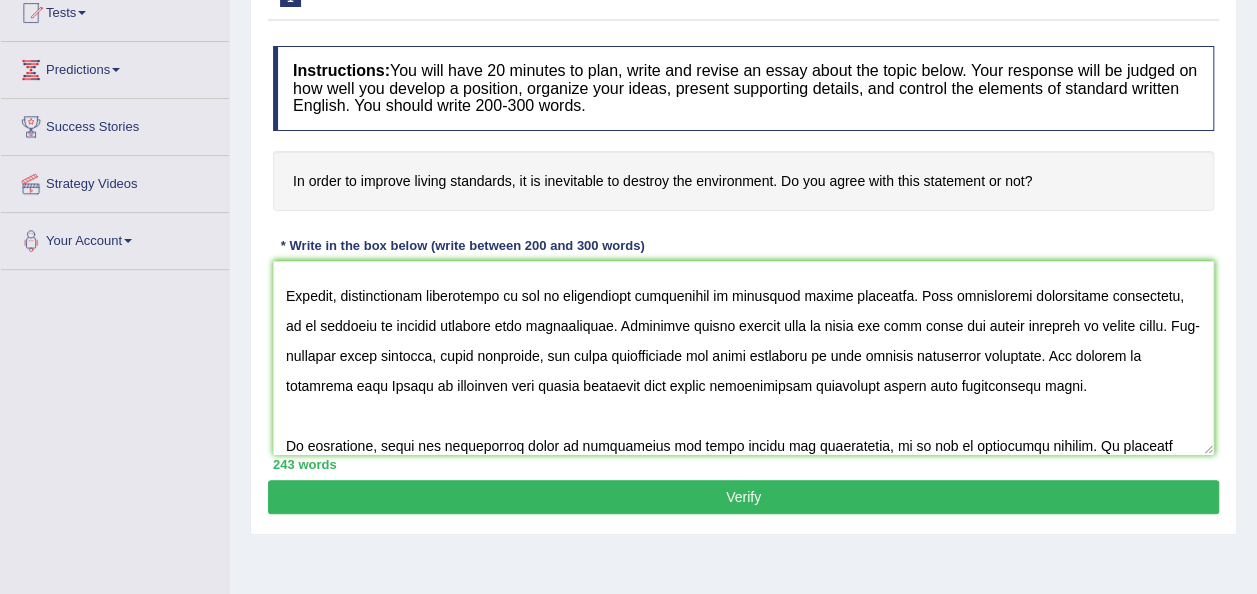 click on "Verify" at bounding box center (743, 497) 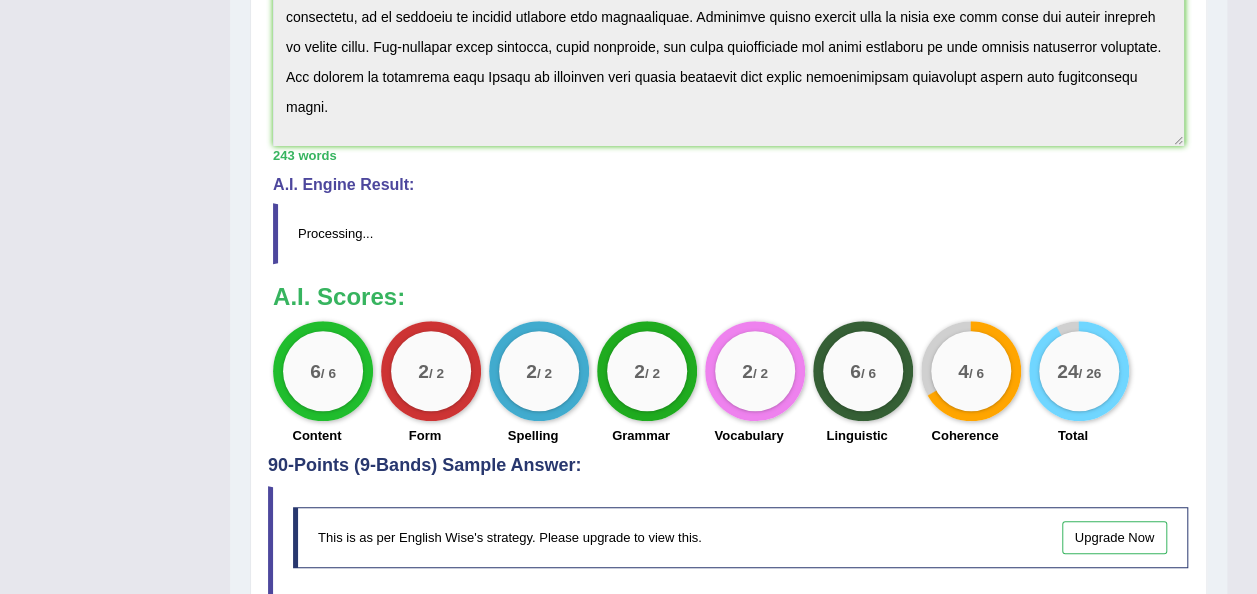 scroll, scrollTop: 509, scrollLeft: 0, axis: vertical 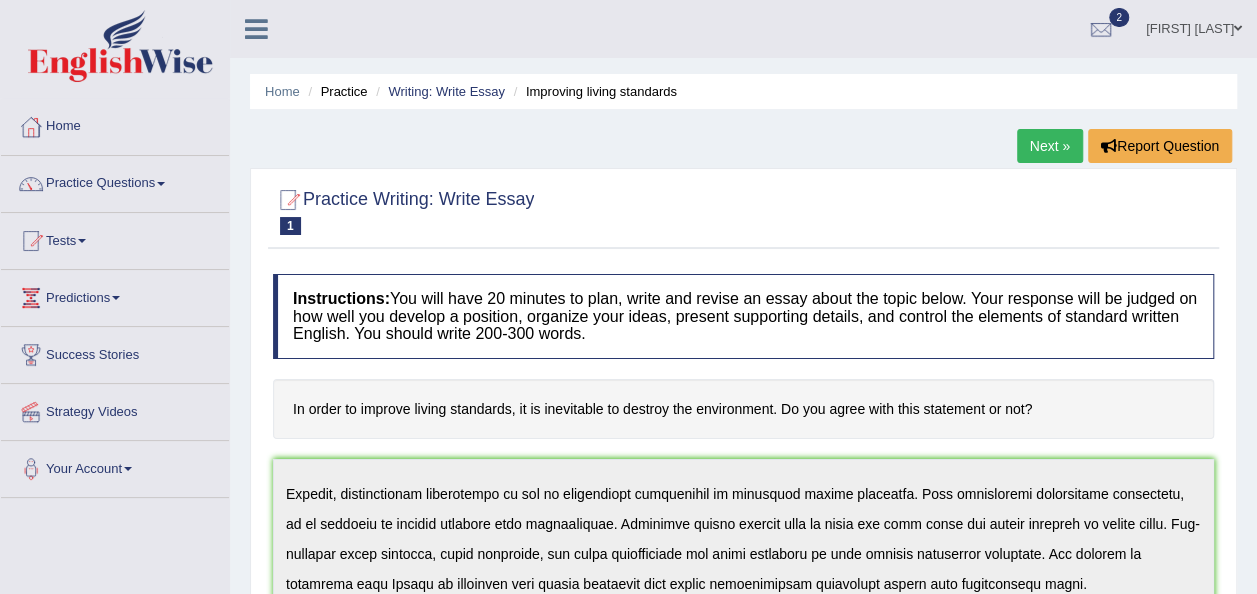 click on "Next »" at bounding box center (1050, 146) 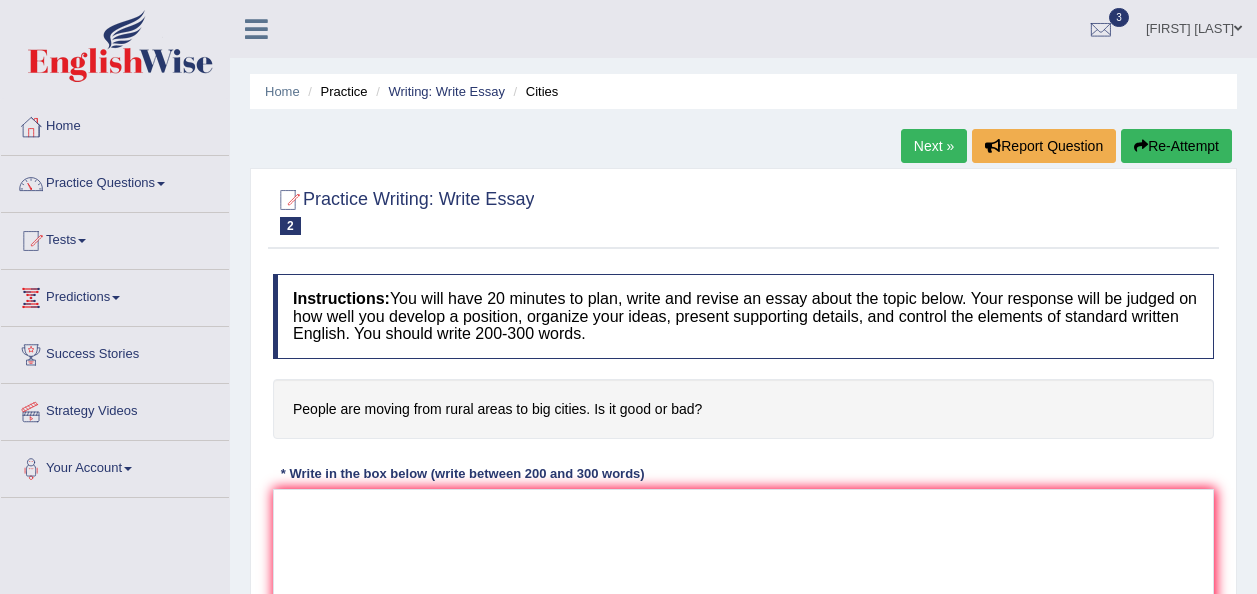 scroll, scrollTop: 100, scrollLeft: 0, axis: vertical 